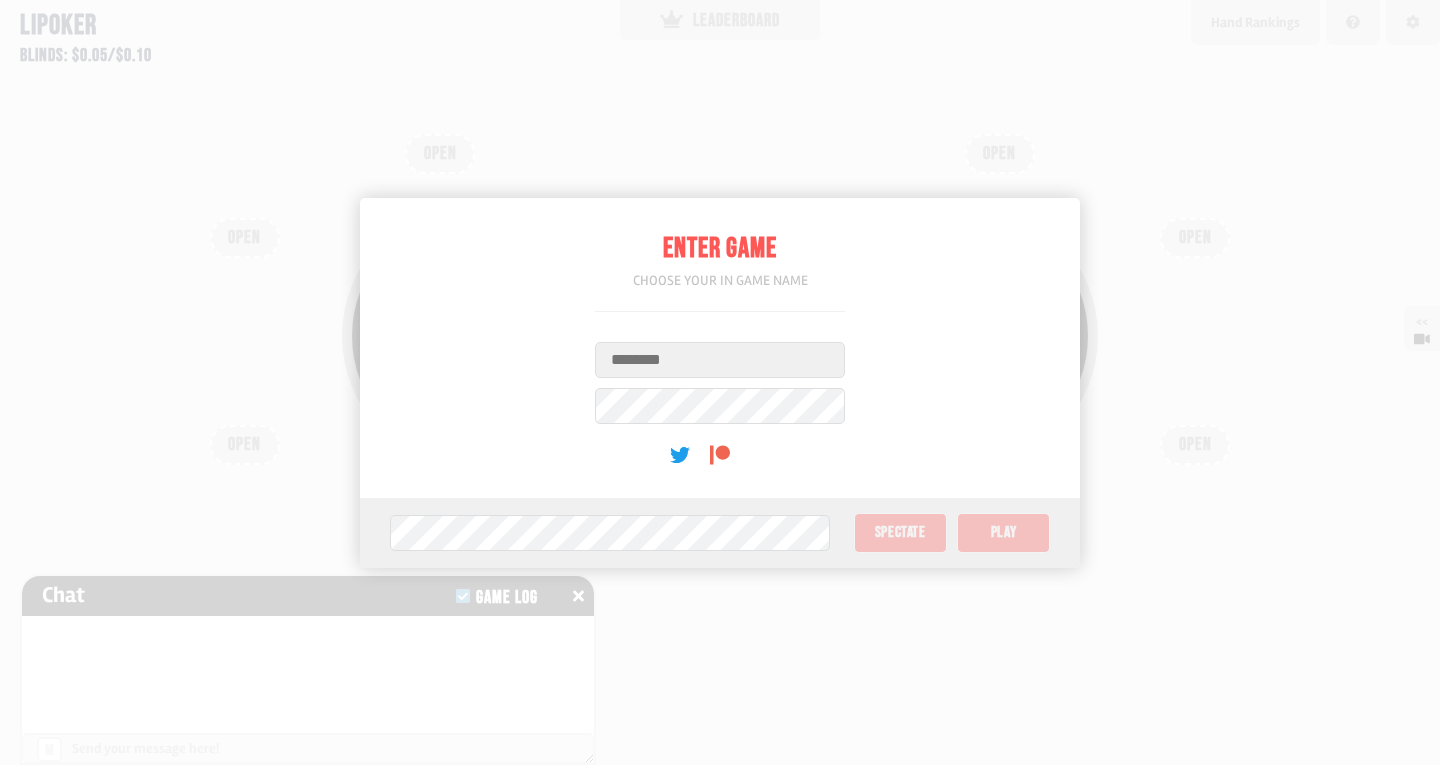 scroll, scrollTop: 0, scrollLeft: 0, axis: both 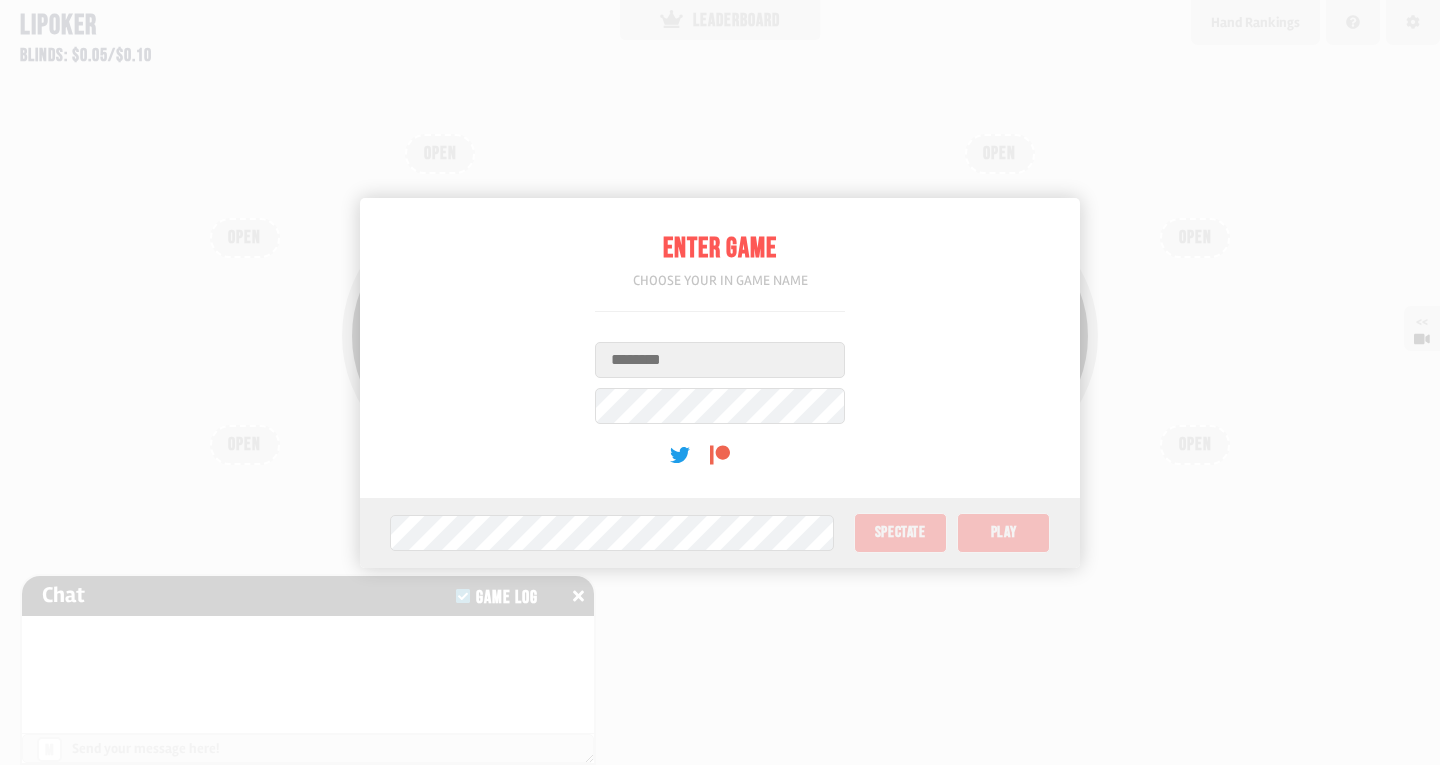 click on "Username" at bounding box center [720, 360] 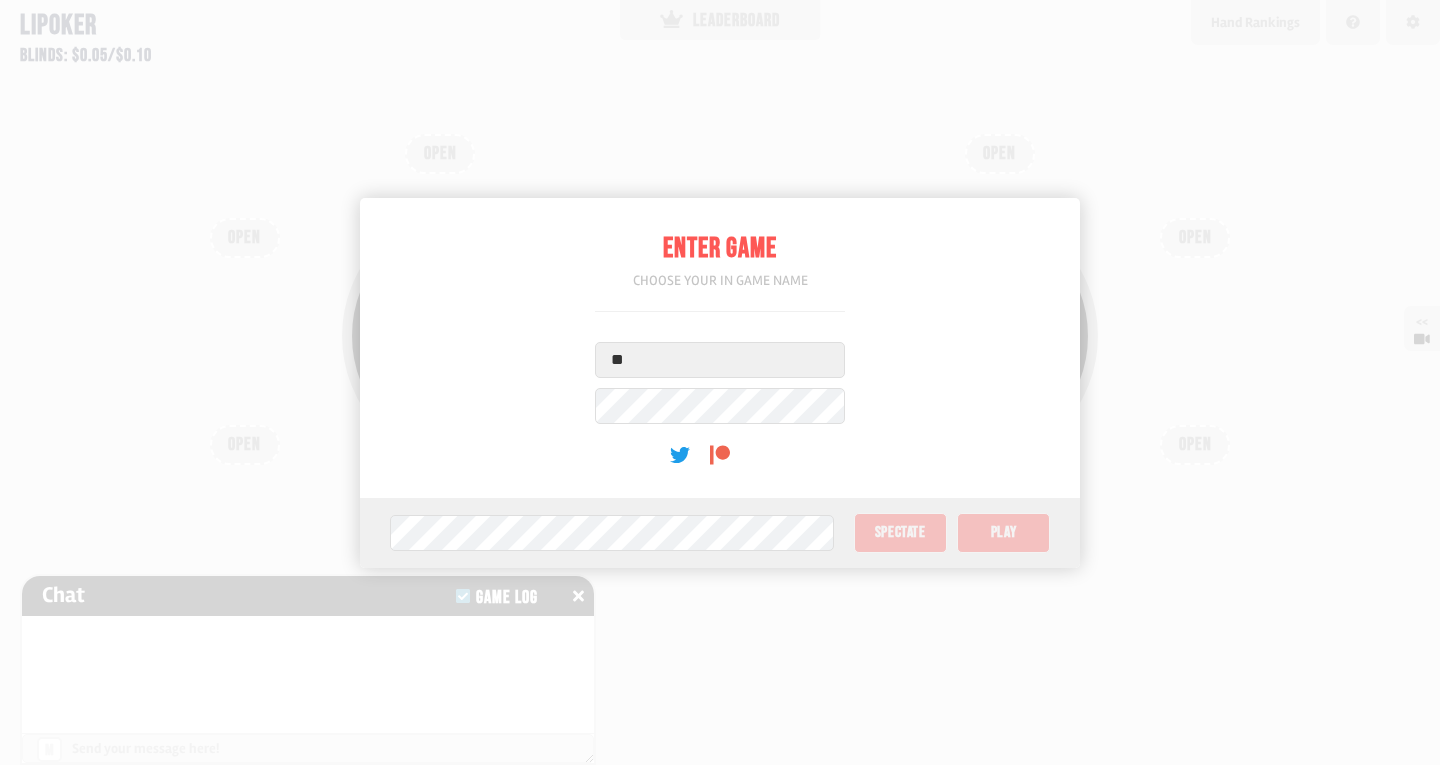type on "*" 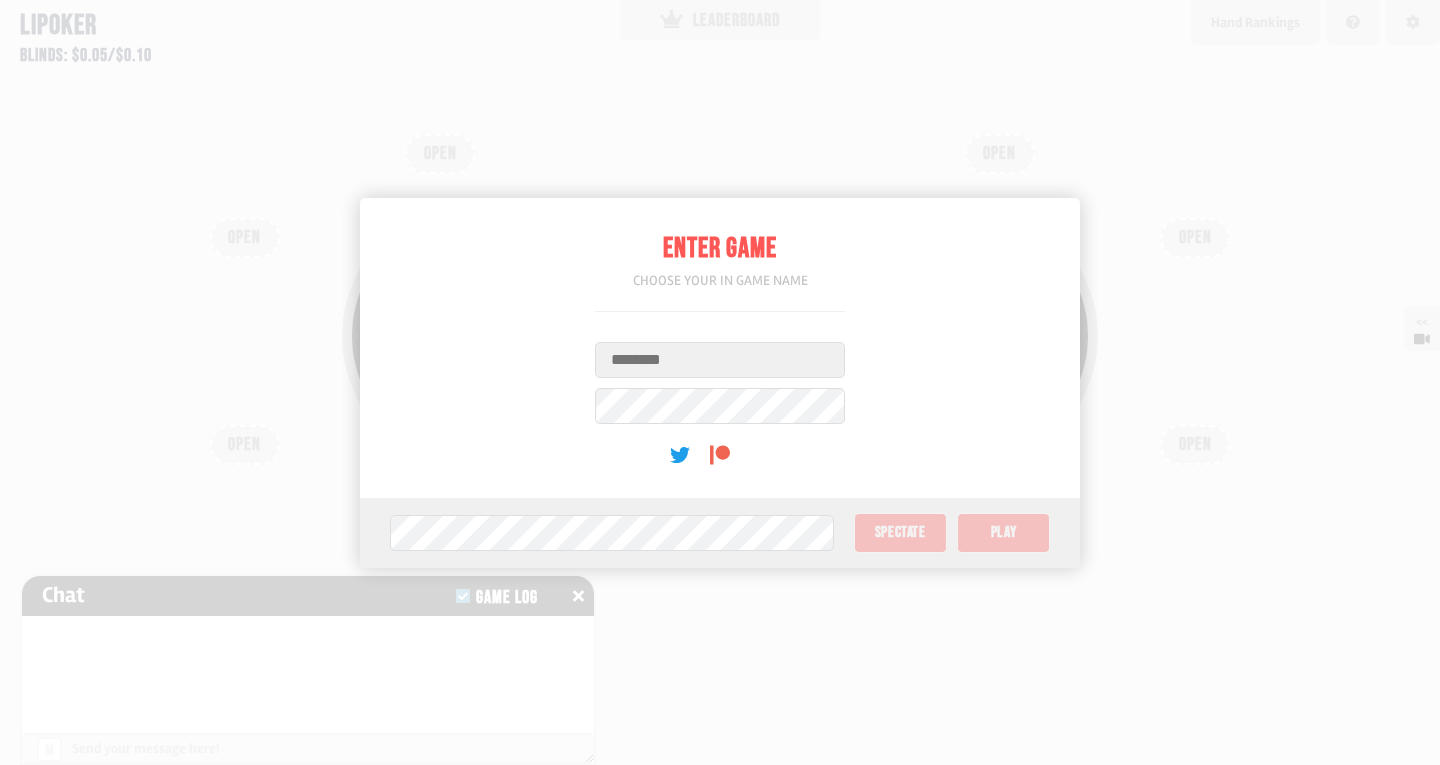 type on "*" 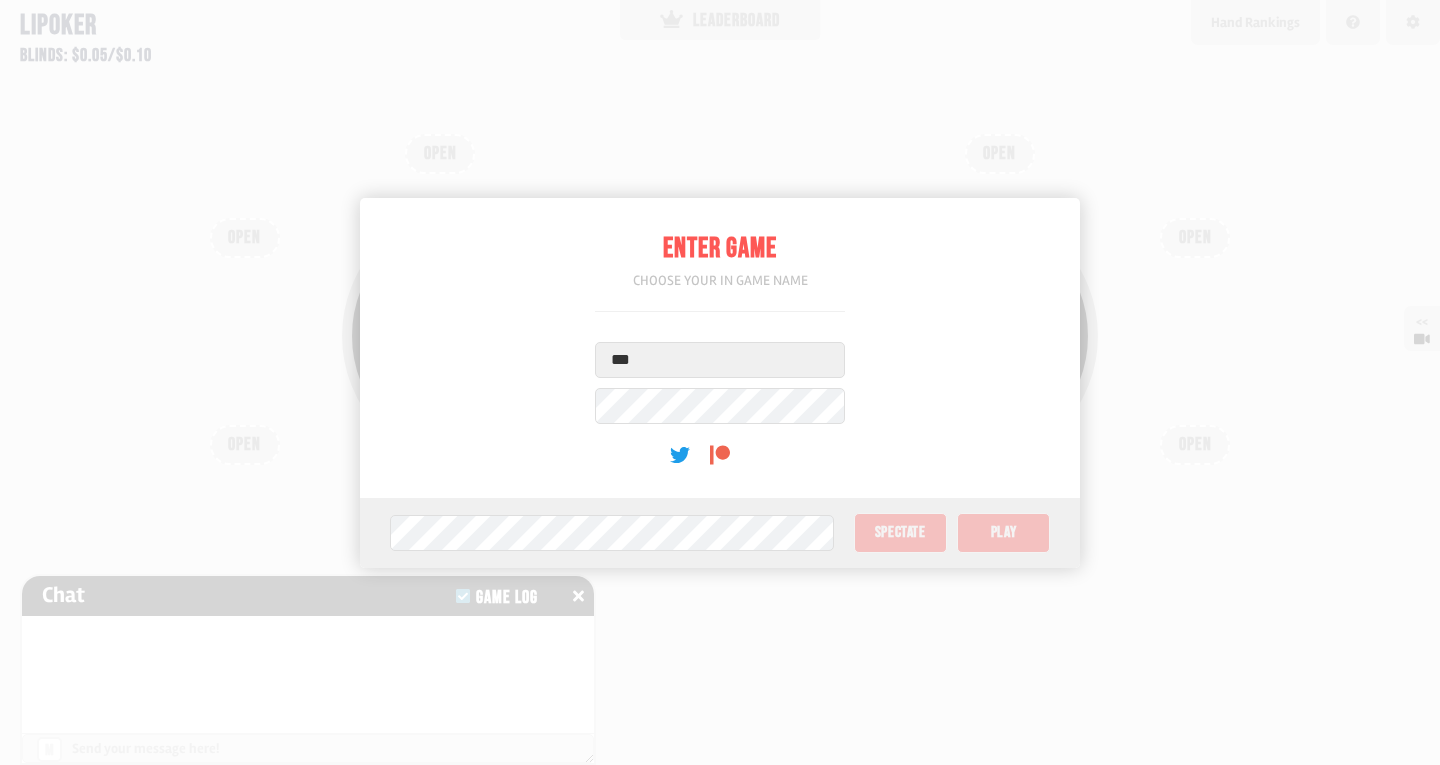 type on "***" 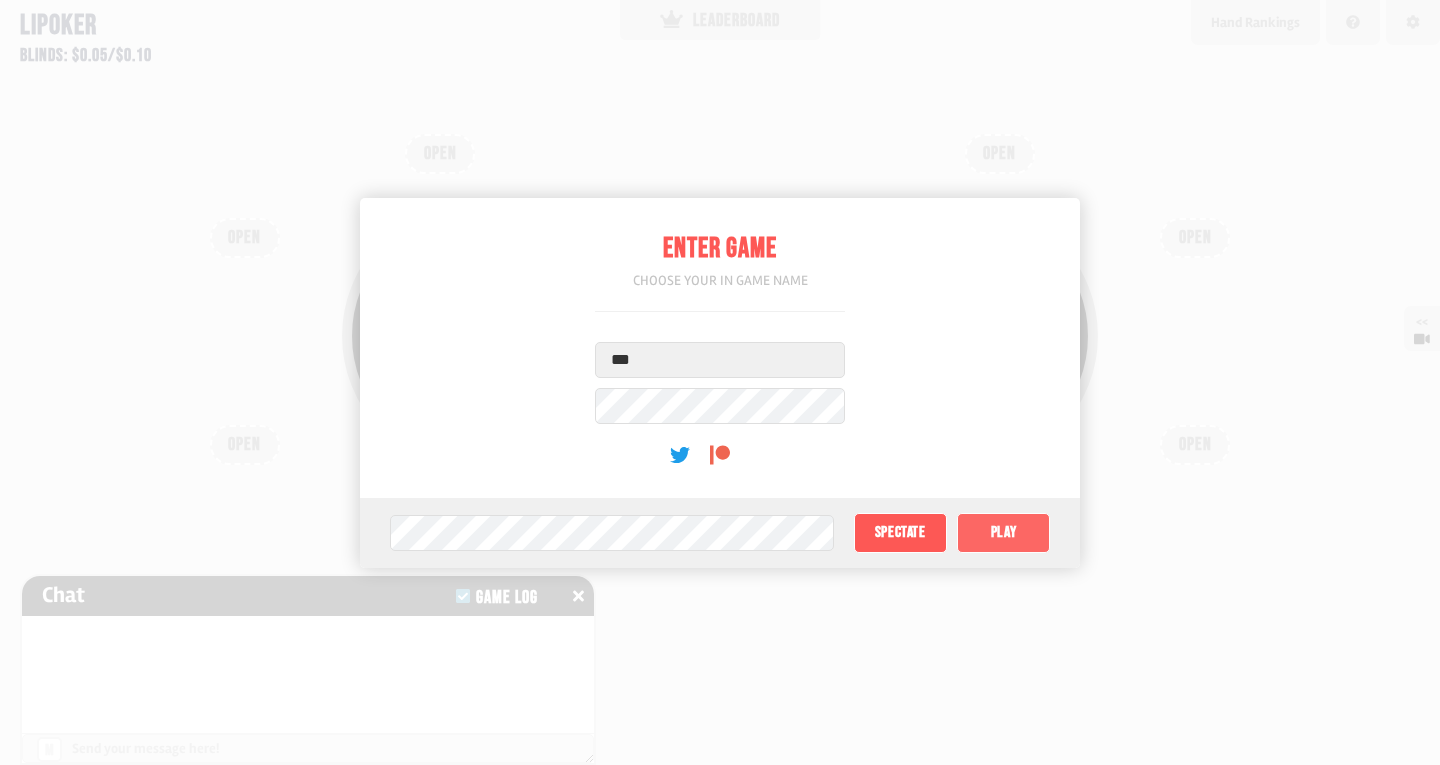 click on "Play" at bounding box center [1003, 533] 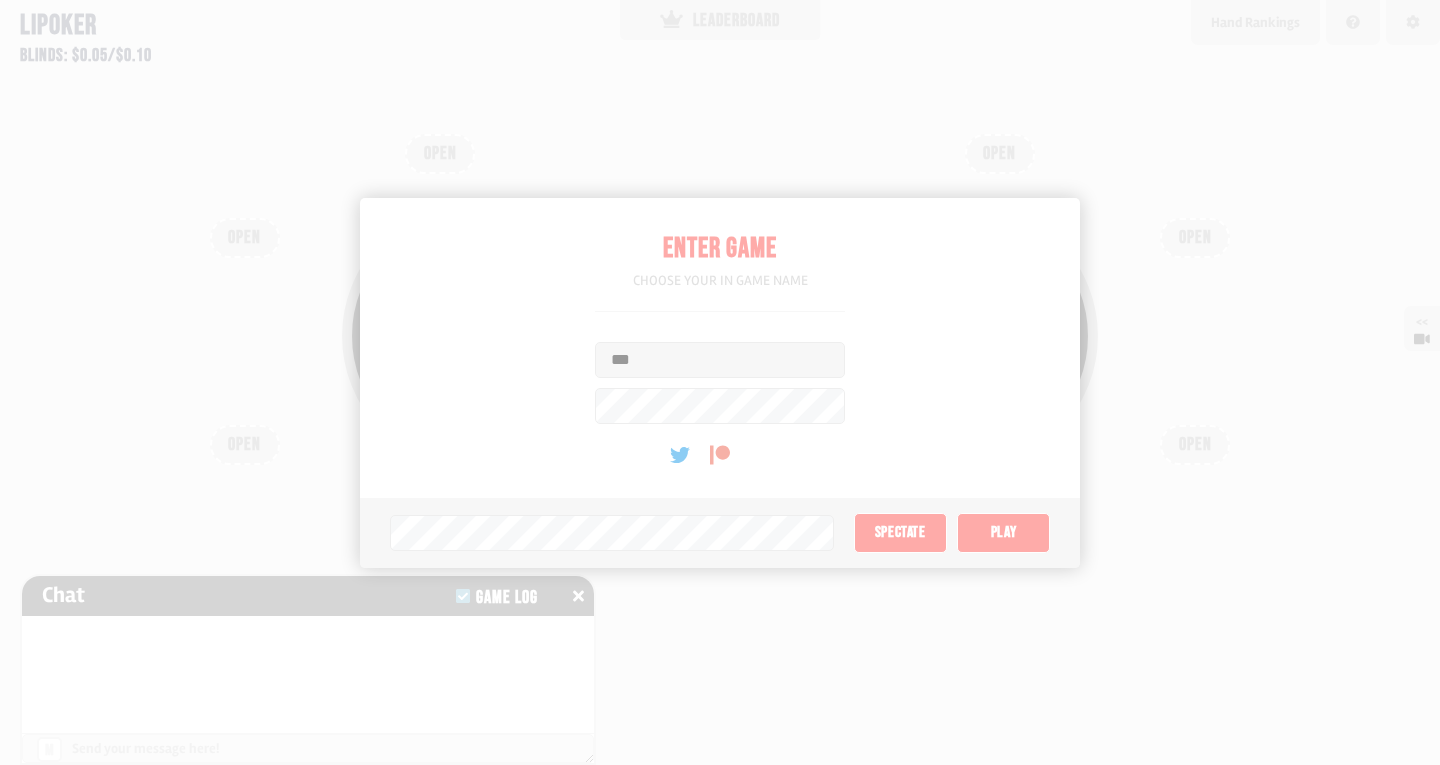type on "**" 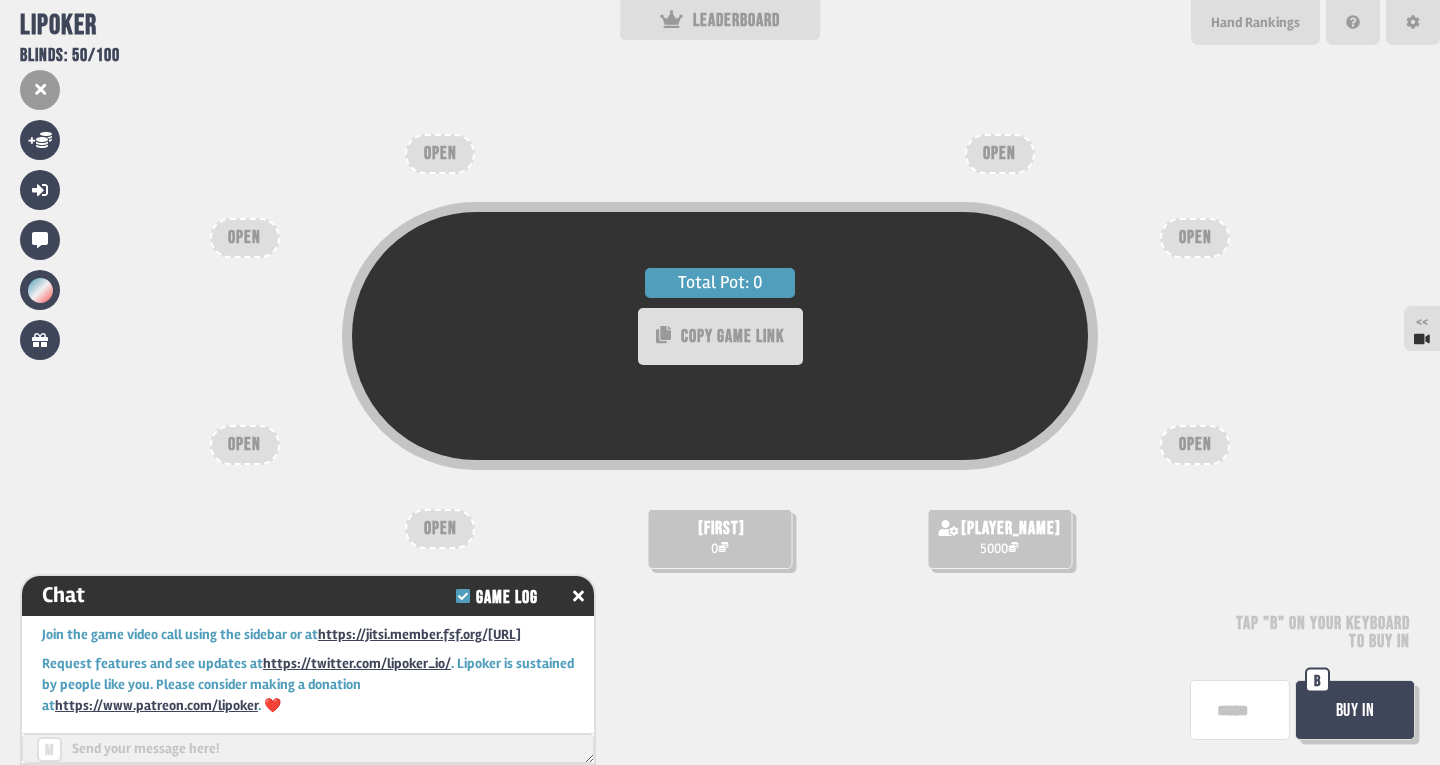 scroll, scrollTop: 16, scrollLeft: 0, axis: vertical 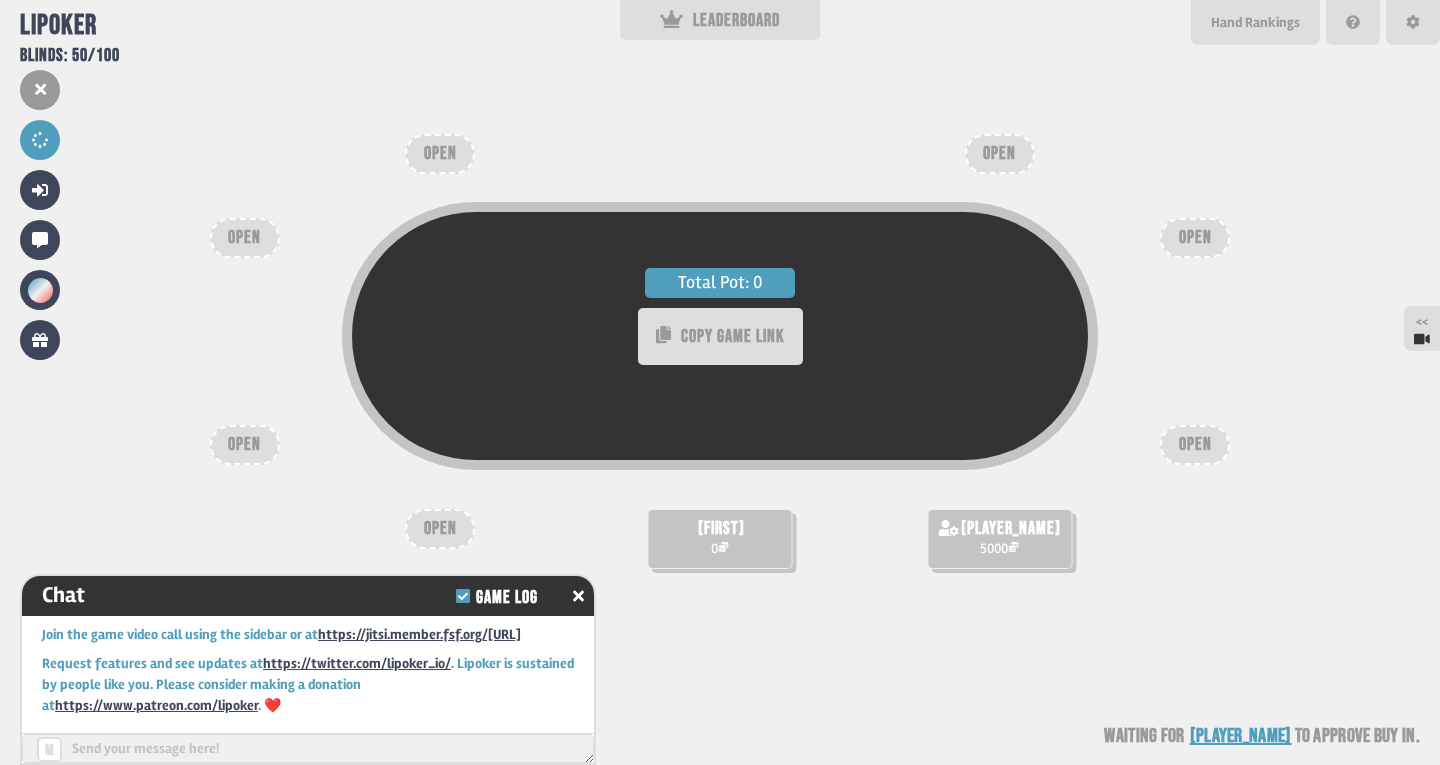 click on "Total Pot: 0   COPY GAME LINK [FIRST] 0  [FIRST] 5000  OPEN OPEN OPEN OPEN OPEN OPEN OPEN Waiting for  [FIRST]  to approve buy in" at bounding box center (720, 382) 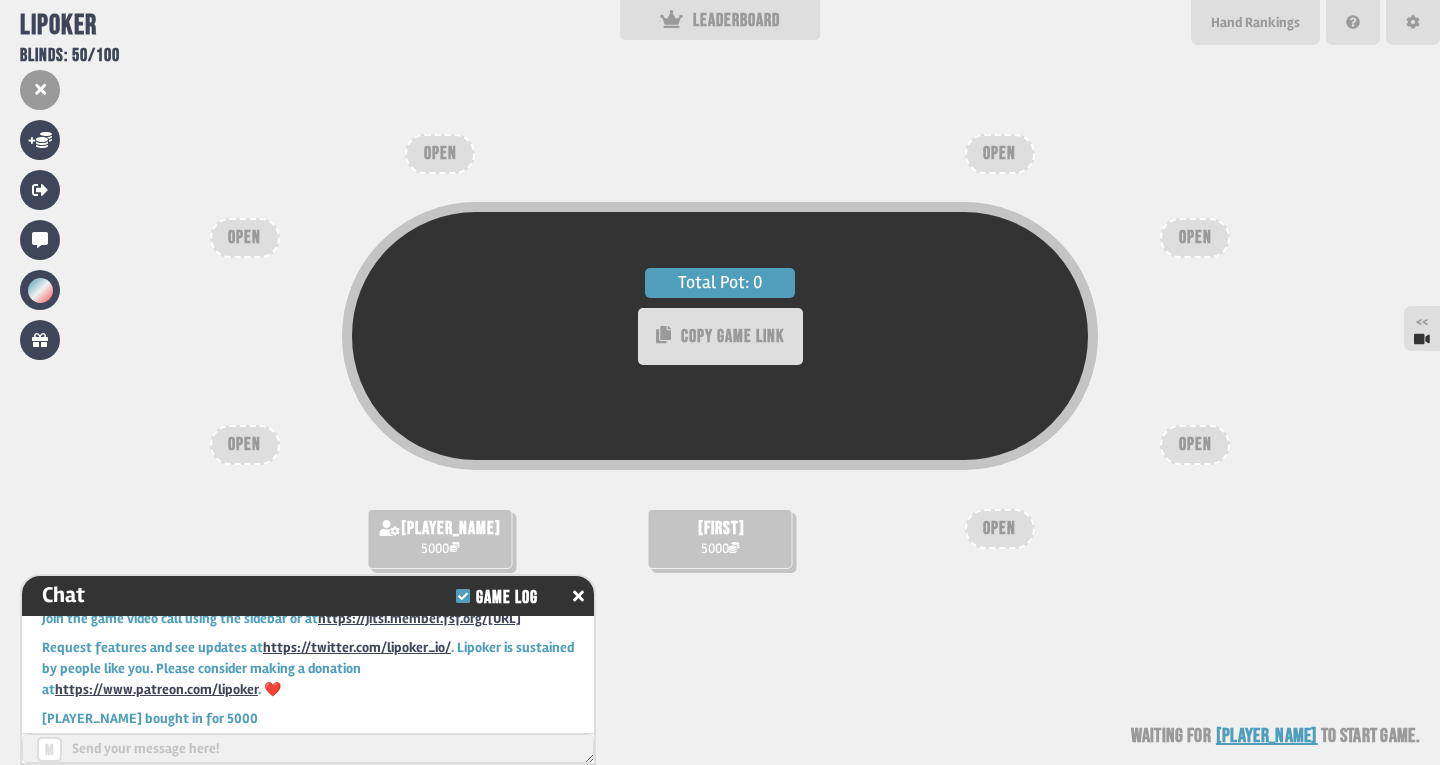 click on "Total Pot: 0   COPY GAME LINK [PLAYER_NAME] 5000  [PLAYER_NAME] 5000  OPEN OPEN OPEN OPEN OPEN OPEN OPEN Waiting for  [PLAYER_NAME]  to   start game" at bounding box center [720, 382] 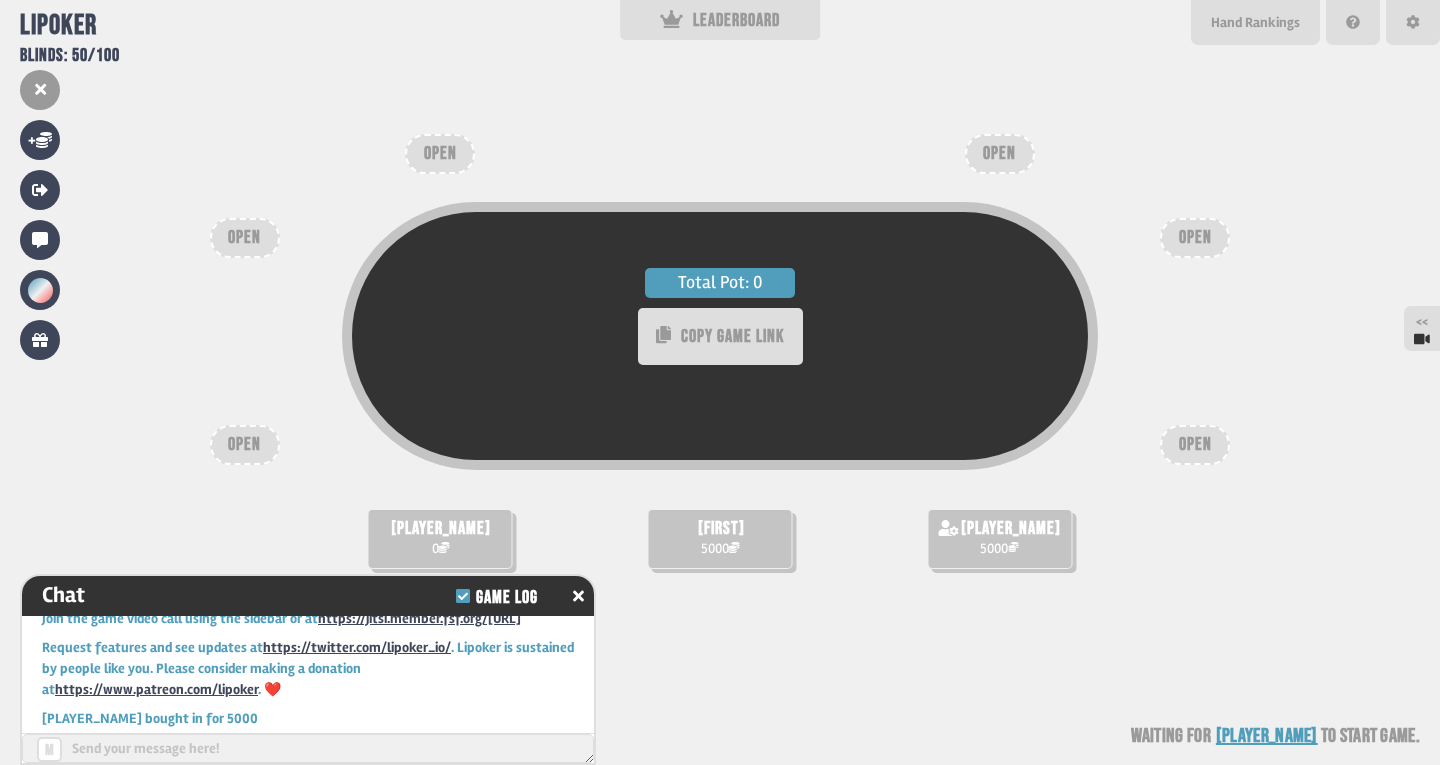 click on "Total Pot: 0   COPY GAME LINK [FIRST] 0  [FIRST] 5000  [FIRST] 5000  OPEN OPEN OPEN OPEN OPEN OPEN OPEN Waiting for  [FIRST]  to   start game" at bounding box center (720, 382) 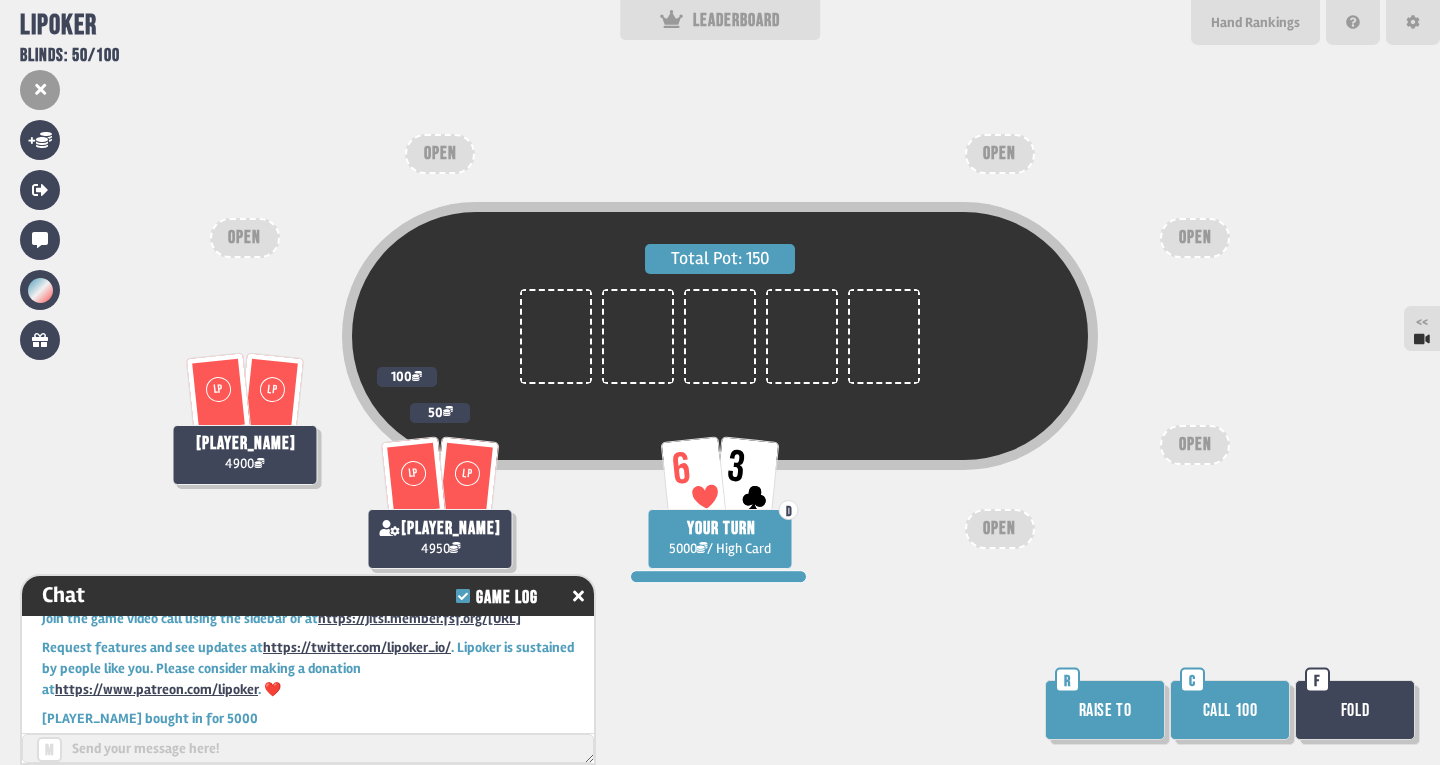 click on "Fold" at bounding box center (1355, 710) 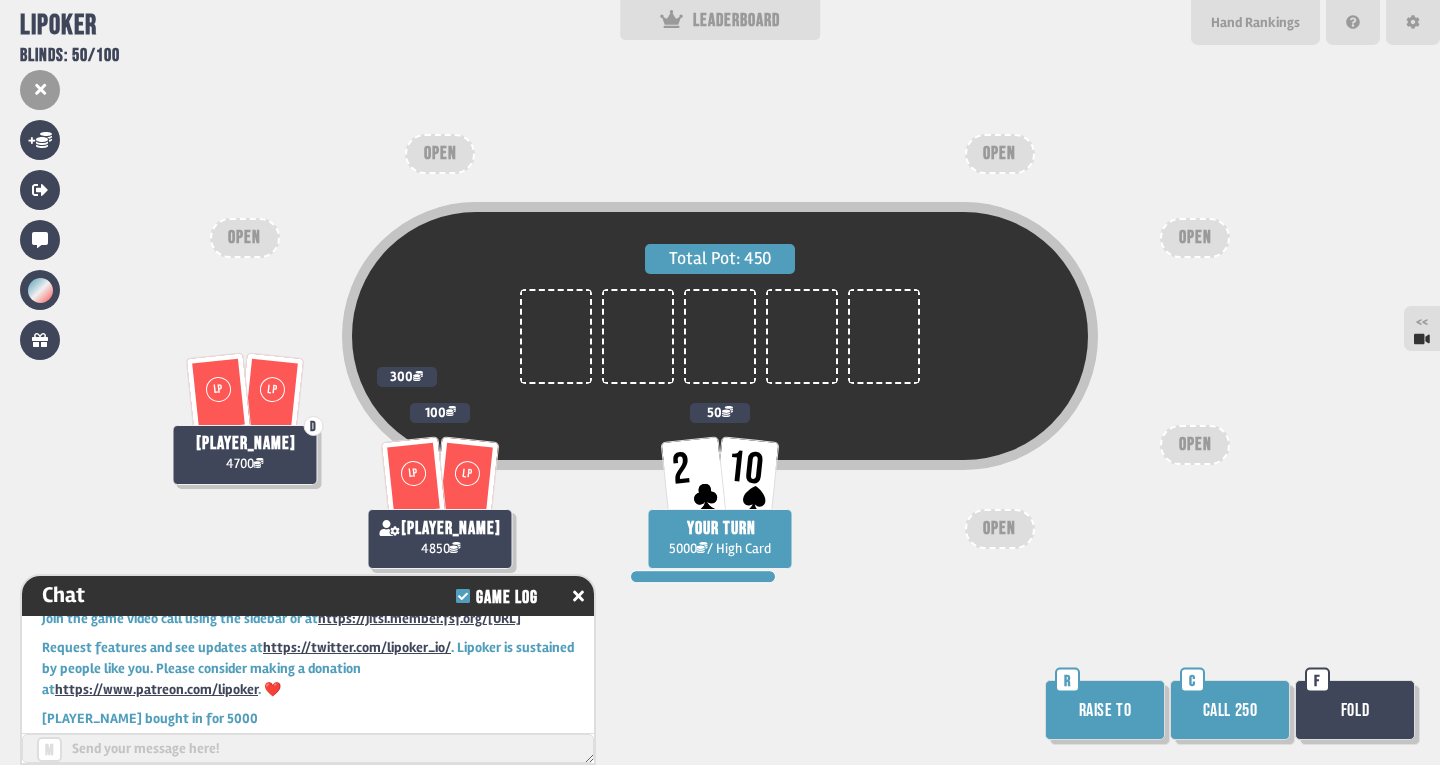click on "Fold" at bounding box center (1355, 710) 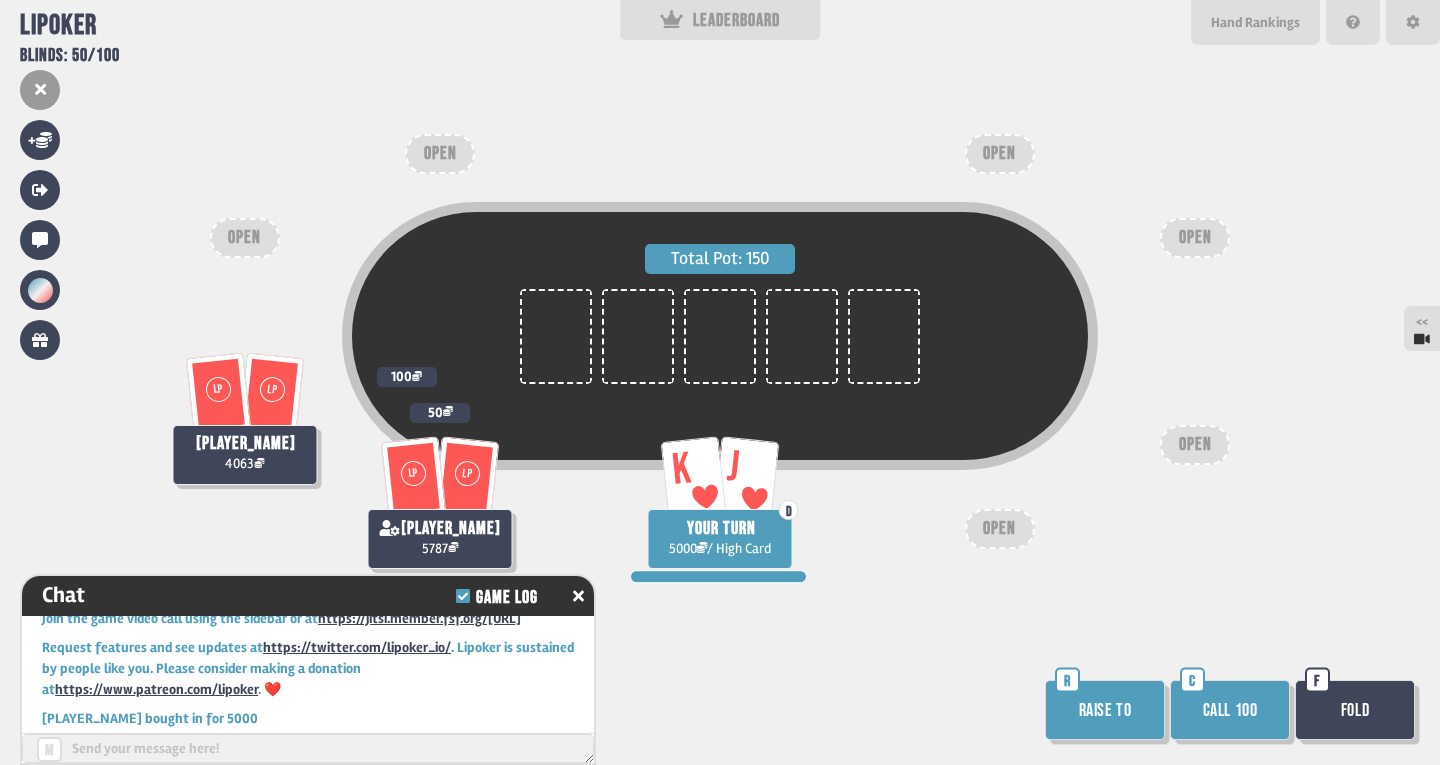 click on "Call 100" at bounding box center (1230, 710) 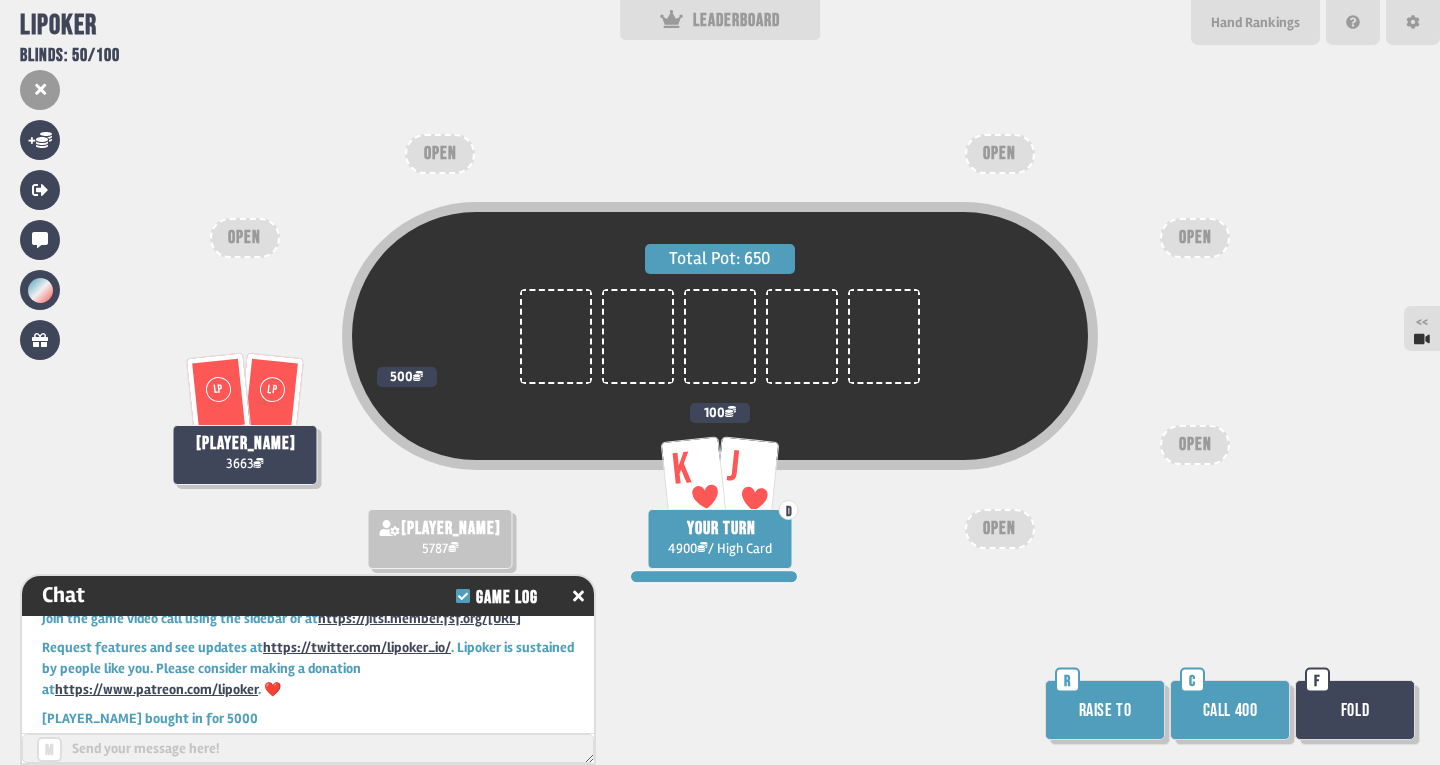 click on "Raise to" at bounding box center (1105, 710) 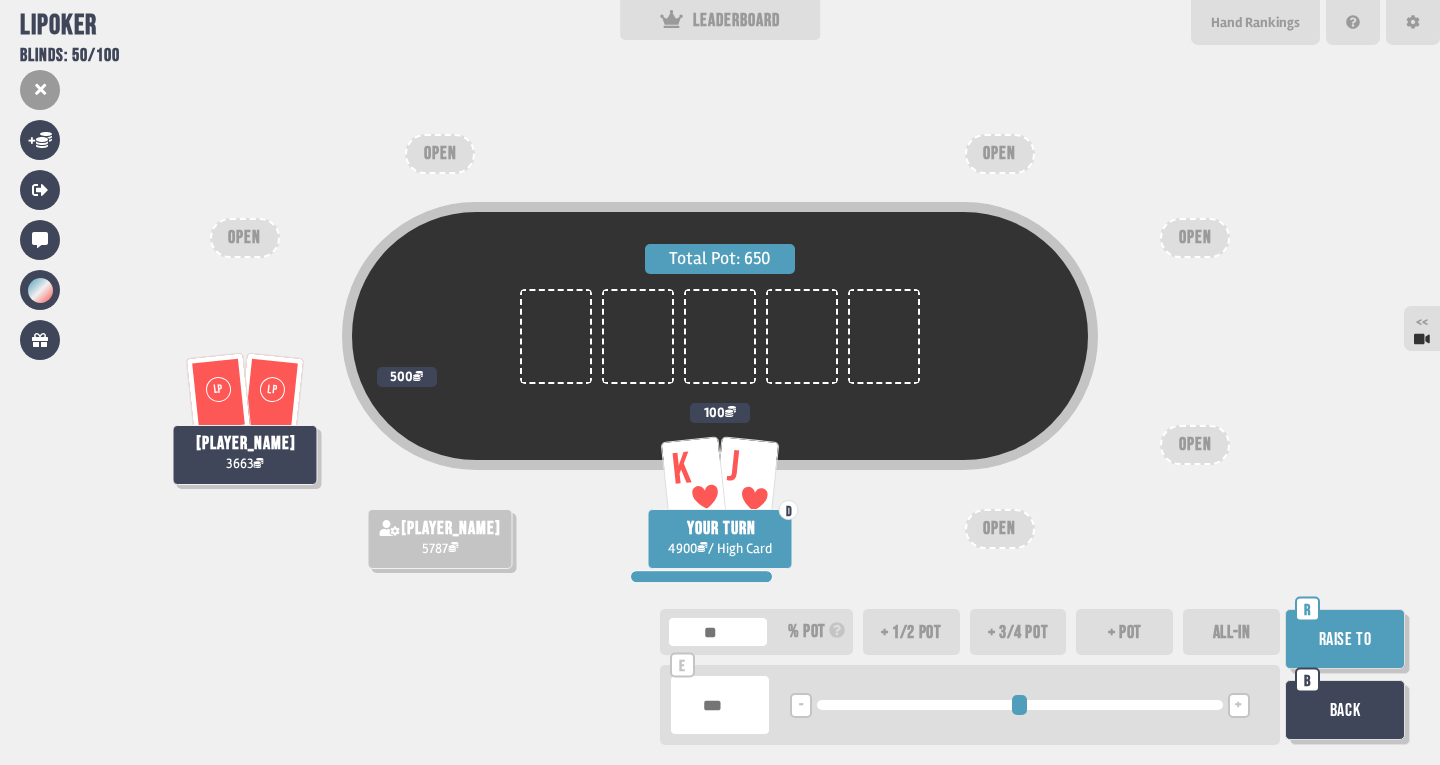click at bounding box center (720, 705) 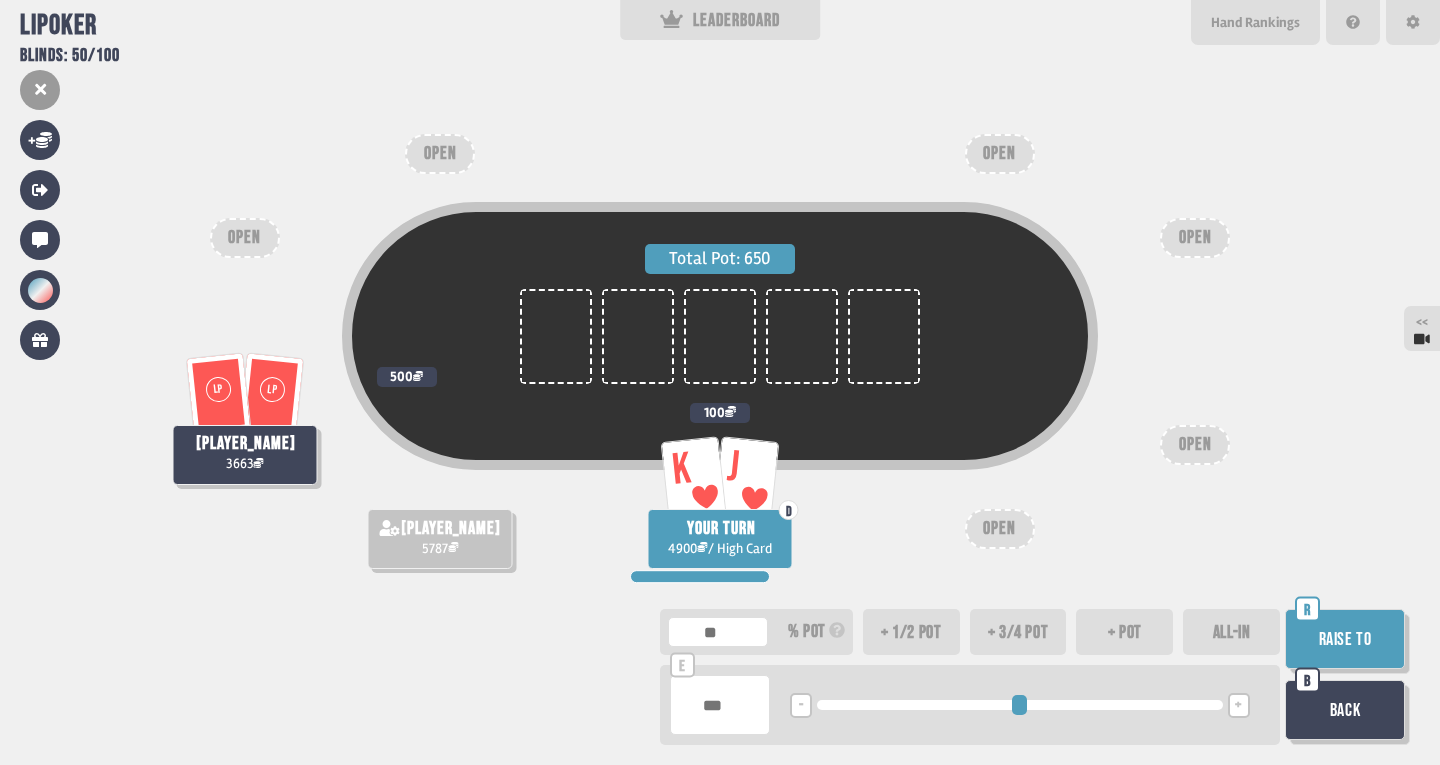 drag, startPoint x: 731, startPoint y: 703, endPoint x: 654, endPoint y: 715, distance: 77.92946 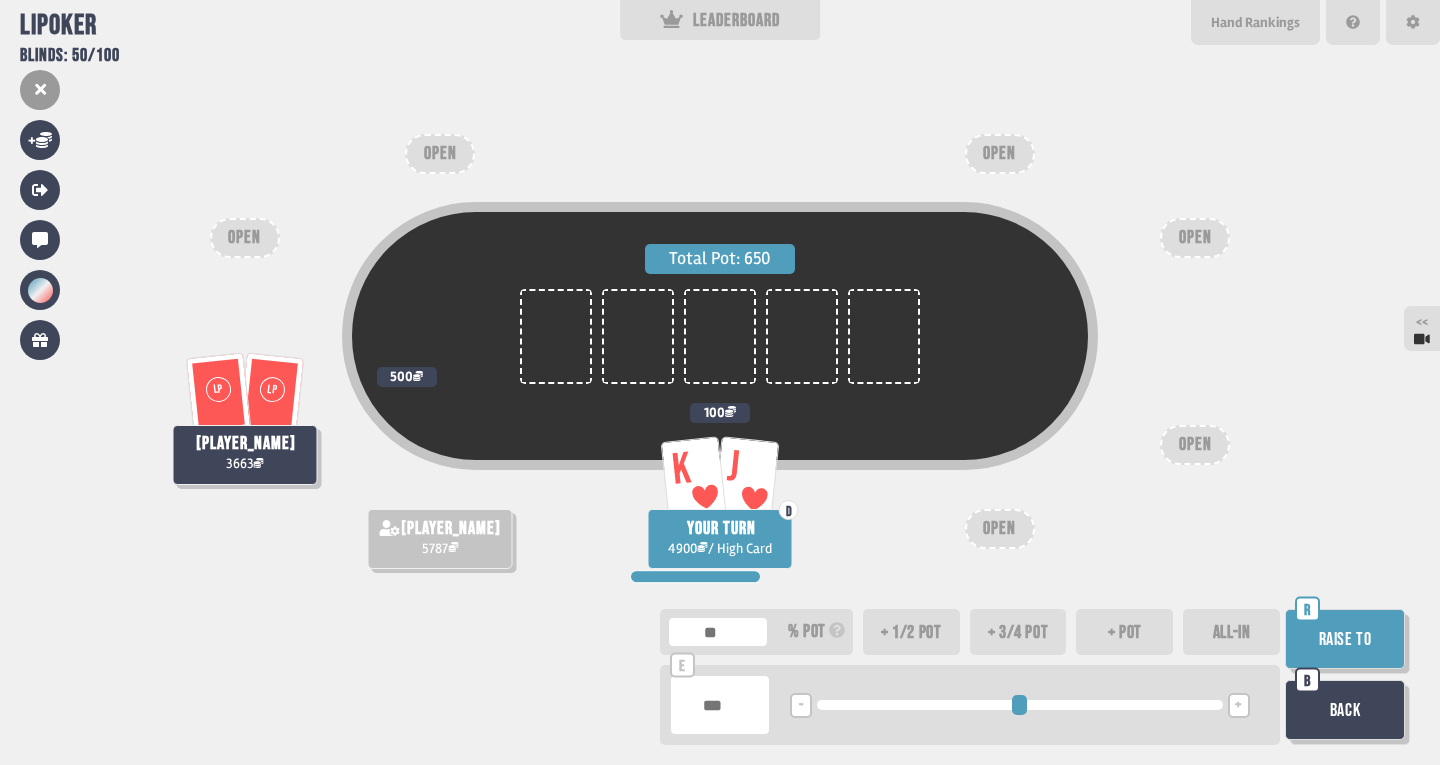 drag, startPoint x: 731, startPoint y: 703, endPoint x: 705, endPoint y: 705, distance: 26.076809 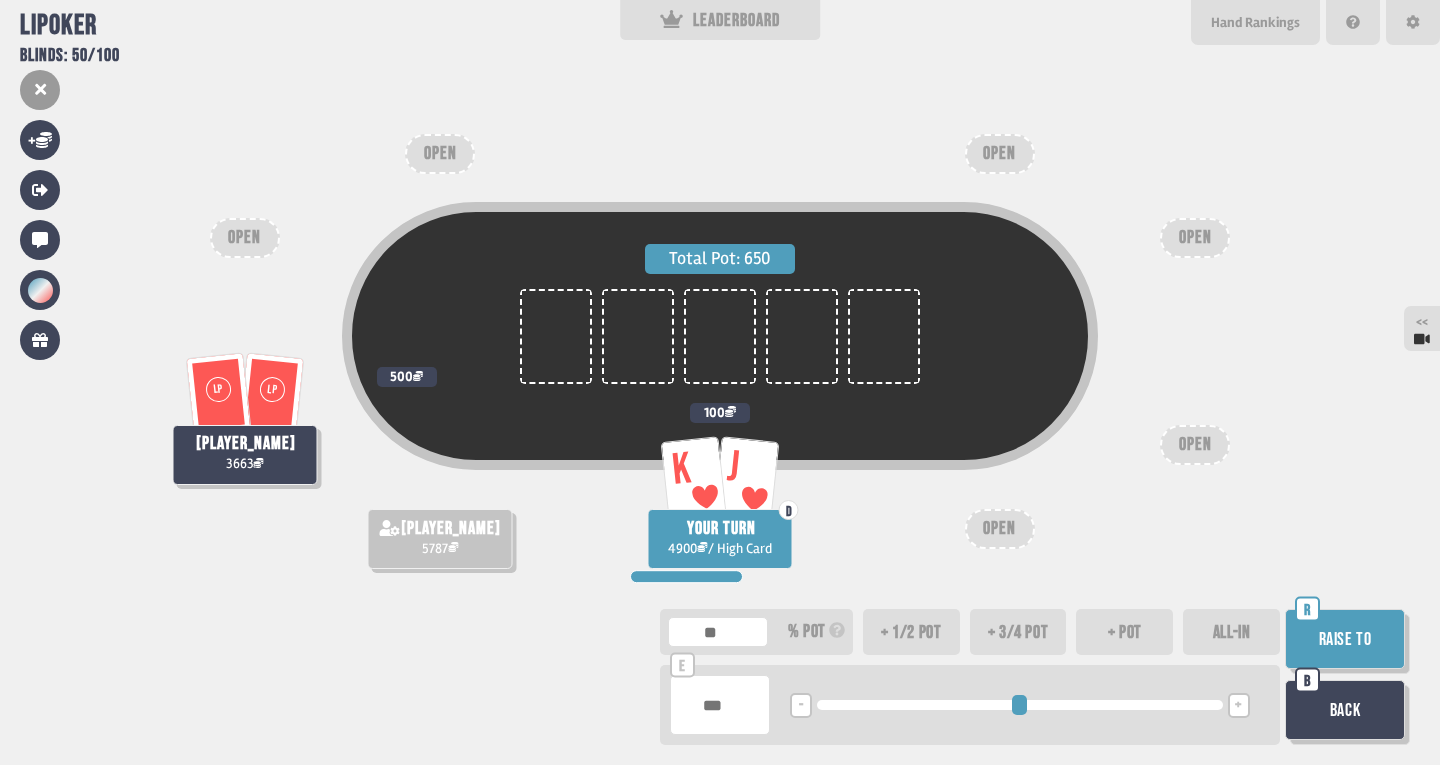 type on "***" 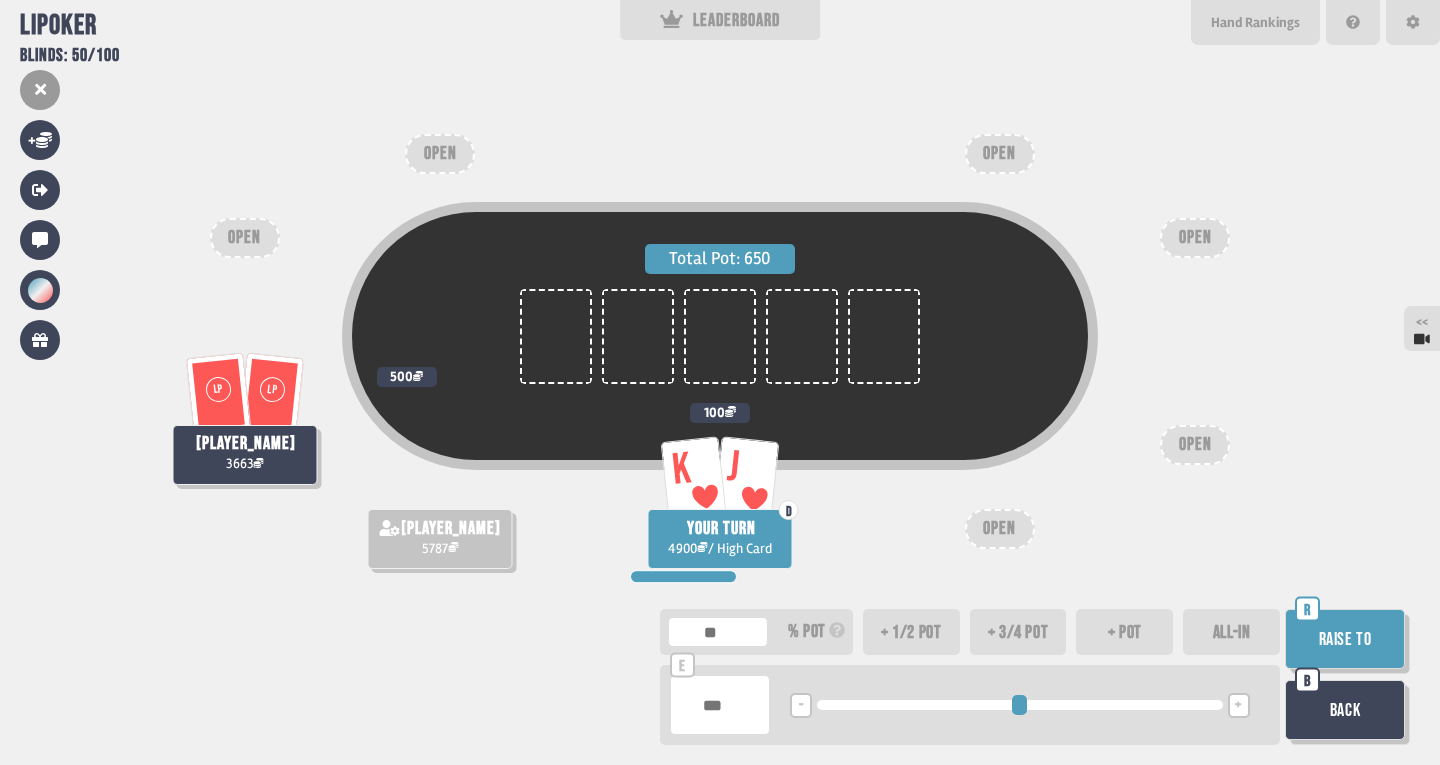 type on "***" 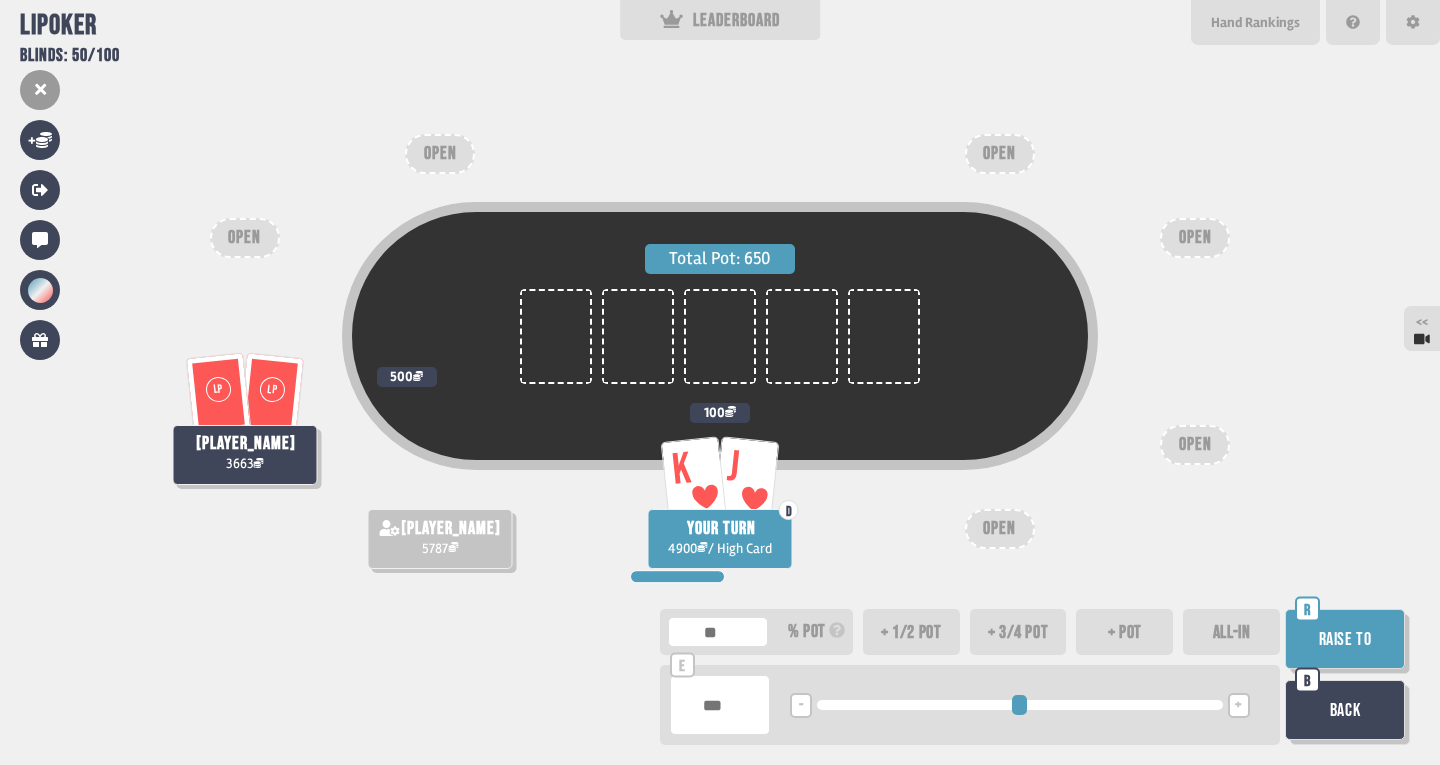 type on "***" 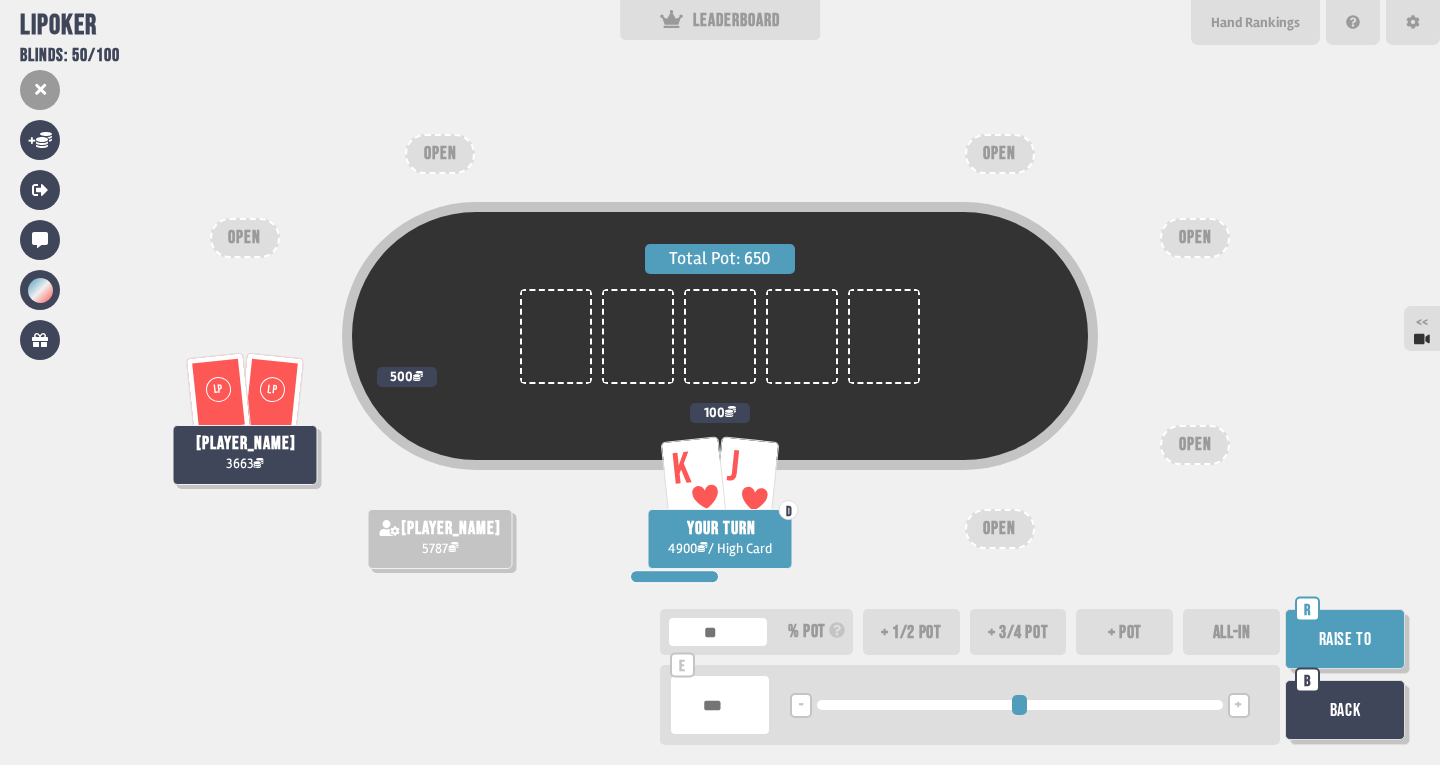 type on "***" 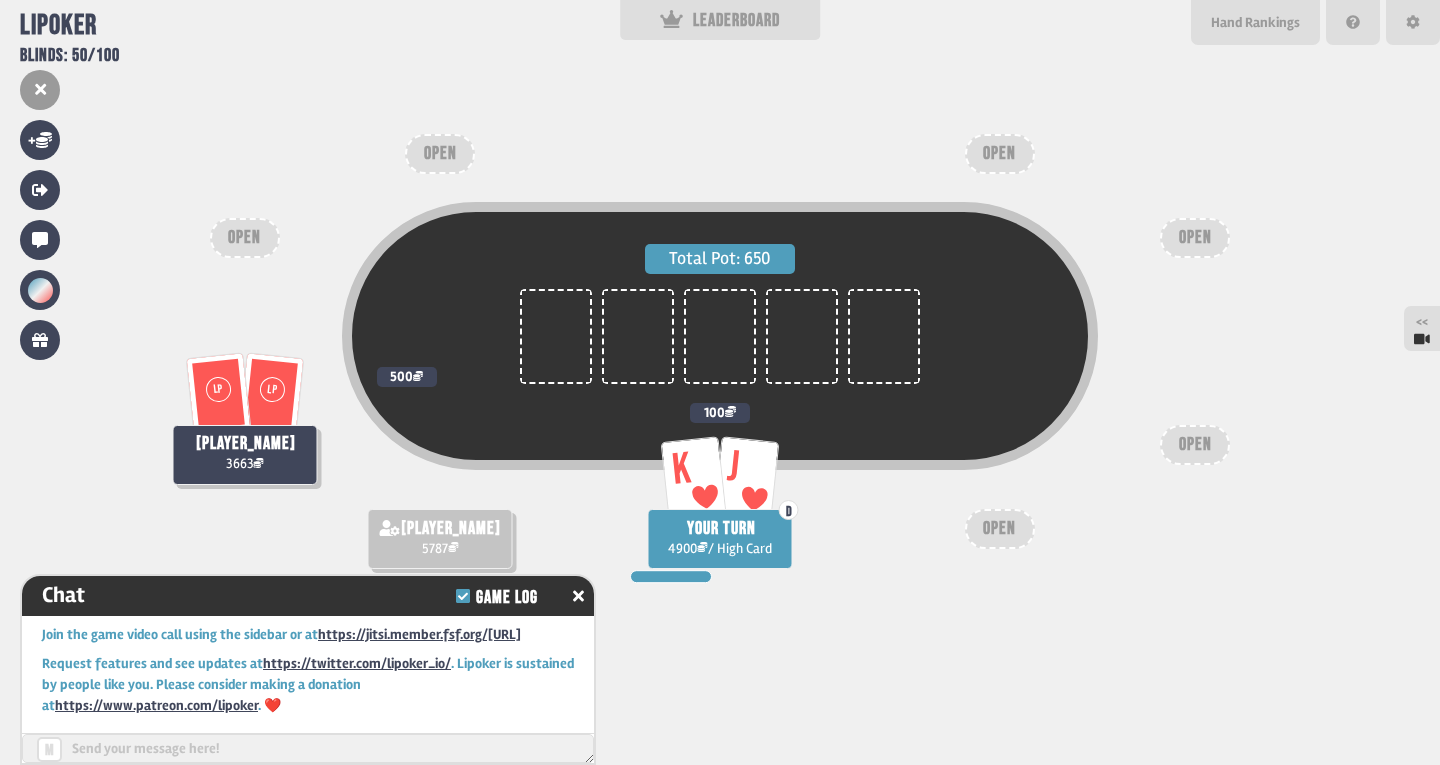 scroll, scrollTop: 1118, scrollLeft: 0, axis: vertical 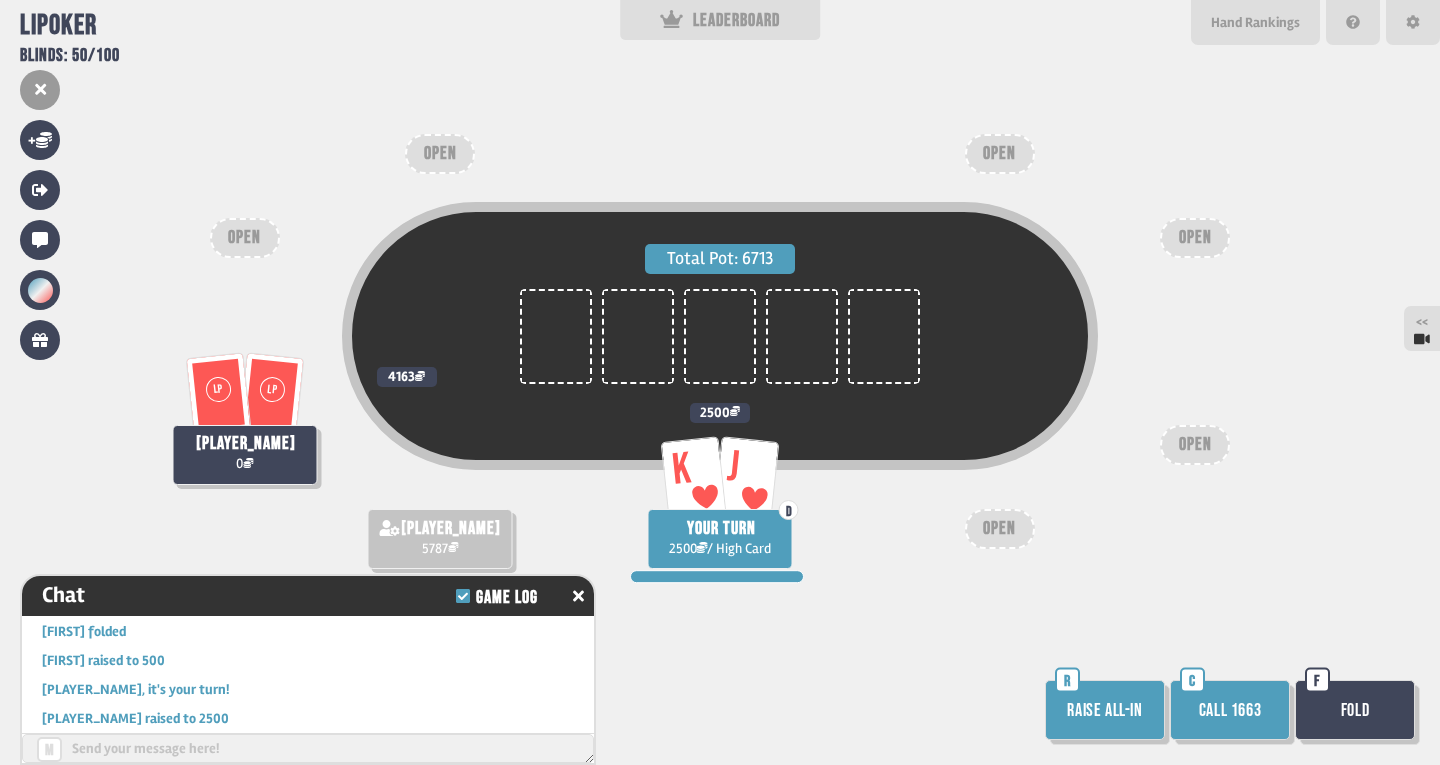 click on "Call 1663" at bounding box center (1230, 710) 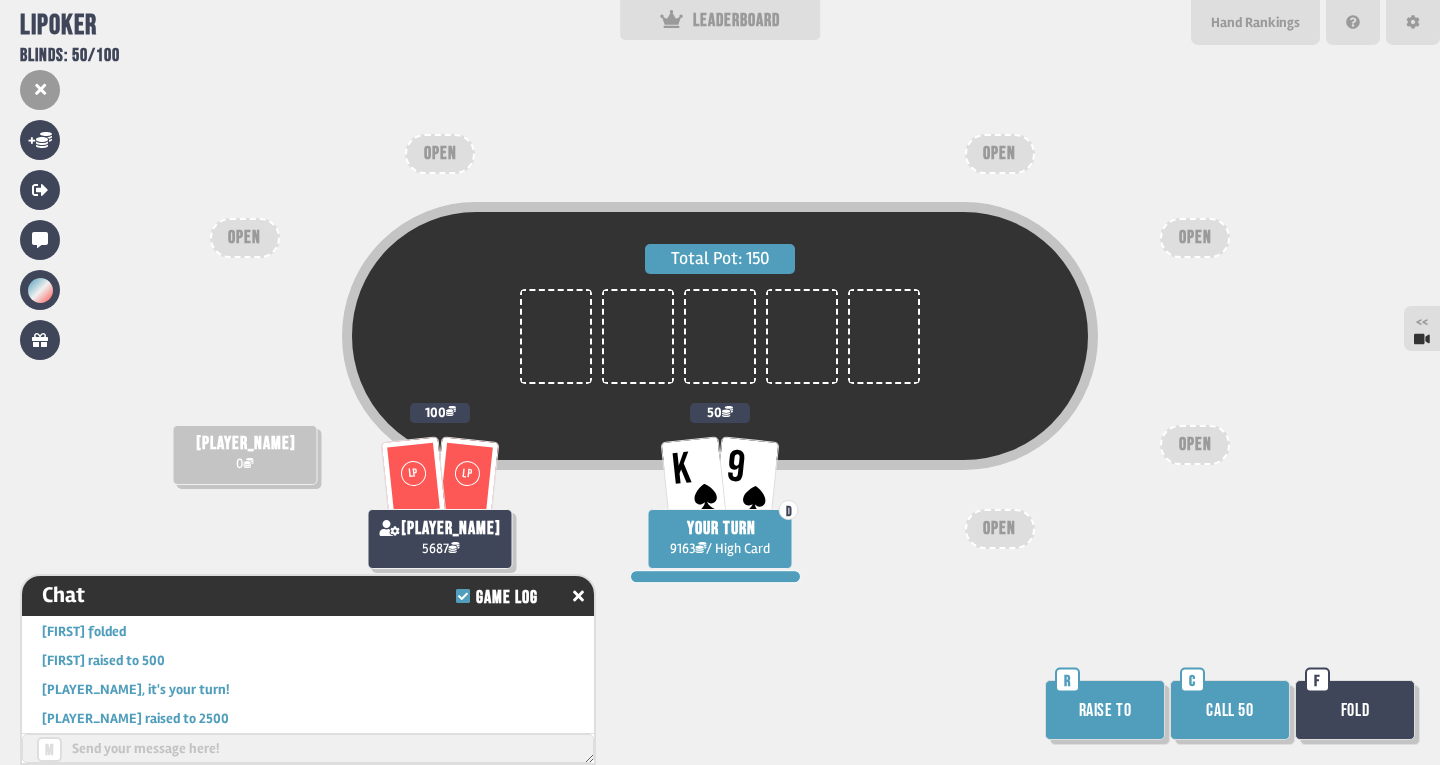 click on "Raise to" at bounding box center [1105, 710] 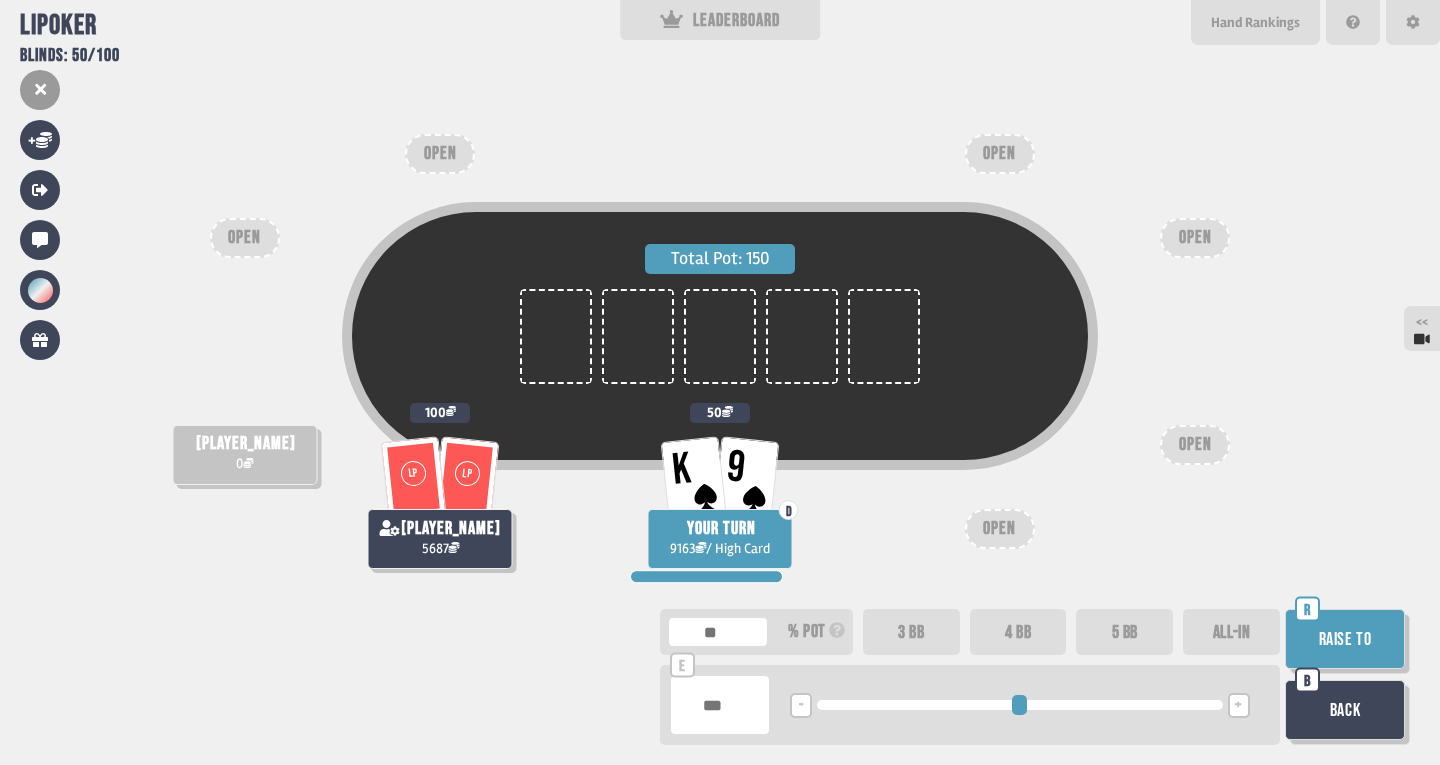 click on "+" at bounding box center (1238, 706) 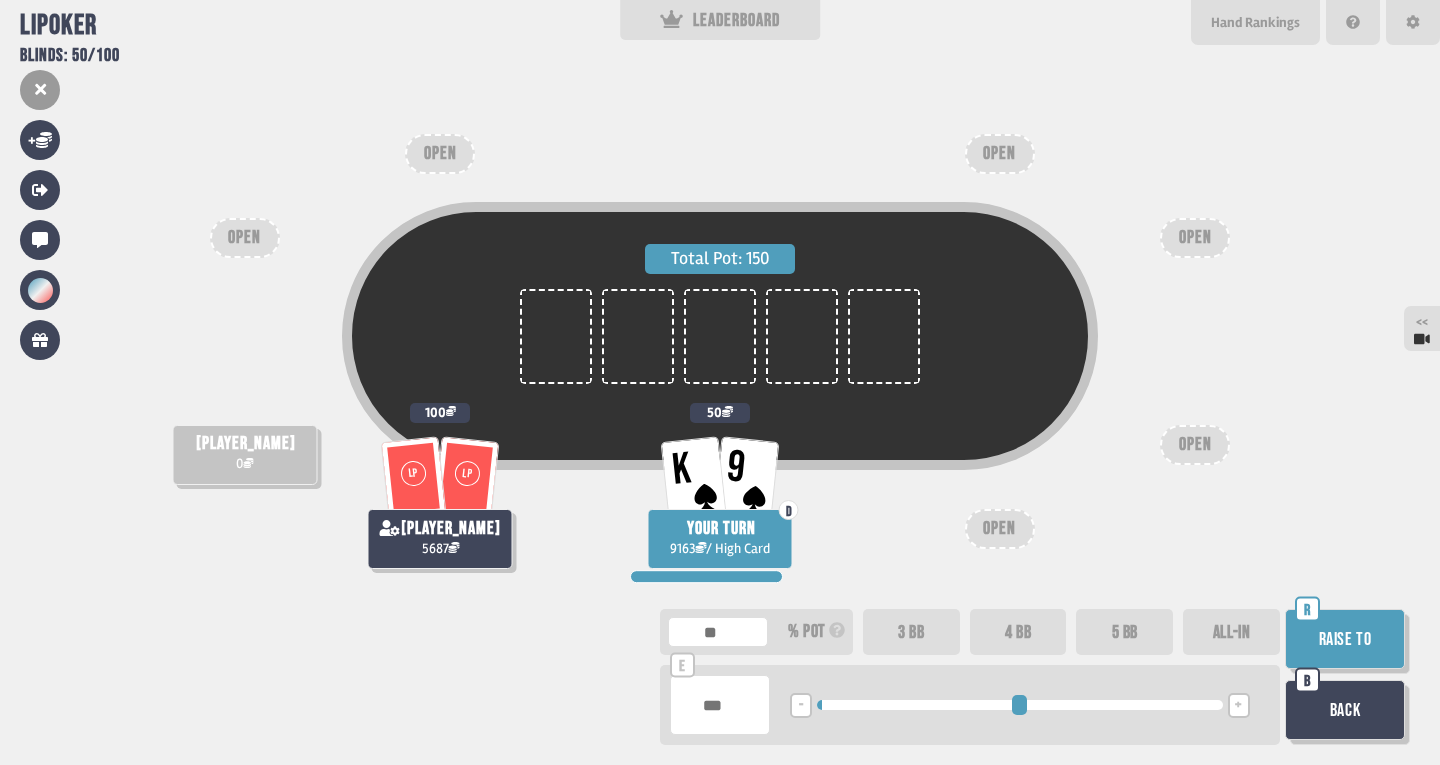 click on "+" at bounding box center [1238, 706] 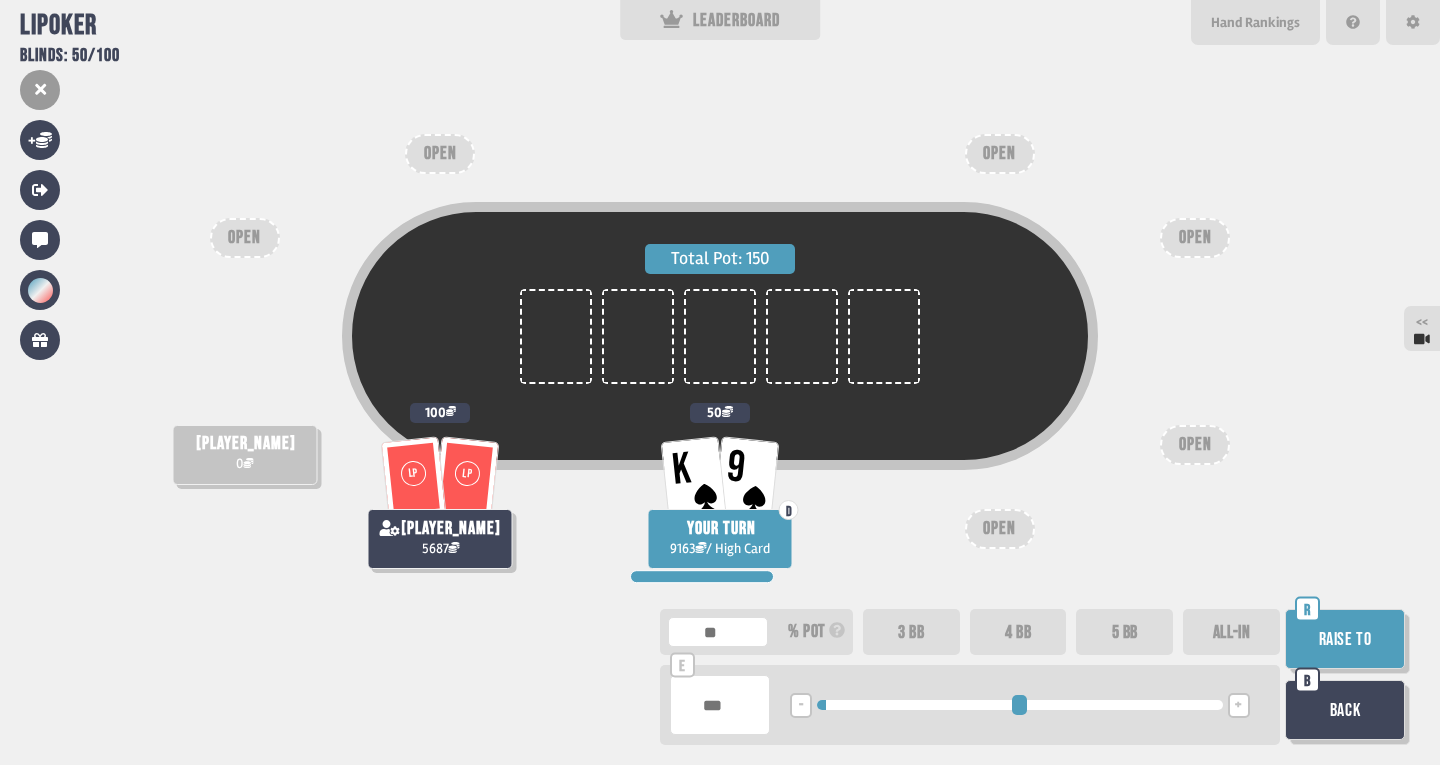 click on "Raise to" at bounding box center (1345, 639) 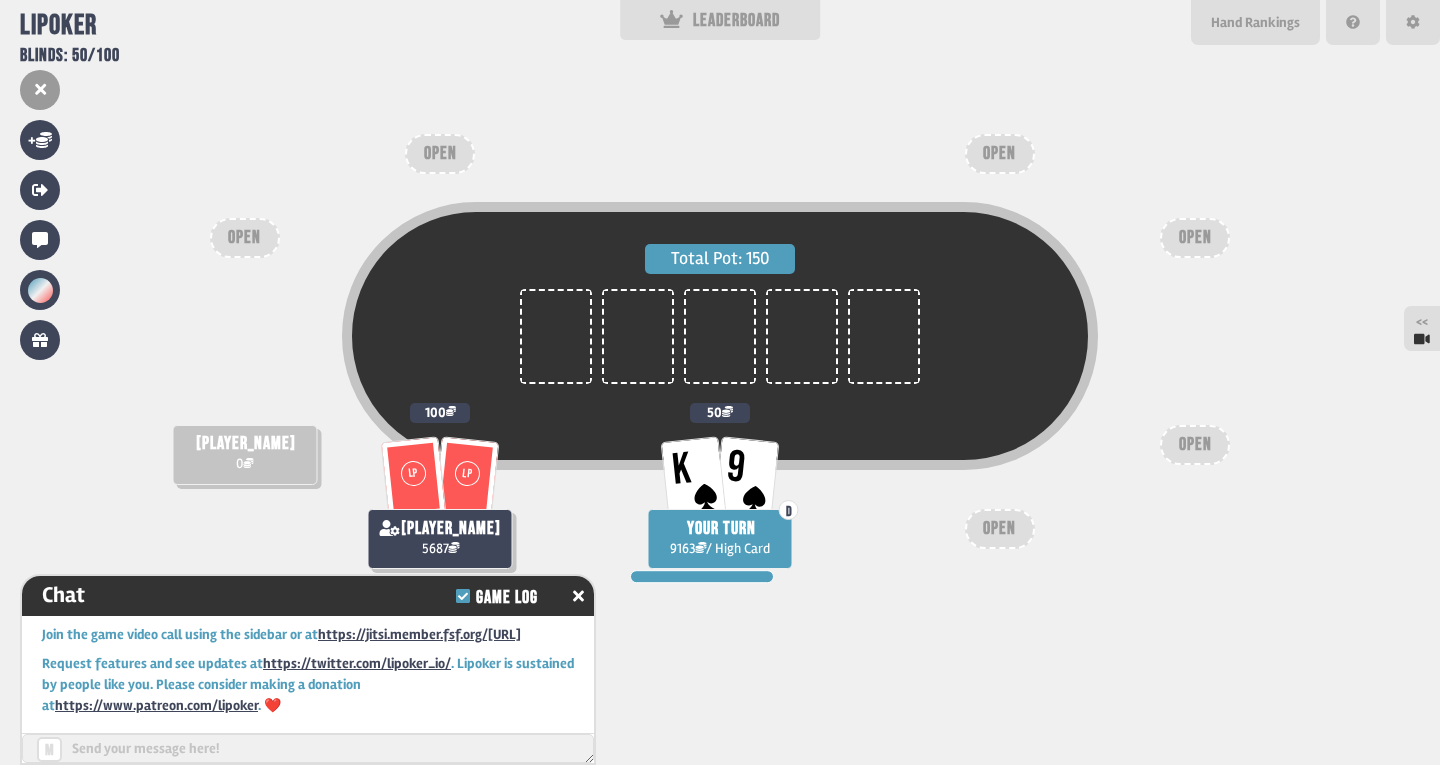 scroll, scrollTop: 1437, scrollLeft: 0, axis: vertical 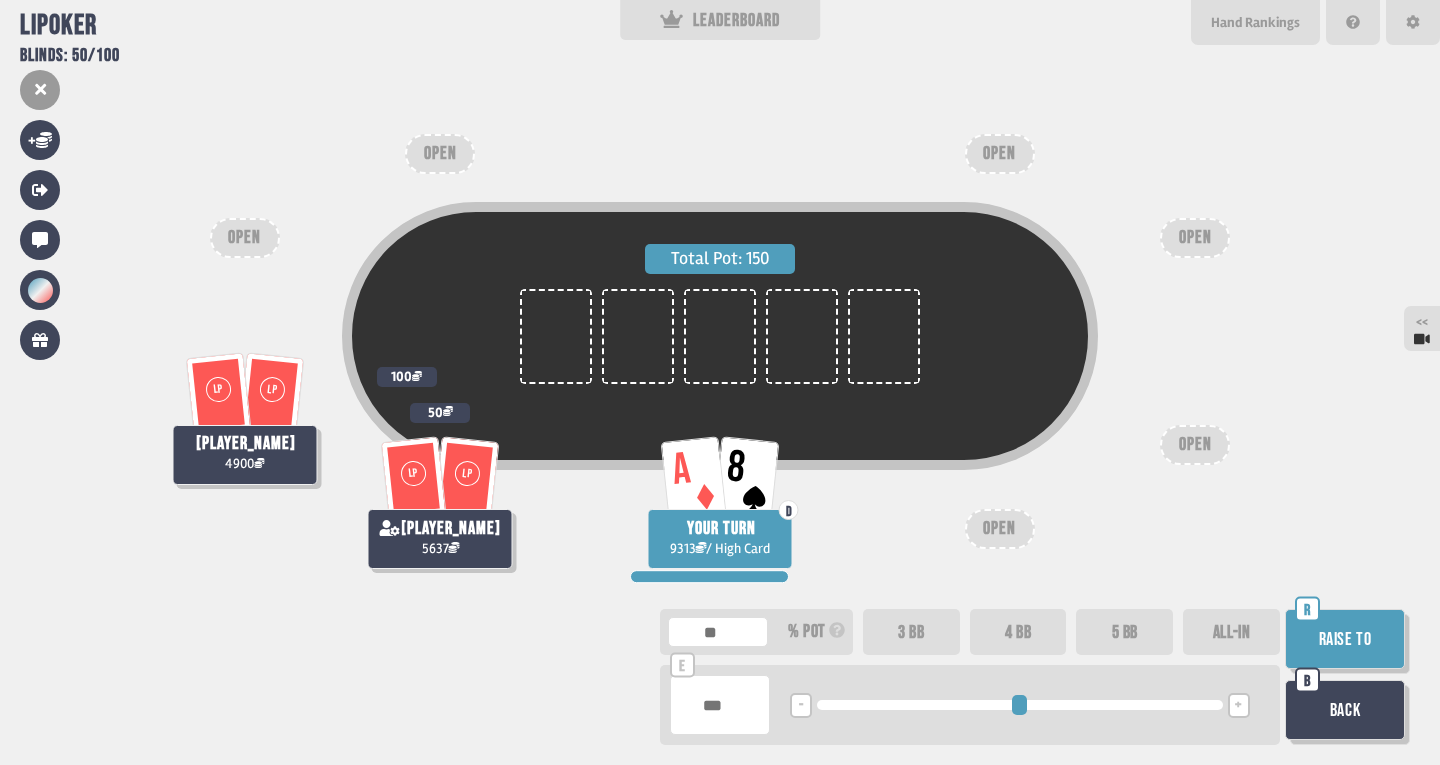 click on "+" at bounding box center [1238, 706] 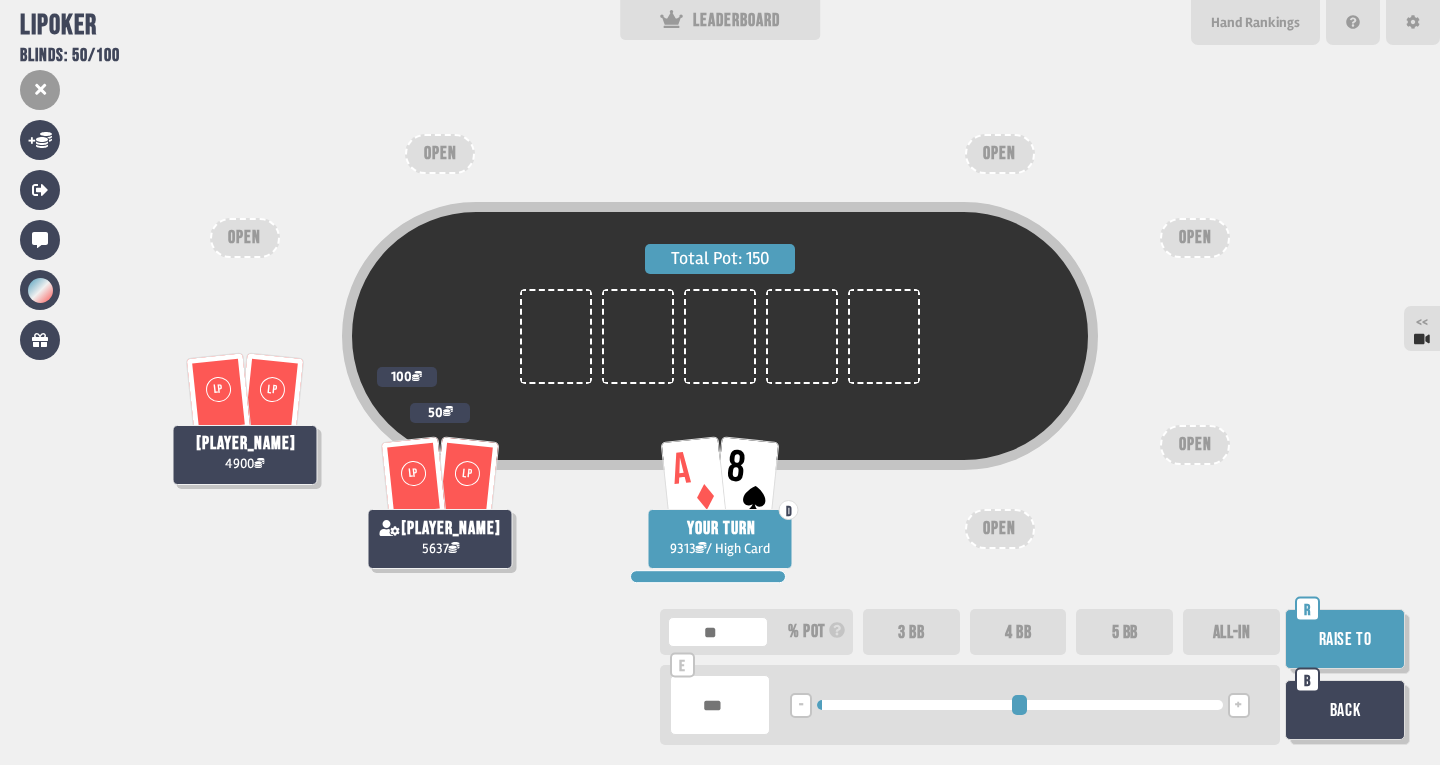 click on "Raise to" at bounding box center [1345, 639] 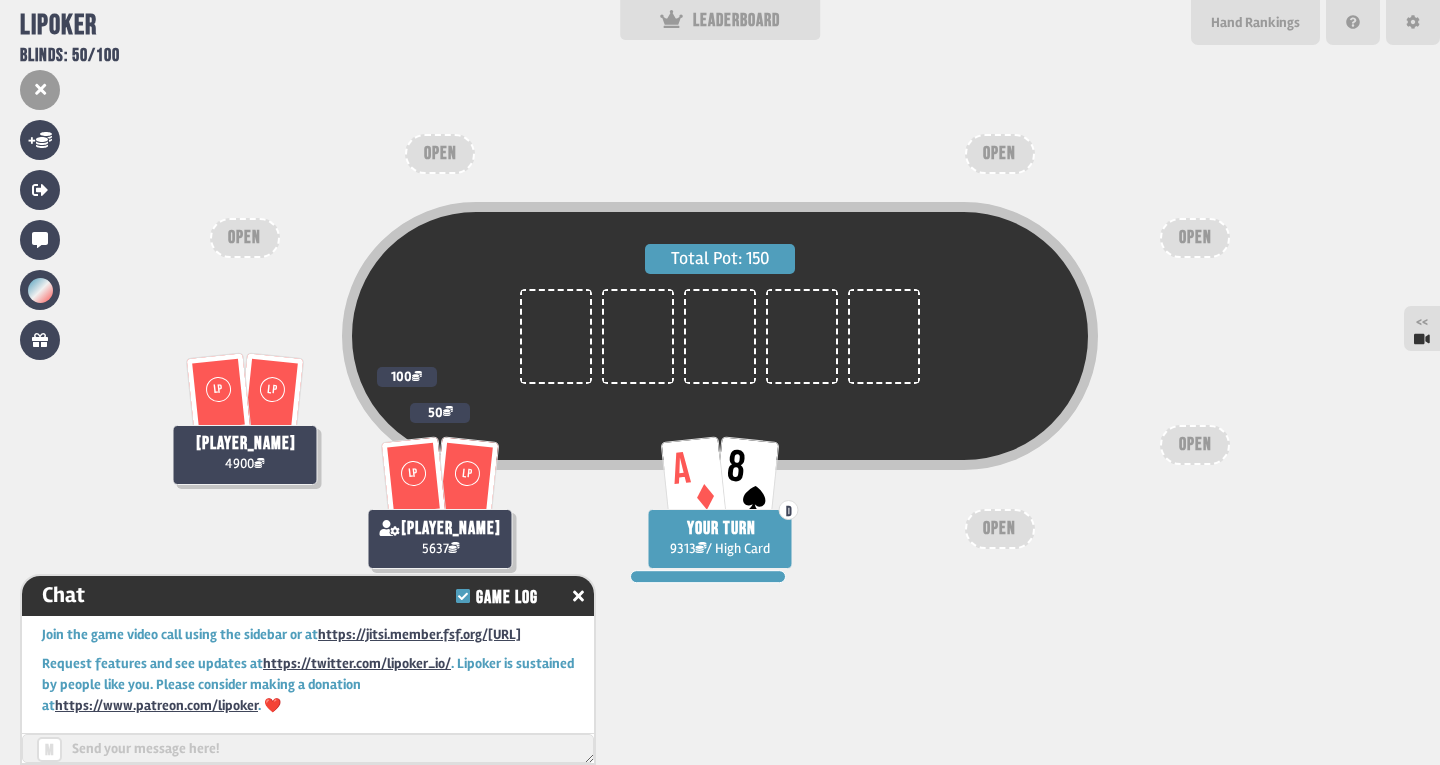 scroll, scrollTop: 1640, scrollLeft: 0, axis: vertical 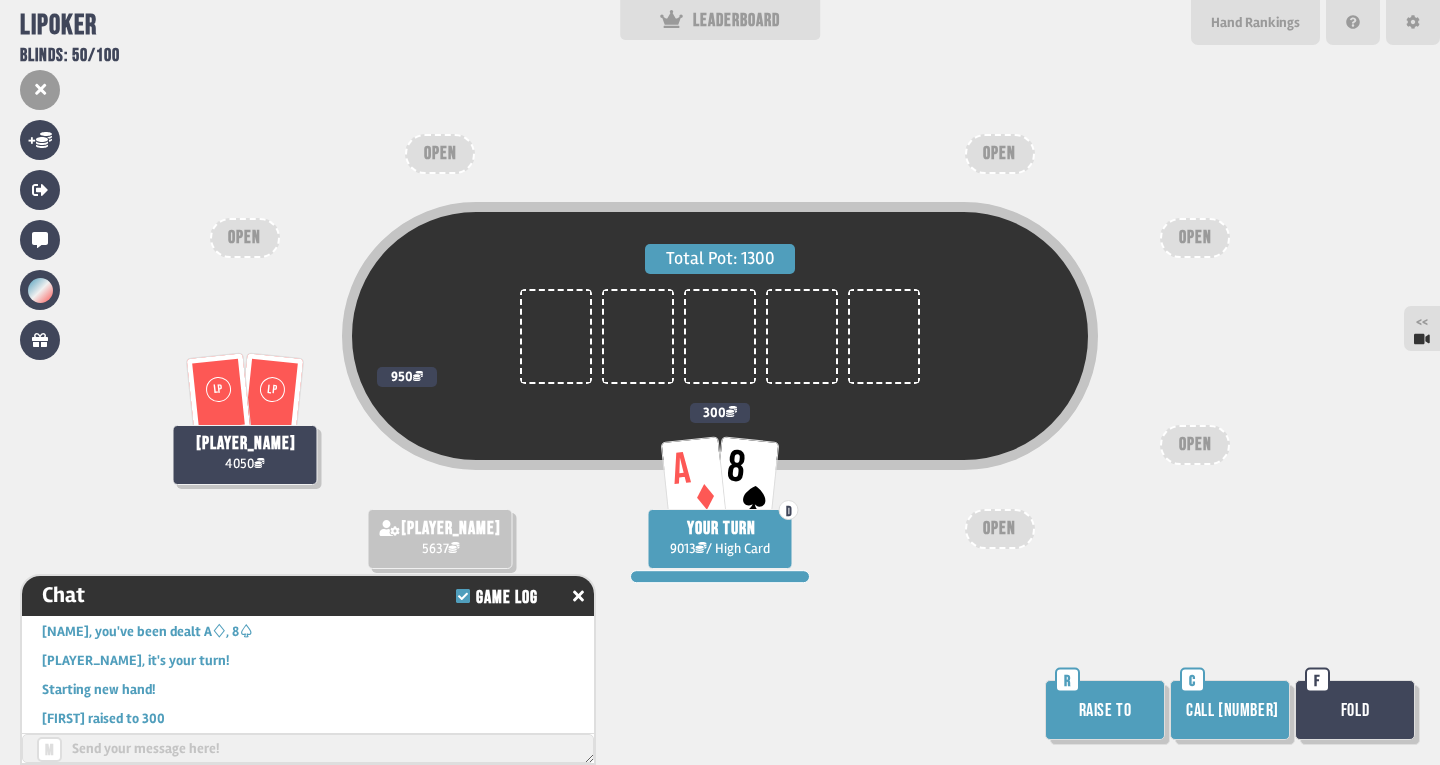 click on "Call [NUMBER]" at bounding box center (1230, 710) 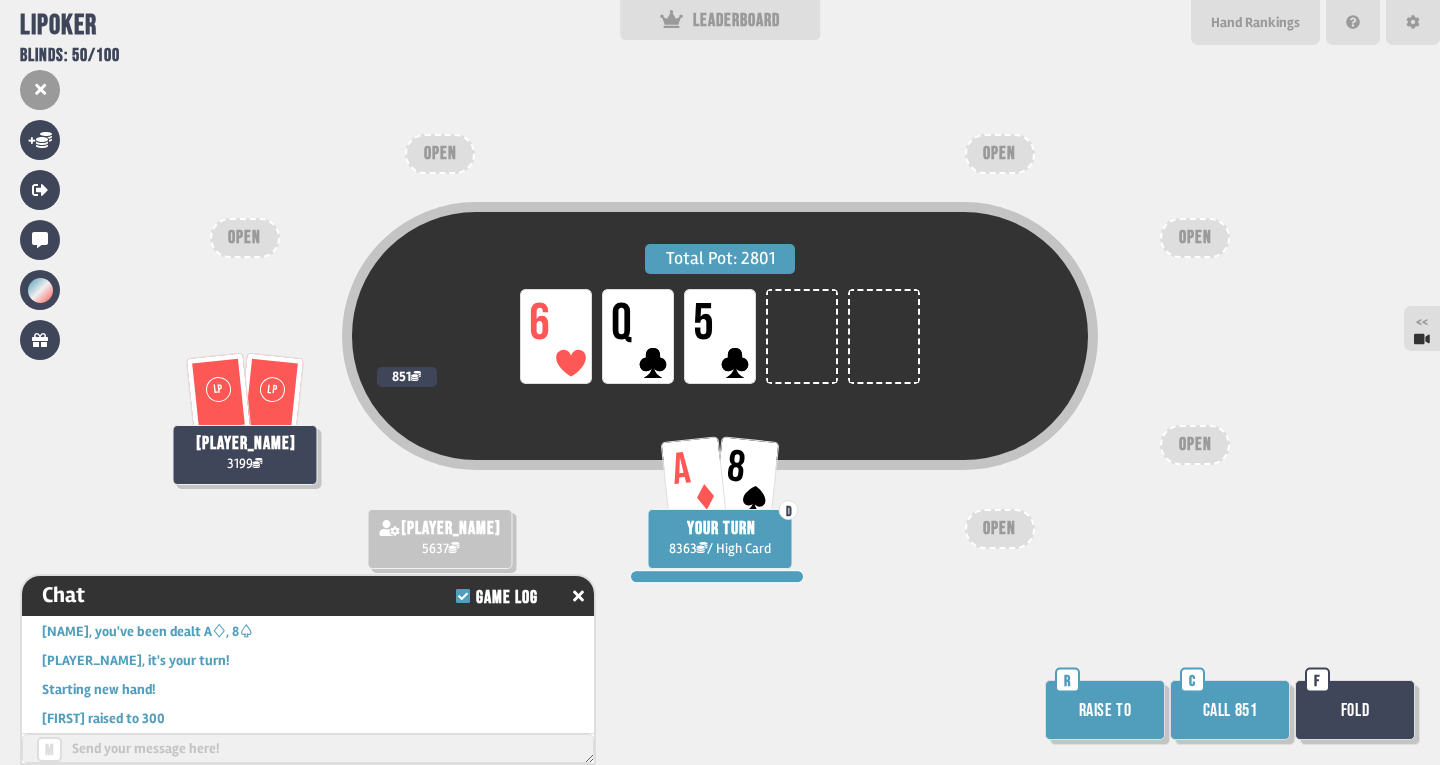 click on "Fold" at bounding box center [1355, 710] 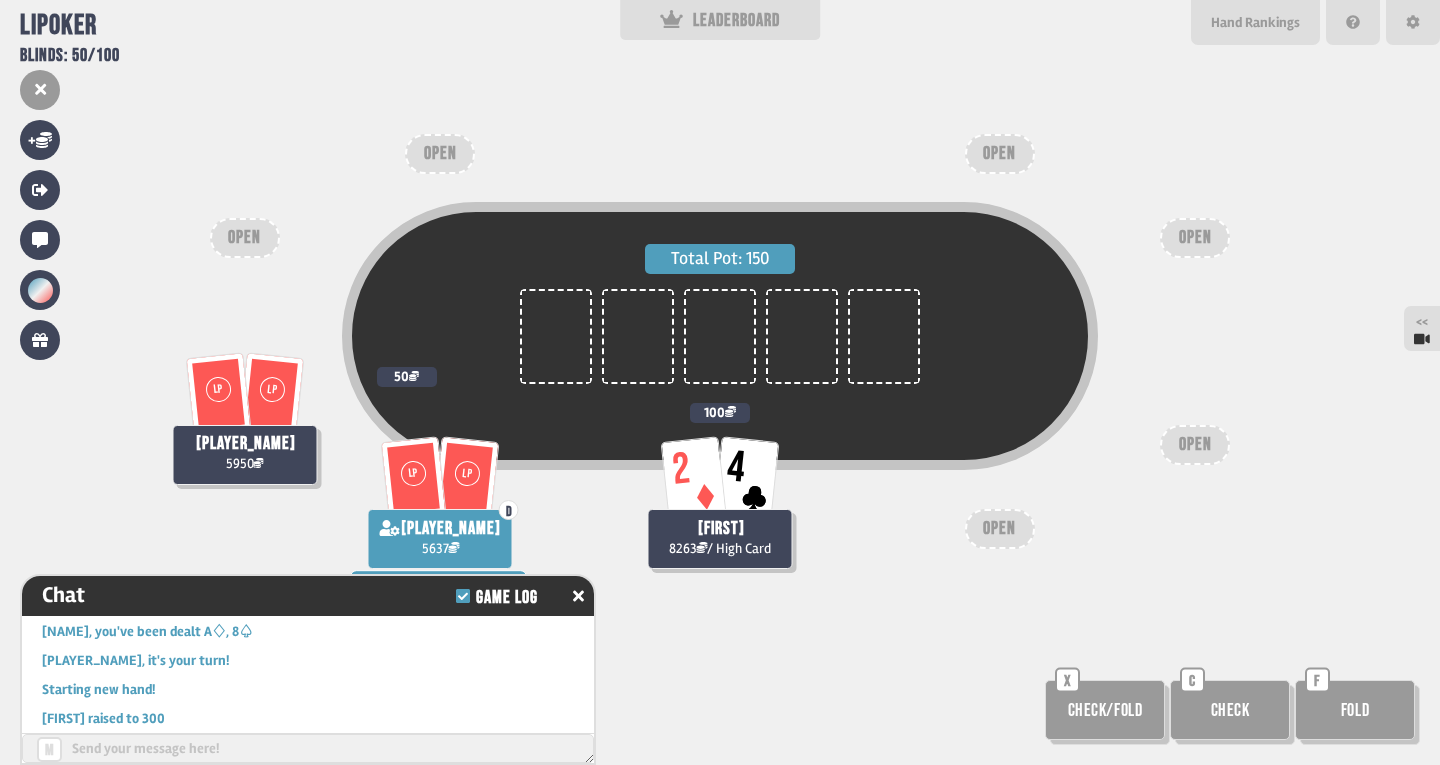 click on "Fold" at bounding box center (1355, 710) 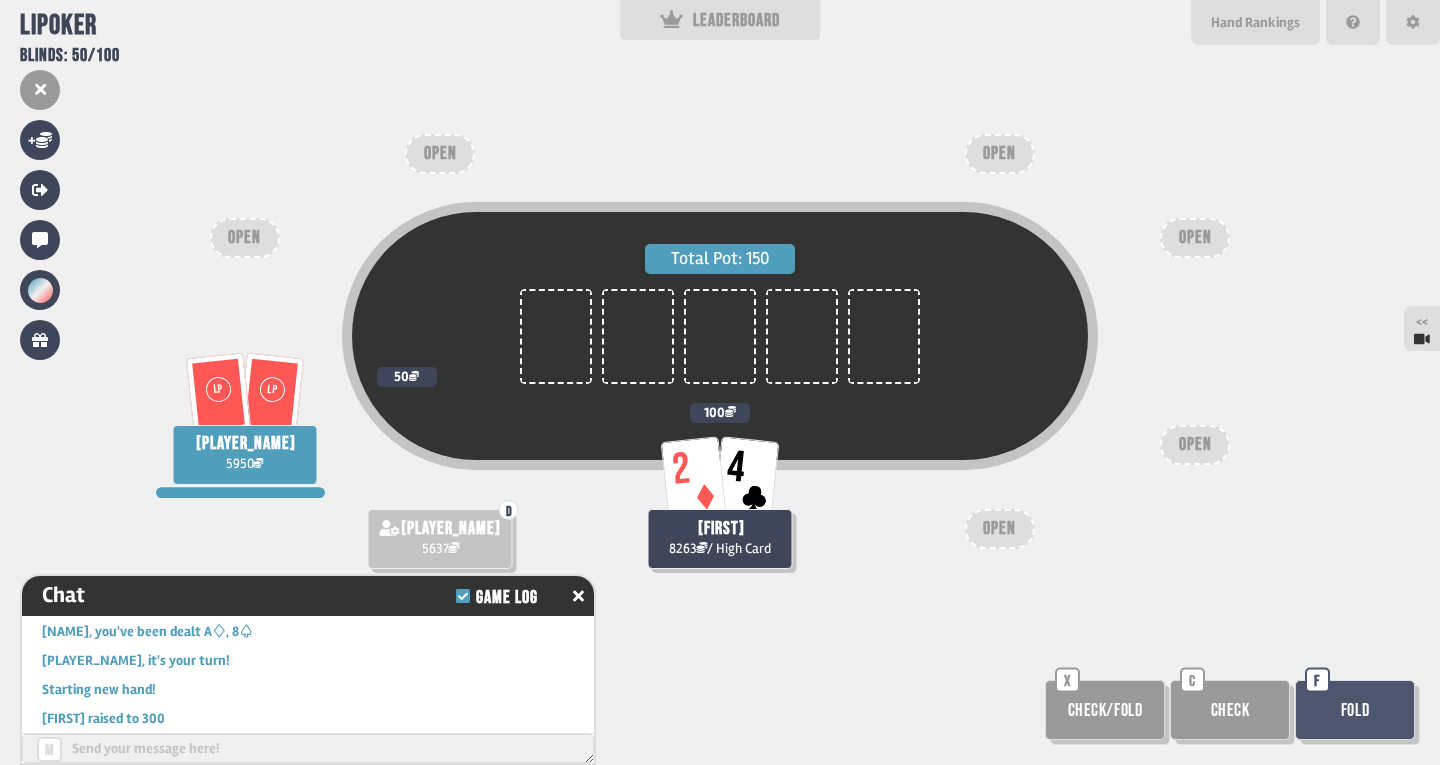 click on "Fold" at bounding box center [1355, 710] 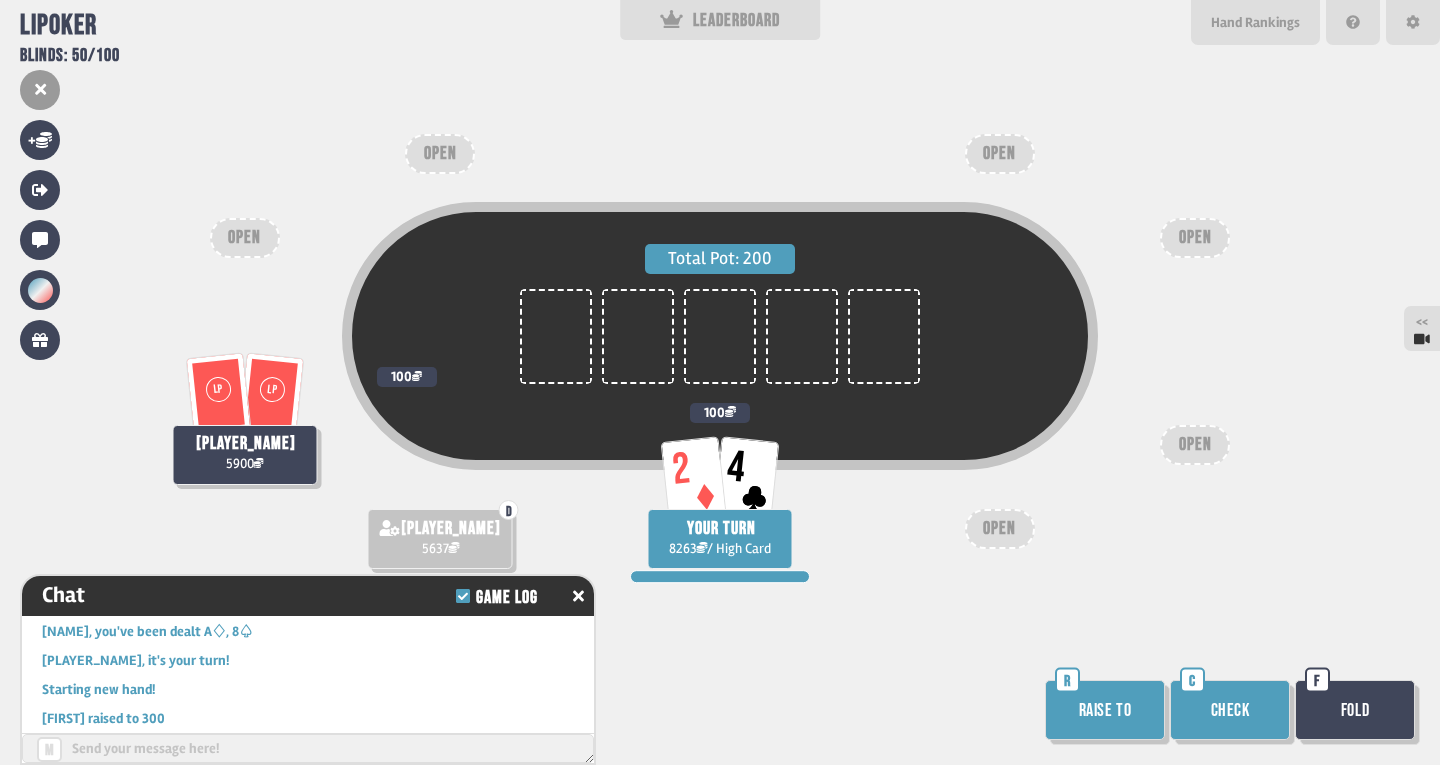 click on "Check" at bounding box center [1230, 710] 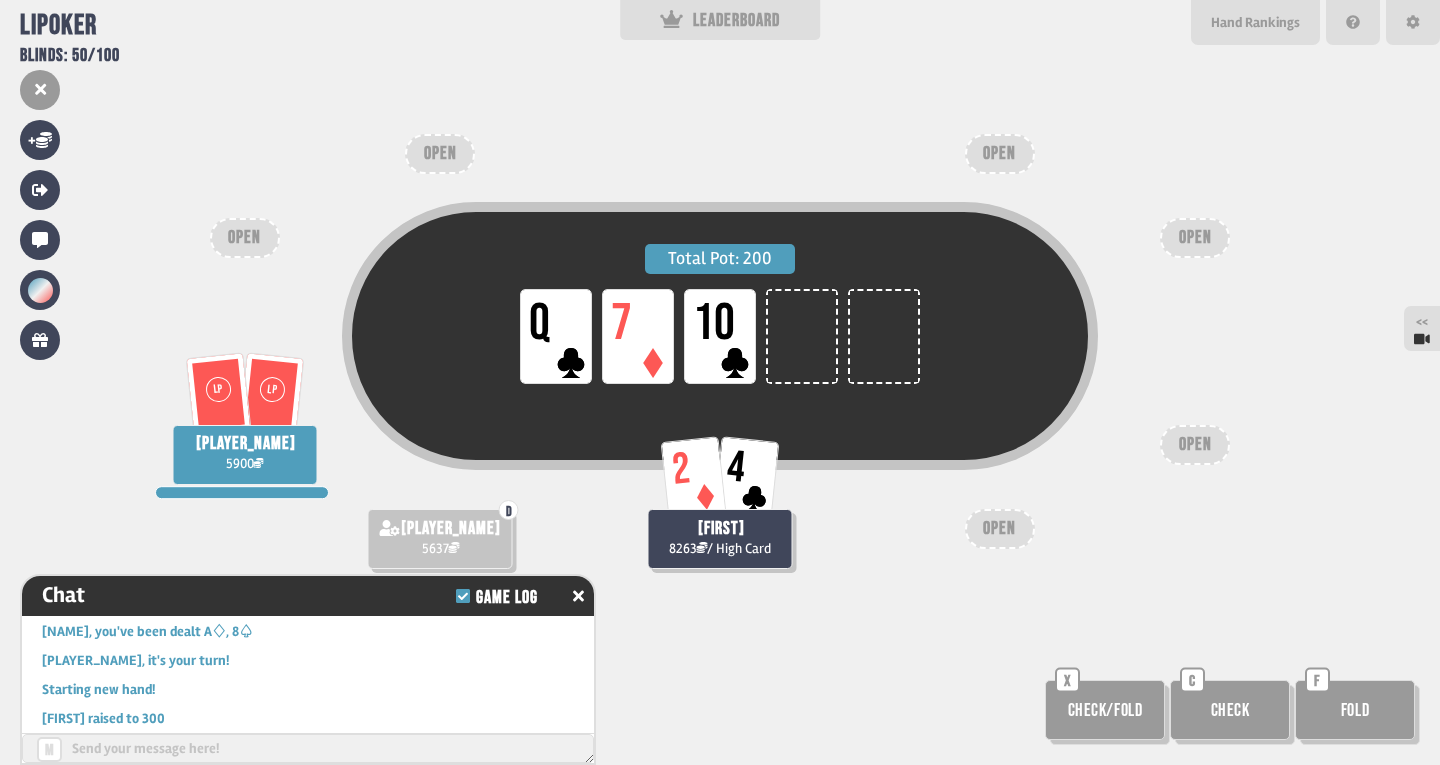 click on "Fold" at bounding box center (1355, 710) 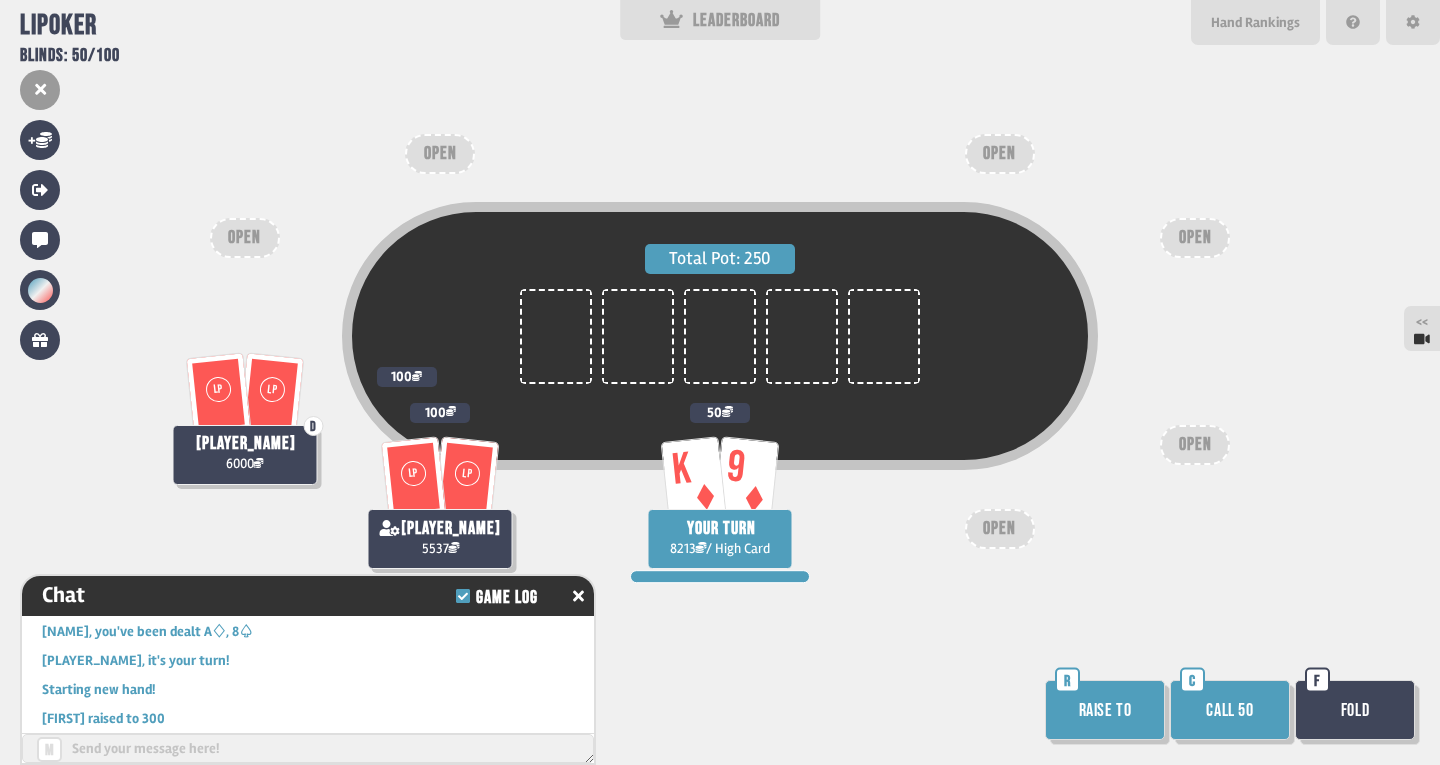 click on "Raise to" at bounding box center (1105, 710) 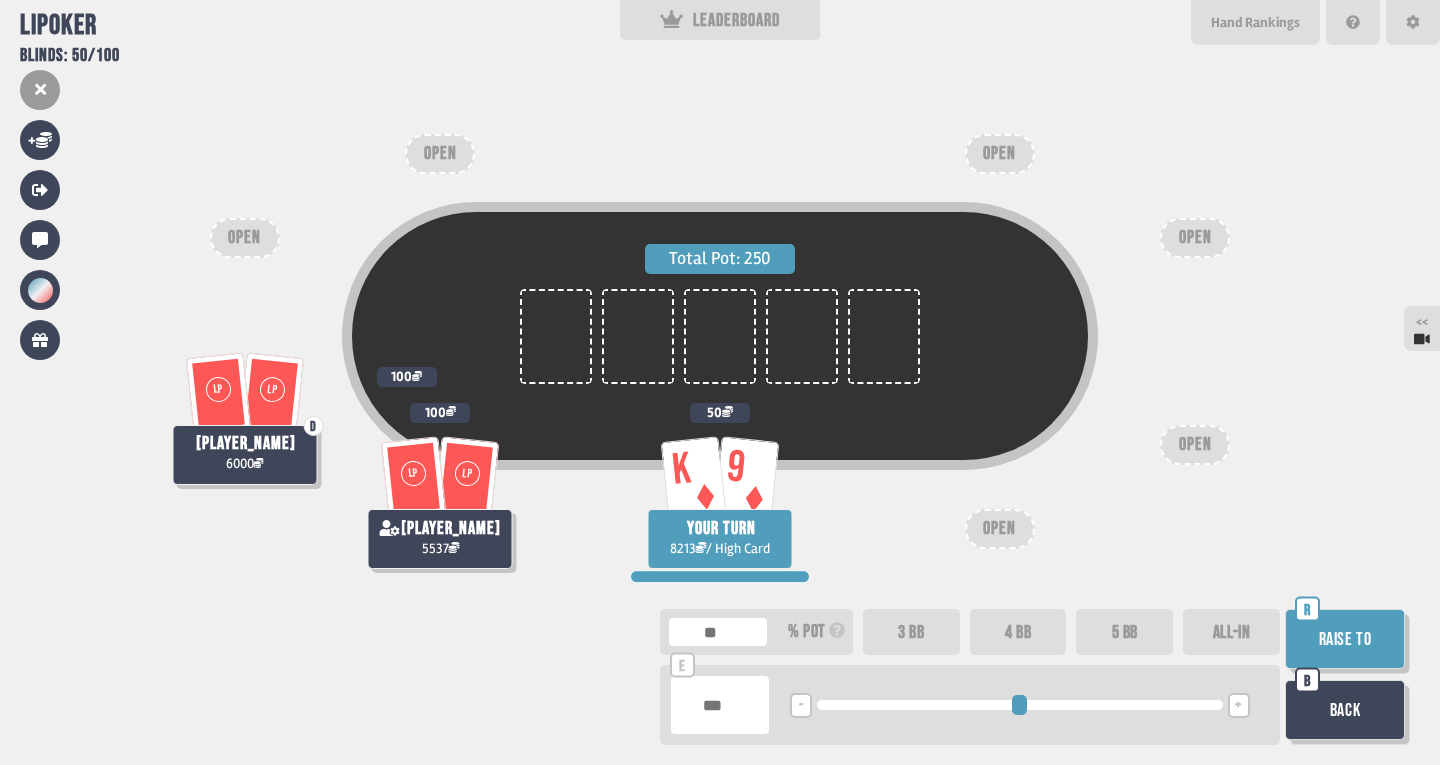 click on "+" at bounding box center (1238, 706) 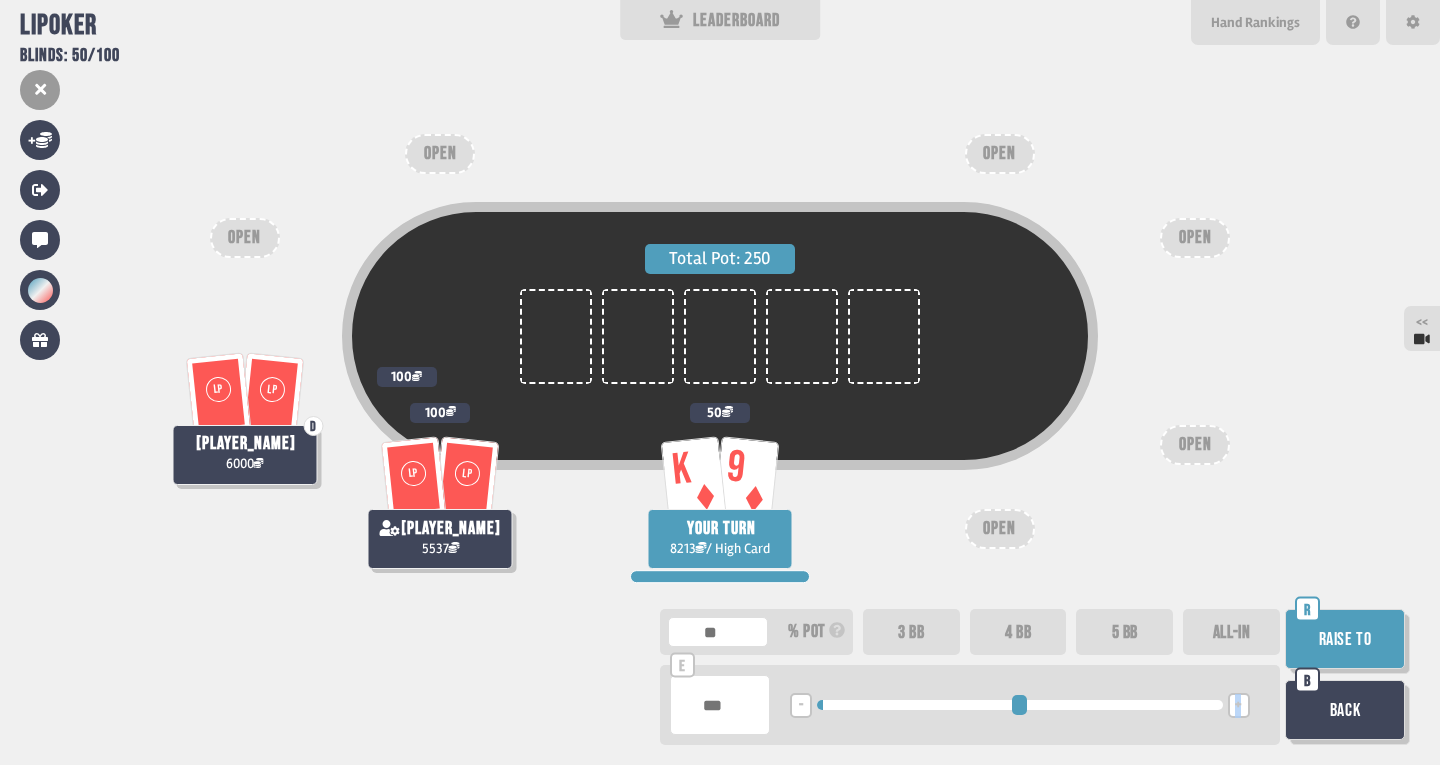 click on "+" at bounding box center (1238, 706) 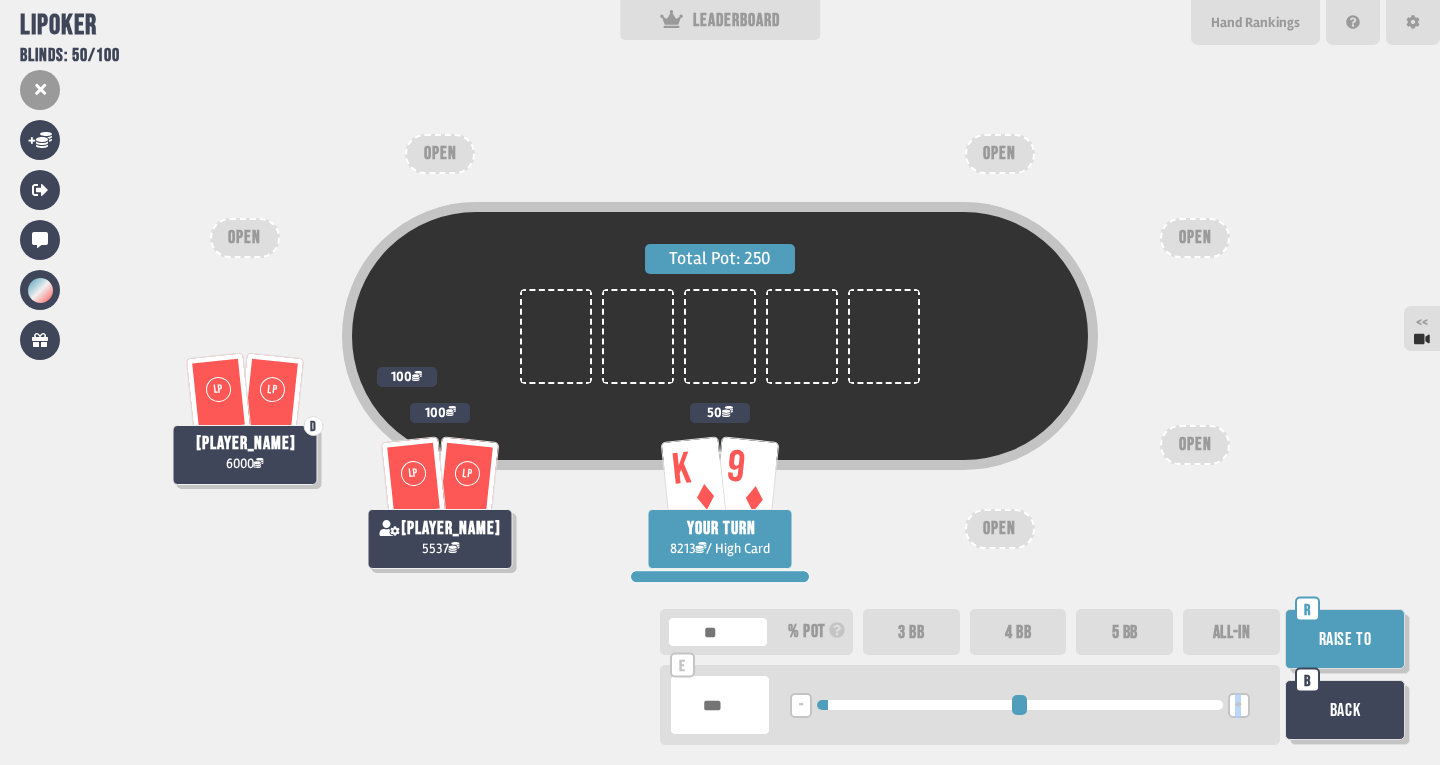 click on "Raise to" at bounding box center (1345, 639) 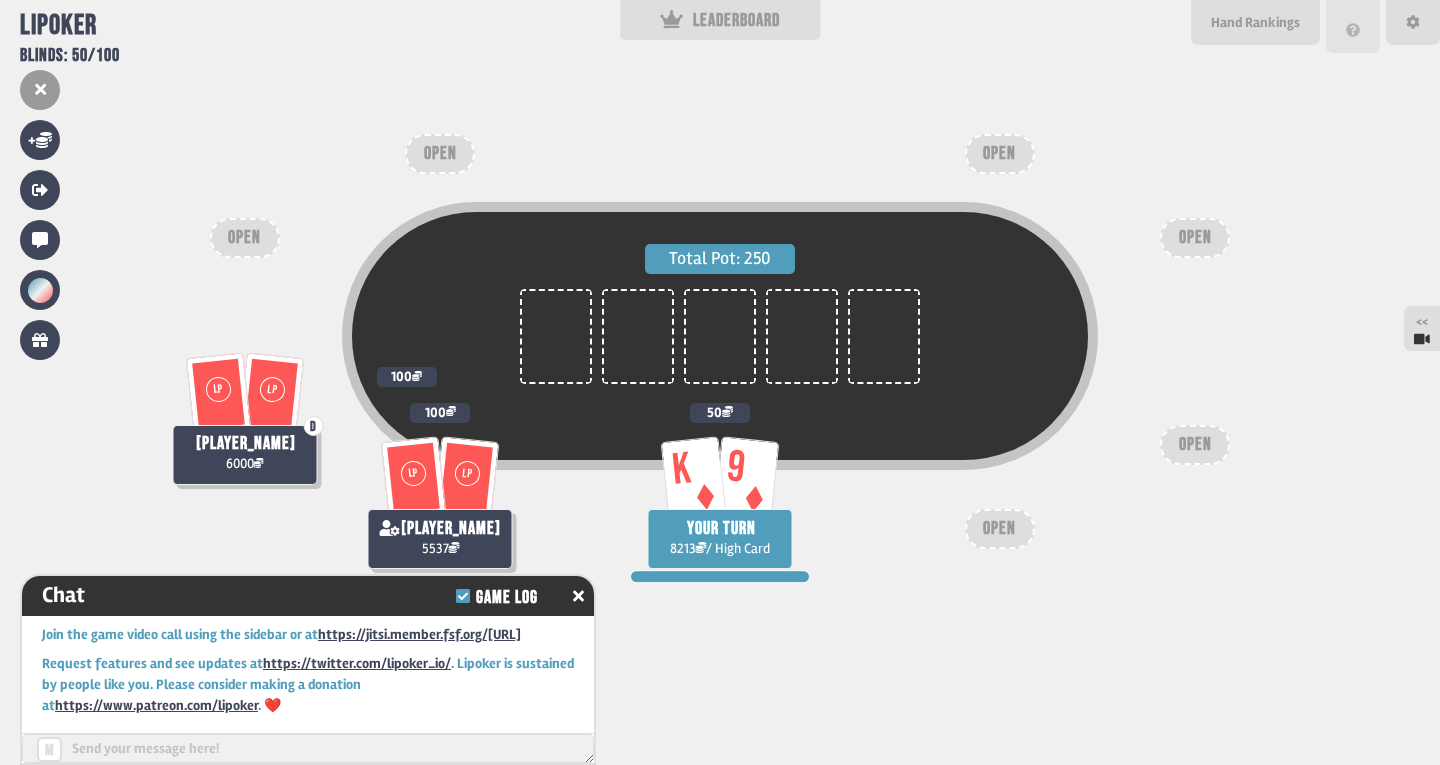 scroll, scrollTop: 2365, scrollLeft: 0, axis: vertical 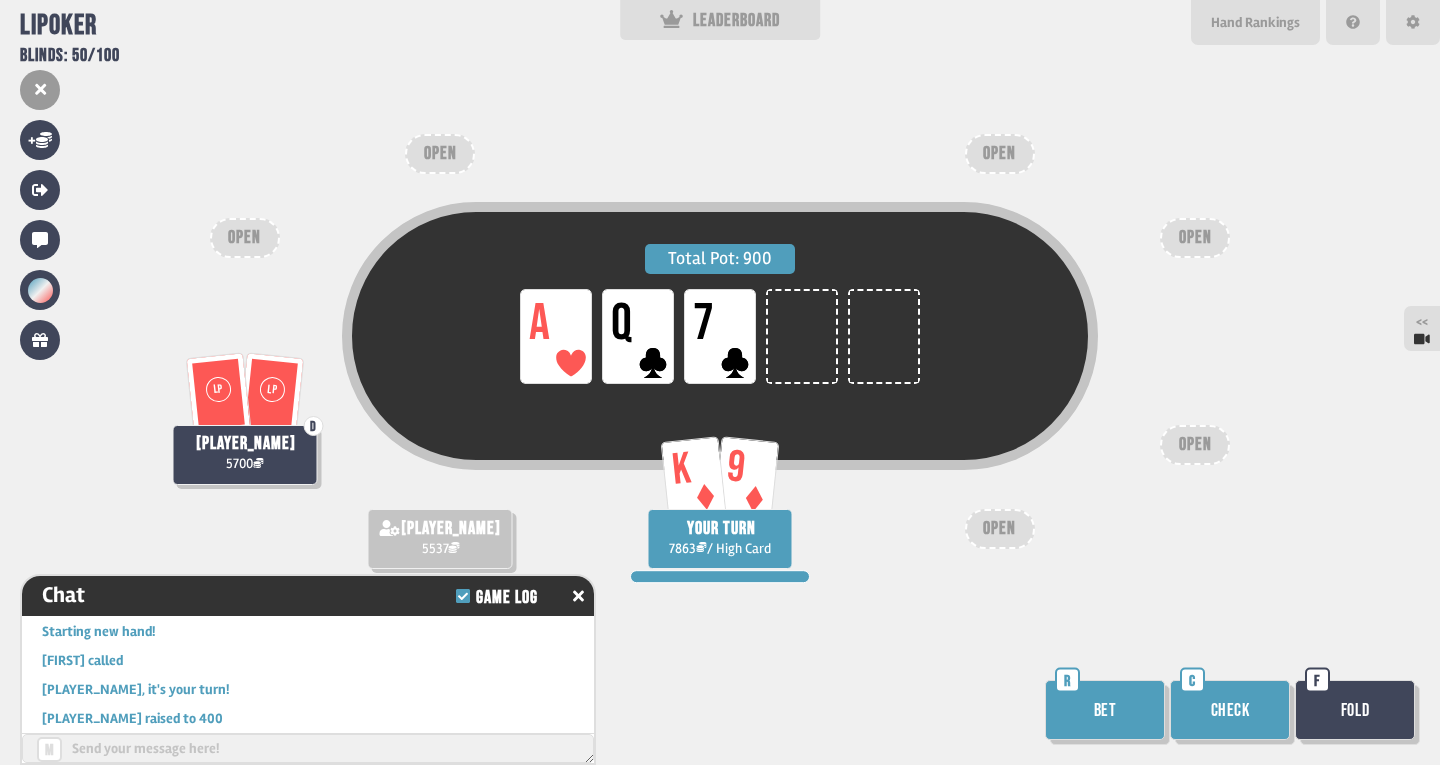 click on "Bet" at bounding box center (1105, 710) 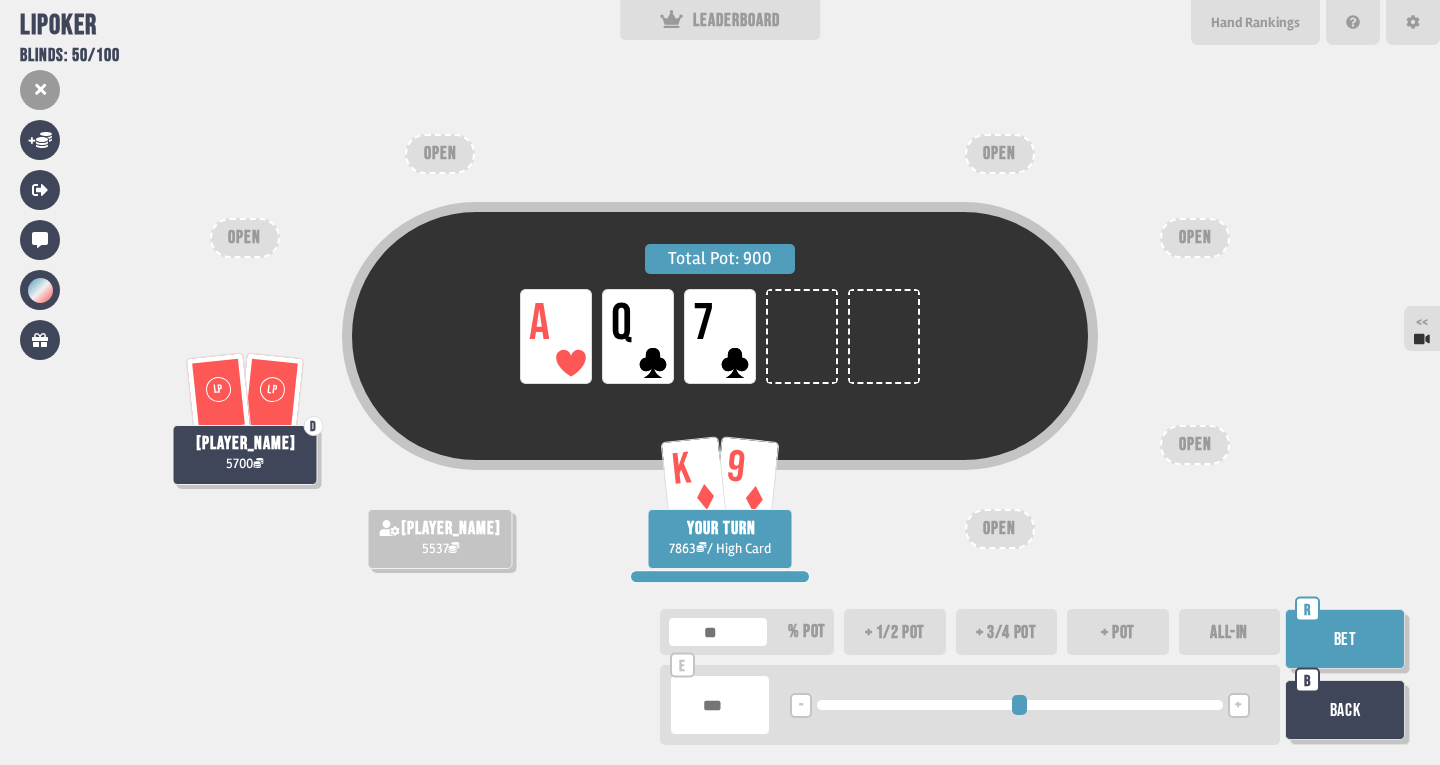 click on "Bet" at bounding box center [1345, 639] 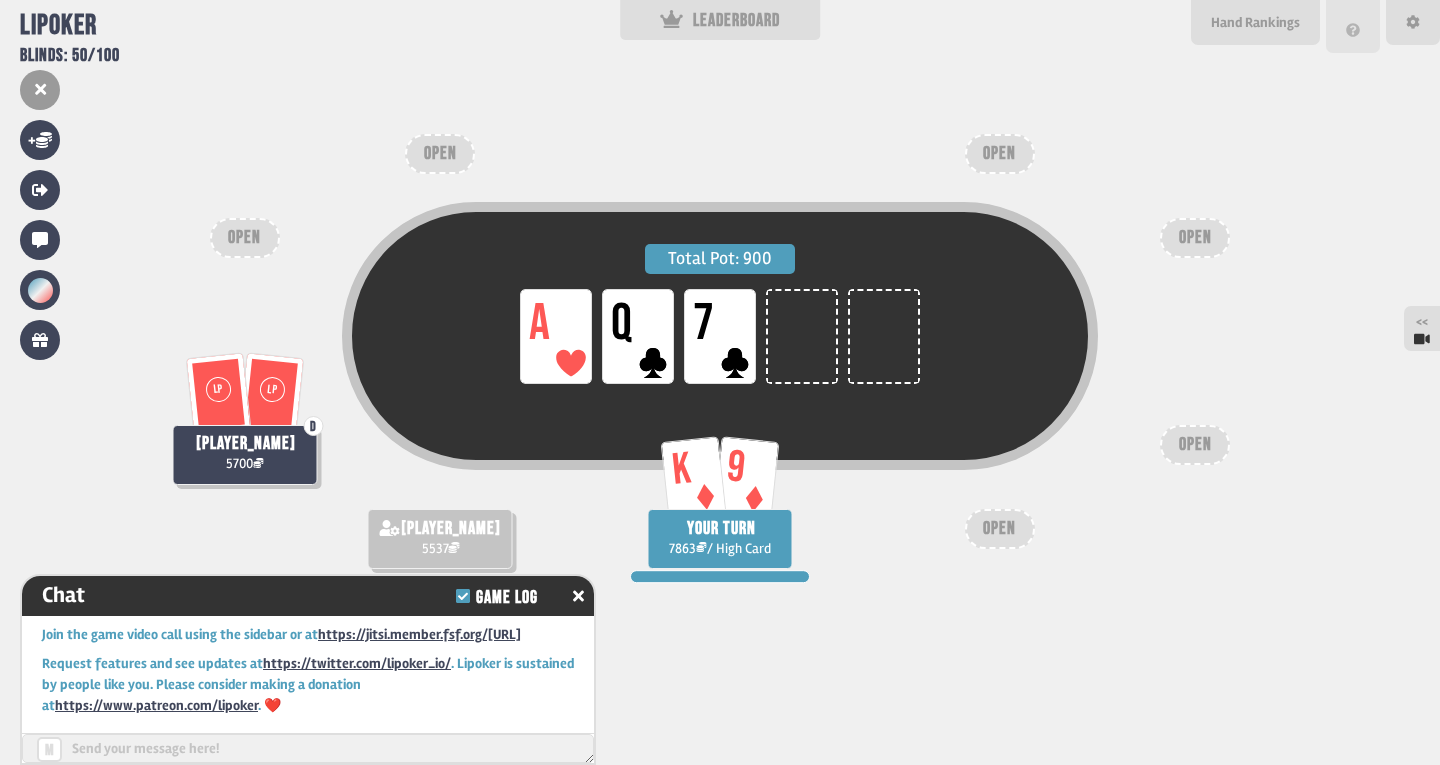 scroll, scrollTop: 2510, scrollLeft: 0, axis: vertical 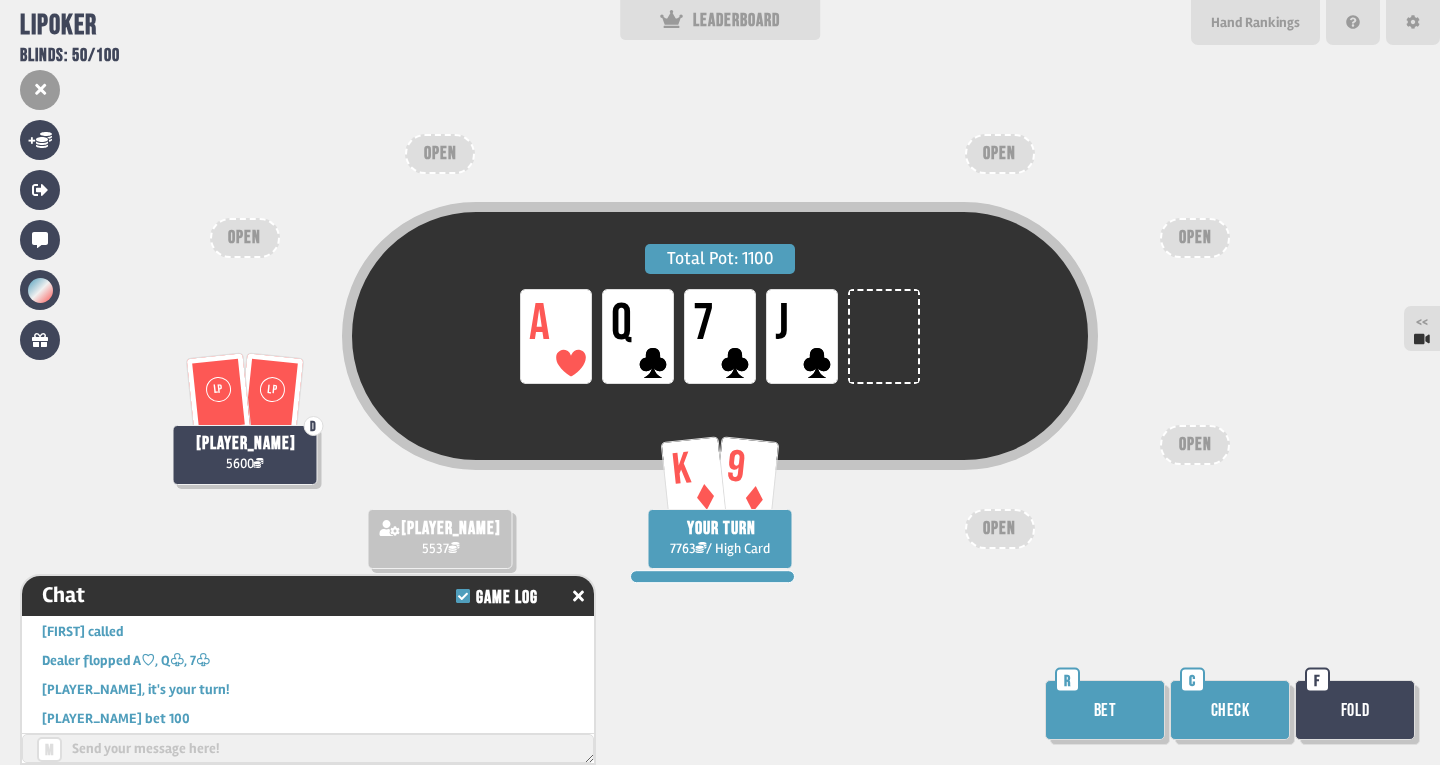 click on "Check" at bounding box center (1230, 710) 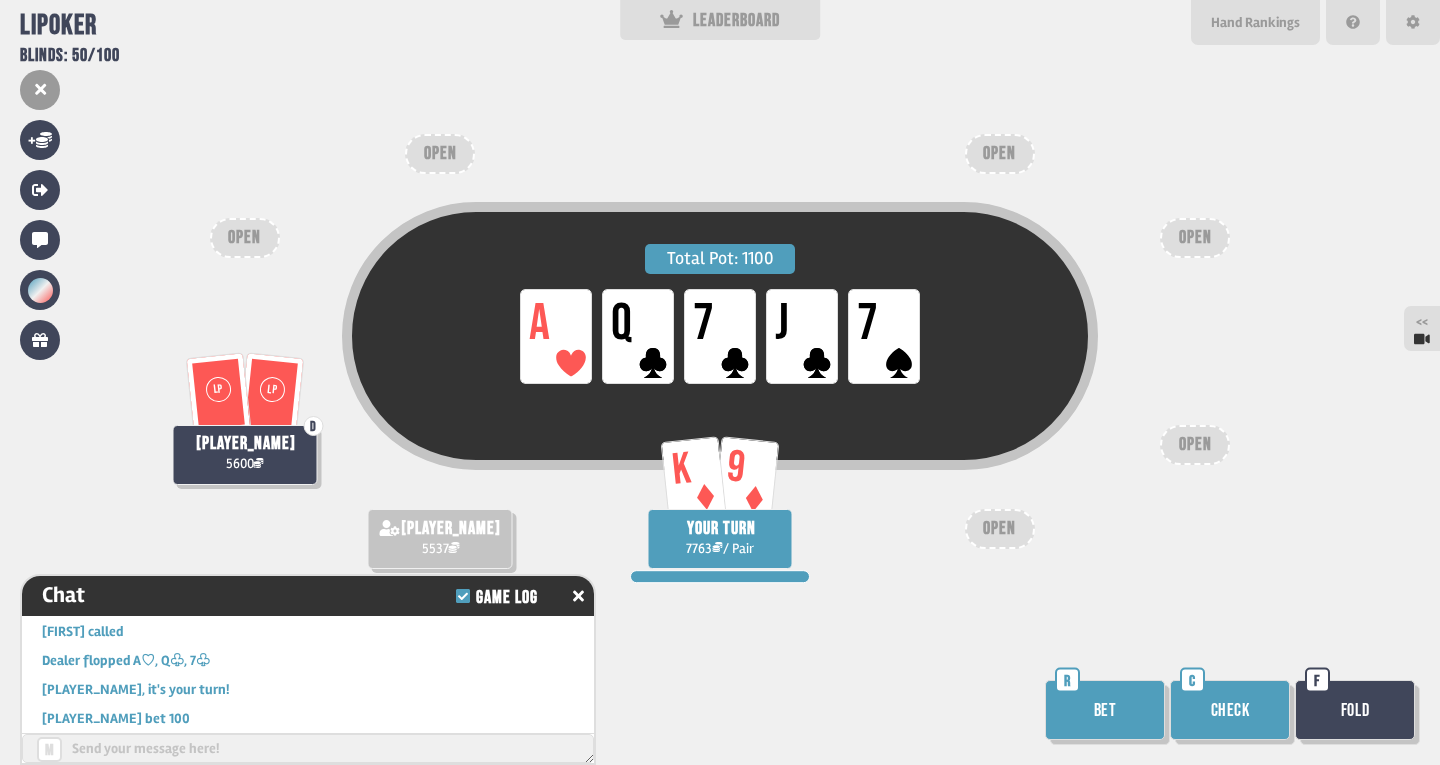 click on "Check" at bounding box center (1230, 710) 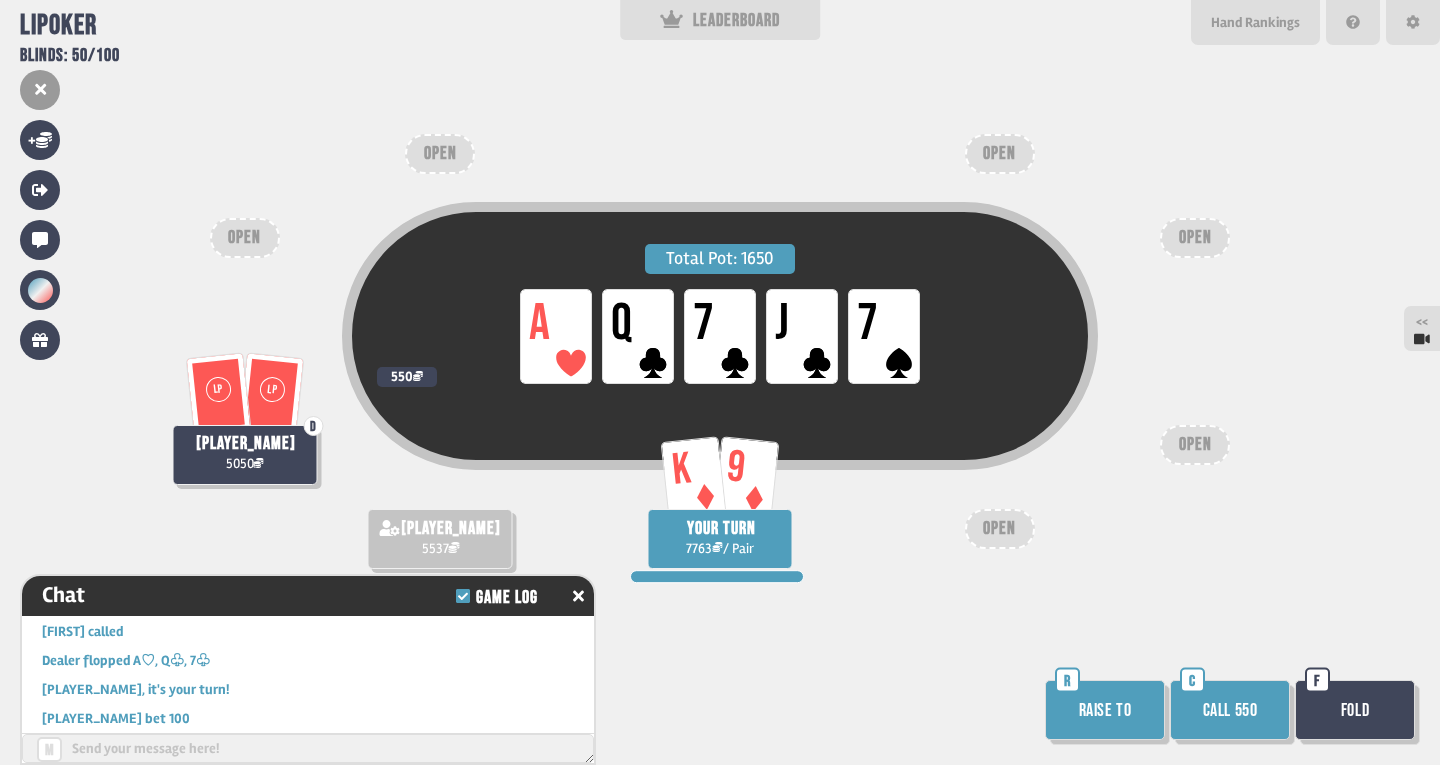 click on "Fold" at bounding box center [1355, 710] 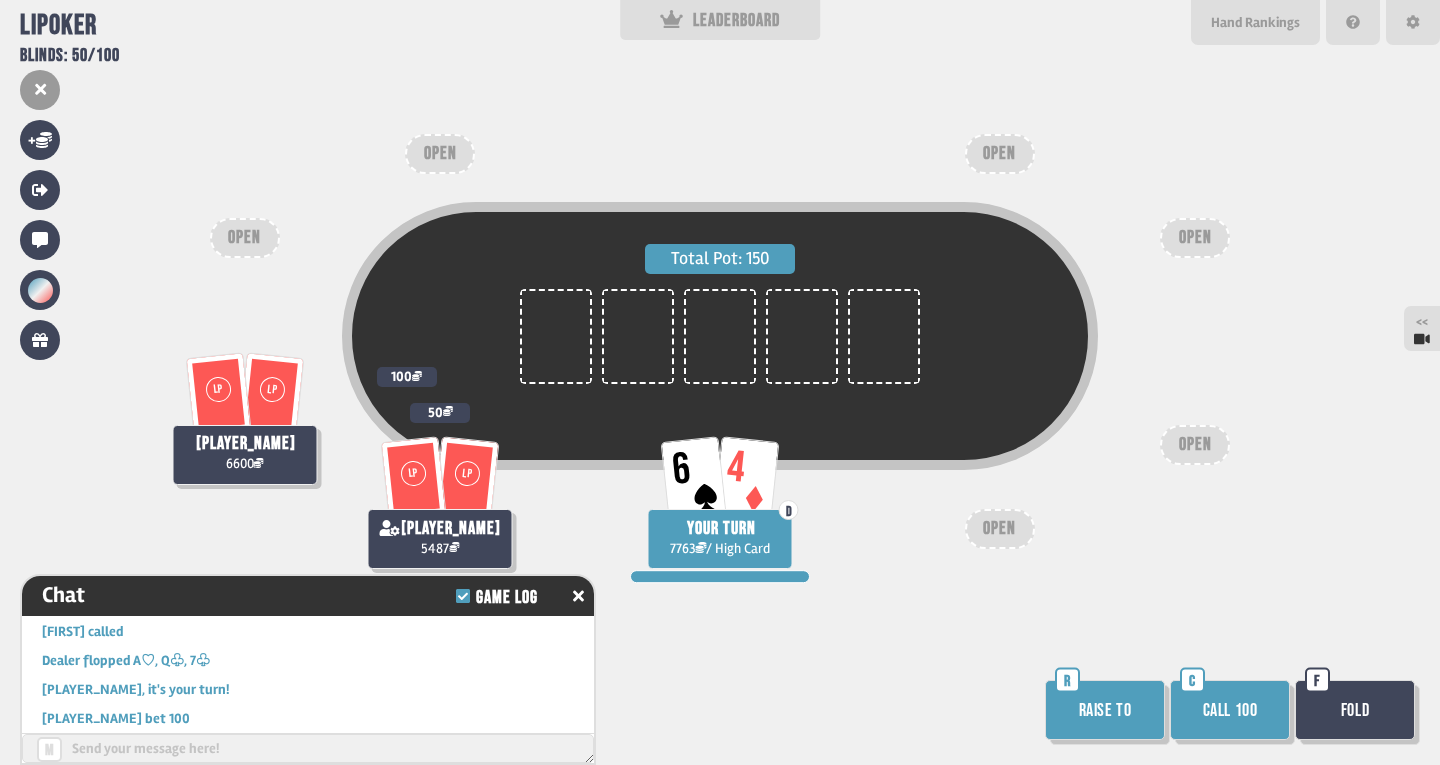 click on "Fold" at bounding box center (1355, 710) 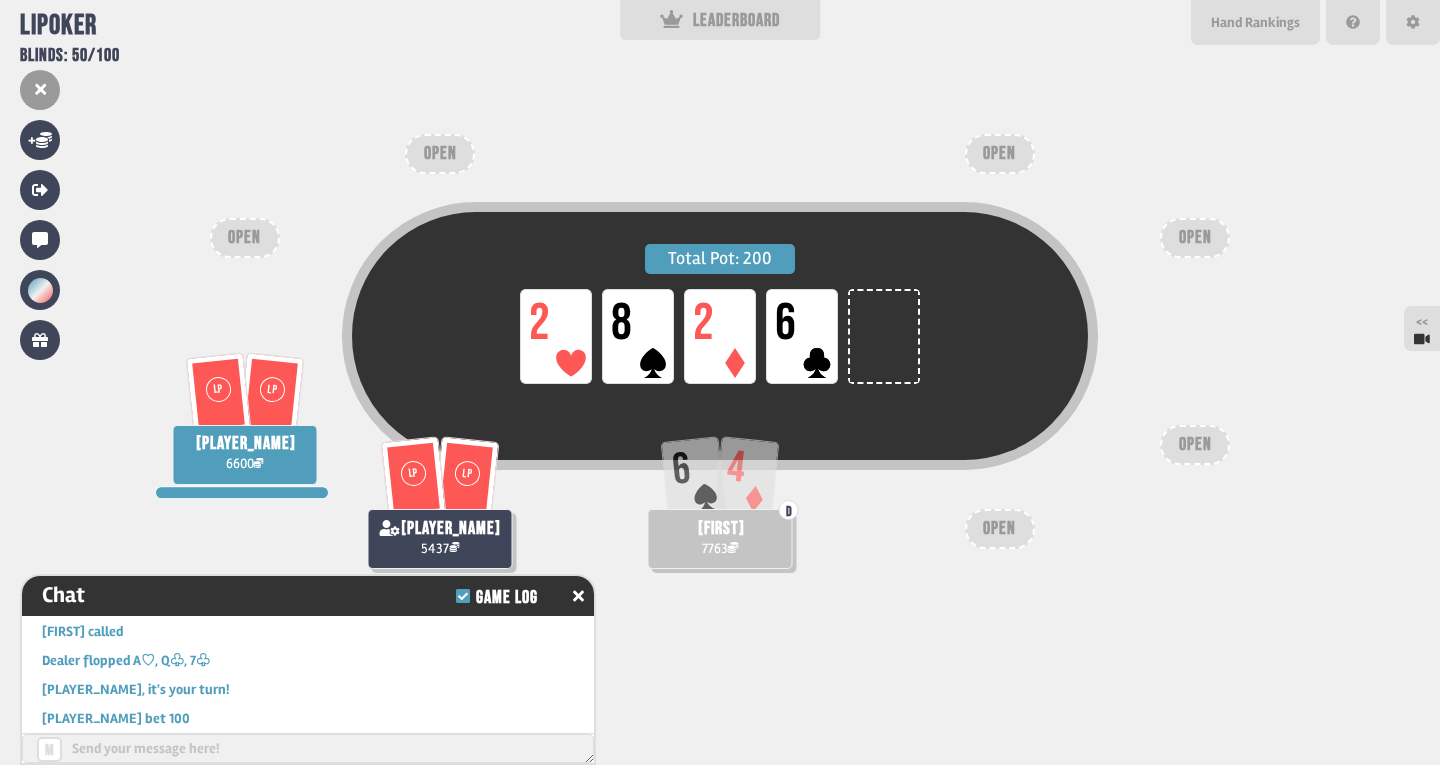 click on "Total Pot: 200   LP 2 LP 8 LP 2 LP 6 6 4 D [NAME] 7763  LP LP [NAME] 6600  LP LP [NAME] 5437  OPEN OPEN OPEN OPEN OPEN OPEN" at bounding box center [720, 382] 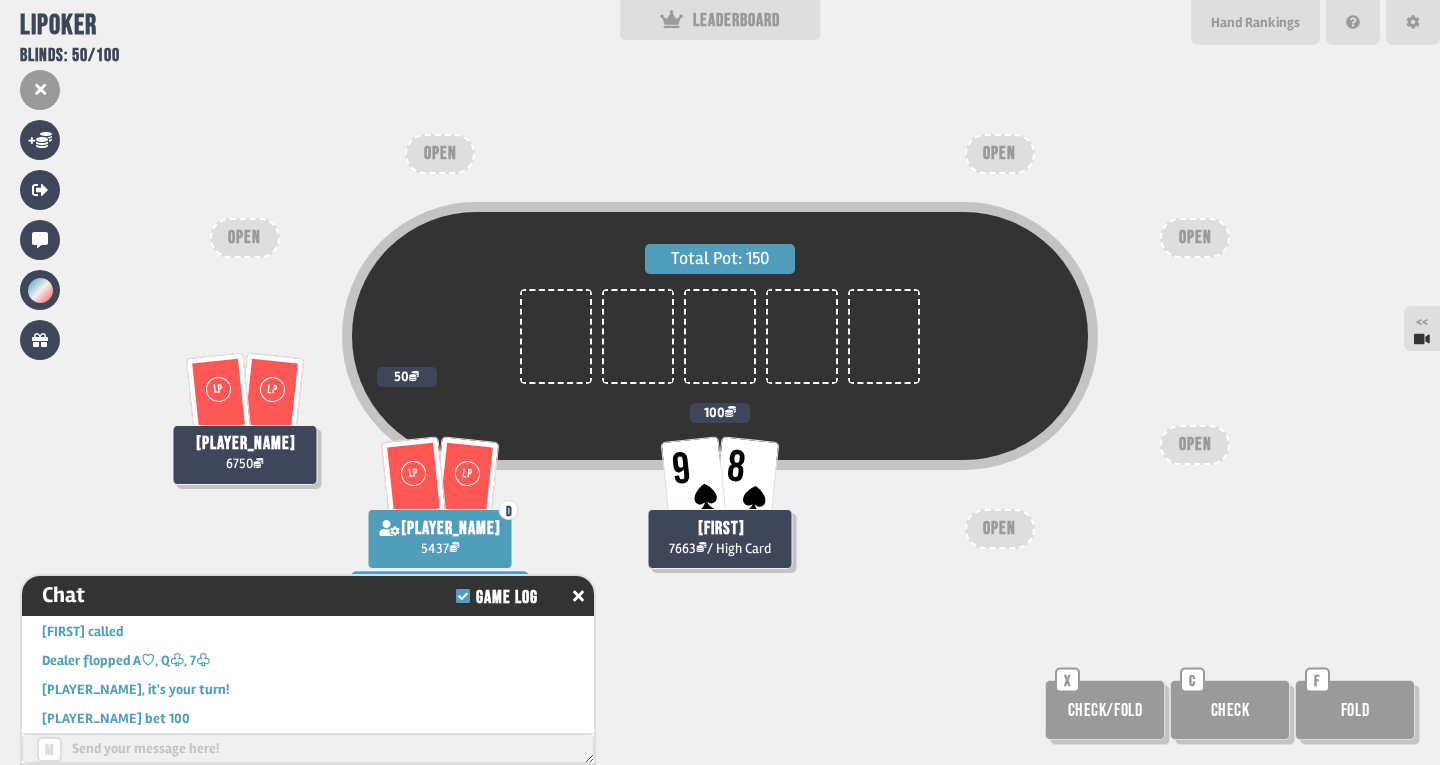 click on "Total Pot: 150   9 8 [FIRST] 7663   / High Card 100  LP LP [FIRST] 6750  50  LP LP D [FIRST] 5437  OPEN OPEN OPEN OPEN OPEN OPEN Check/Fold X Check C Fold F" at bounding box center (720, 382) 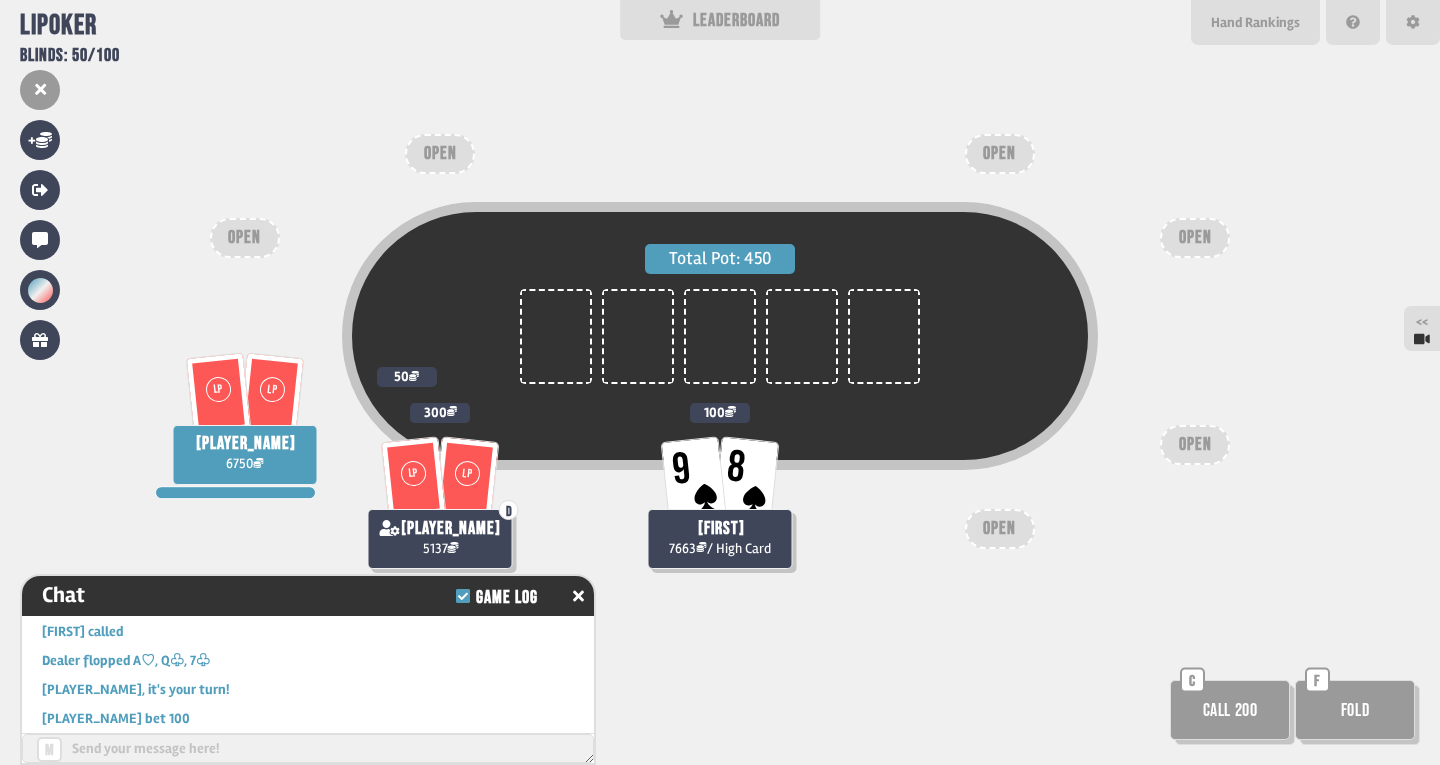 click on "Call 200" at bounding box center [1230, 710] 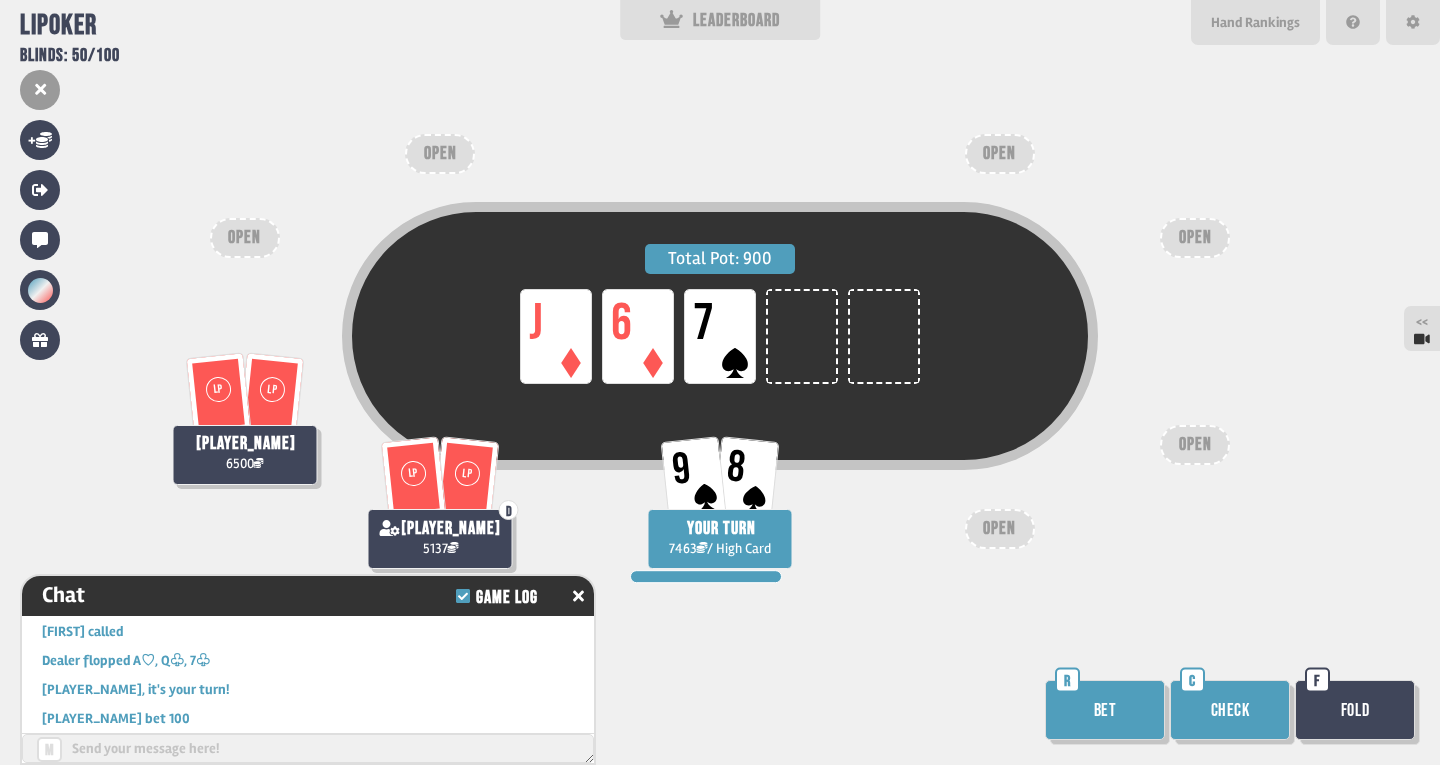 click on "Check" at bounding box center [1230, 710] 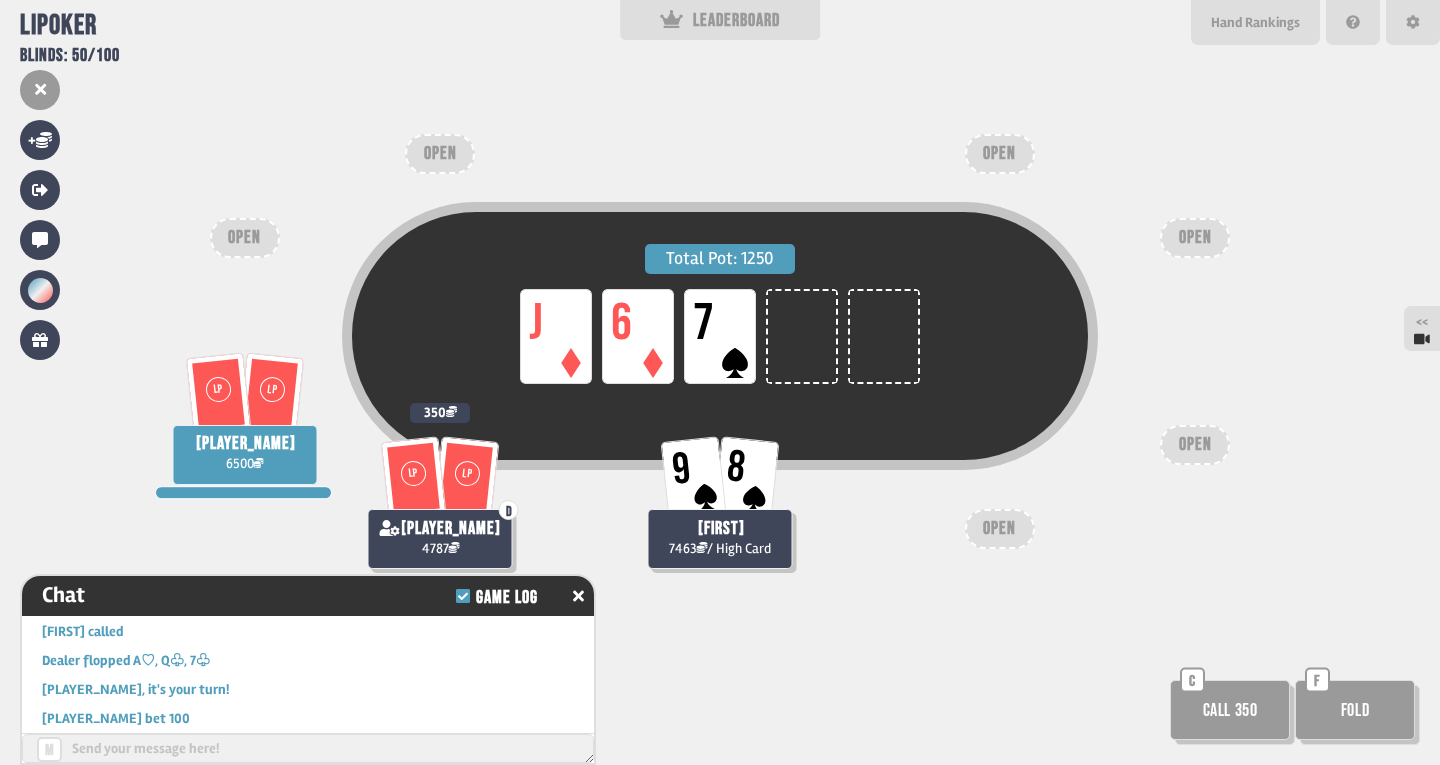 click on "Call 350" at bounding box center [1230, 710] 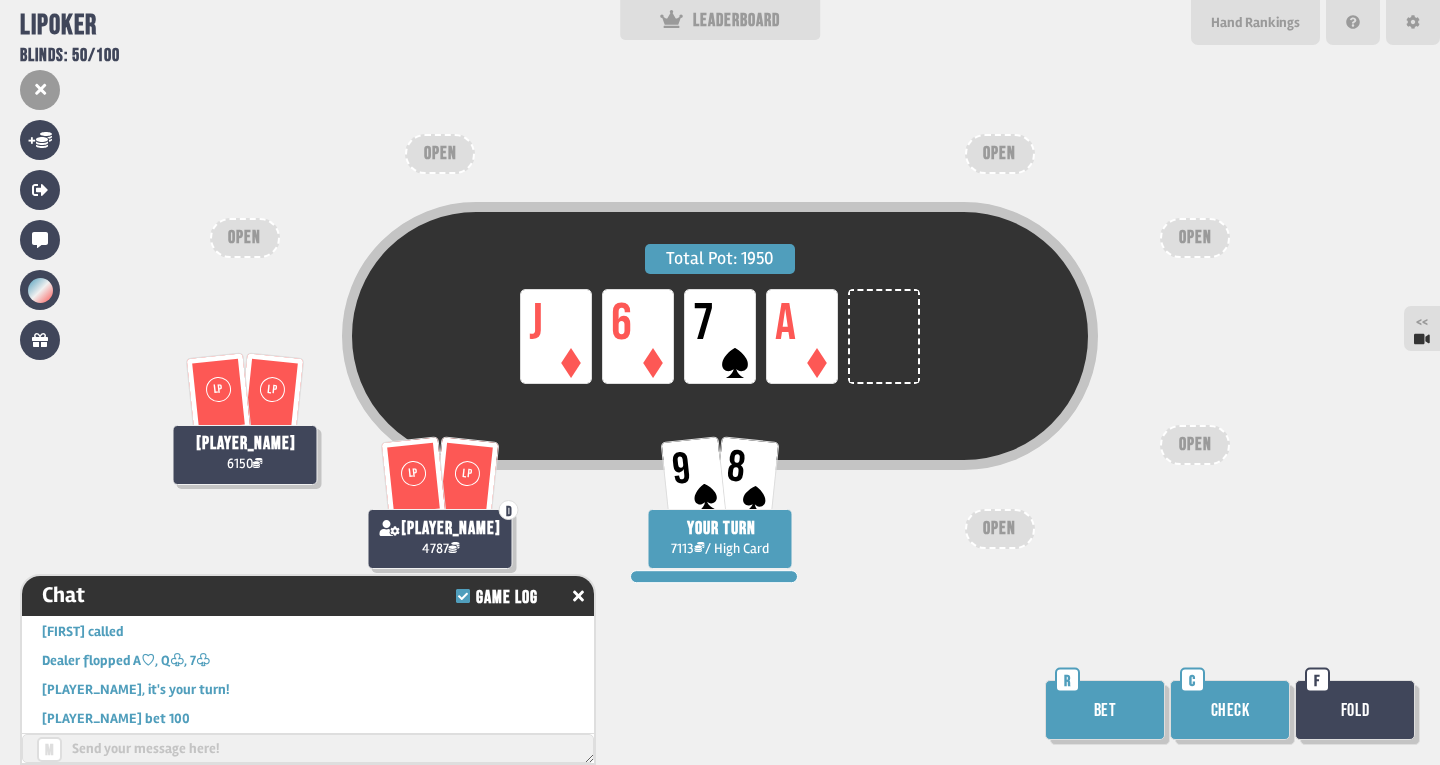 click on "Check" at bounding box center (1230, 710) 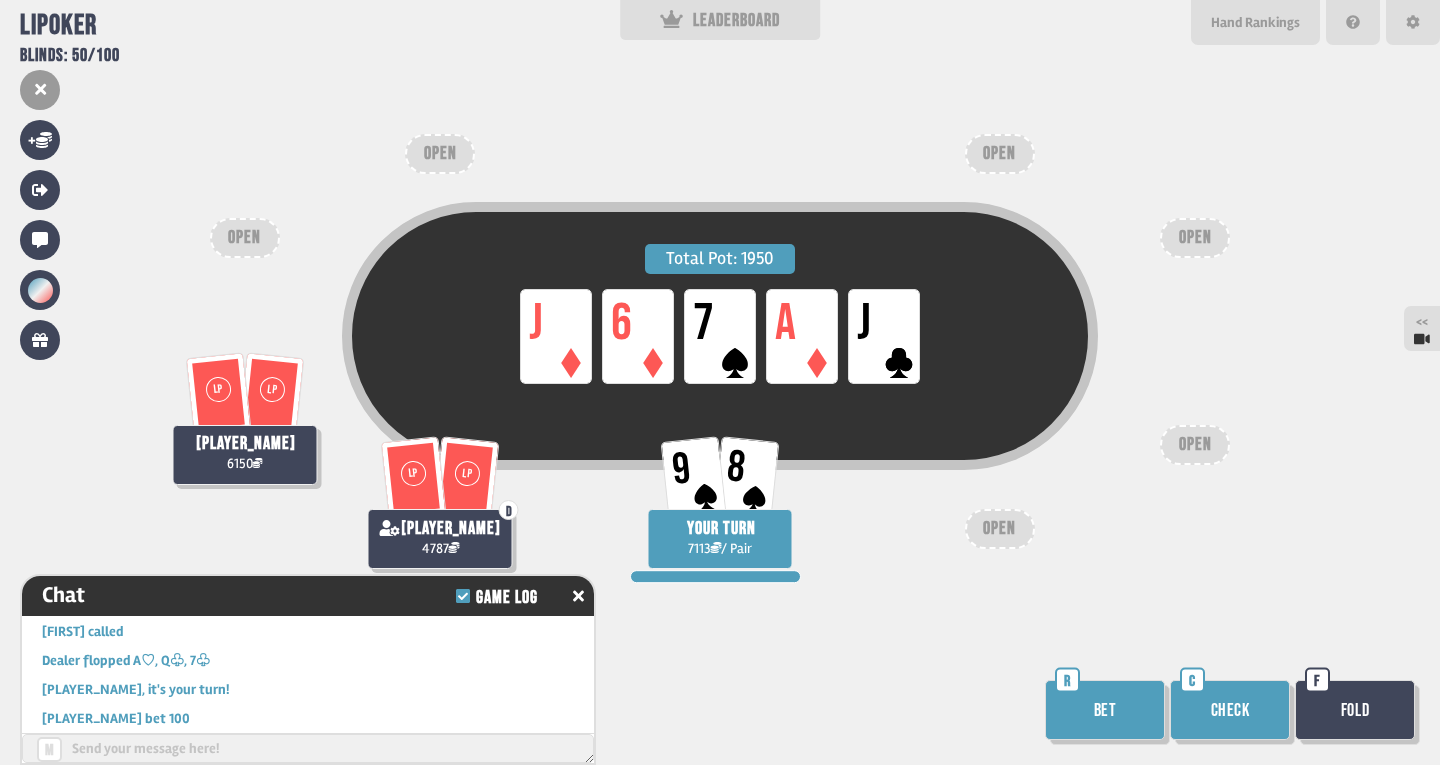 click on "Bet" at bounding box center [1105, 710] 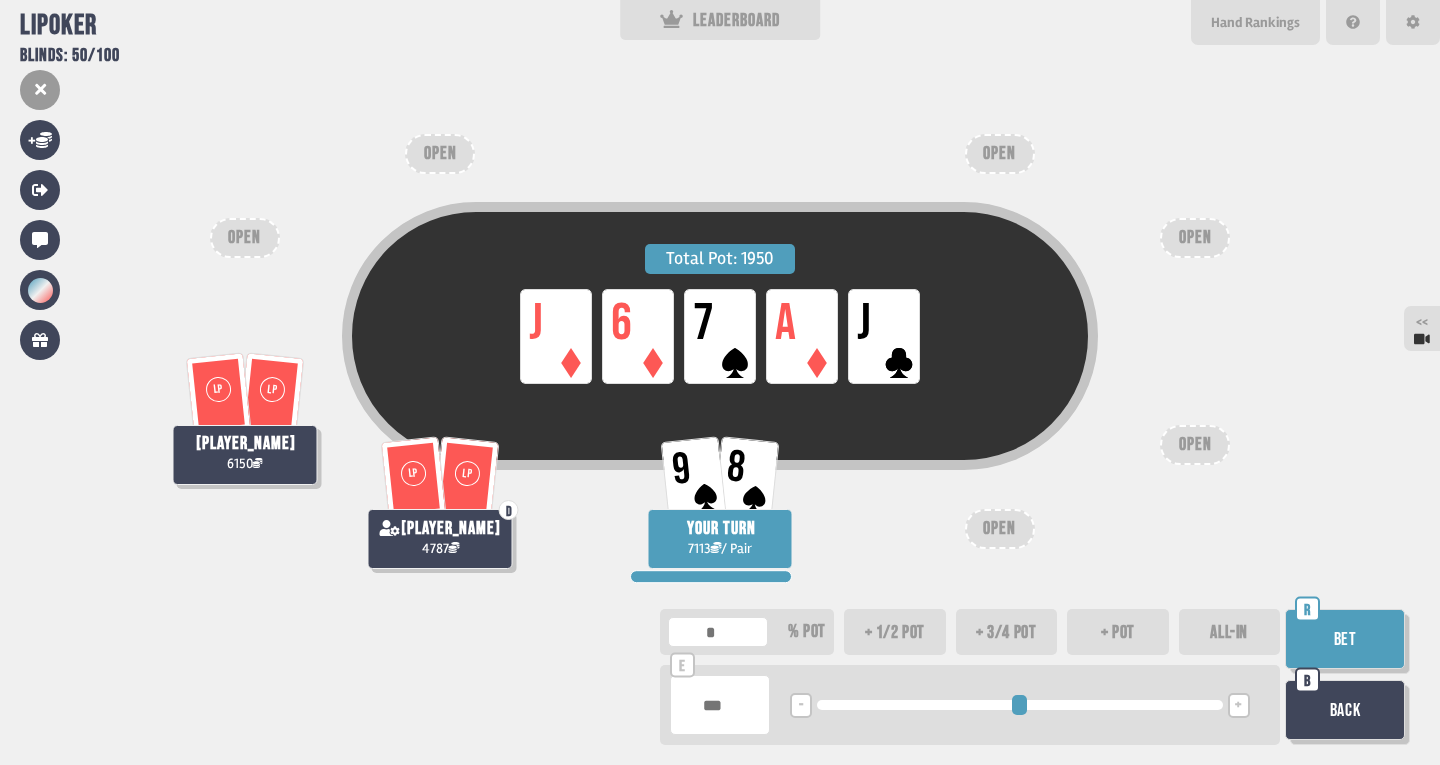 click on "+" at bounding box center [1239, 705] 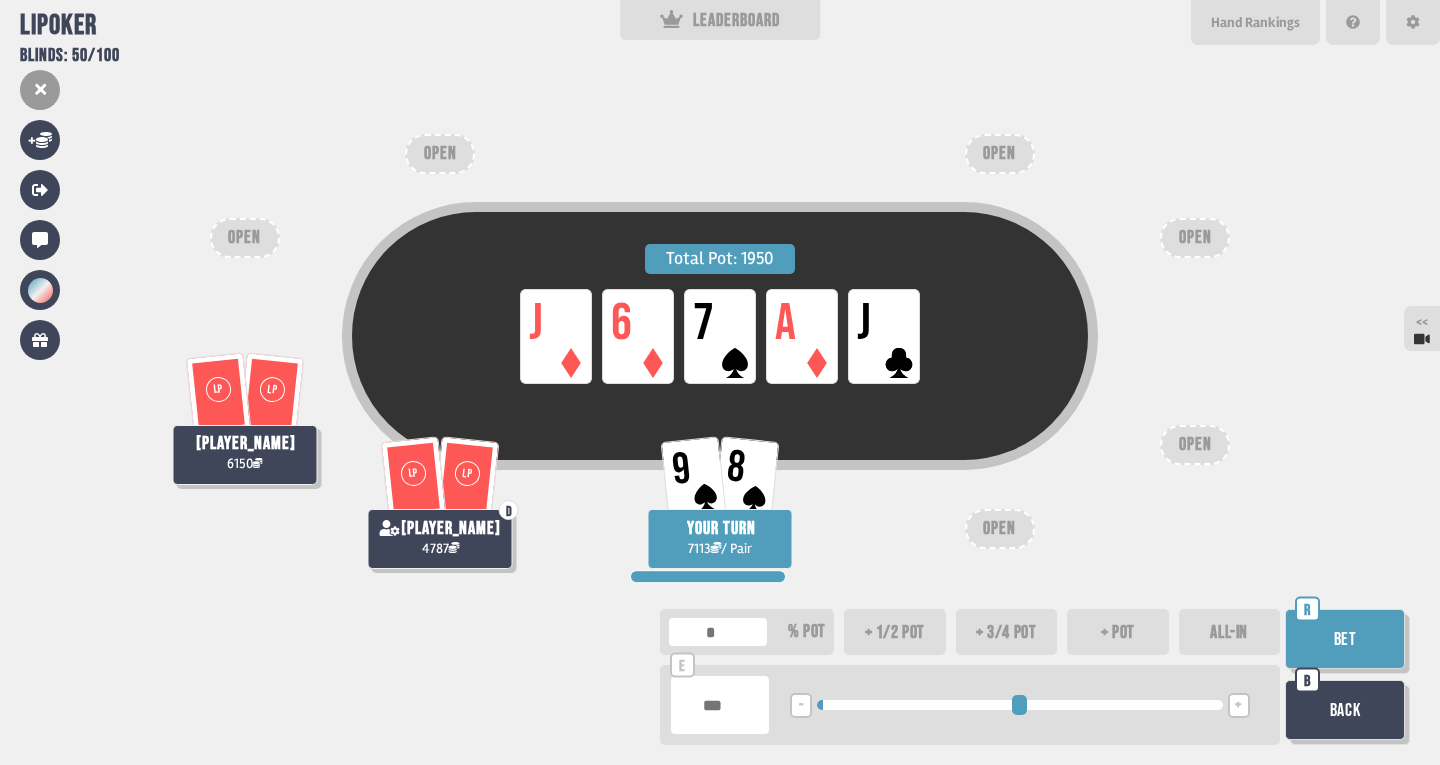 click on "+" at bounding box center [1239, 705] 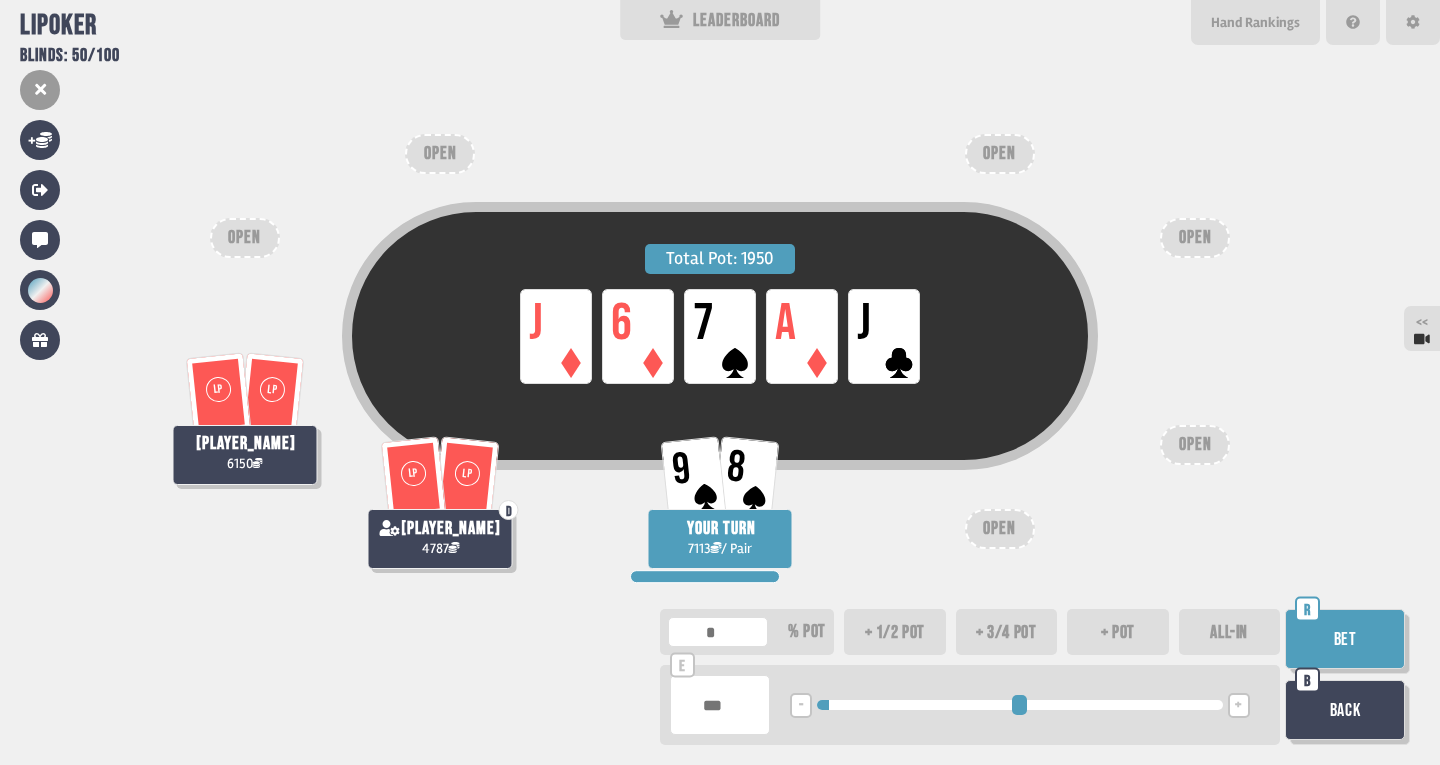 click on "Bet" at bounding box center [1345, 639] 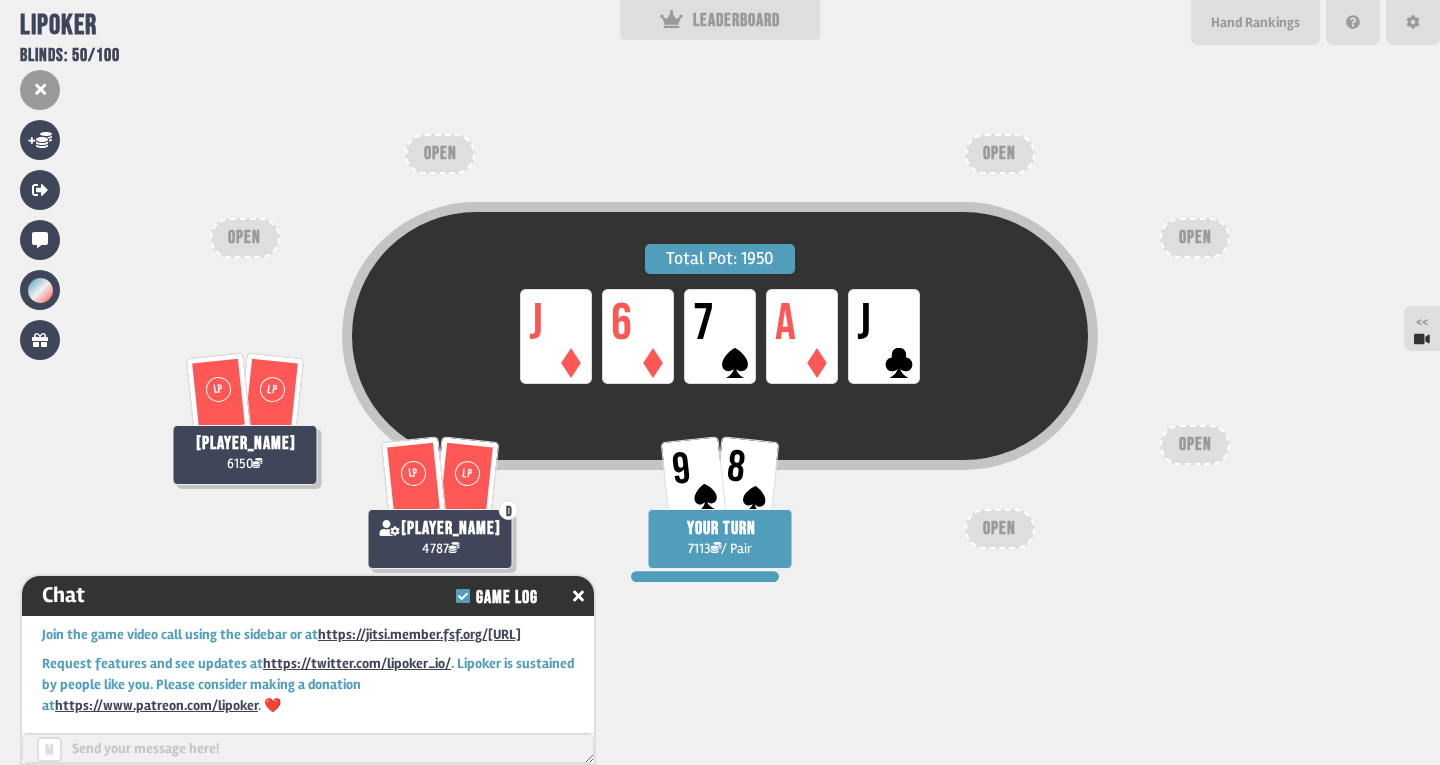 scroll, scrollTop: 3931, scrollLeft: 0, axis: vertical 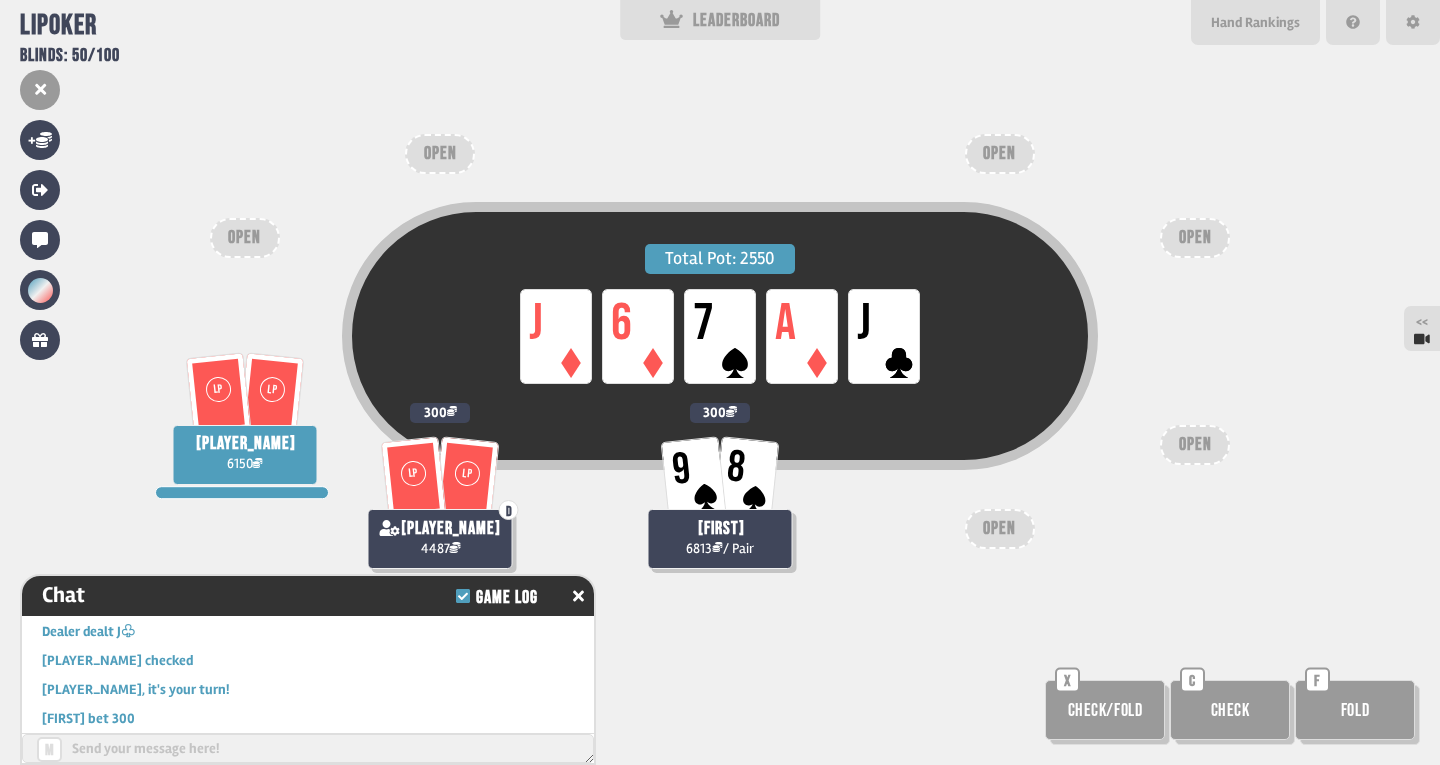 click on "Fold" at bounding box center (1355, 710) 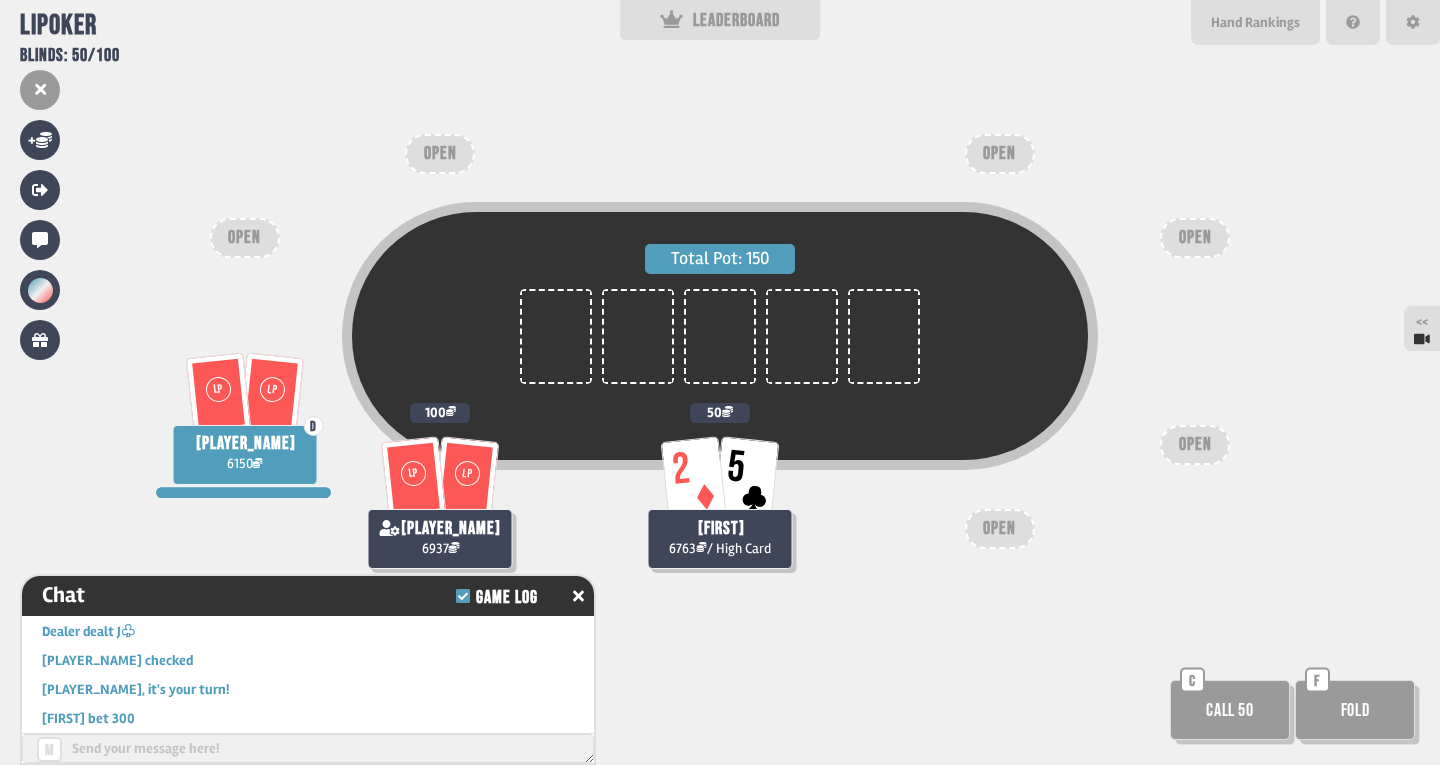 click on "Fold" at bounding box center [1355, 710] 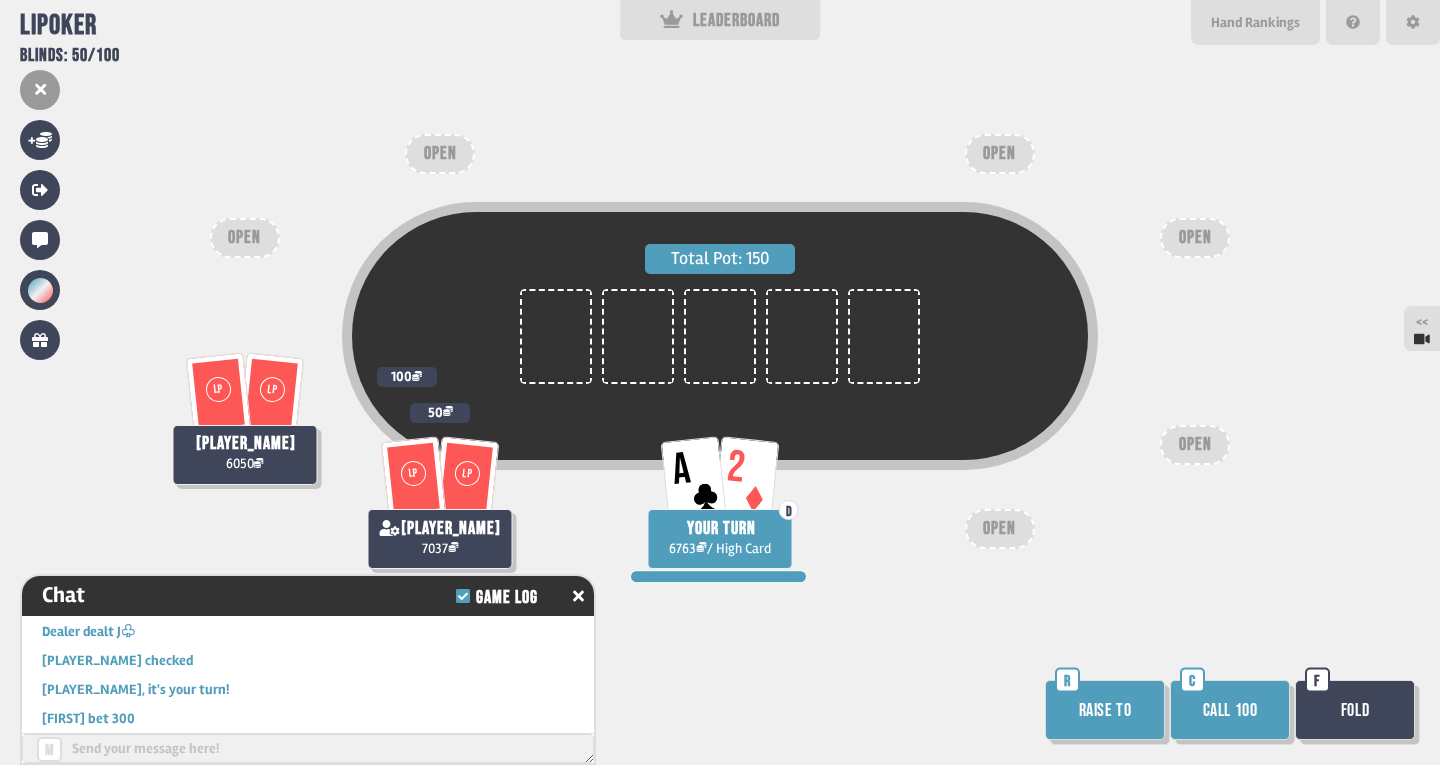 click on "Call 100" at bounding box center (1230, 710) 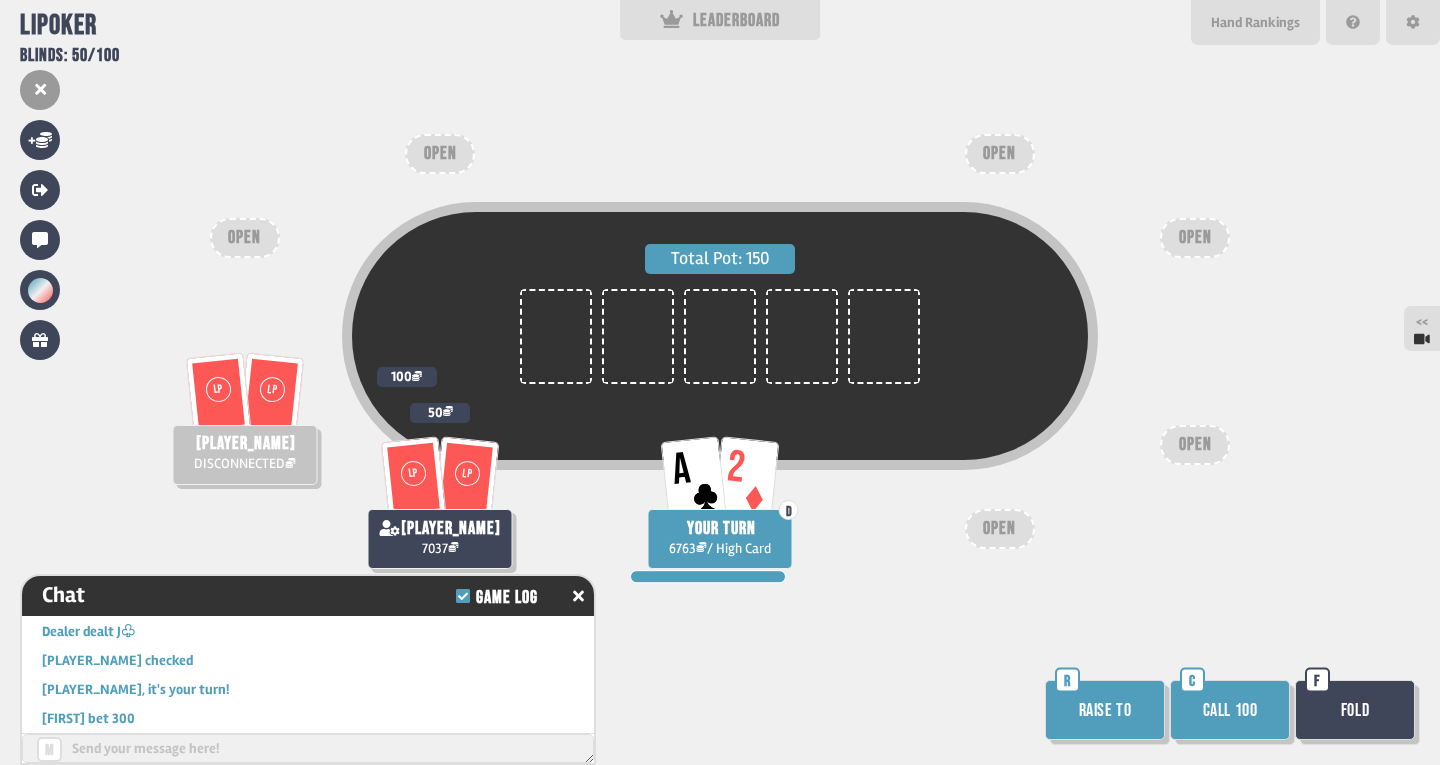 click on "Call 100" at bounding box center [1230, 710] 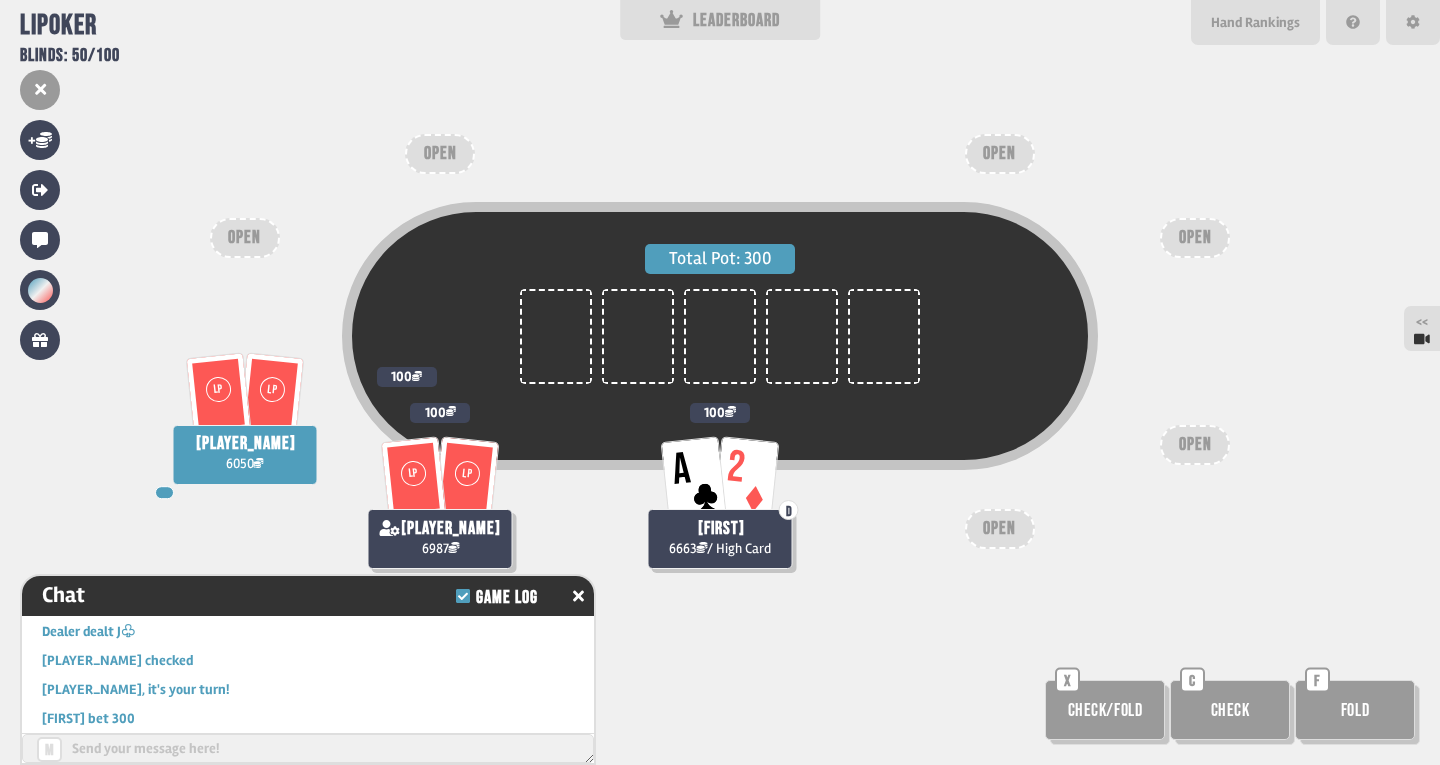 drag, startPoint x: 219, startPoint y: 441, endPoint x: 300, endPoint y: 478, distance: 89.050545 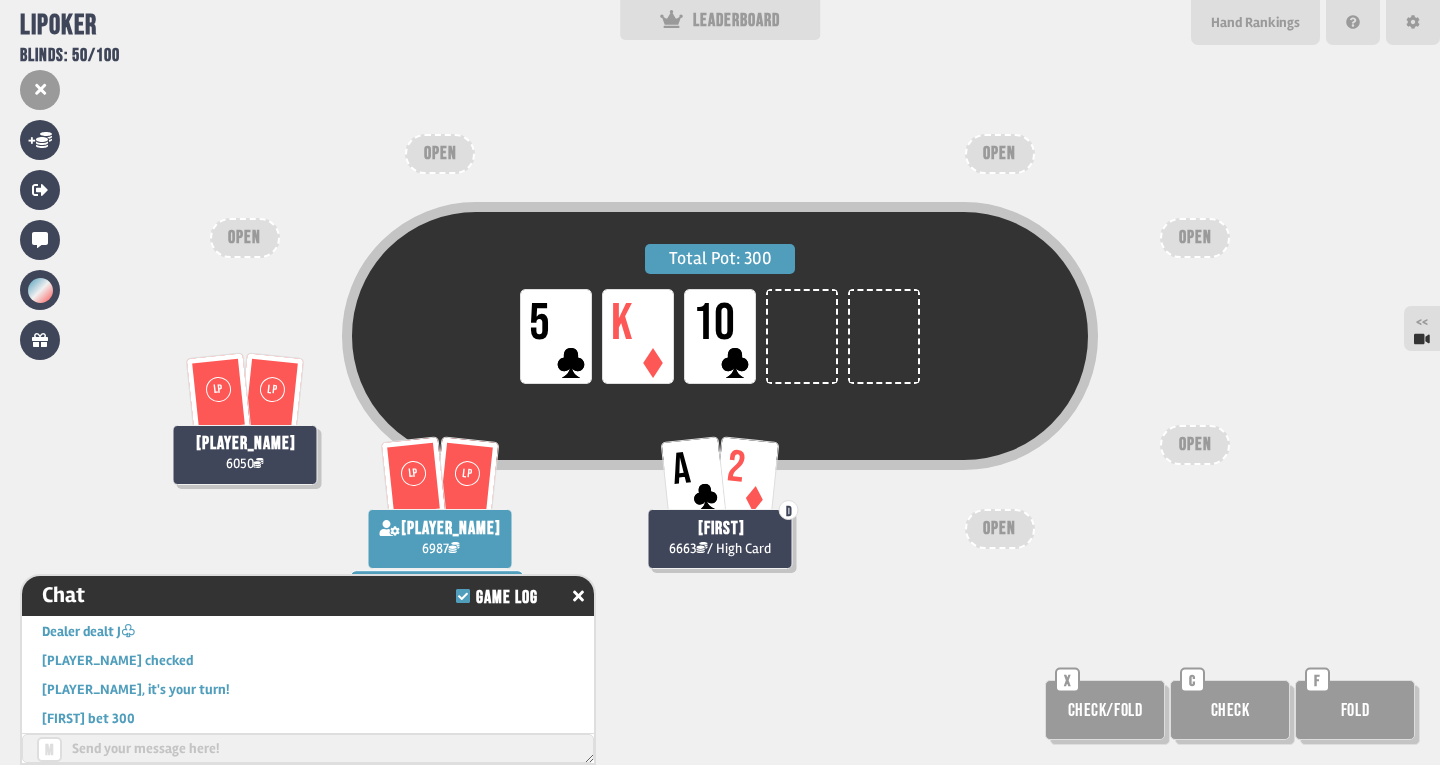 click on "Check" at bounding box center [1230, 710] 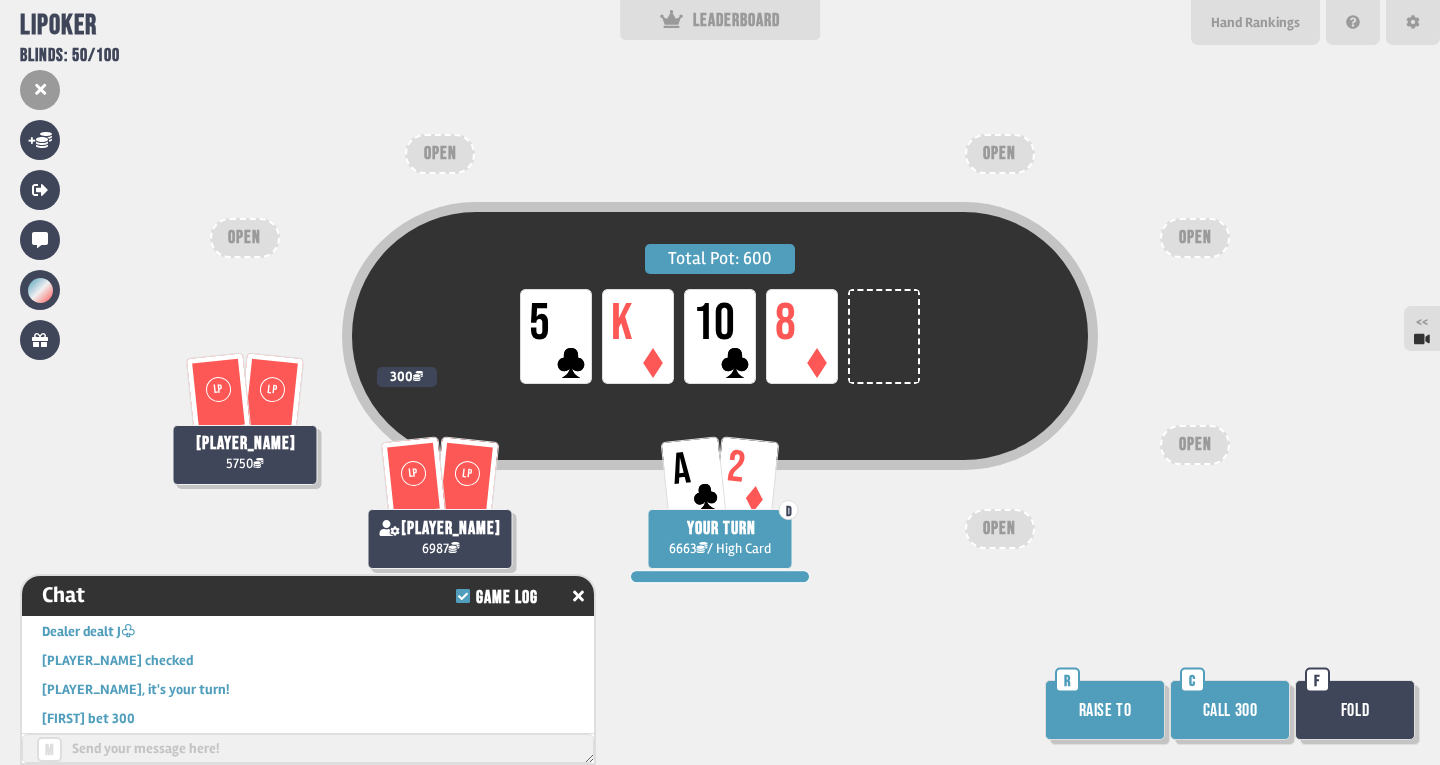 click on "Fold" at bounding box center [1355, 710] 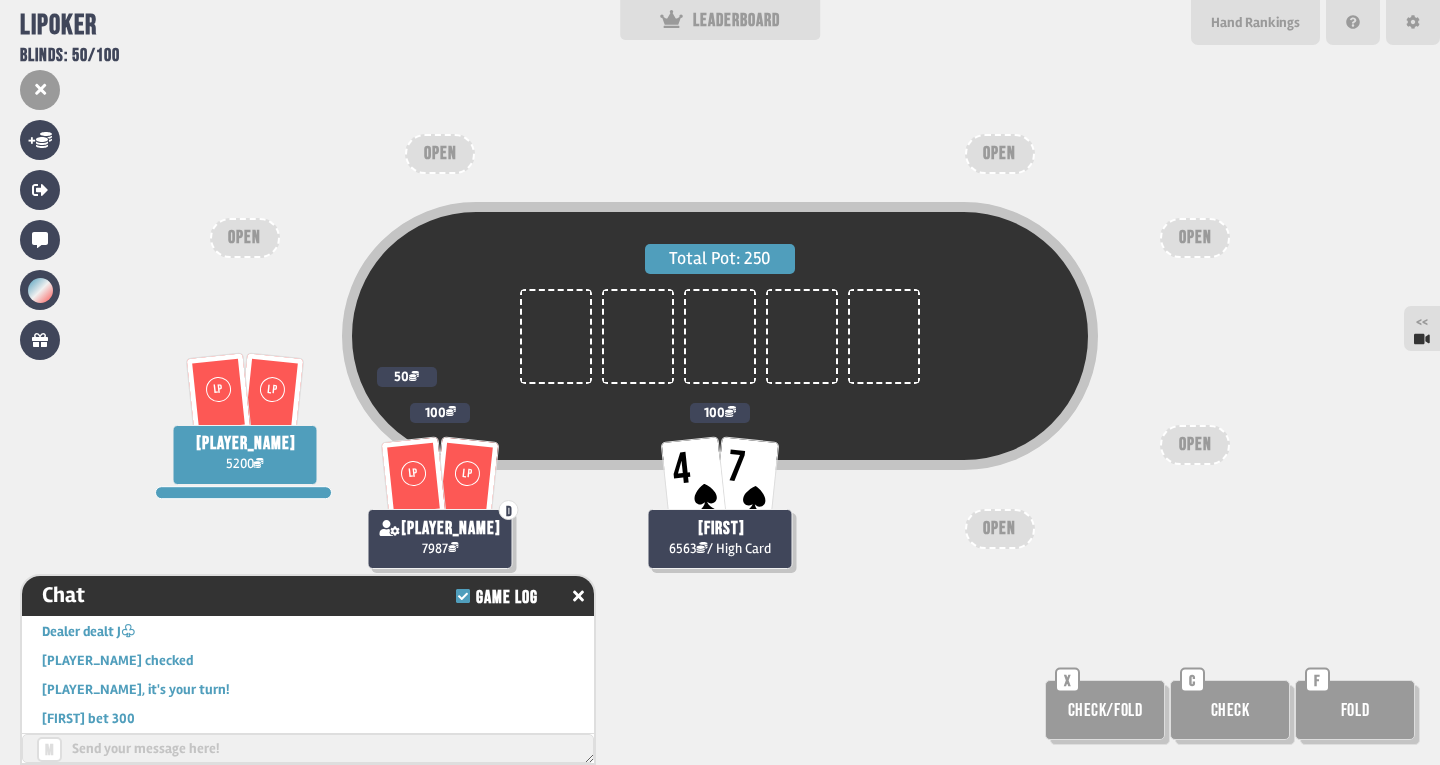 click on "C" at bounding box center (1192, 680) 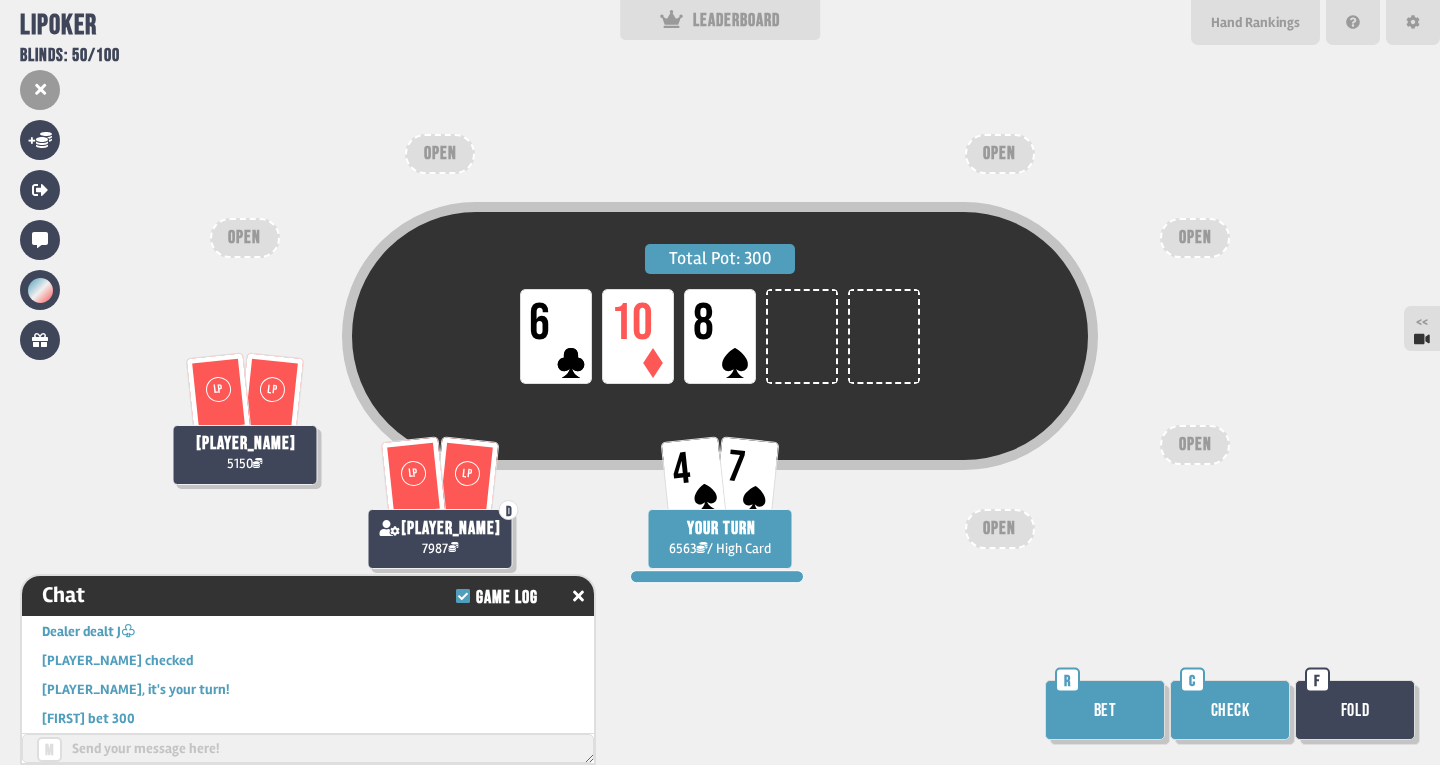 click on "Bet" at bounding box center [1105, 710] 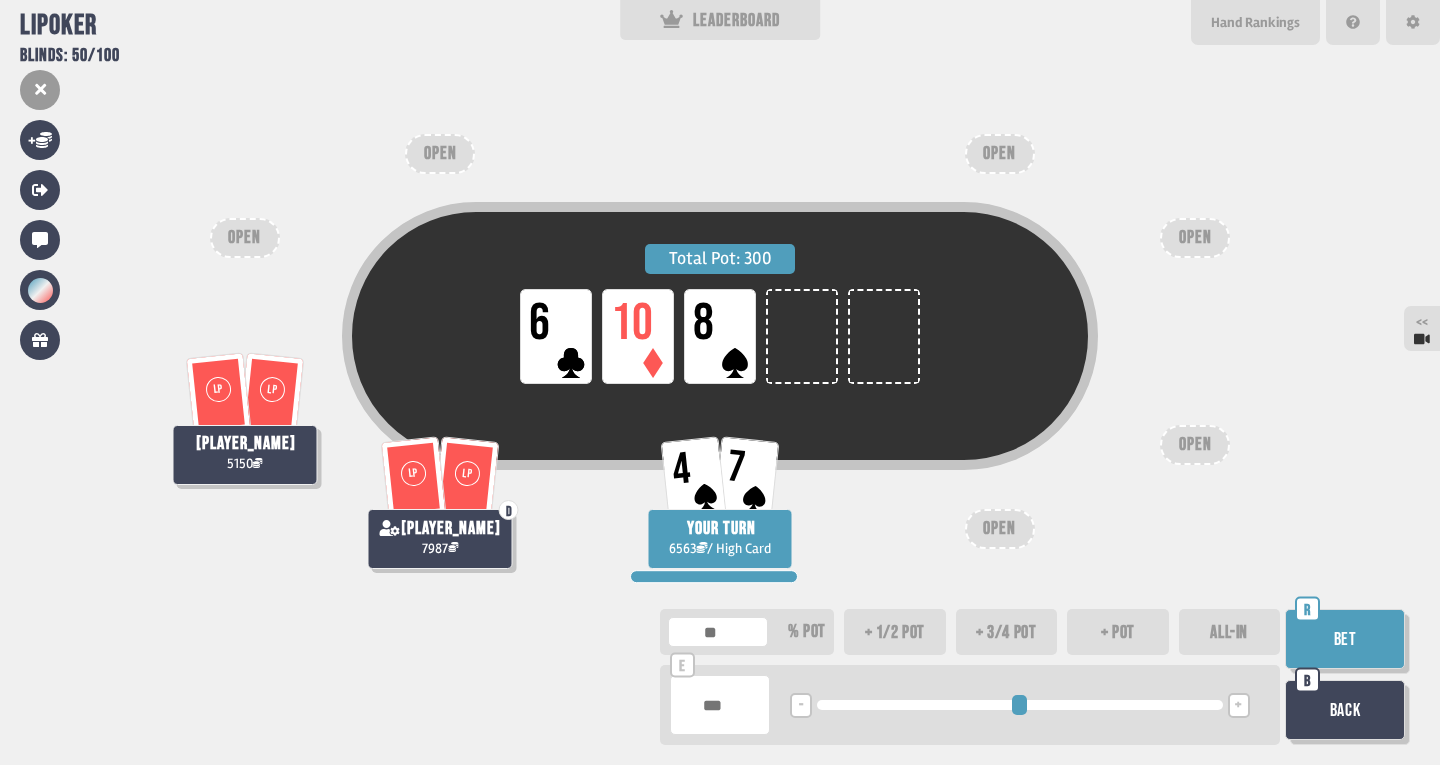 click on "Bet" at bounding box center [1345, 639] 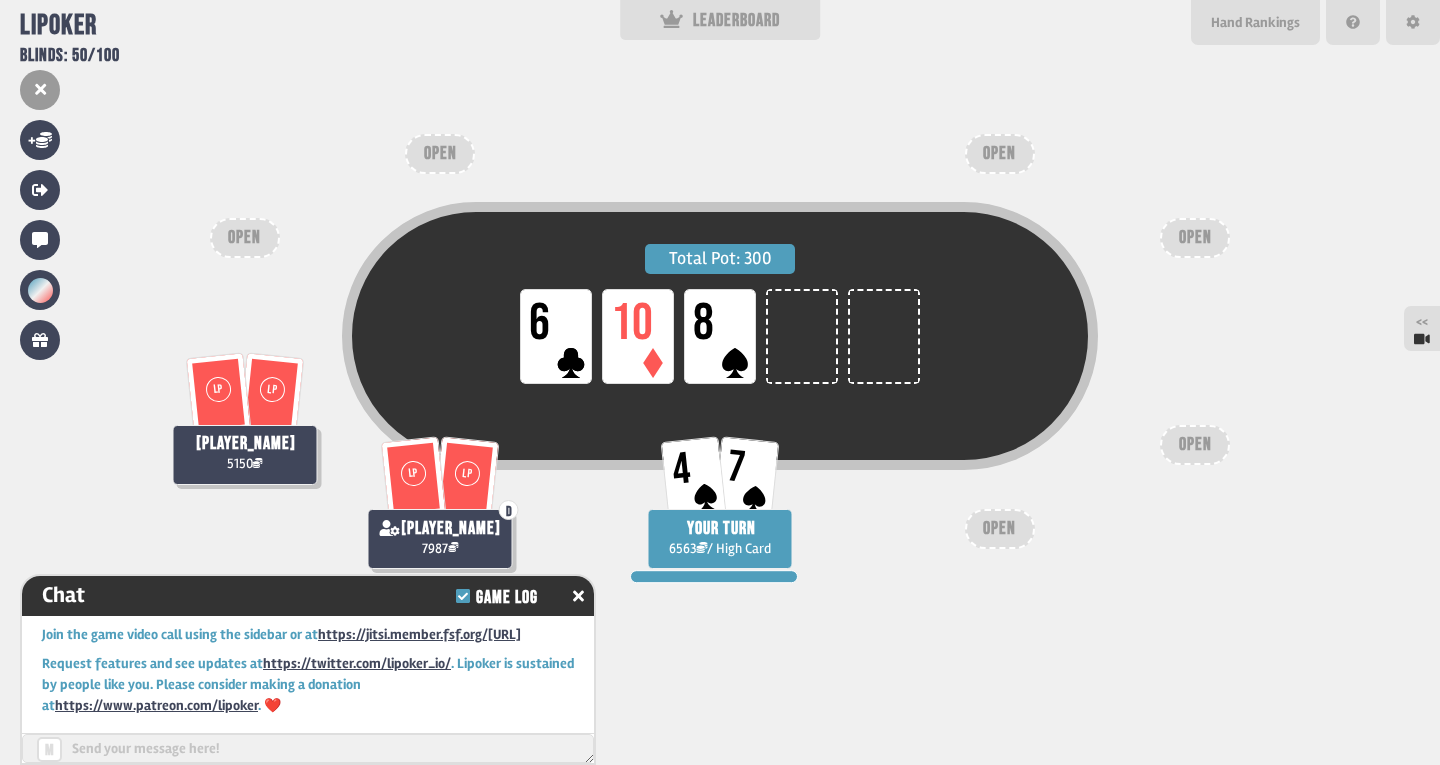 scroll, scrollTop: 5149, scrollLeft: 0, axis: vertical 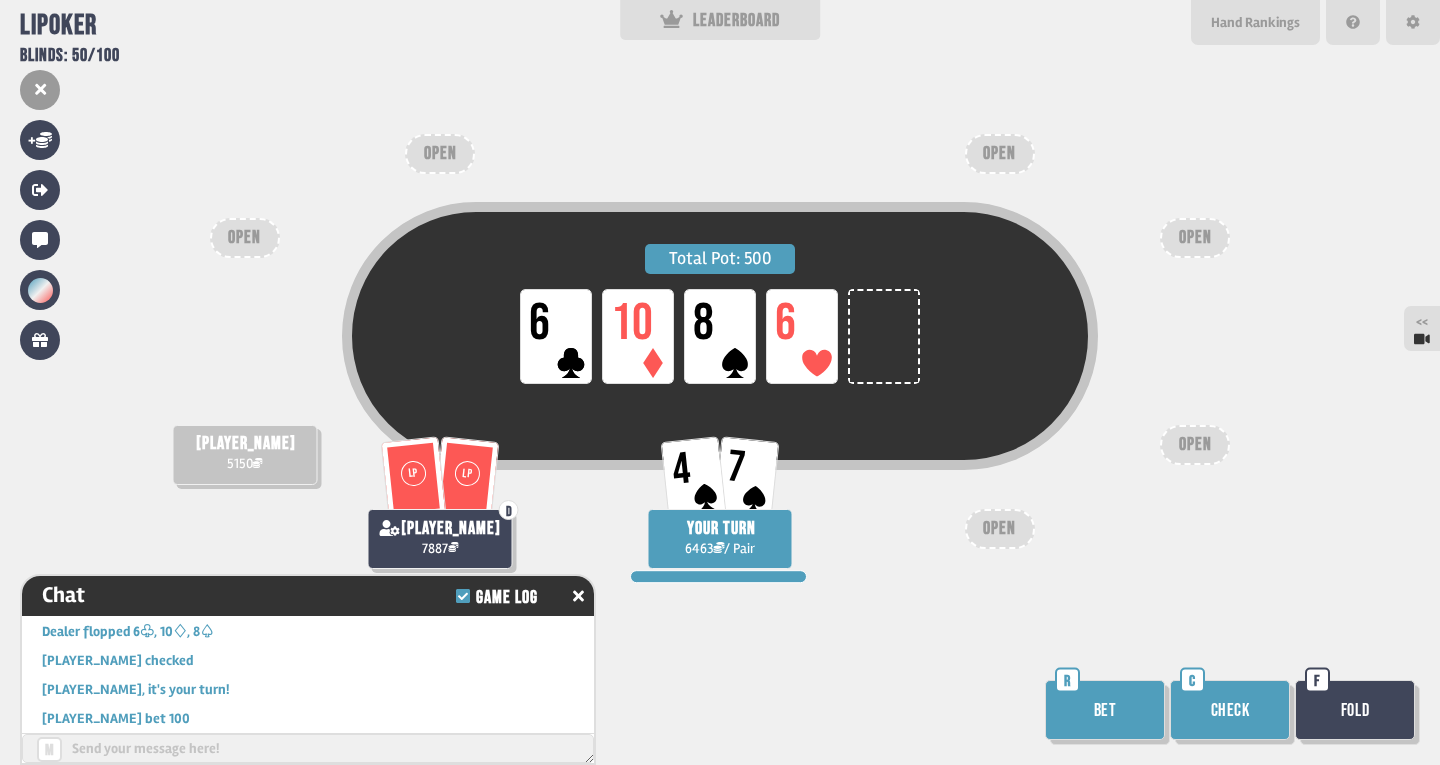 click on "Check" at bounding box center [1230, 710] 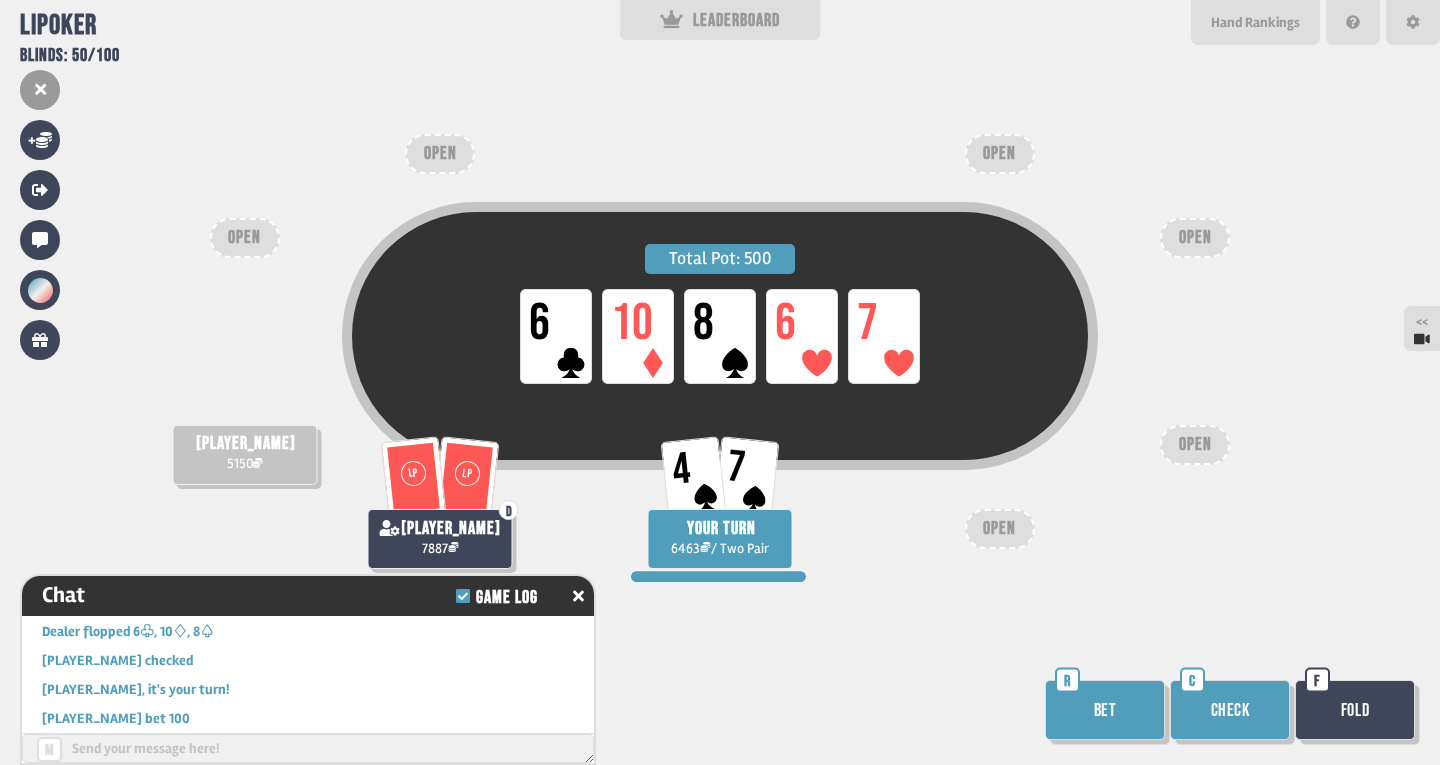 click on "Bet" at bounding box center (1105, 710) 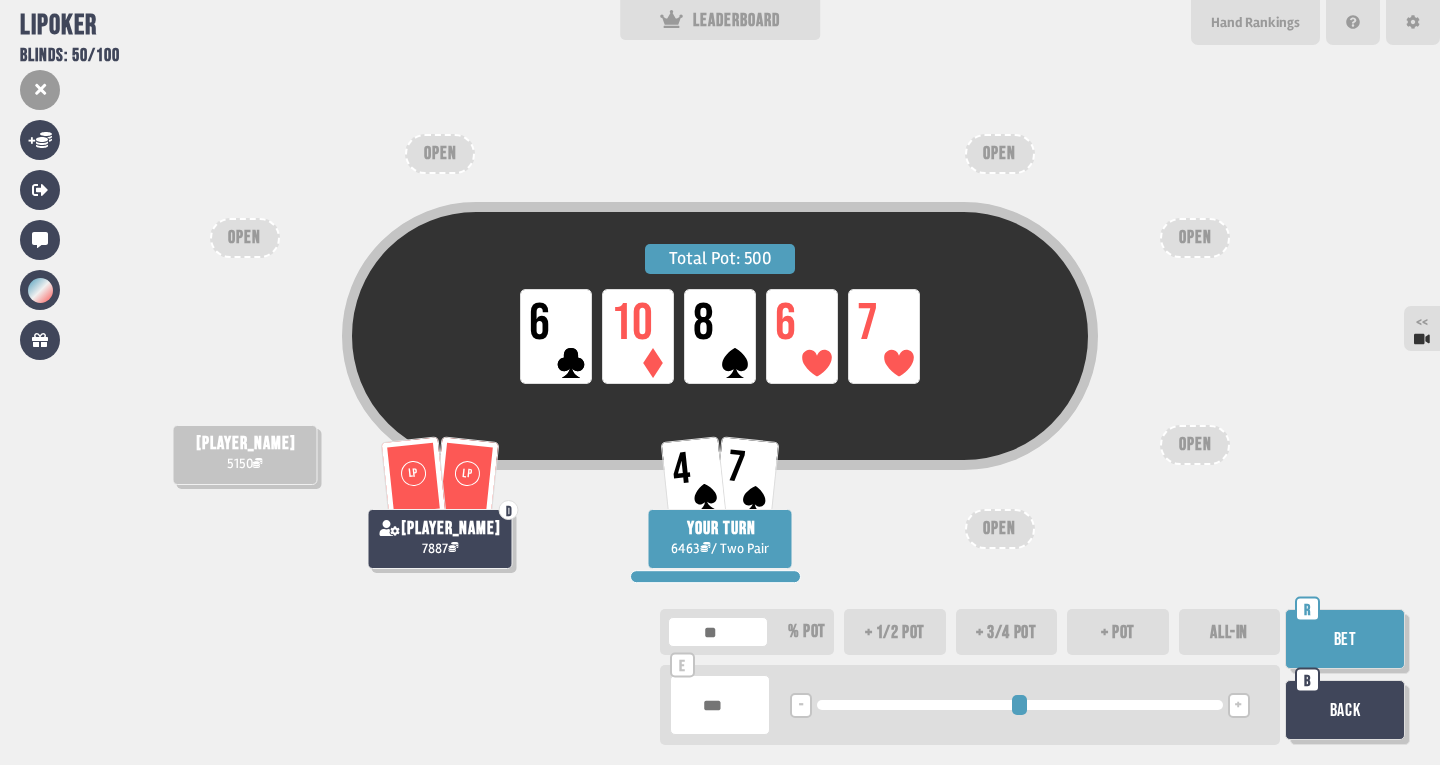 click on "Bet" at bounding box center (1345, 639) 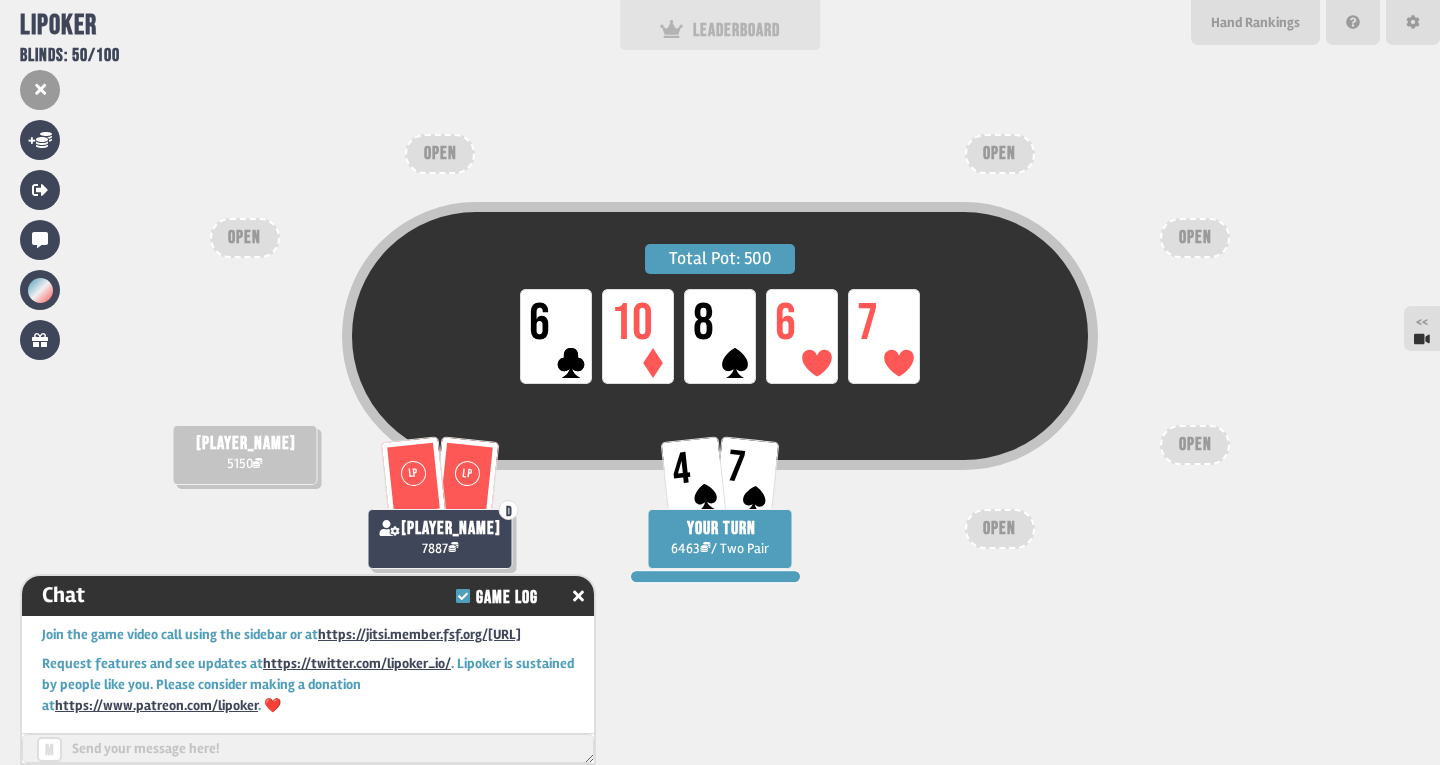 scroll, scrollTop: 5381, scrollLeft: 0, axis: vertical 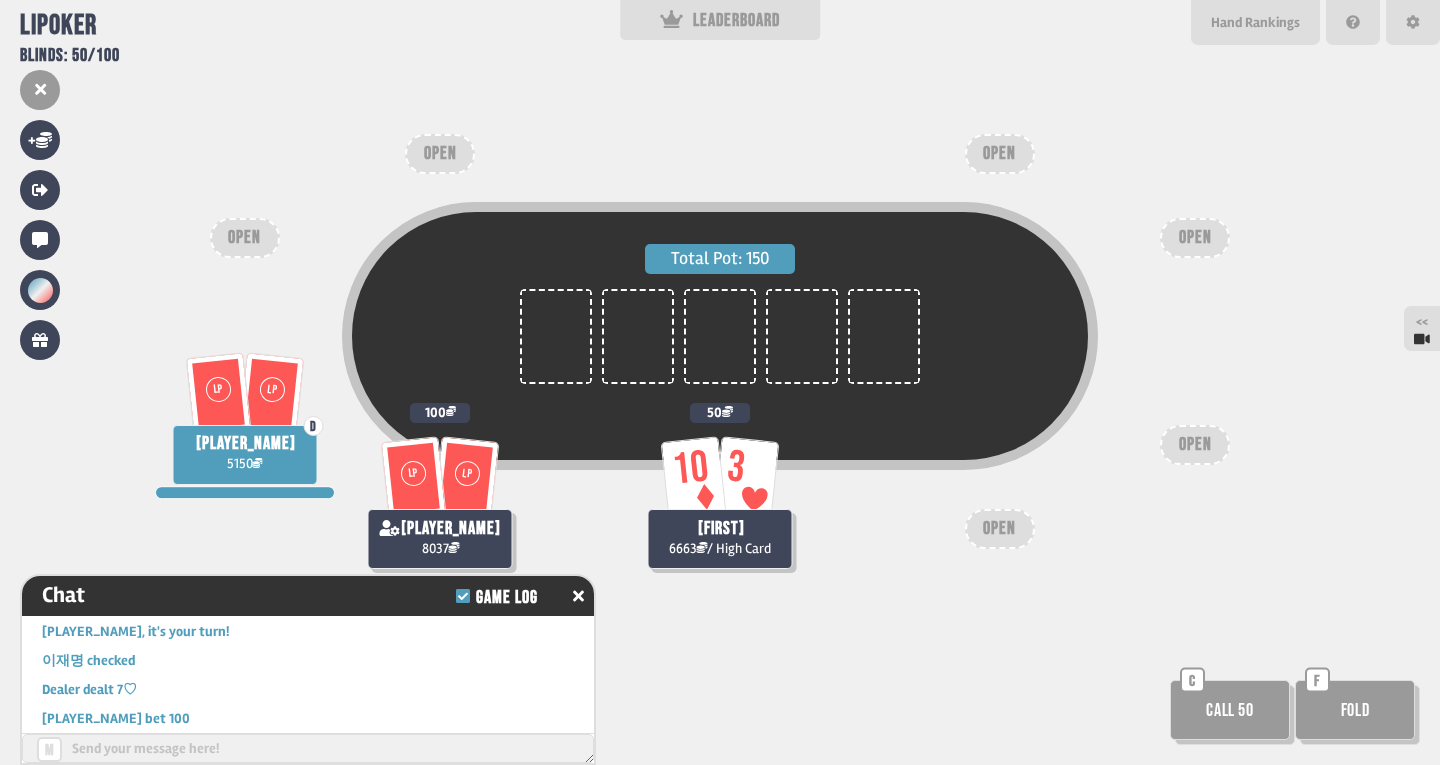 click on "Fold" at bounding box center [1355, 710] 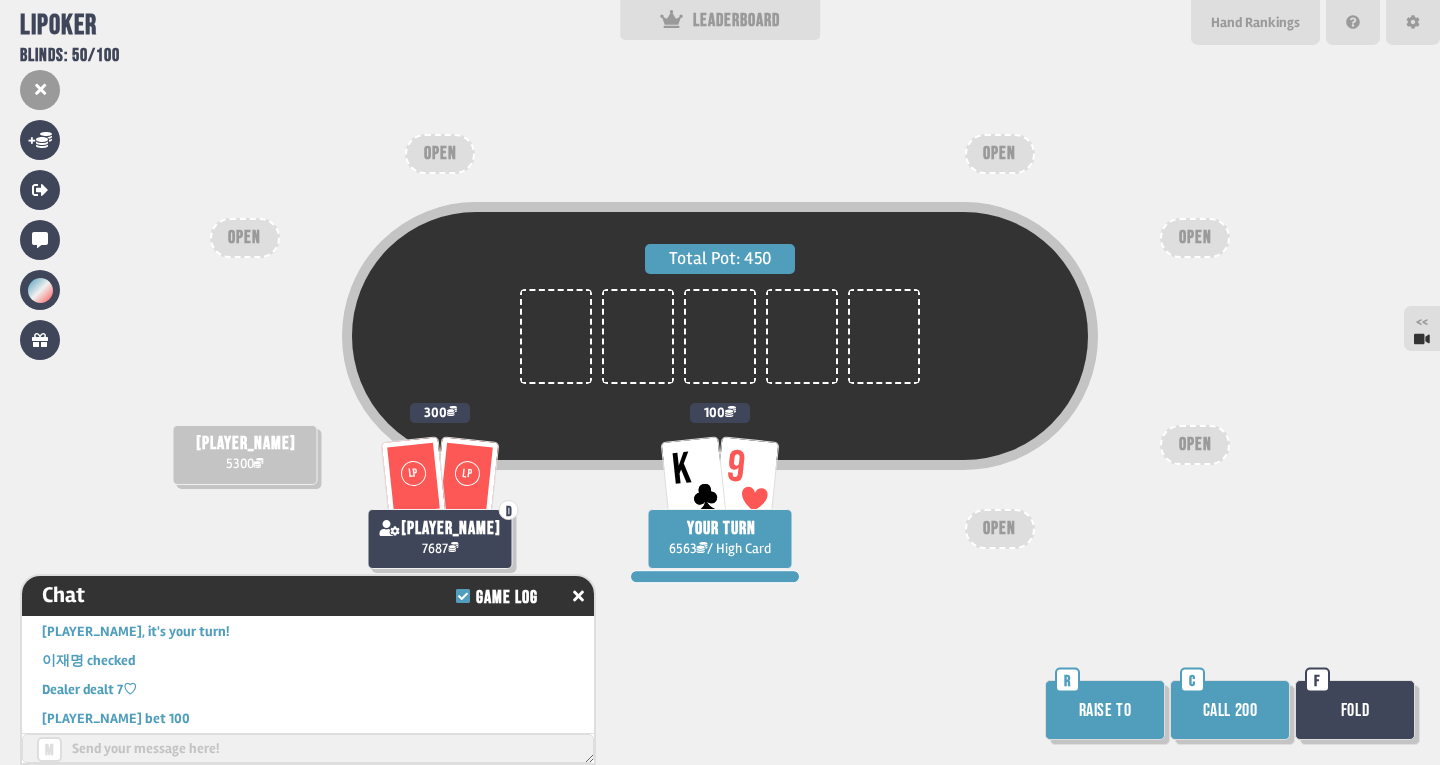 click on "Call 200" at bounding box center [1230, 710] 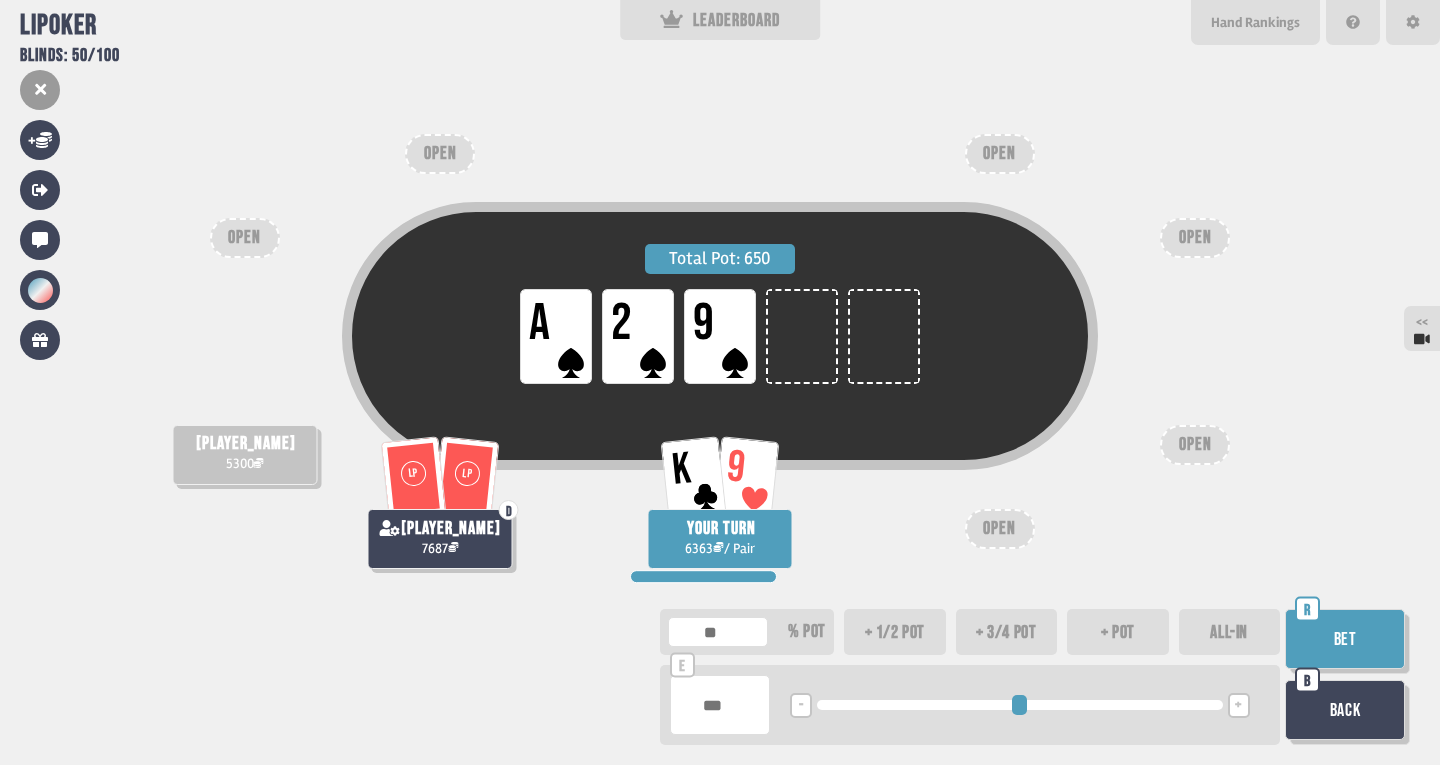 click on "+" at bounding box center [1238, 706] 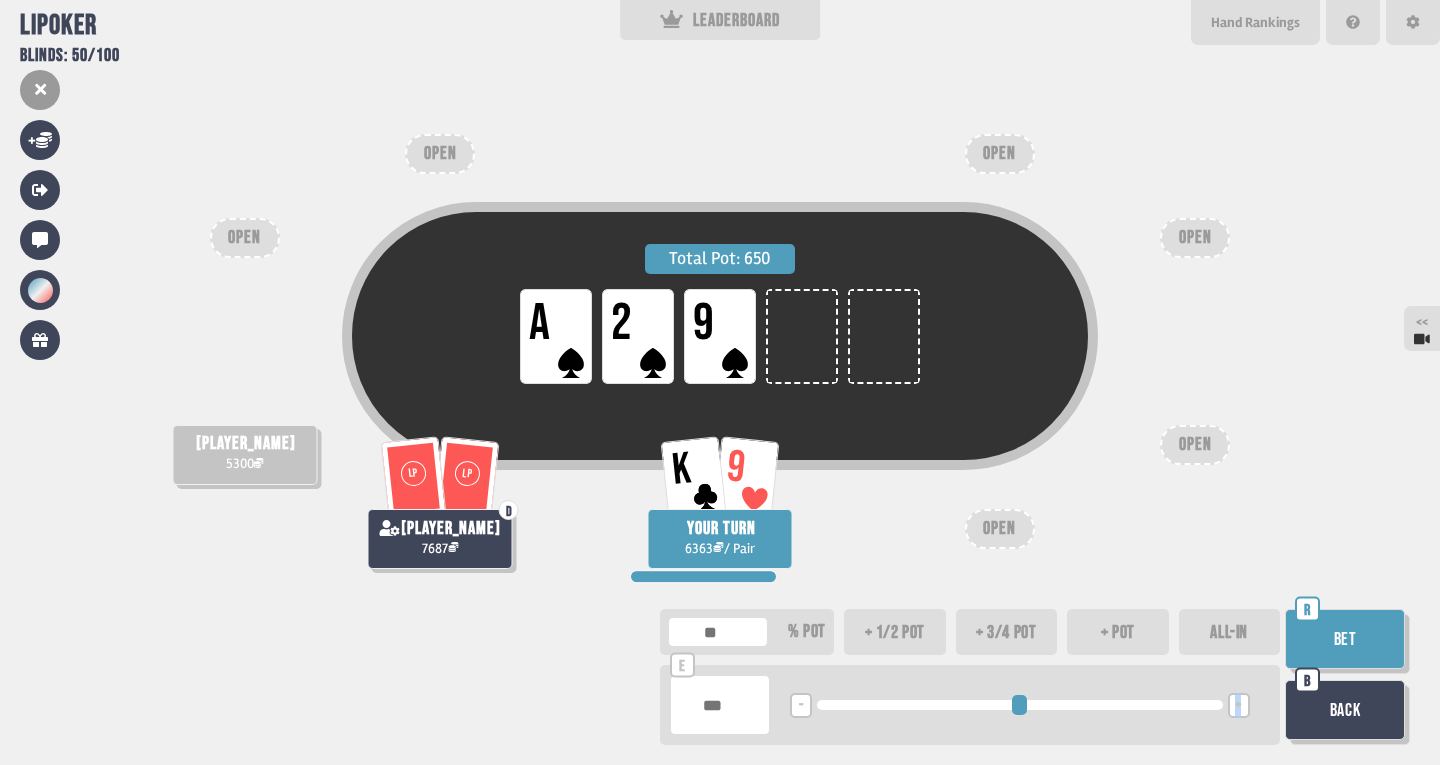 click on "+" at bounding box center (1238, 706) 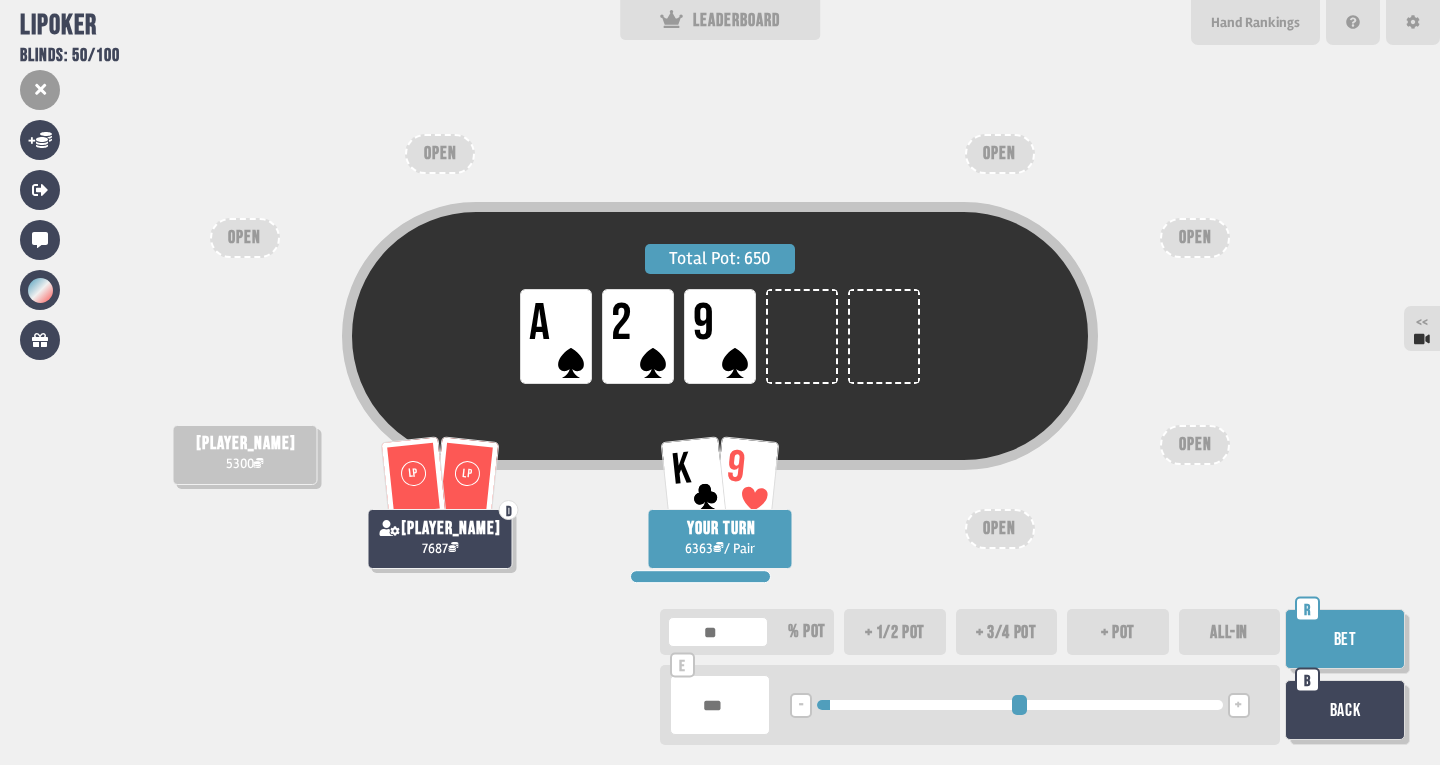click on "R" at bounding box center [1307, 609] 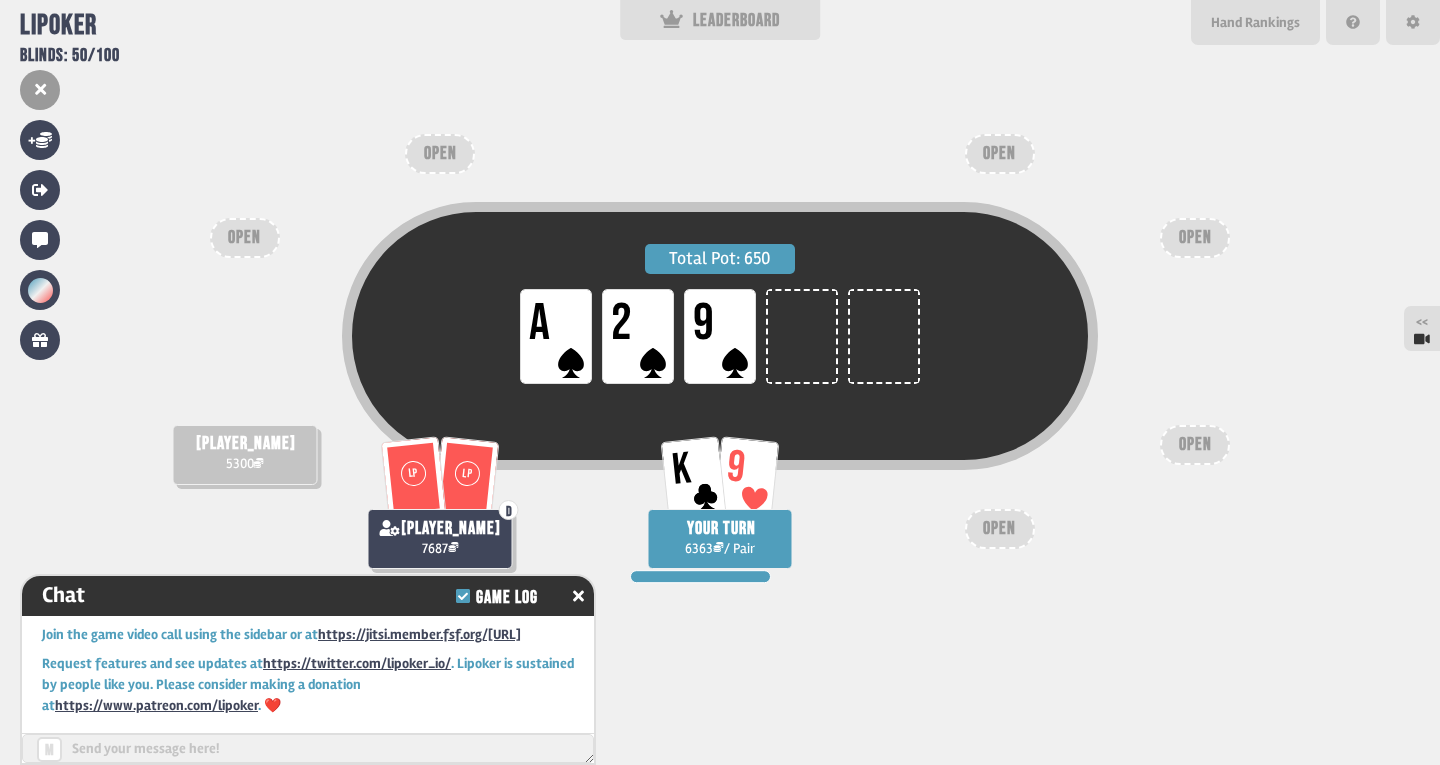 scroll, scrollTop: 6570, scrollLeft: 0, axis: vertical 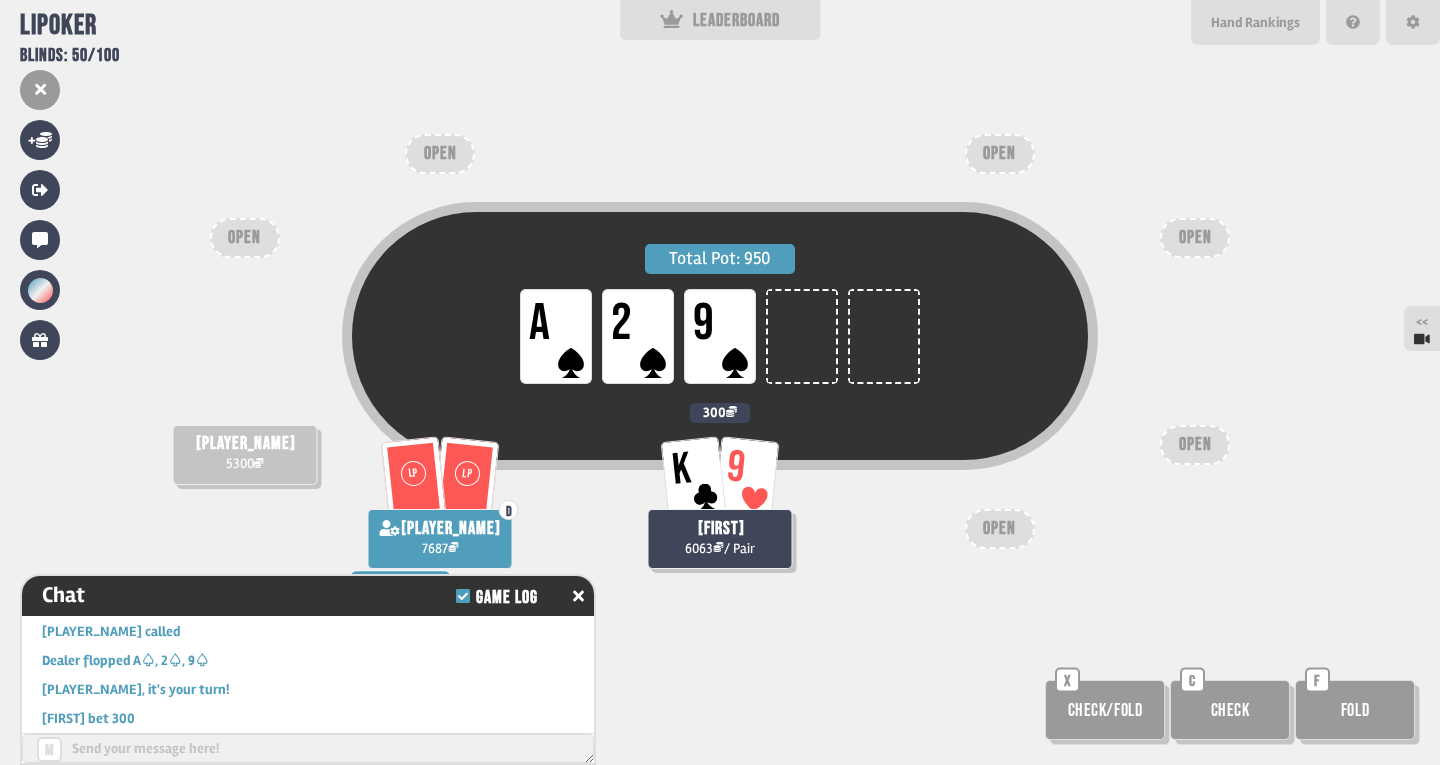 click on "Total Pot: 950   LP A LP 2 LP 9 K 9 [PLAYER_NAME] 6063   / Pair 300  [PLAYER_NAME] 5300  LP LP D [PLAYER_NAME] 7687  OPEN OPEN OPEN OPEN OPEN OPEN Check/Fold X Check C Fold F" at bounding box center [720, 382] 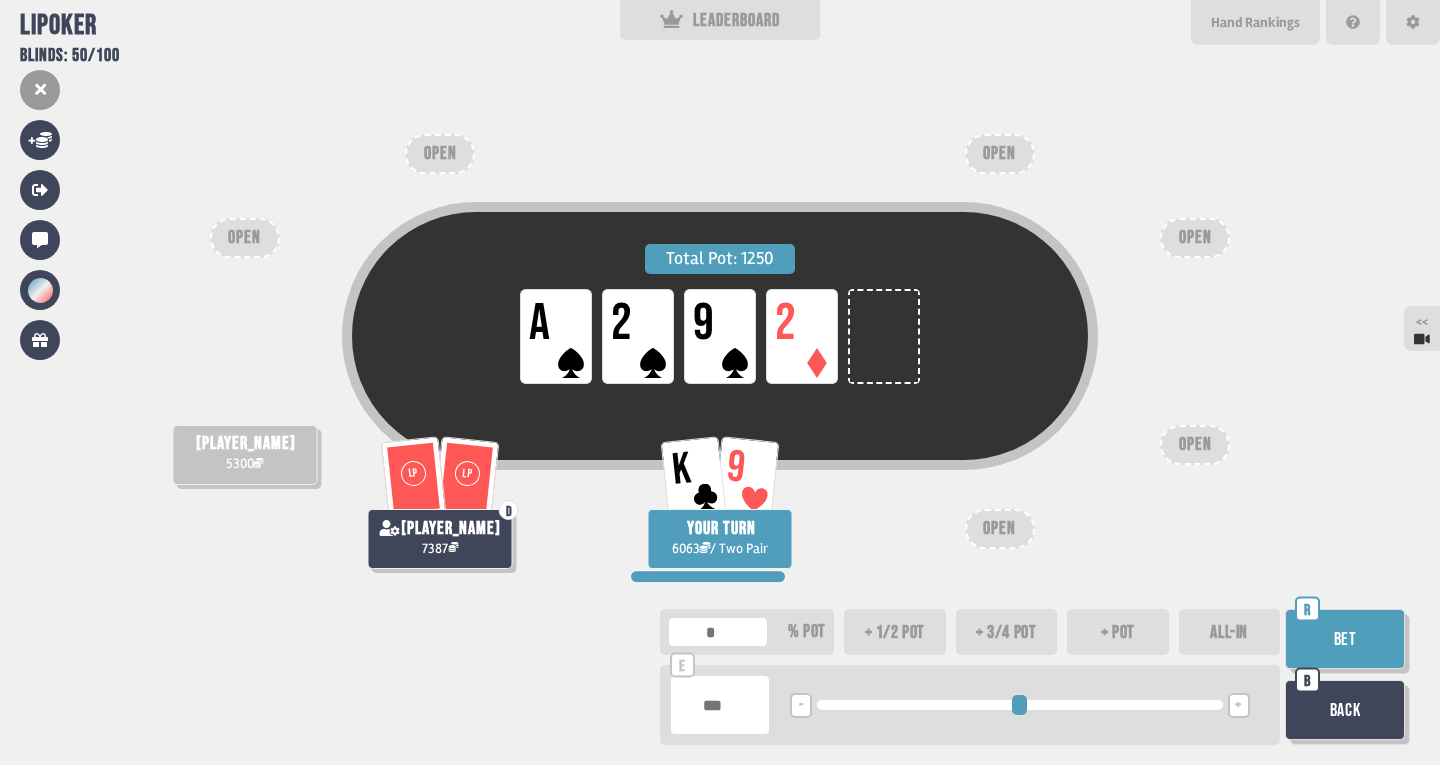 click on "+" at bounding box center (1239, 705) 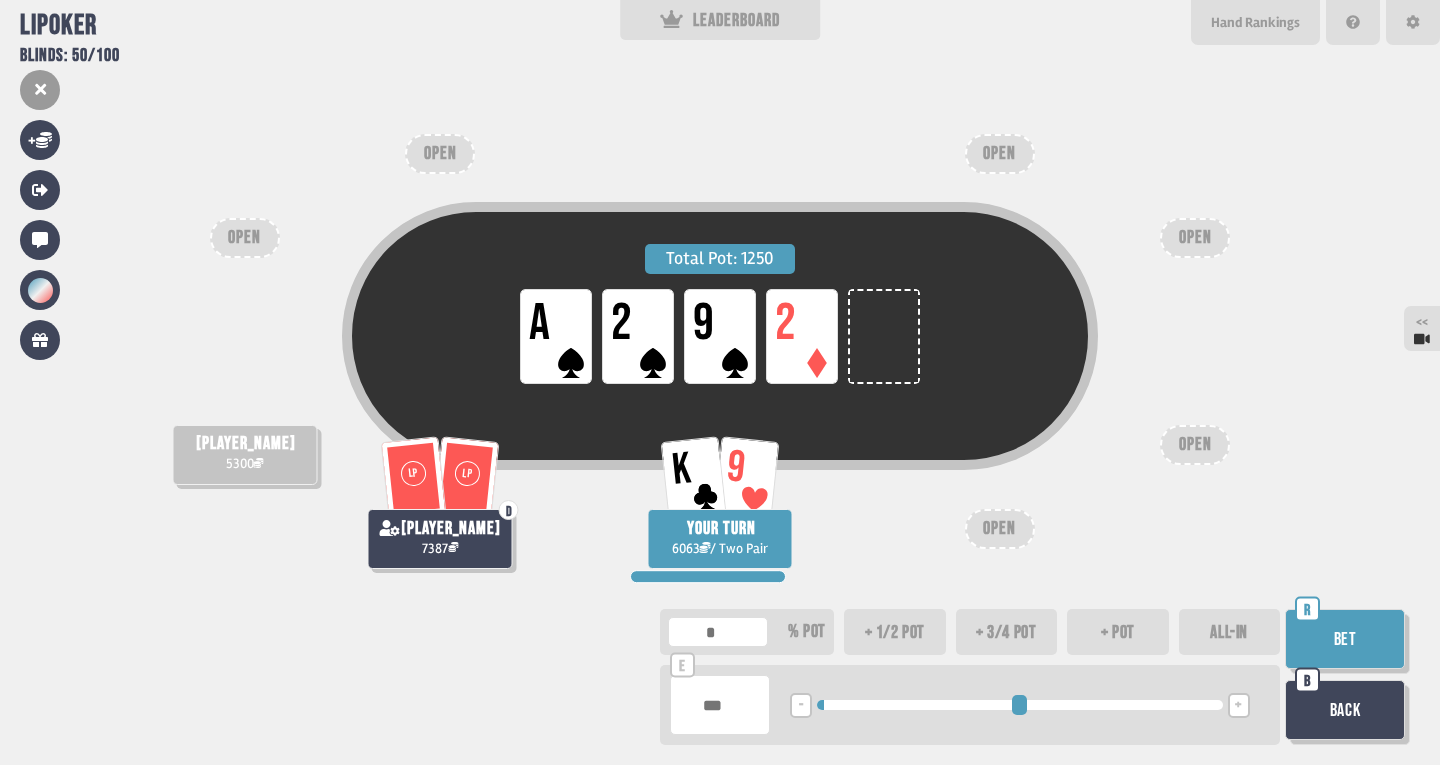 click on "+" at bounding box center (1239, 705) 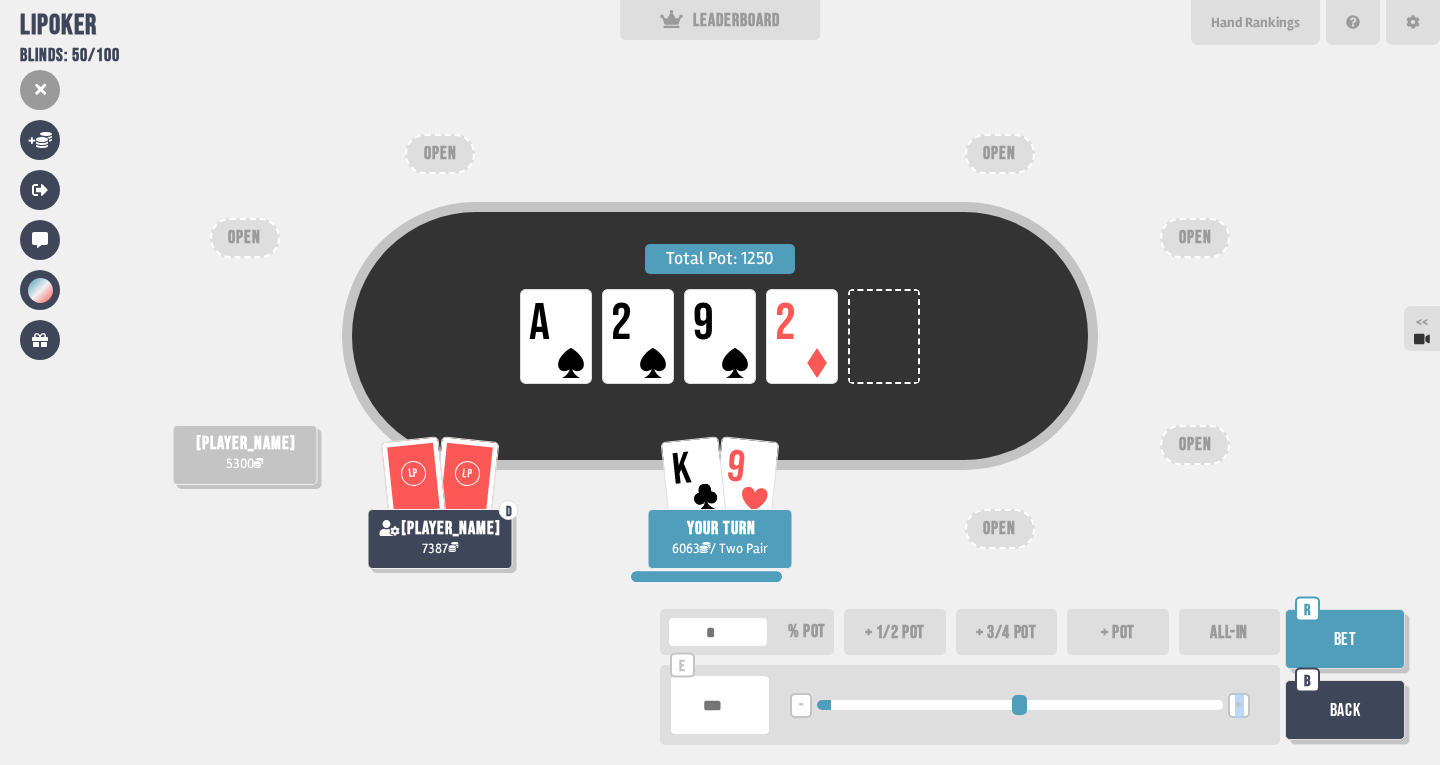 click on "+" at bounding box center (1239, 705) 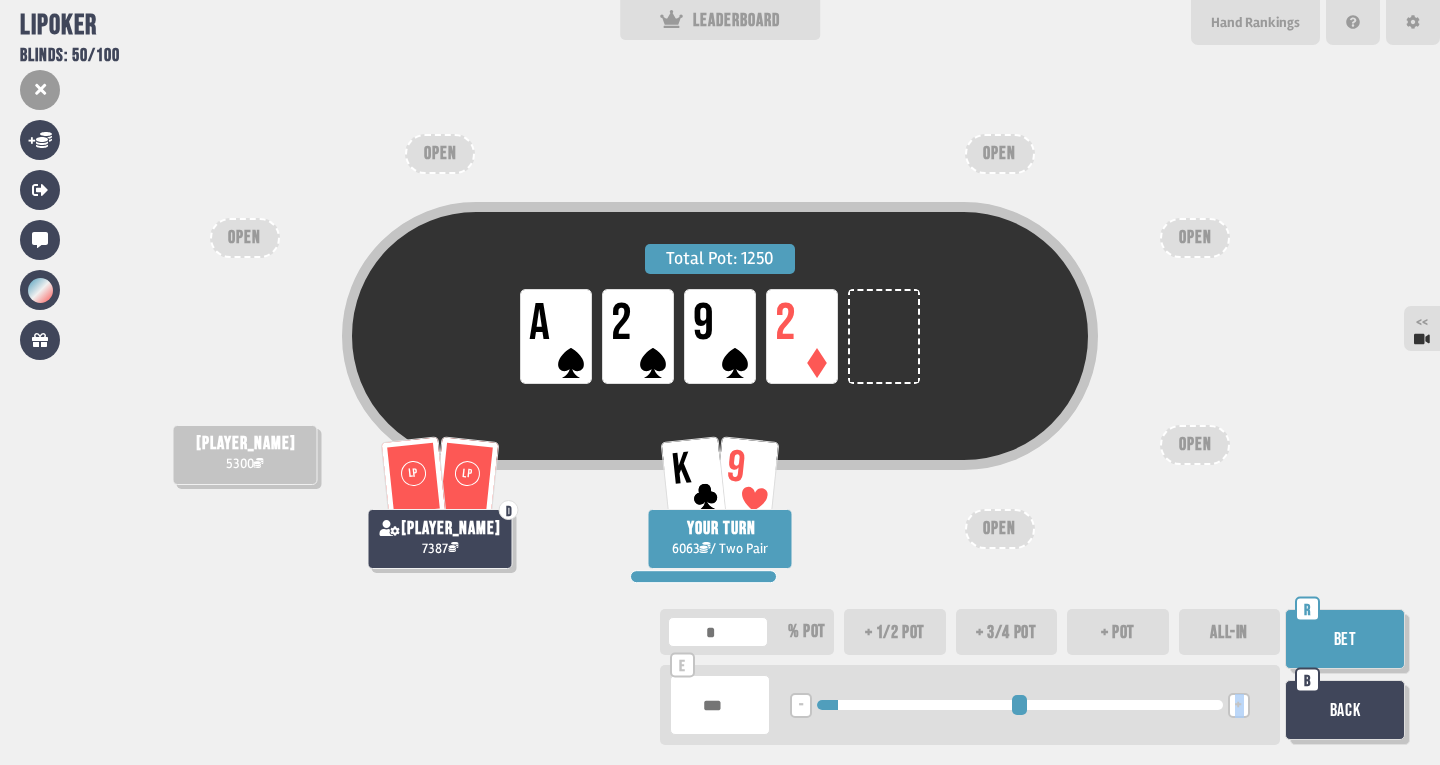 click on "Bet" at bounding box center [1345, 639] 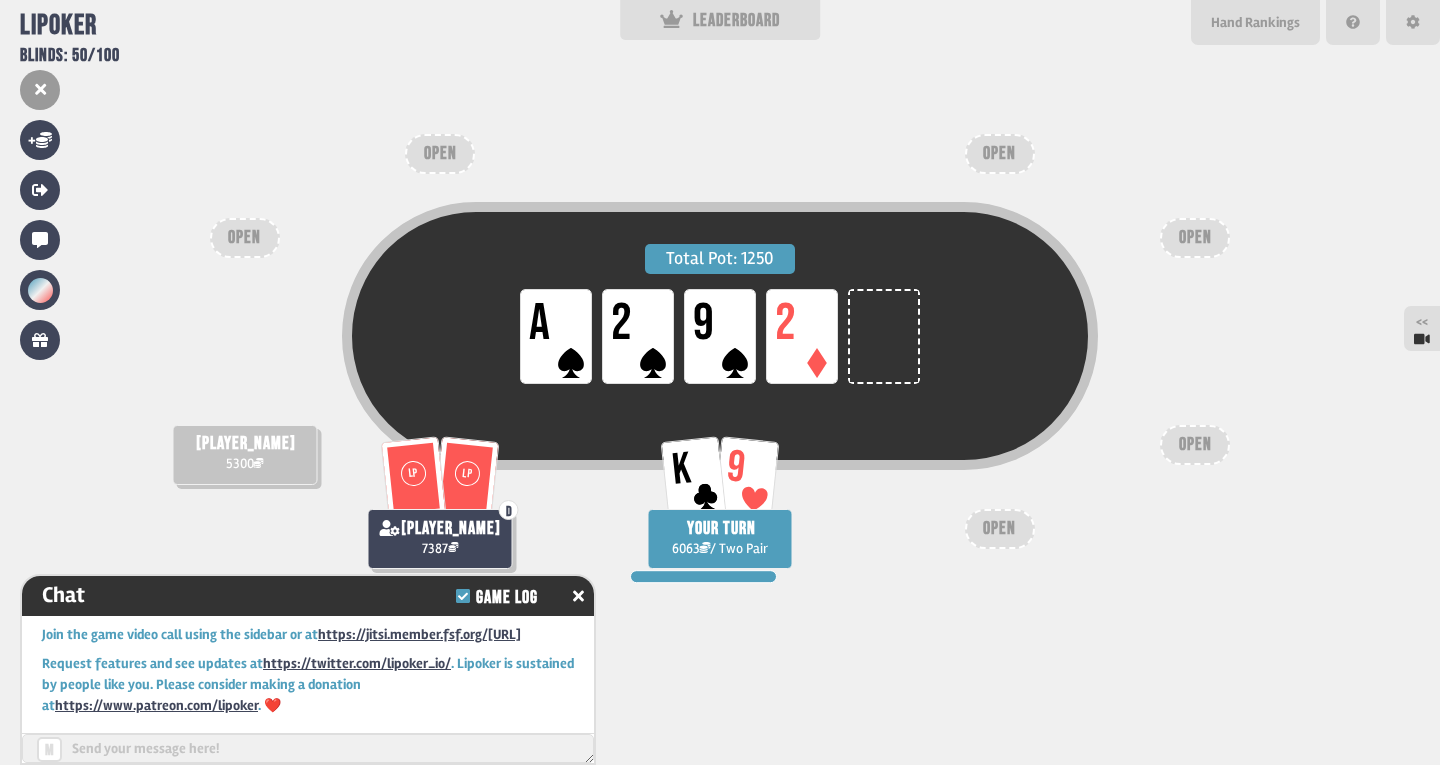 scroll, scrollTop: 6686, scrollLeft: 0, axis: vertical 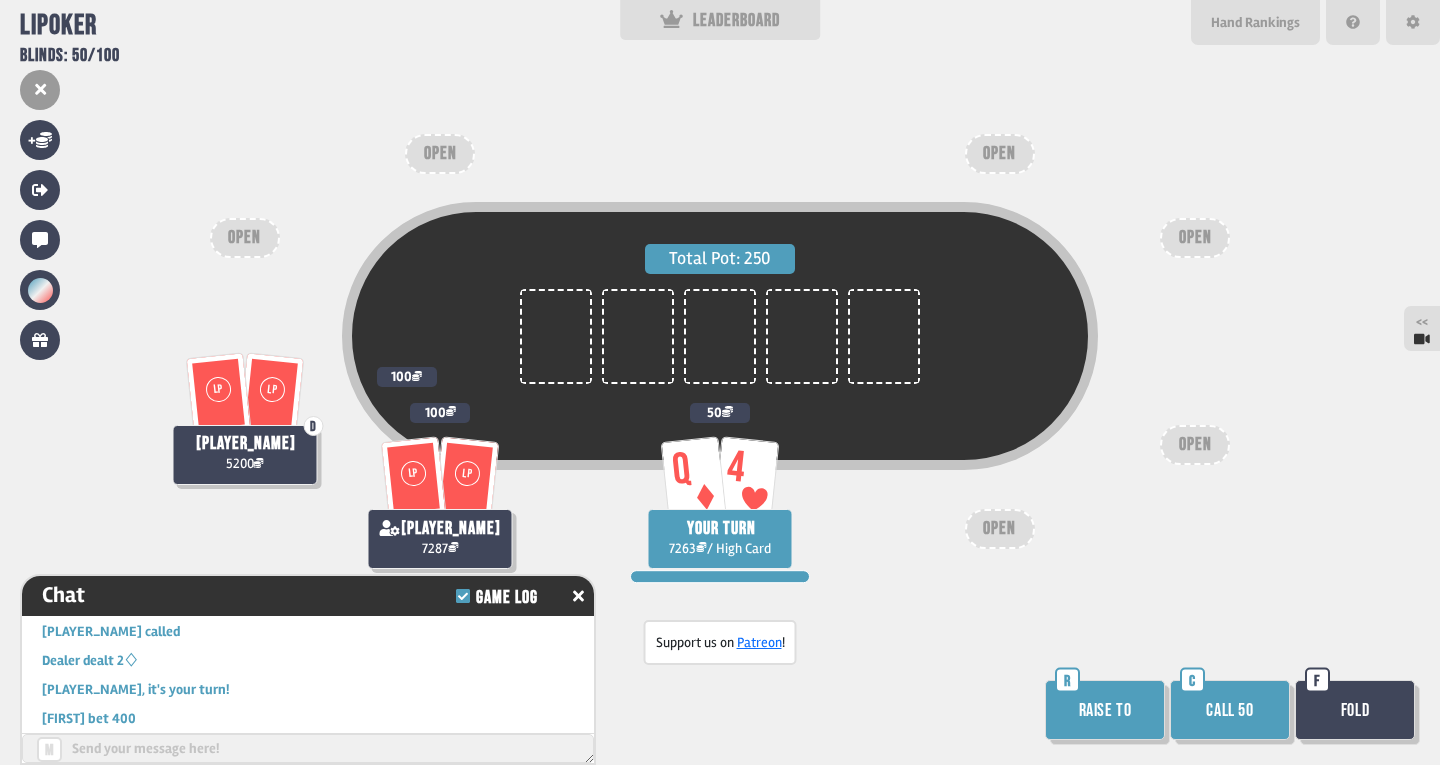 click on "Call 50" at bounding box center (1230, 710) 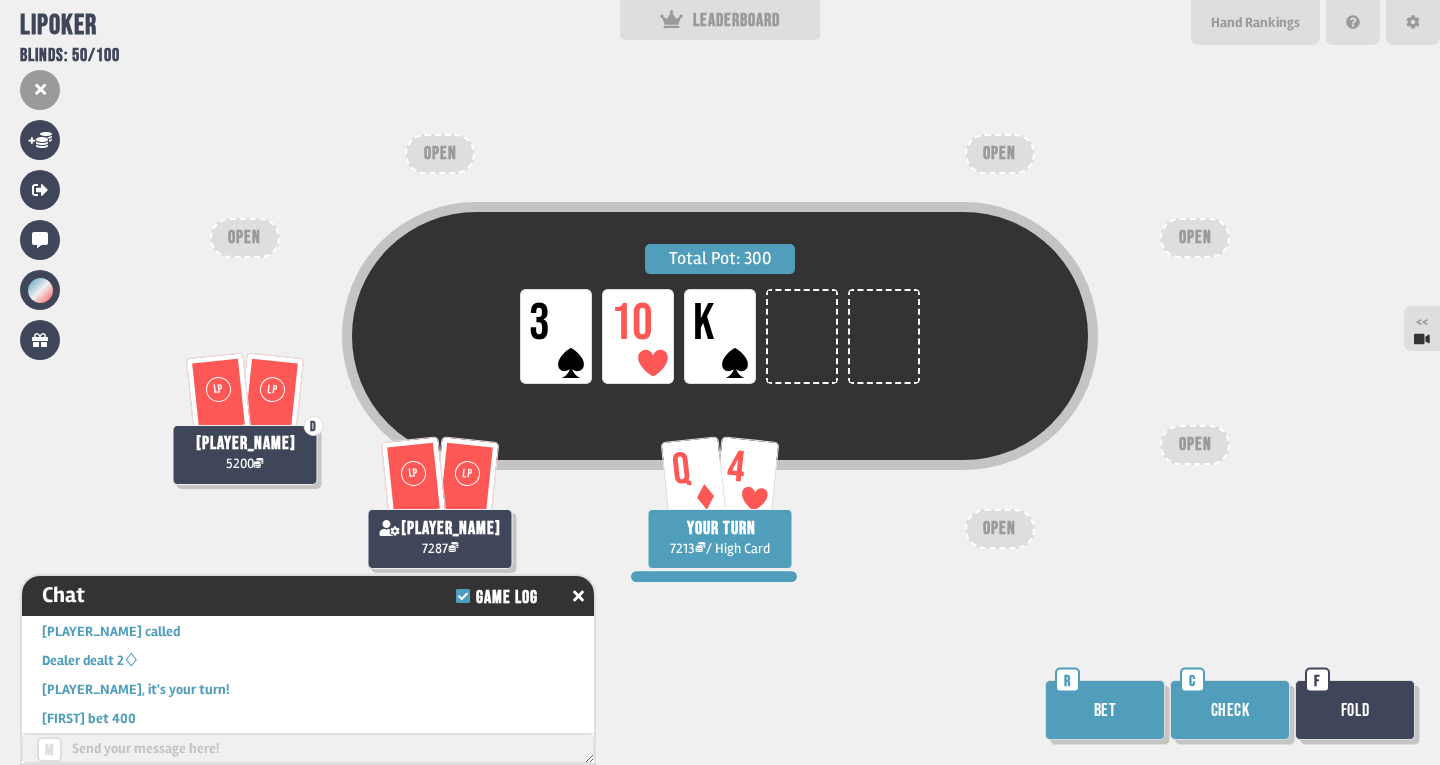 click on "Check" at bounding box center [1230, 710] 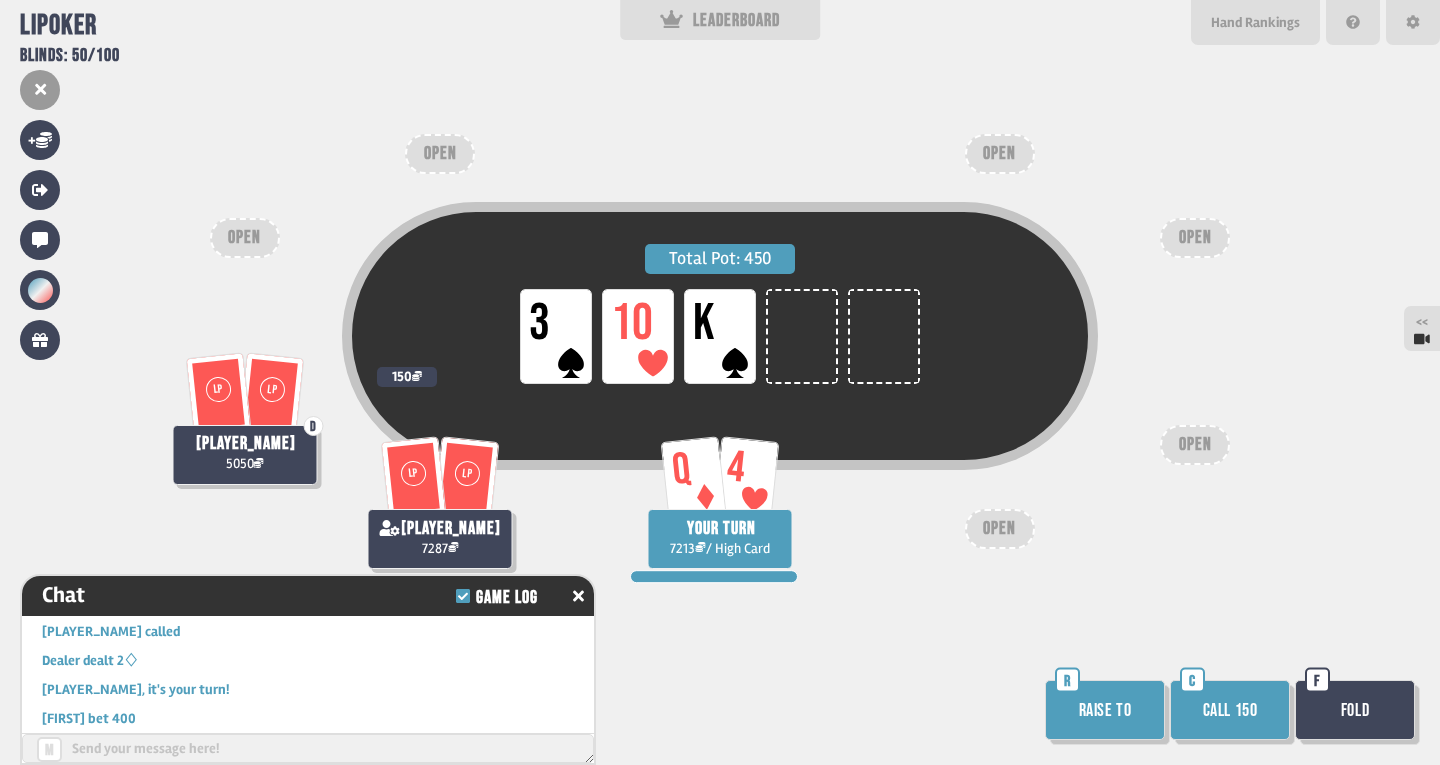 click on "Fold" at bounding box center [1355, 710] 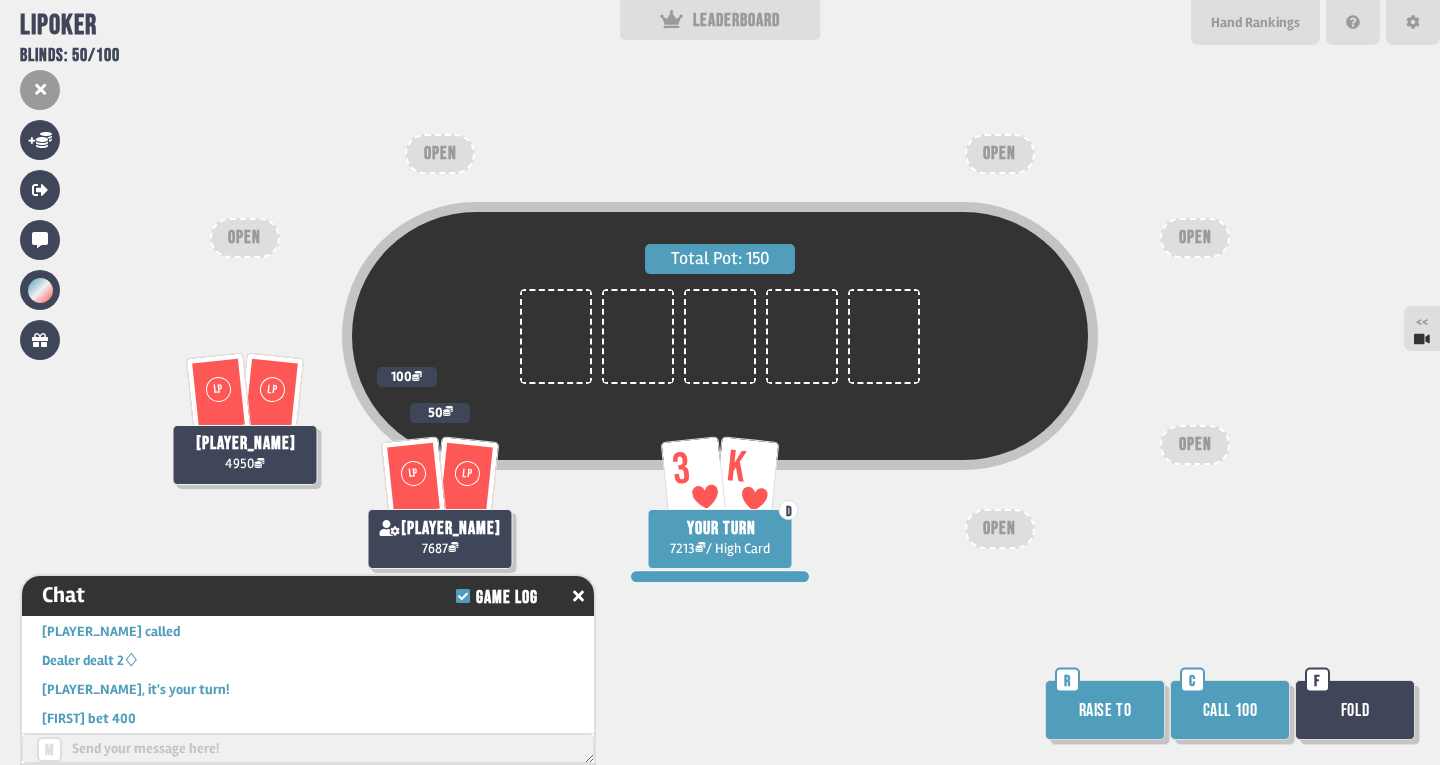 click on "Call 100" at bounding box center [1230, 710] 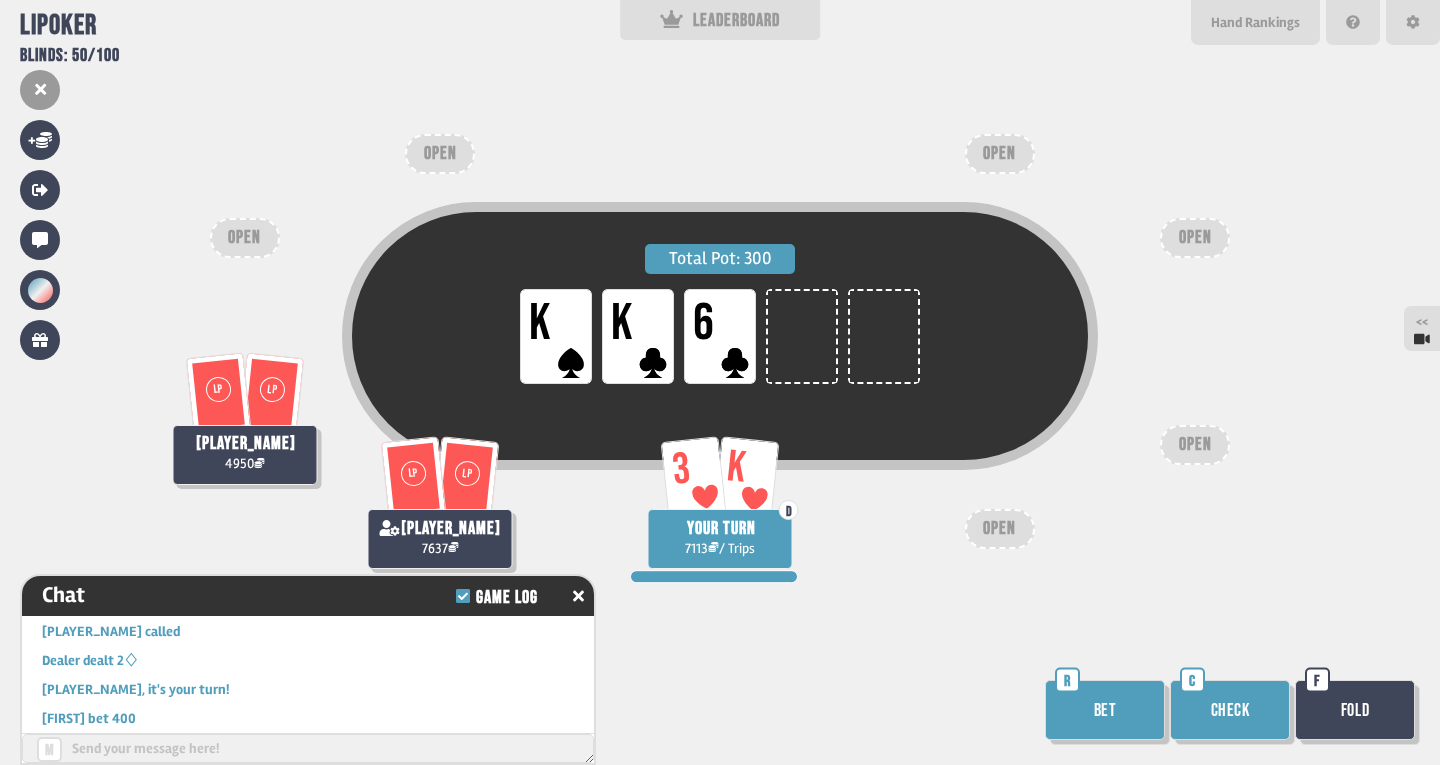 click on "Check" at bounding box center (1230, 710) 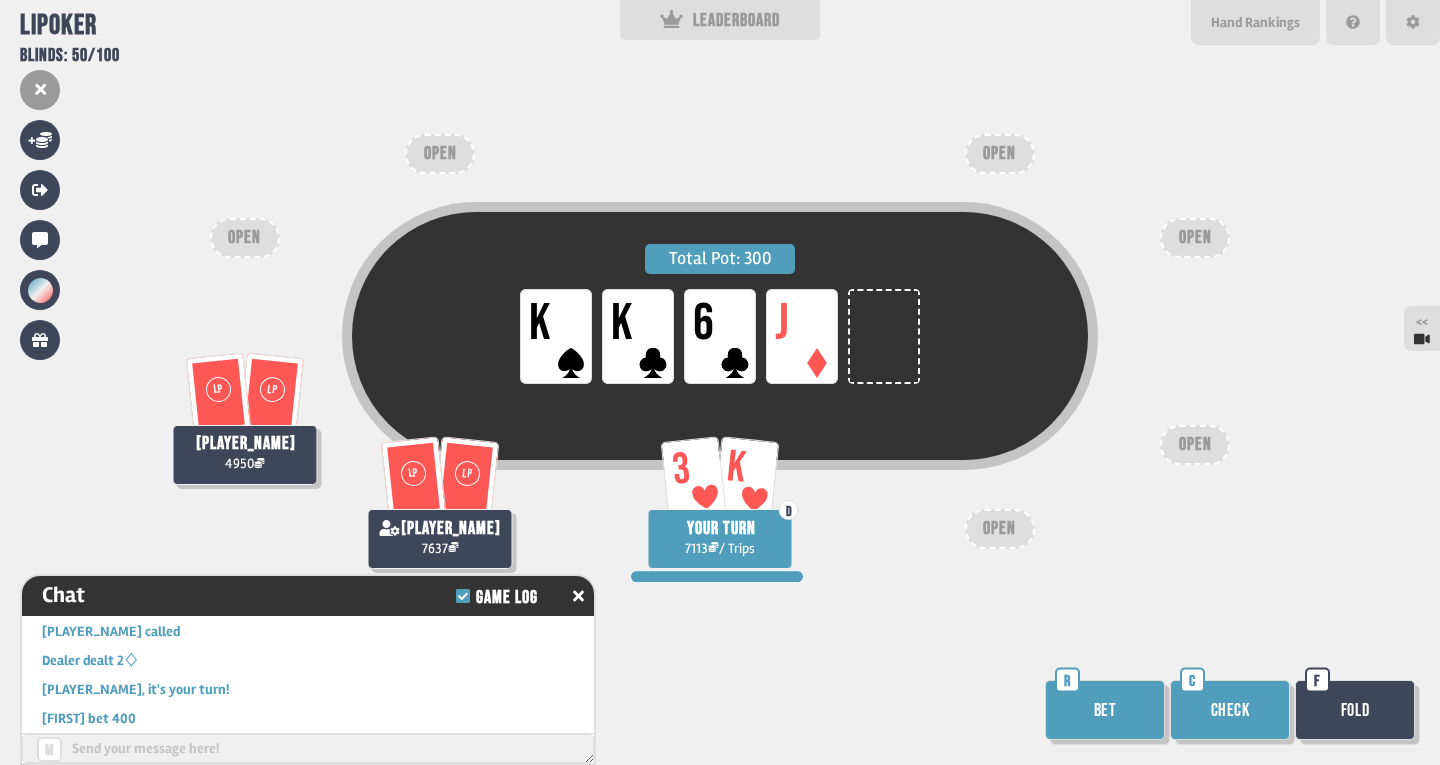 click on "Bet" at bounding box center (1105, 710) 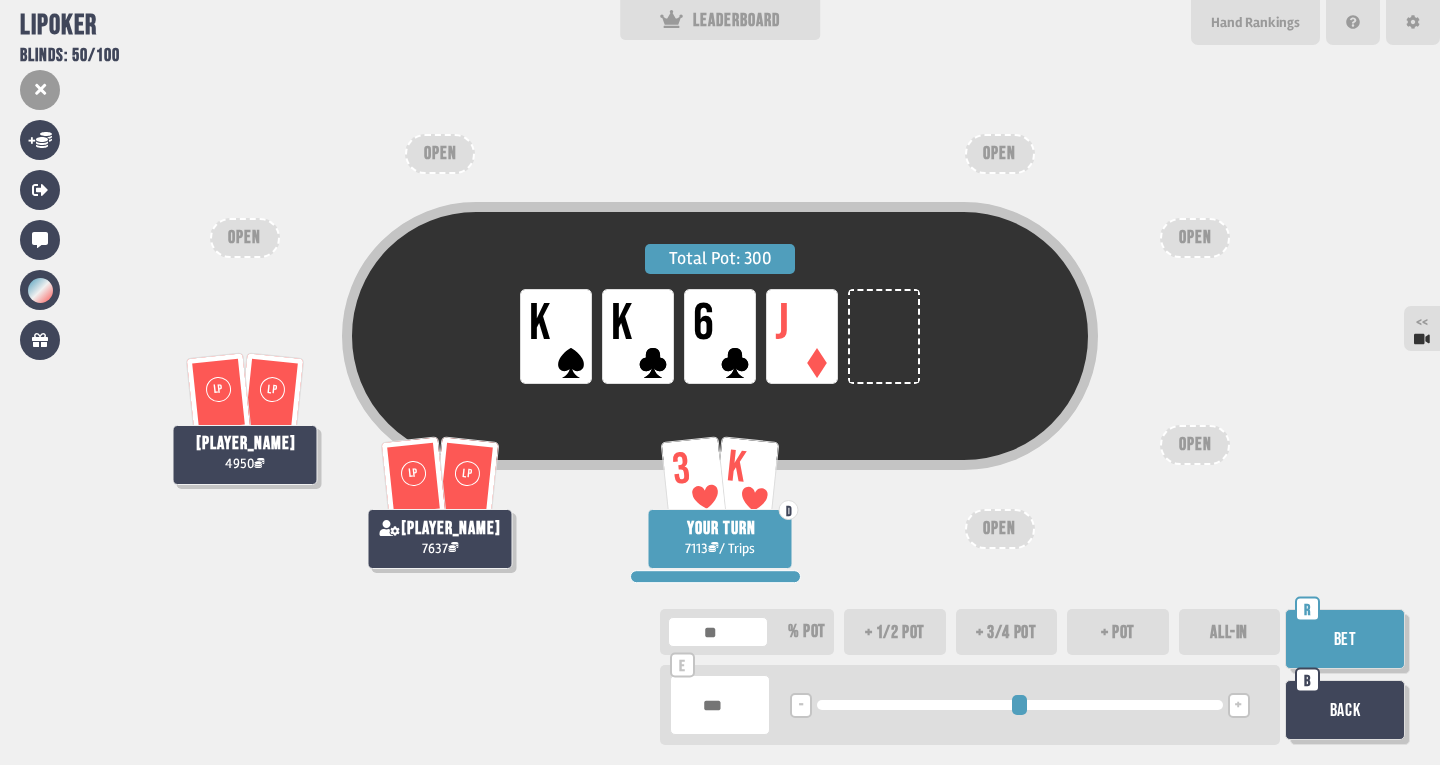click on "Bet" at bounding box center [1345, 639] 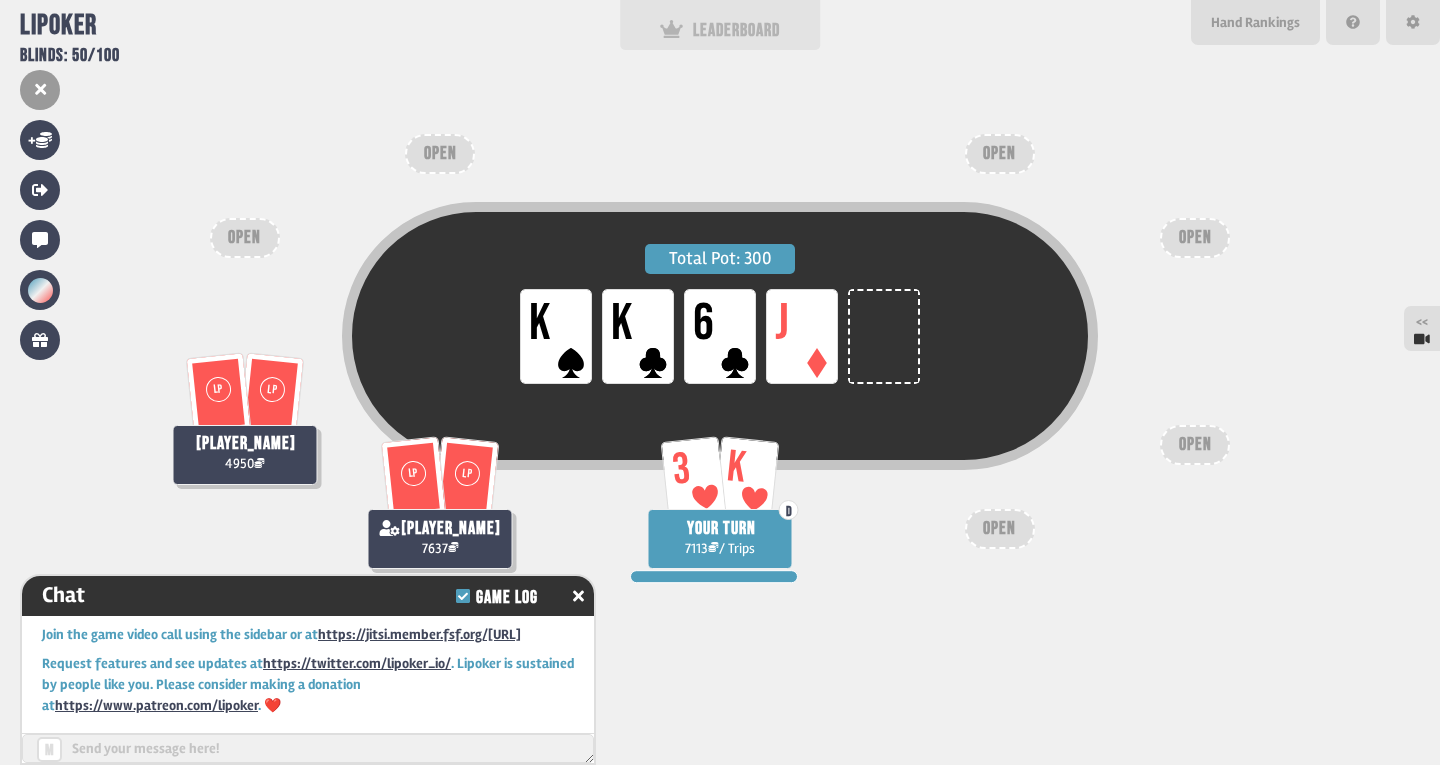 scroll, scrollTop: 7817, scrollLeft: 0, axis: vertical 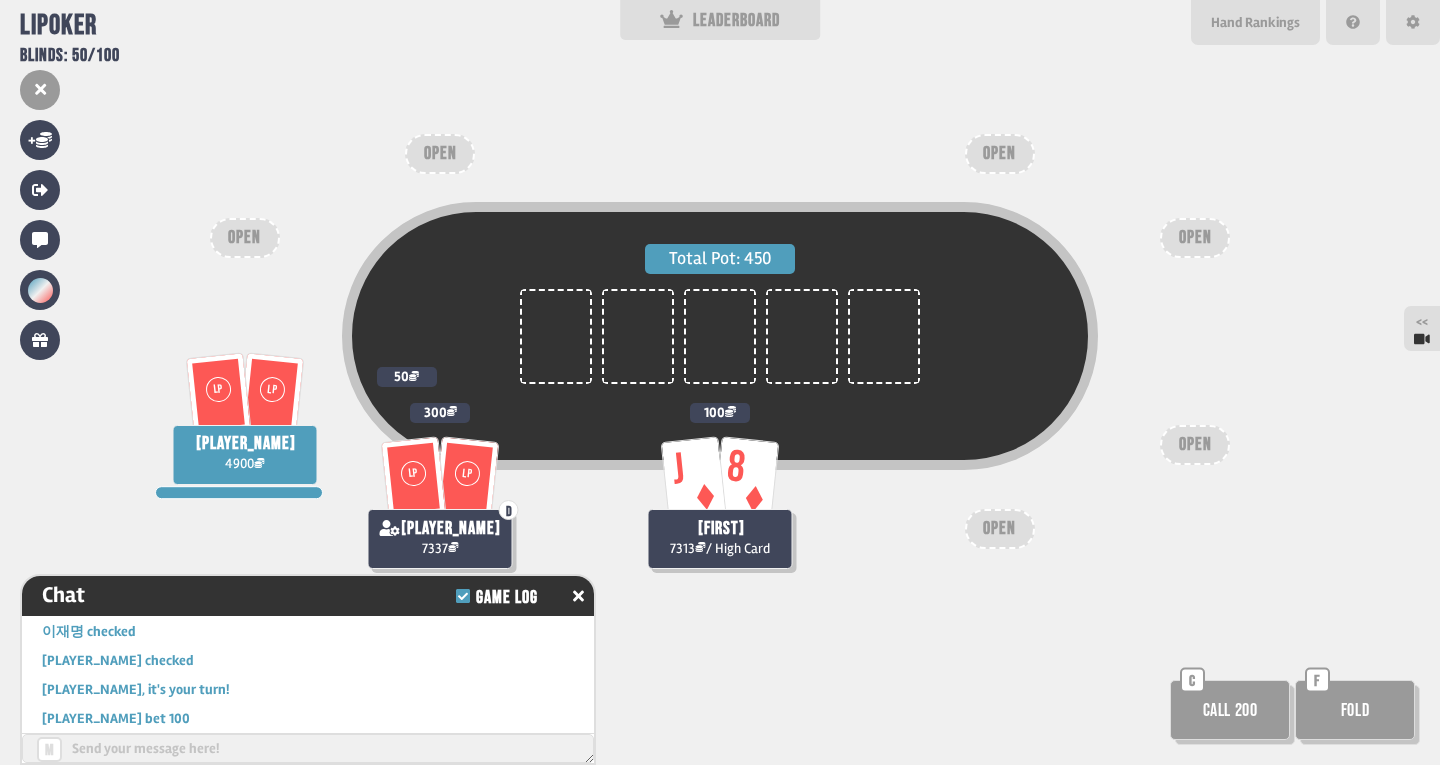click on "Call 200" at bounding box center (1230, 710) 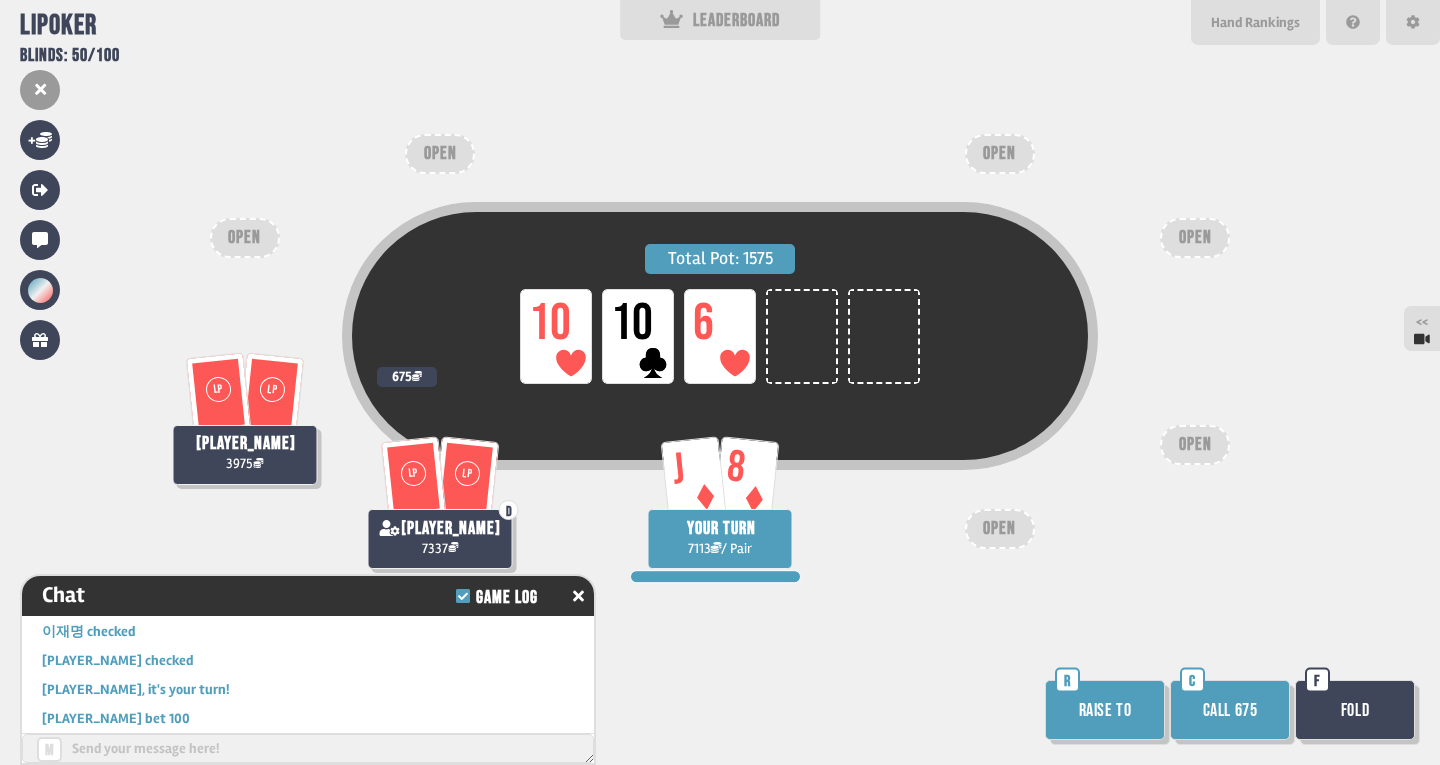 click on "Fold" at bounding box center (1355, 710) 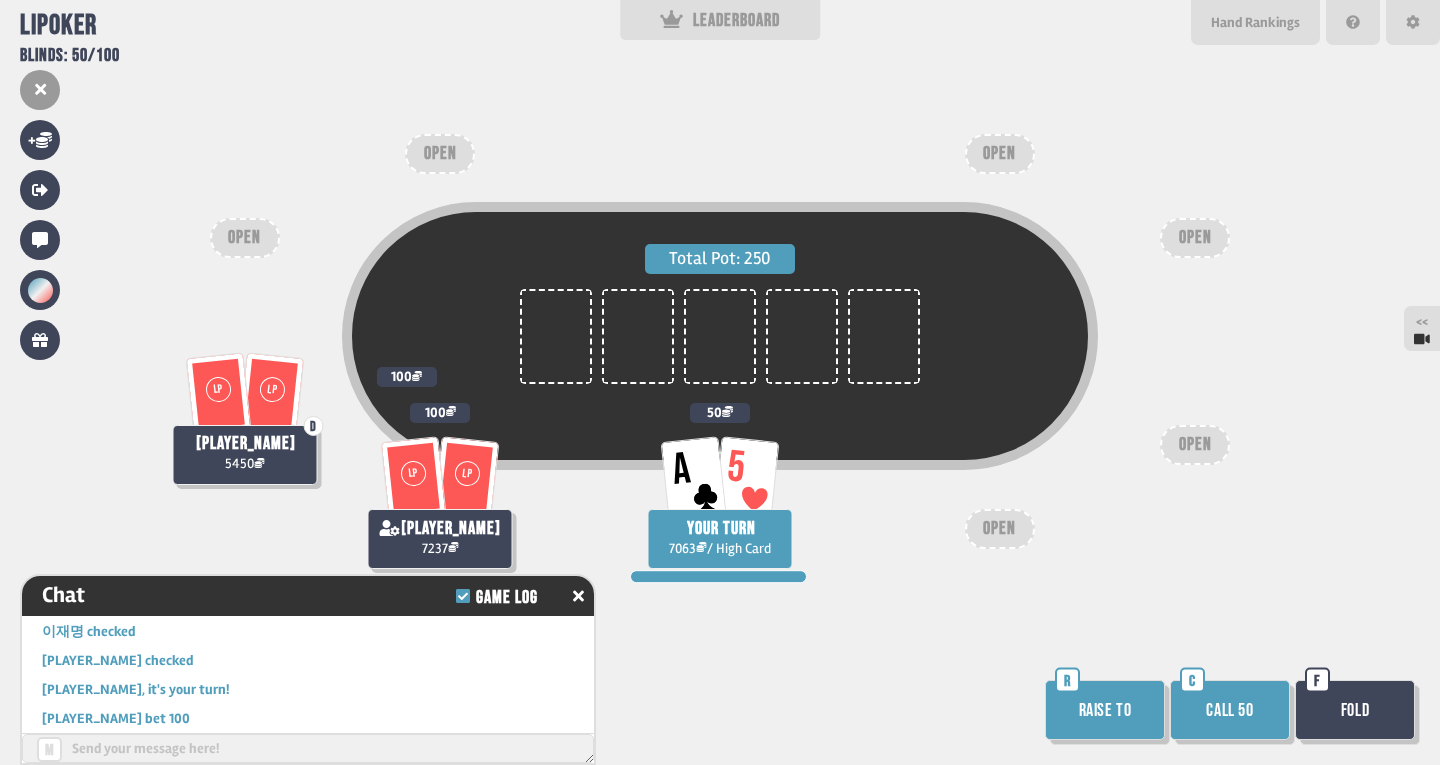 click on "Call 50" at bounding box center [1230, 710] 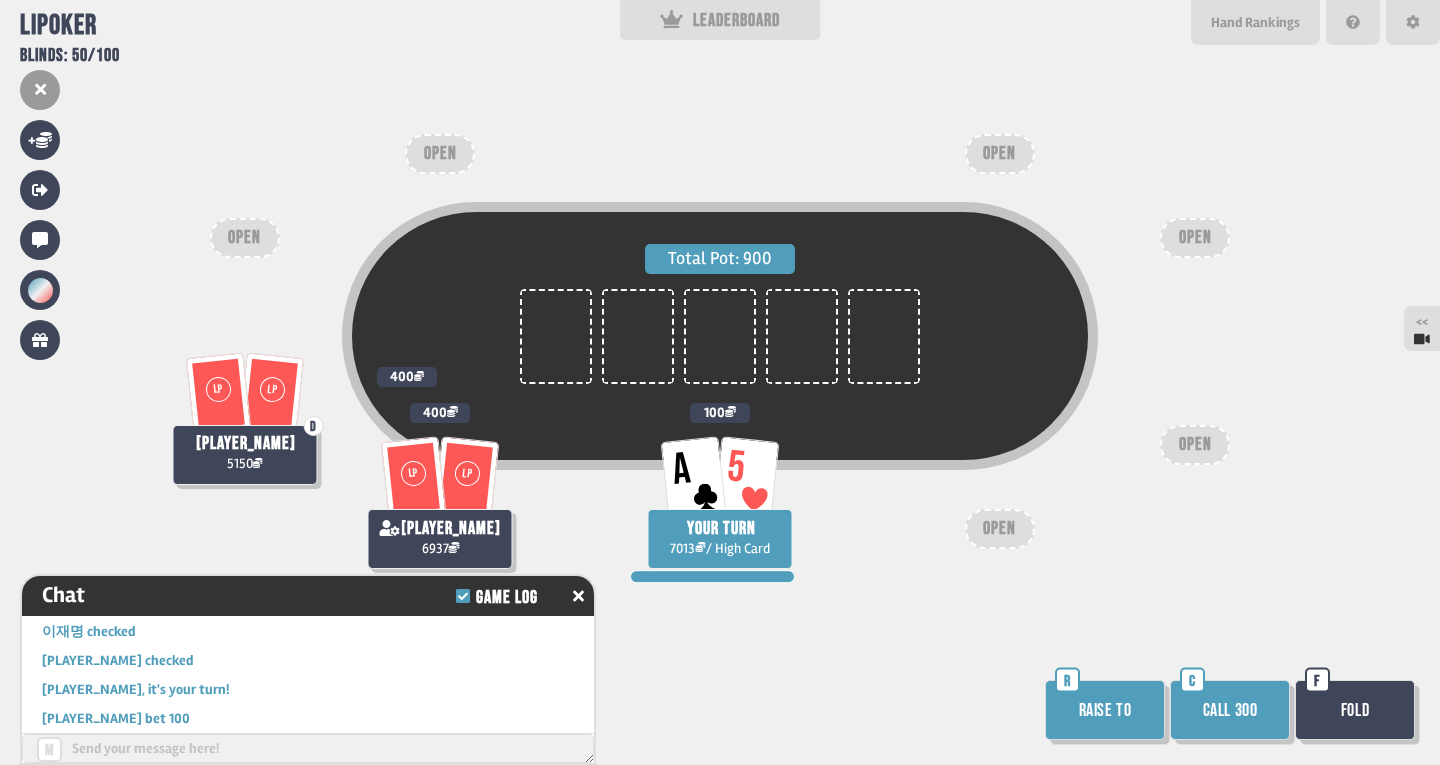 click on "Fold" at bounding box center (1355, 710) 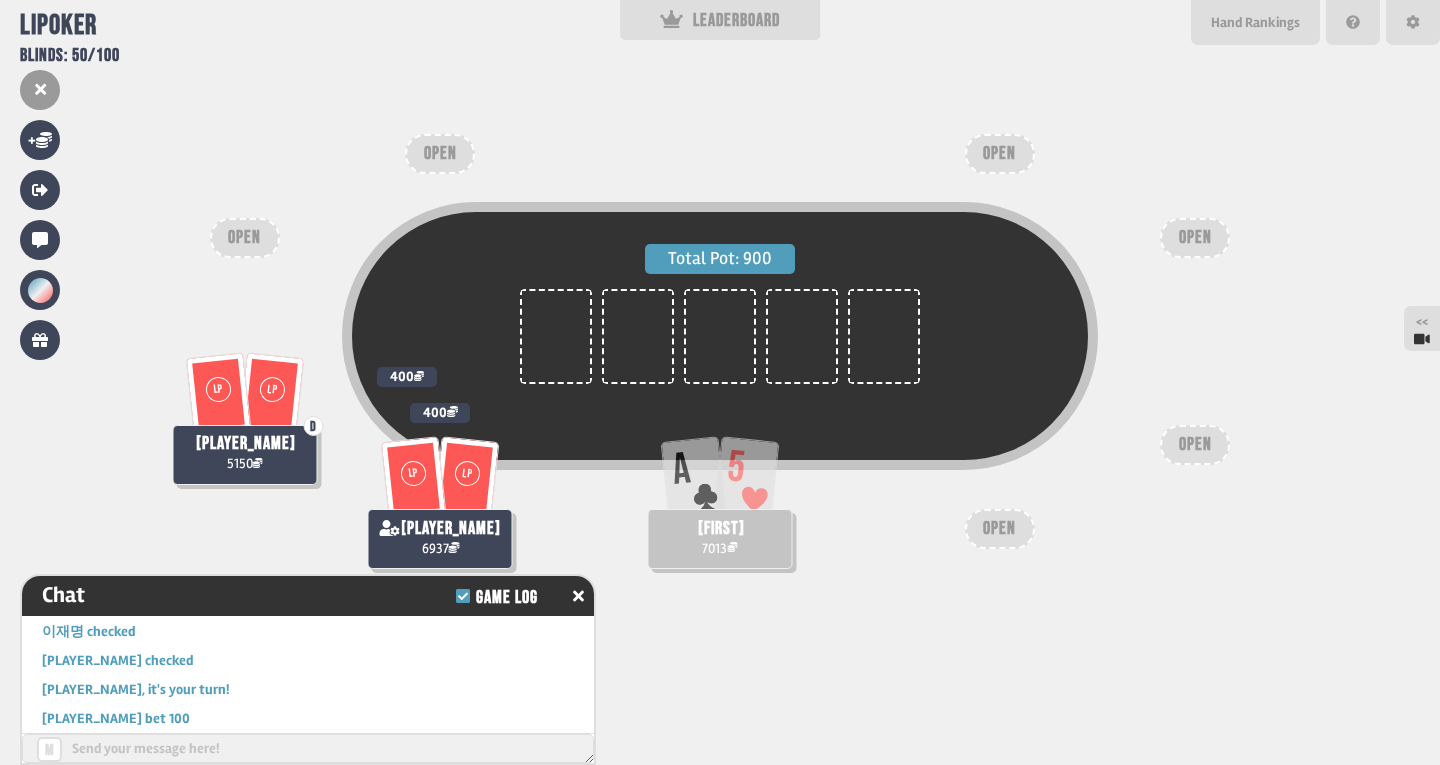 click on "Total Pot: 900   A 5 [PLAYER_NAME] 7013  LP LP D [PLAYER_NAME] 5150  400  LP LP [PLAYER_NAME] 6937  400  OPEN OPEN OPEN OPEN OPEN OPEN" at bounding box center [720, 382] 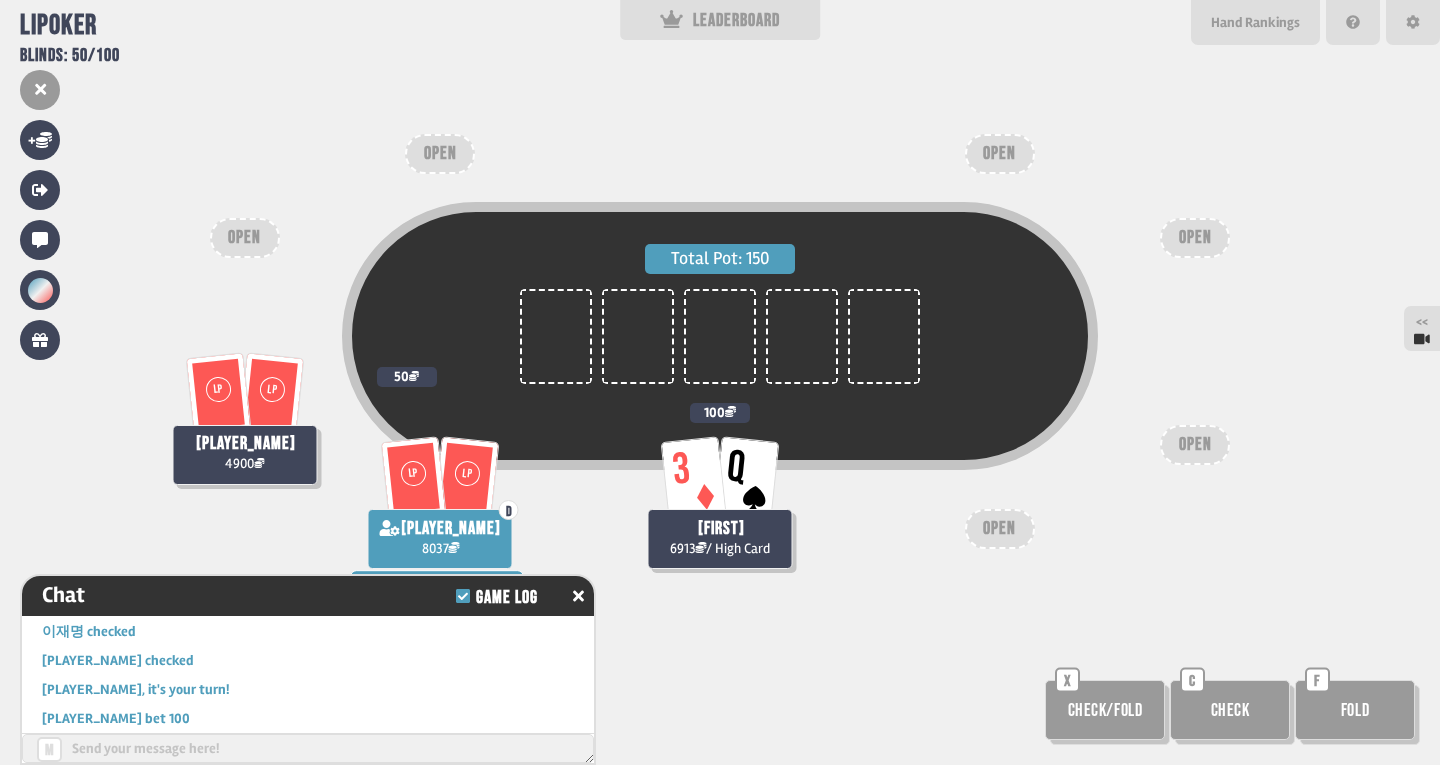 click on "Check" at bounding box center (1230, 710) 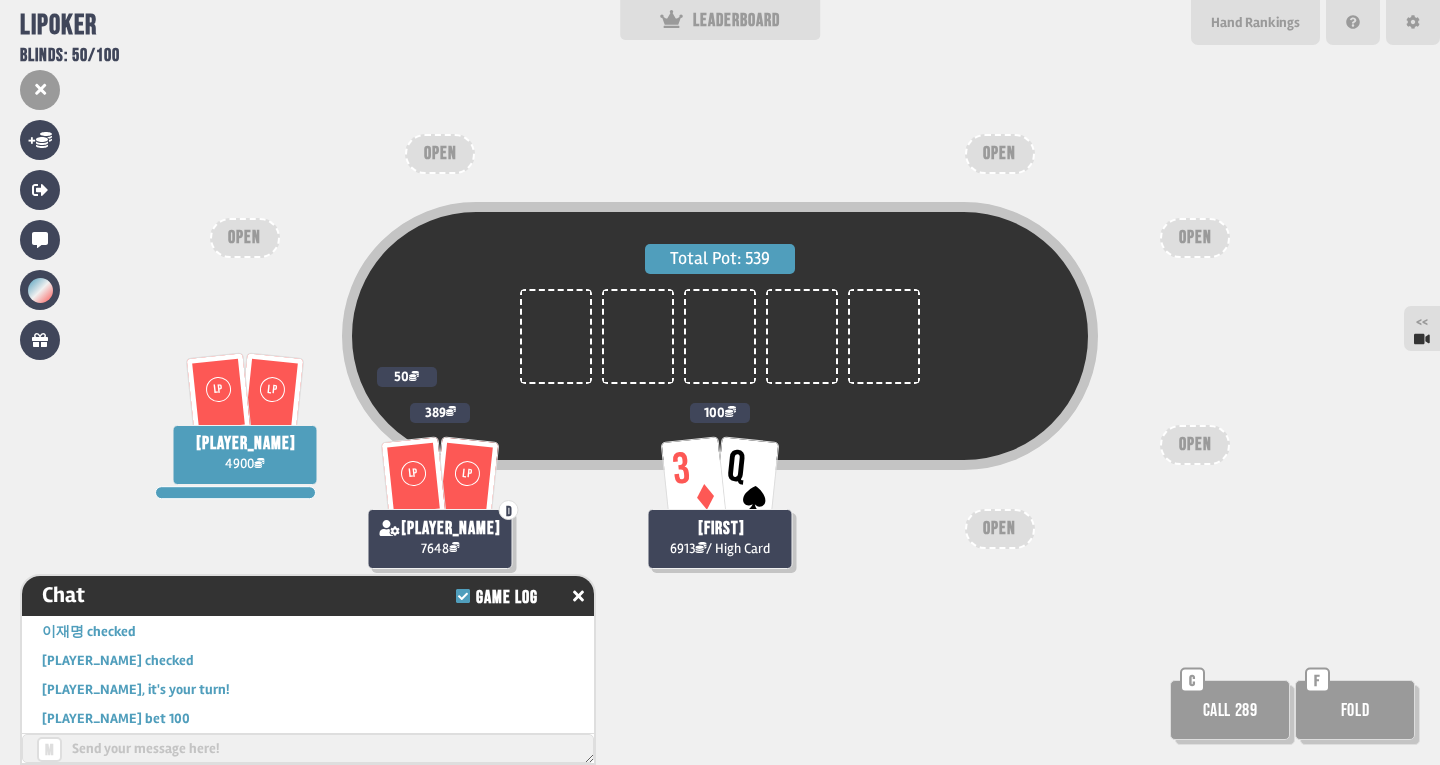 click on "Fold" at bounding box center [1355, 710] 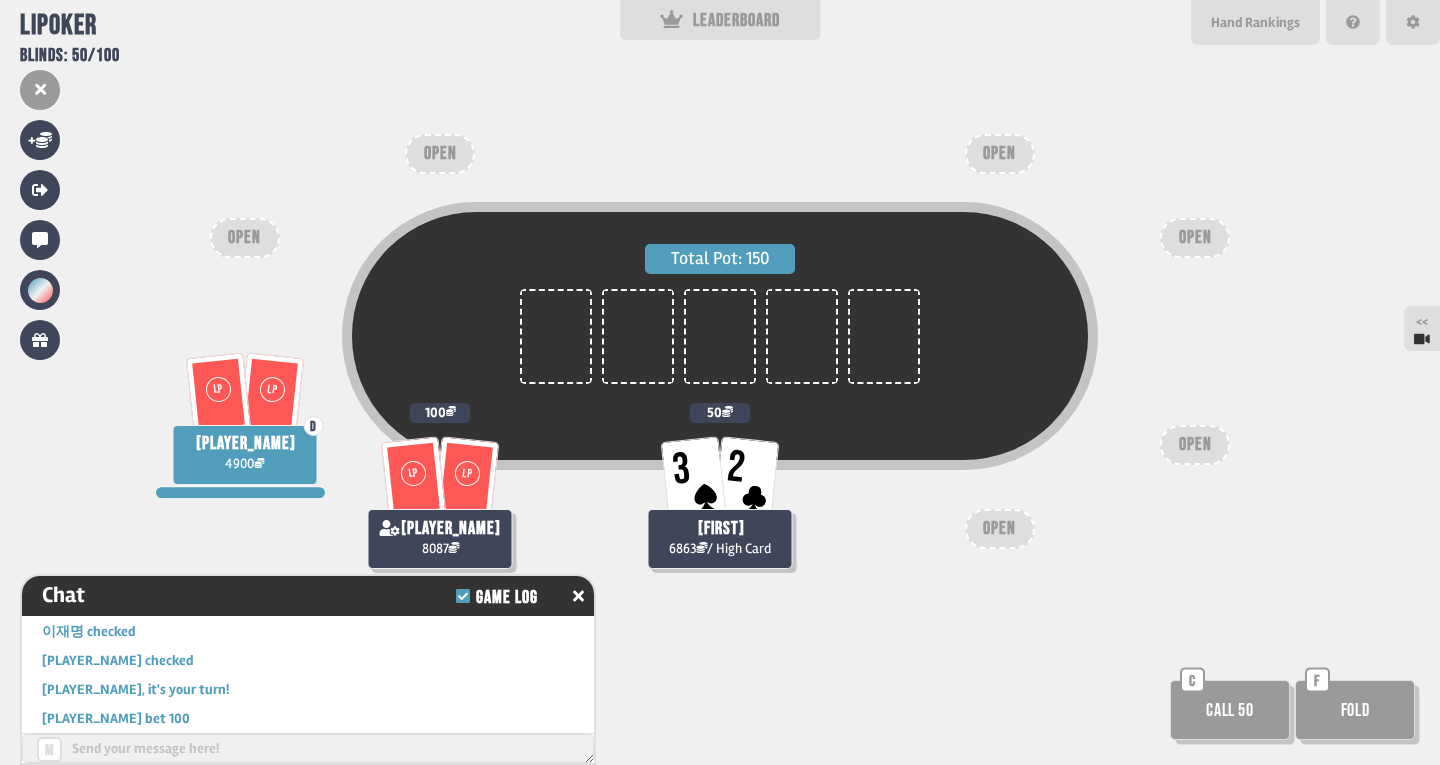 click on "Fold" at bounding box center [1355, 710] 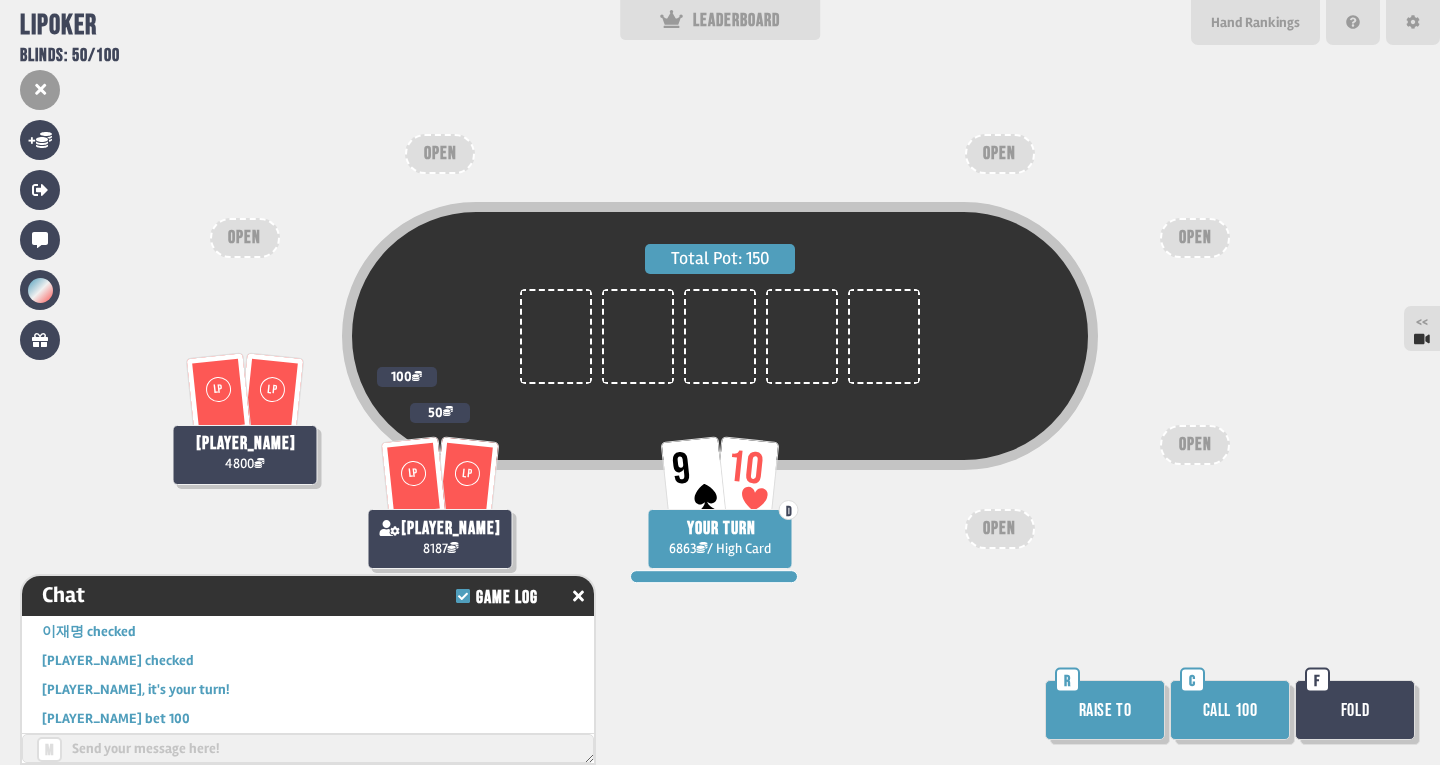 click on "Raise to" at bounding box center (1105, 710) 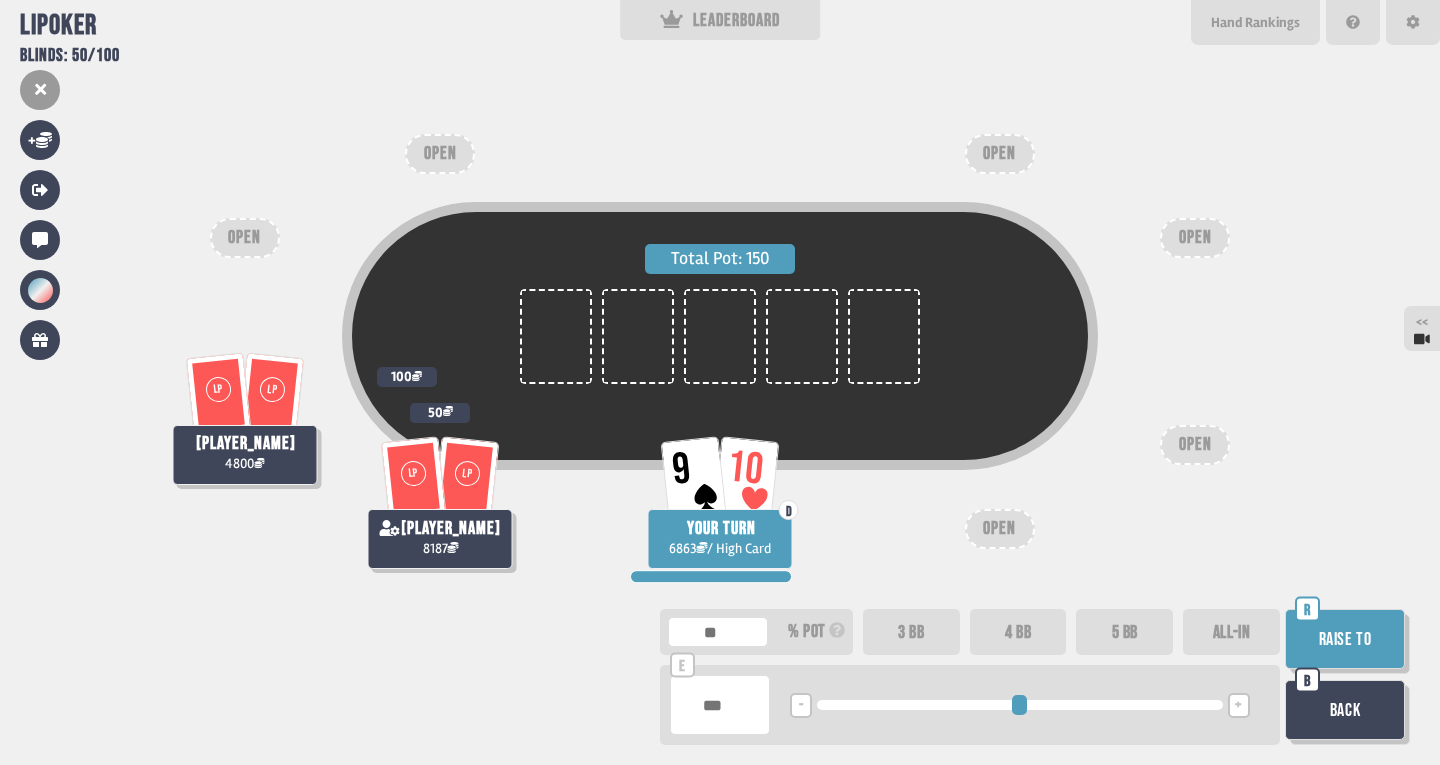 click on "+" at bounding box center [1238, 706] 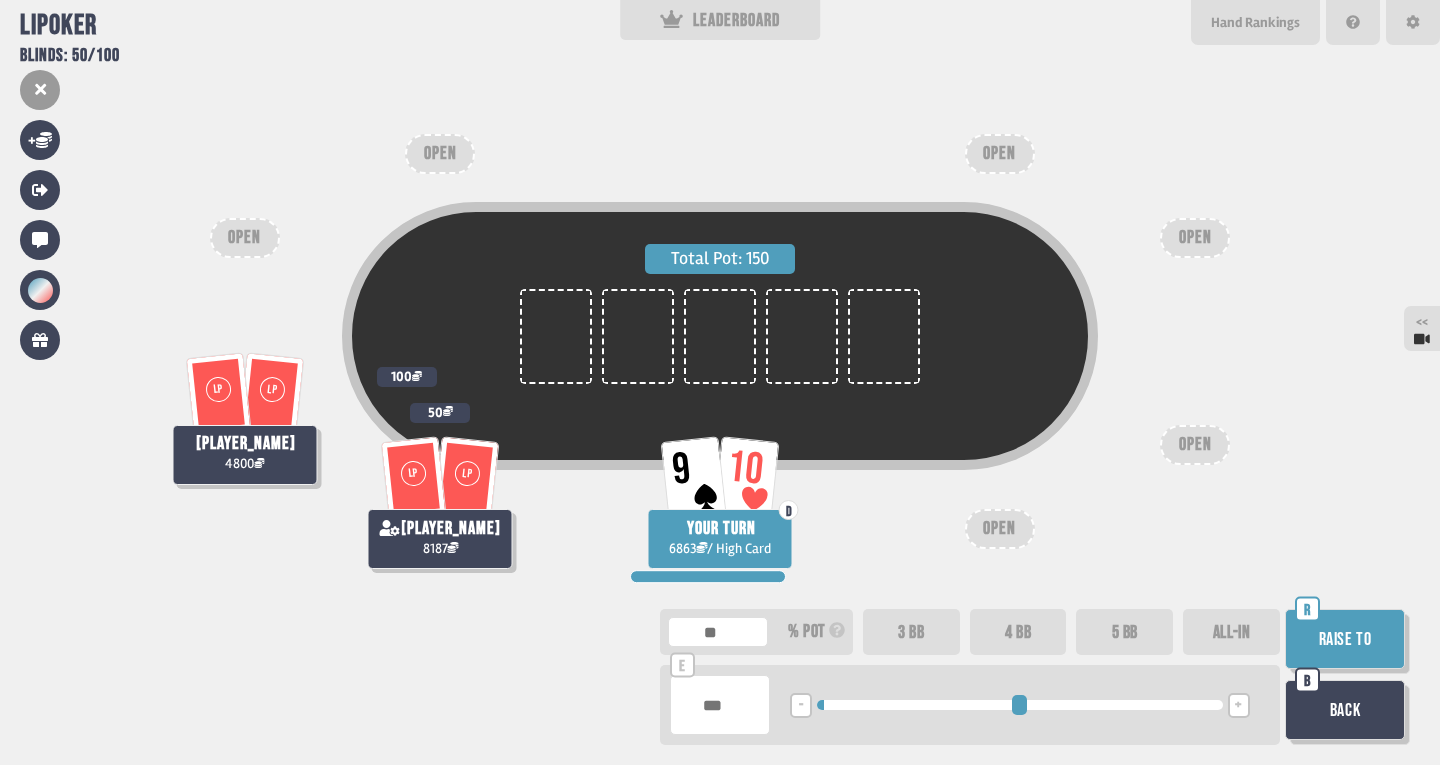 click on "Raise to" at bounding box center [1345, 639] 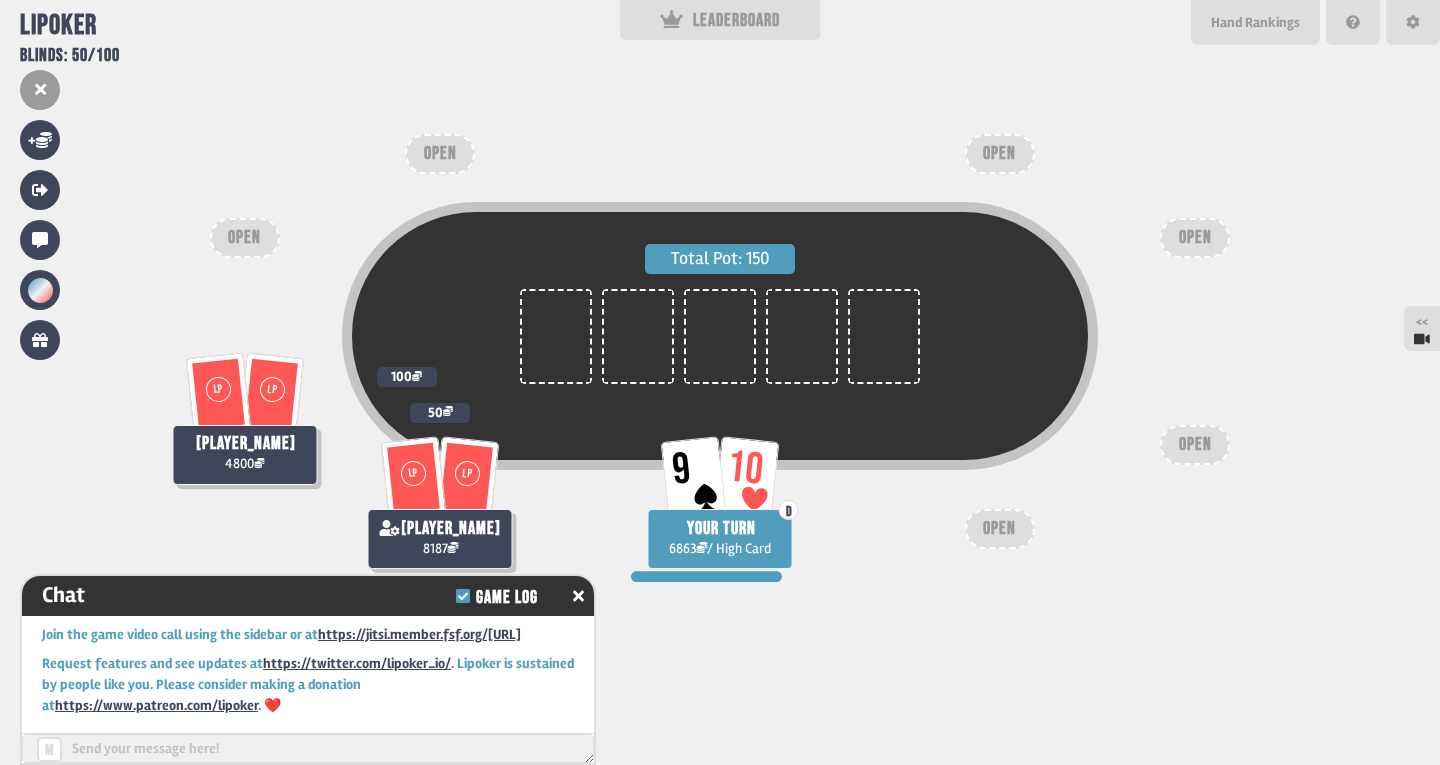 scroll, scrollTop: 9615, scrollLeft: 0, axis: vertical 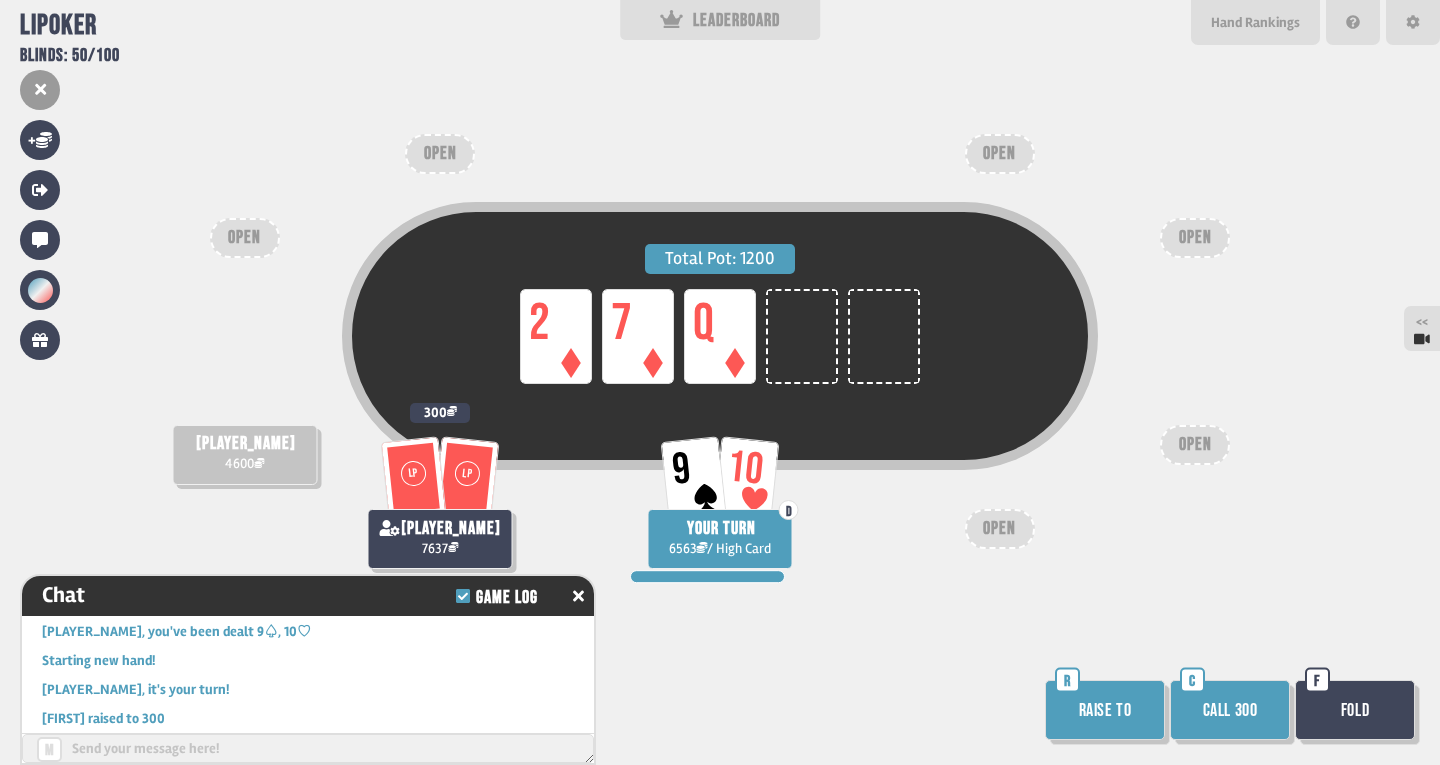 click on "Fold" at bounding box center [1355, 710] 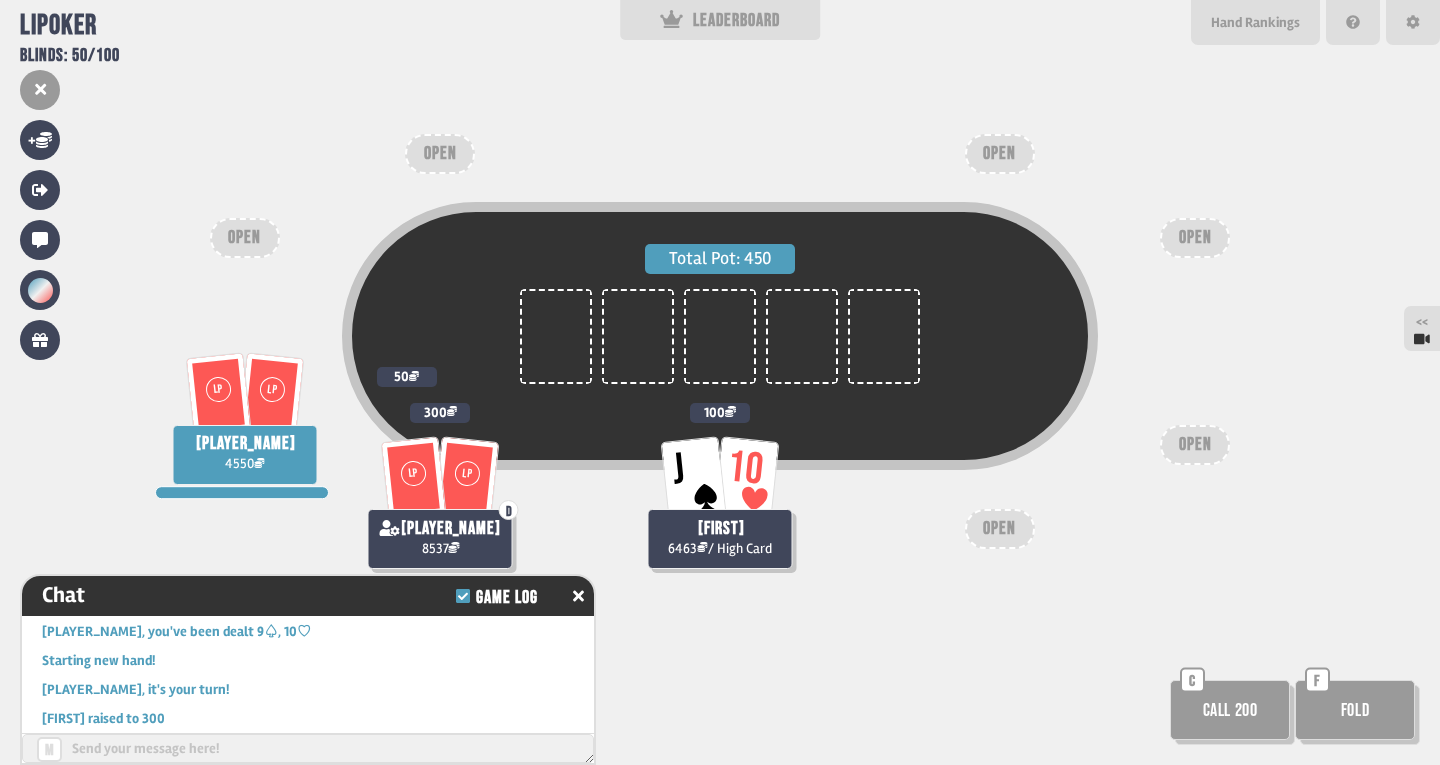 click on "Total Pot: 450   J 10 [FIRST] 6463   / High Card 100  LP LP [FIRST] 4550  50  LP LP D [FIRST] 8537  300  OPEN OPEN OPEN OPEN OPEN OPEN Call 200 C Fold F" at bounding box center [720, 382] 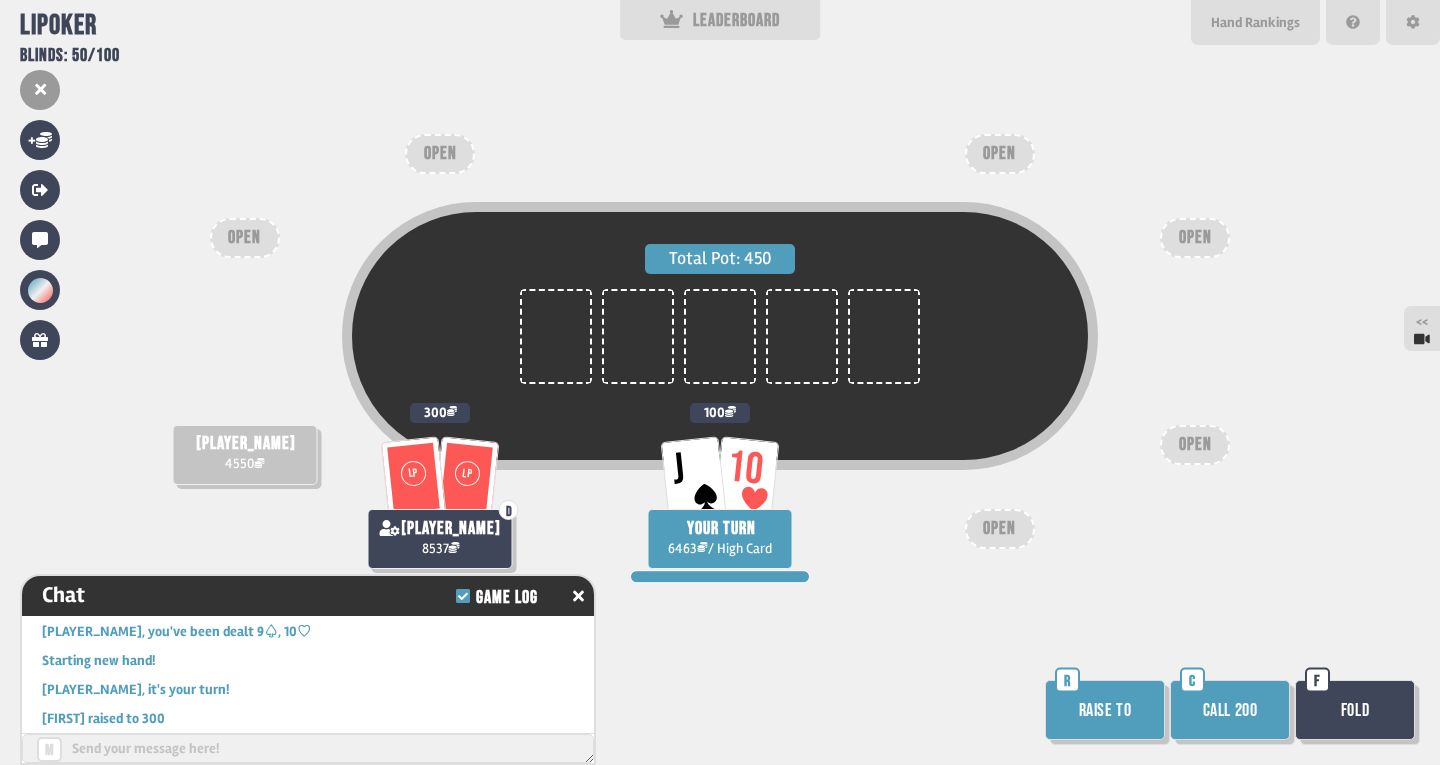 click on "Call 200" at bounding box center [1230, 710] 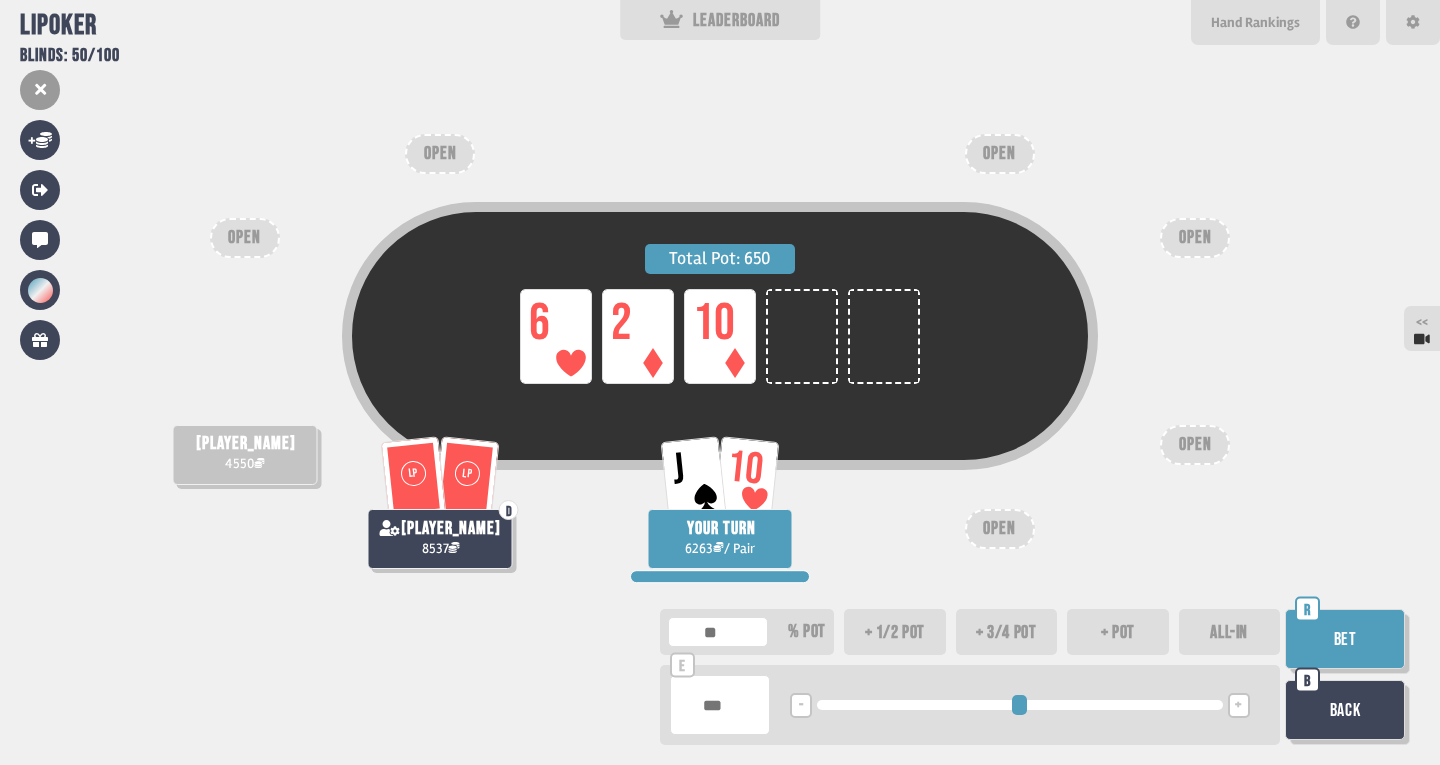 click on "+" at bounding box center (1239, 705) 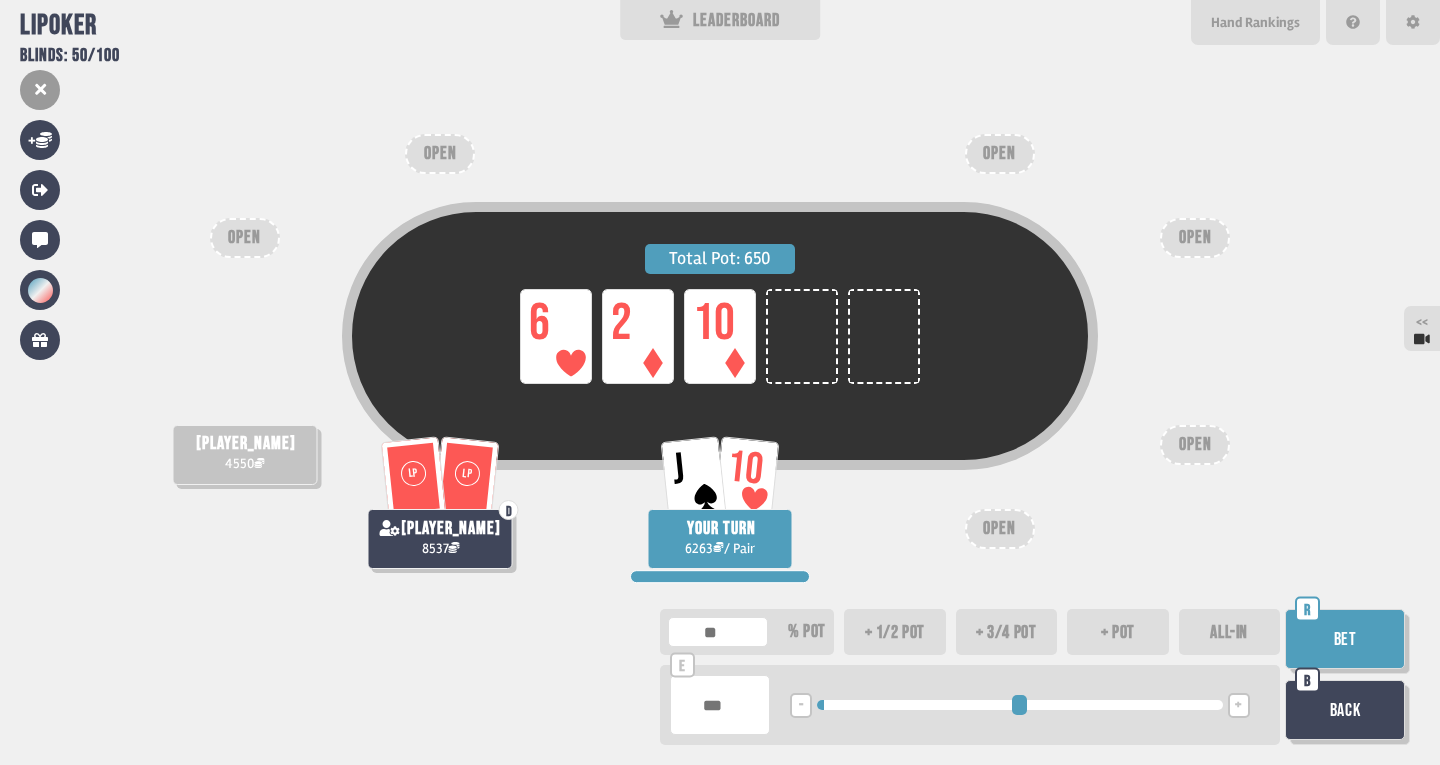 click on "+" at bounding box center [1239, 705] 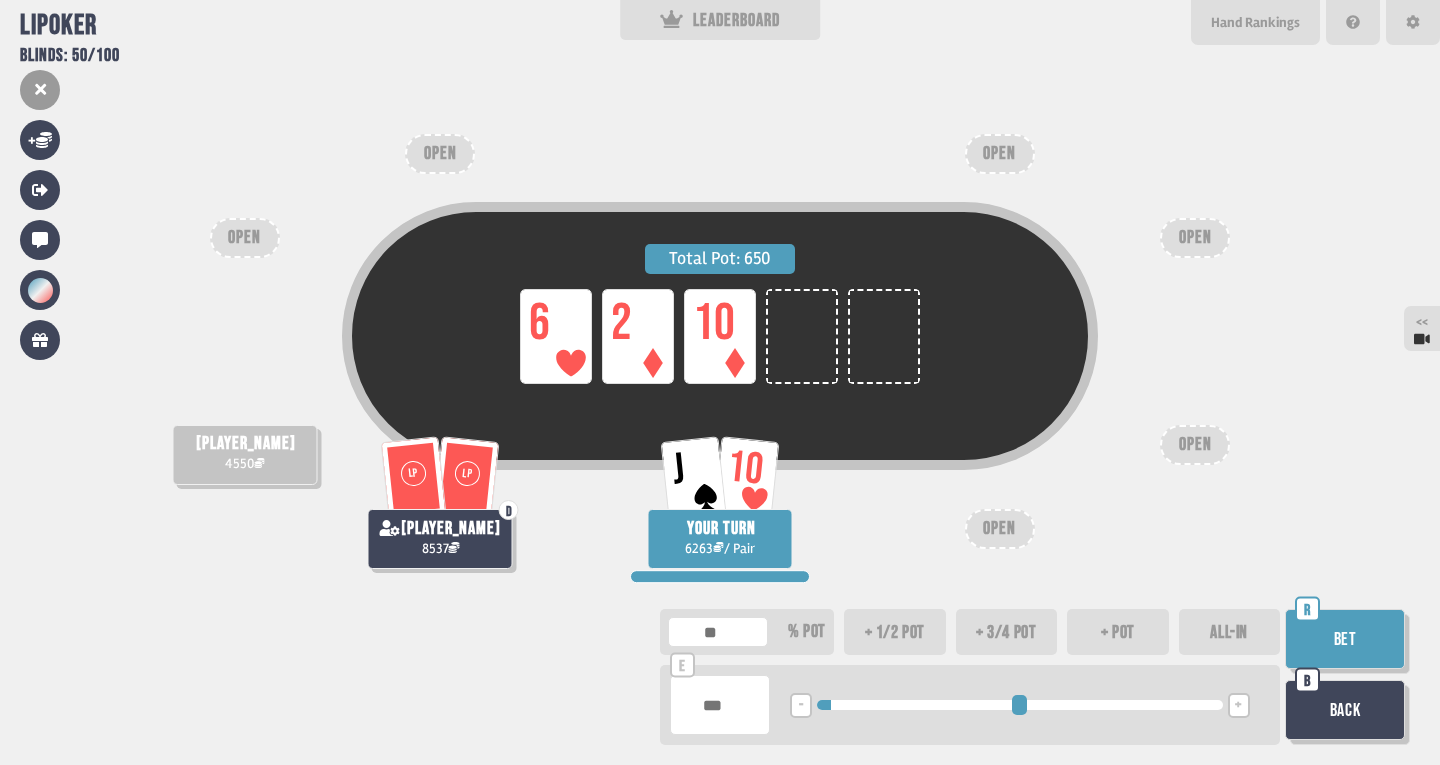 click on "Bet" at bounding box center [1345, 639] 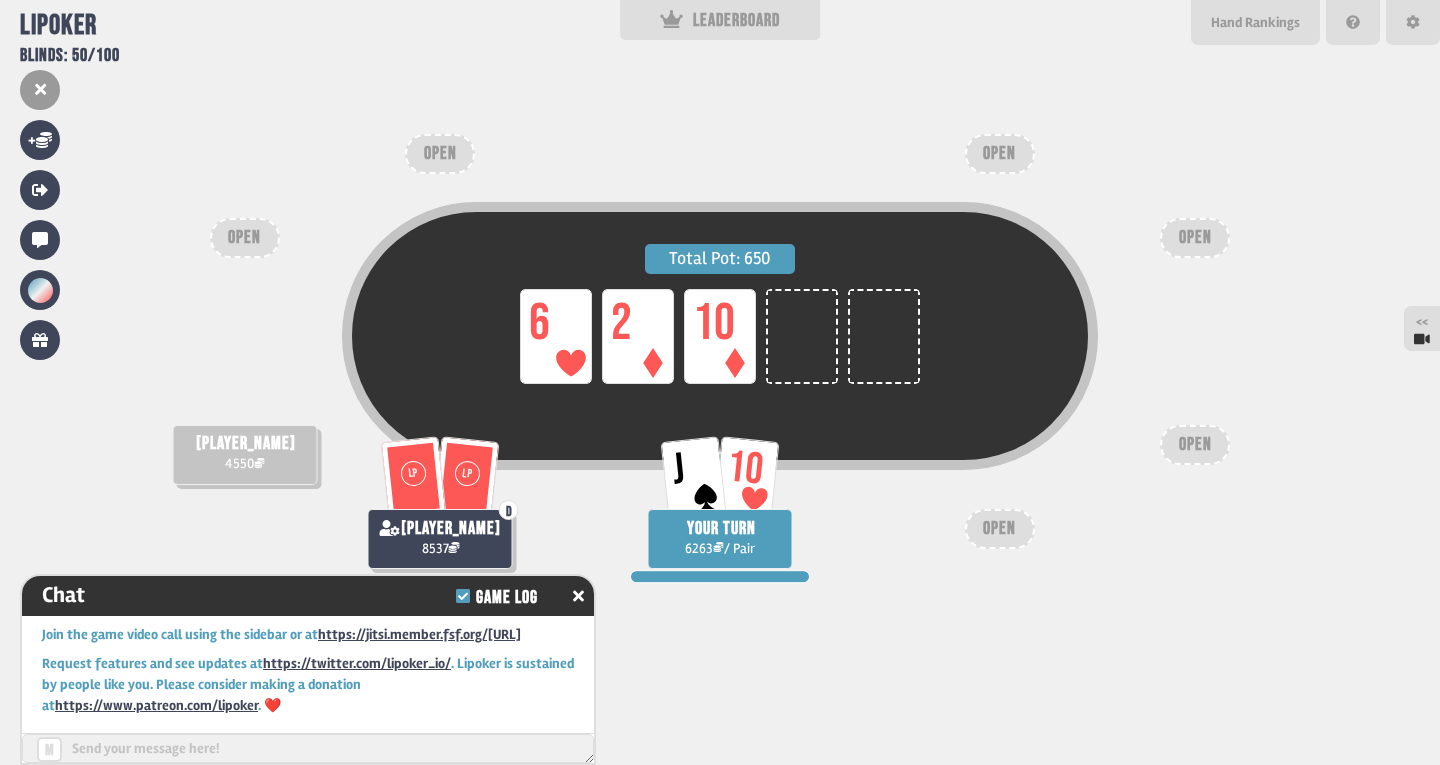scroll, scrollTop: 10079, scrollLeft: 0, axis: vertical 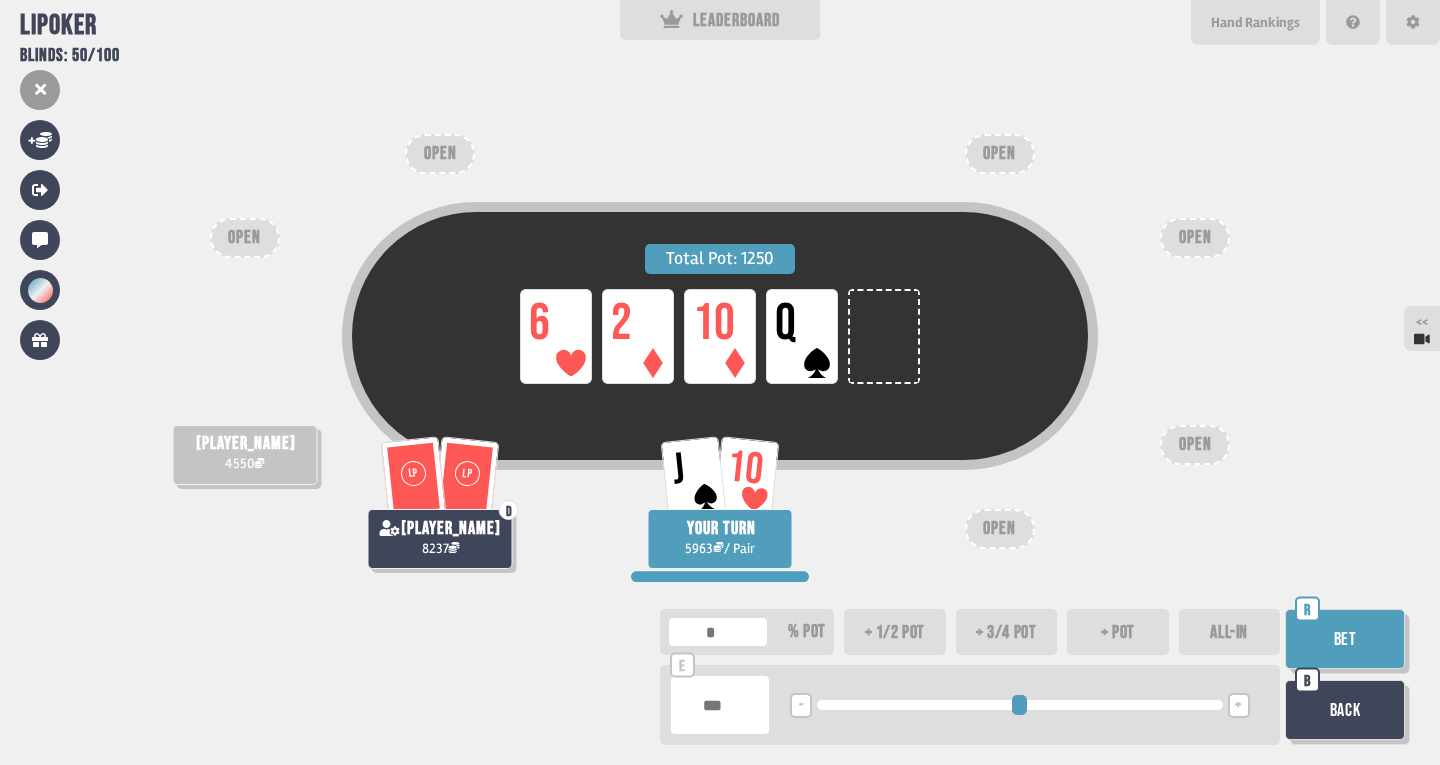 click on "+" at bounding box center (1238, 706) 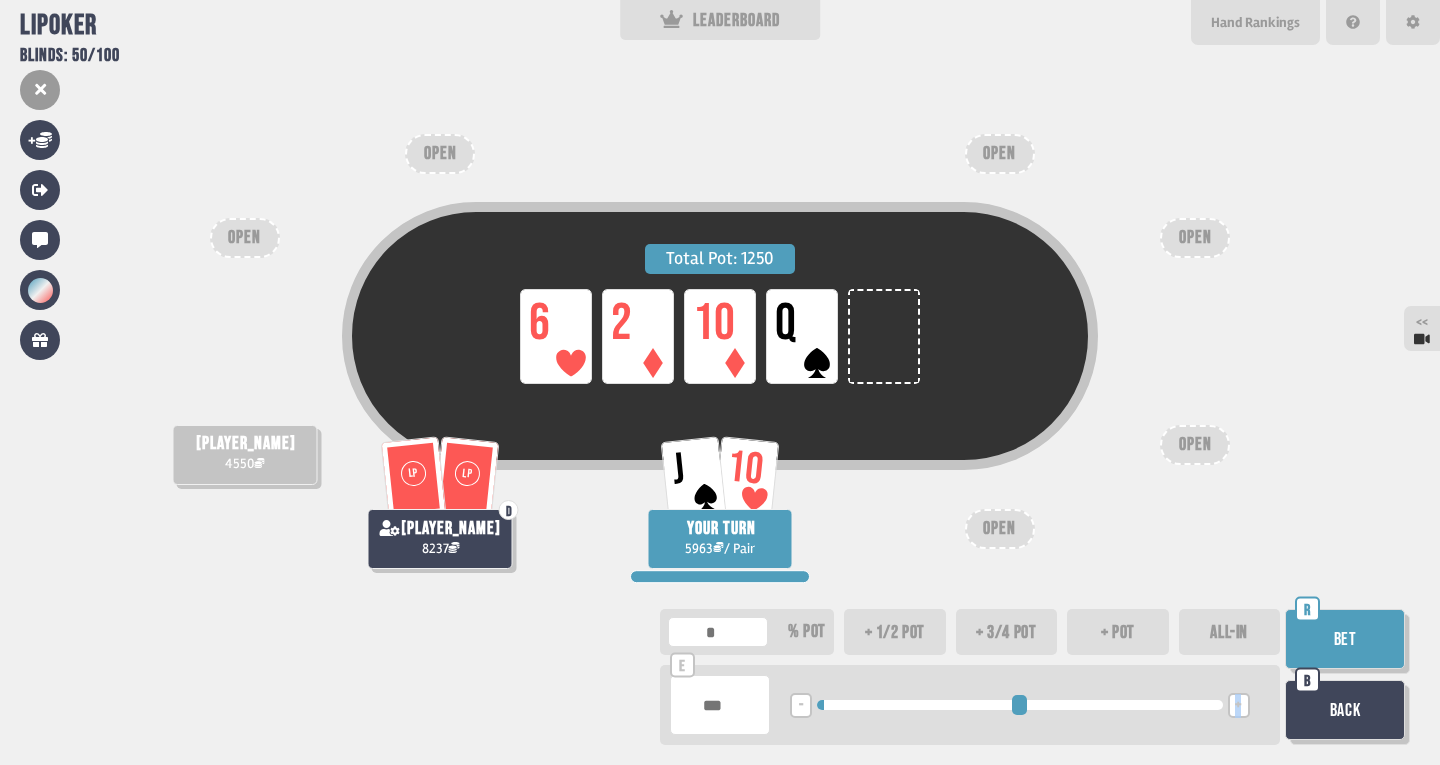 click on "+" at bounding box center (1238, 706) 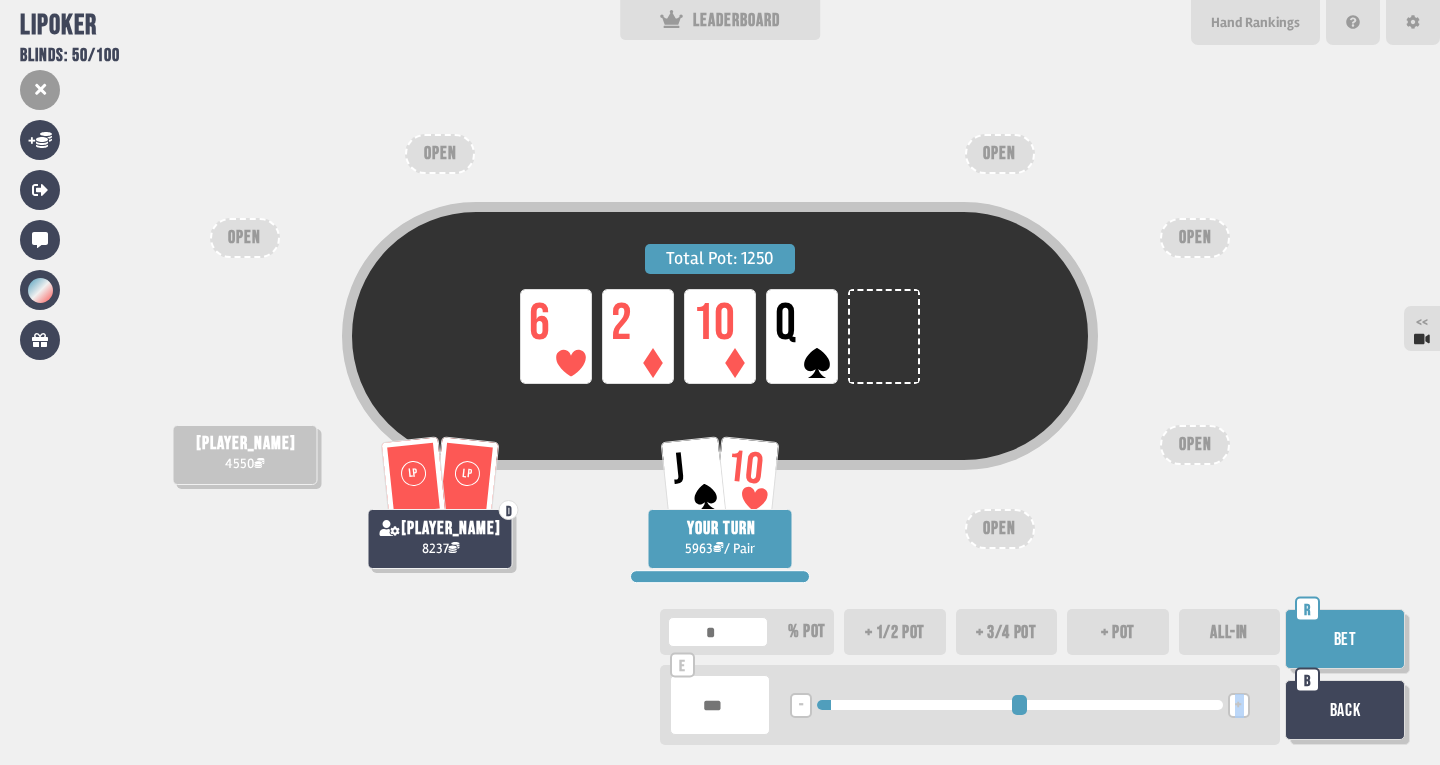 click on "+" at bounding box center (1238, 706) 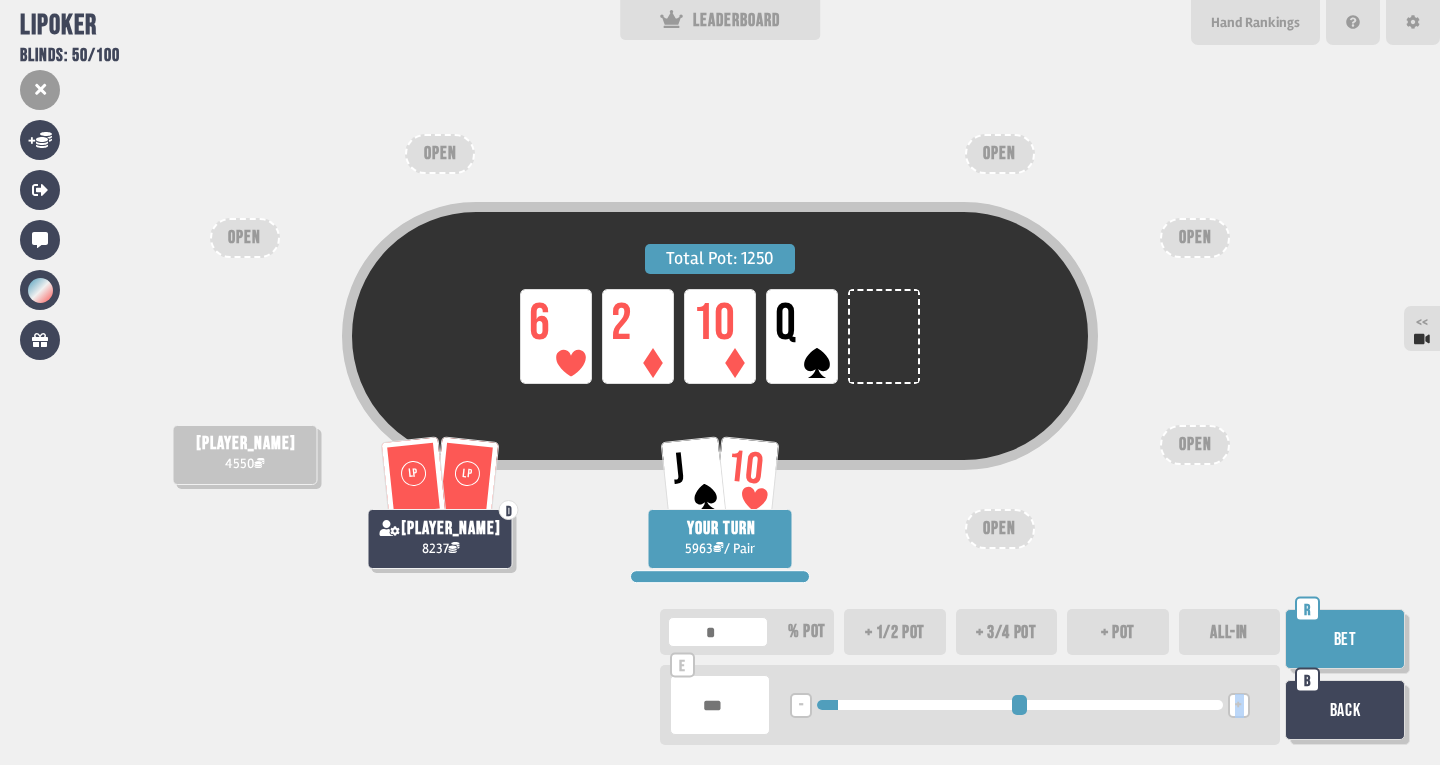 click on "+" at bounding box center (1238, 706) 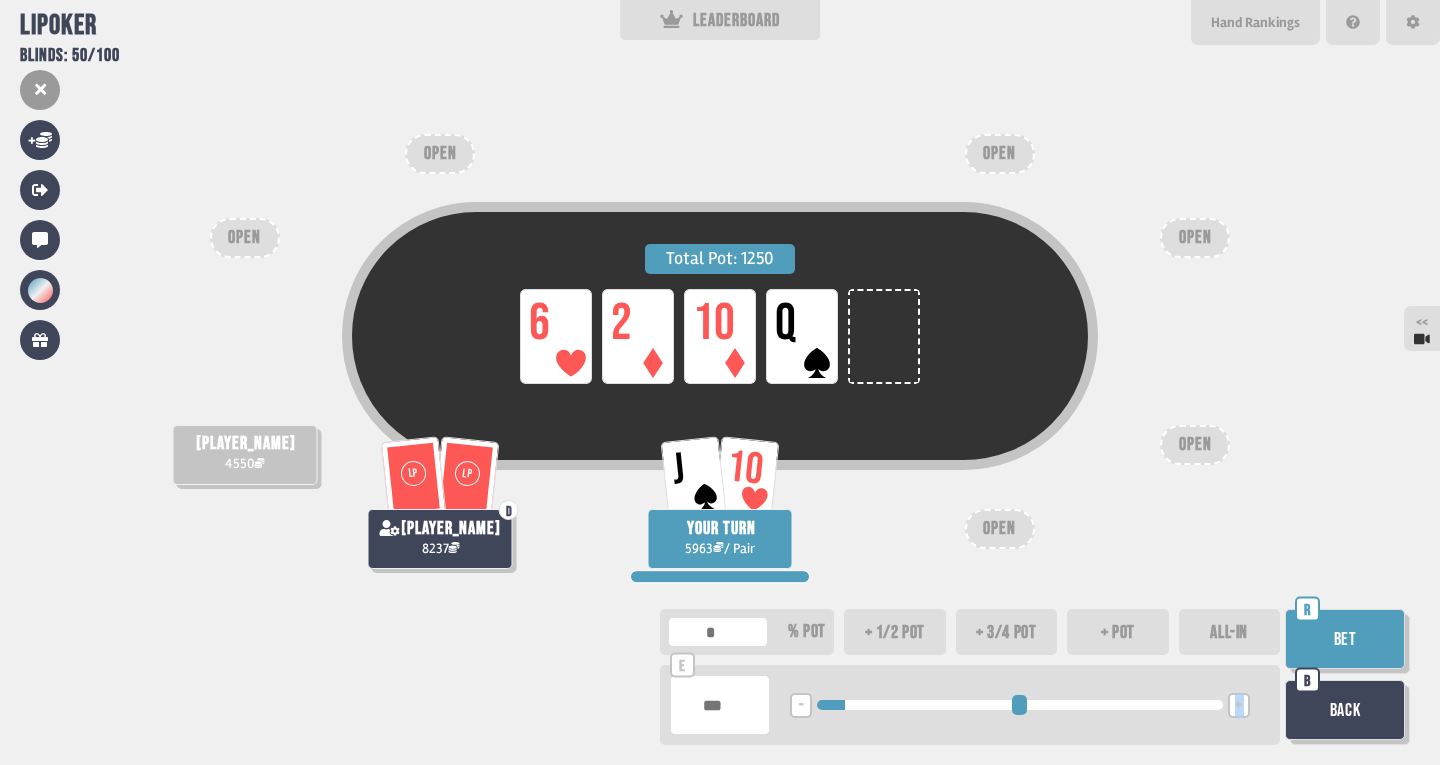 click on "Bet" at bounding box center (1345, 639) 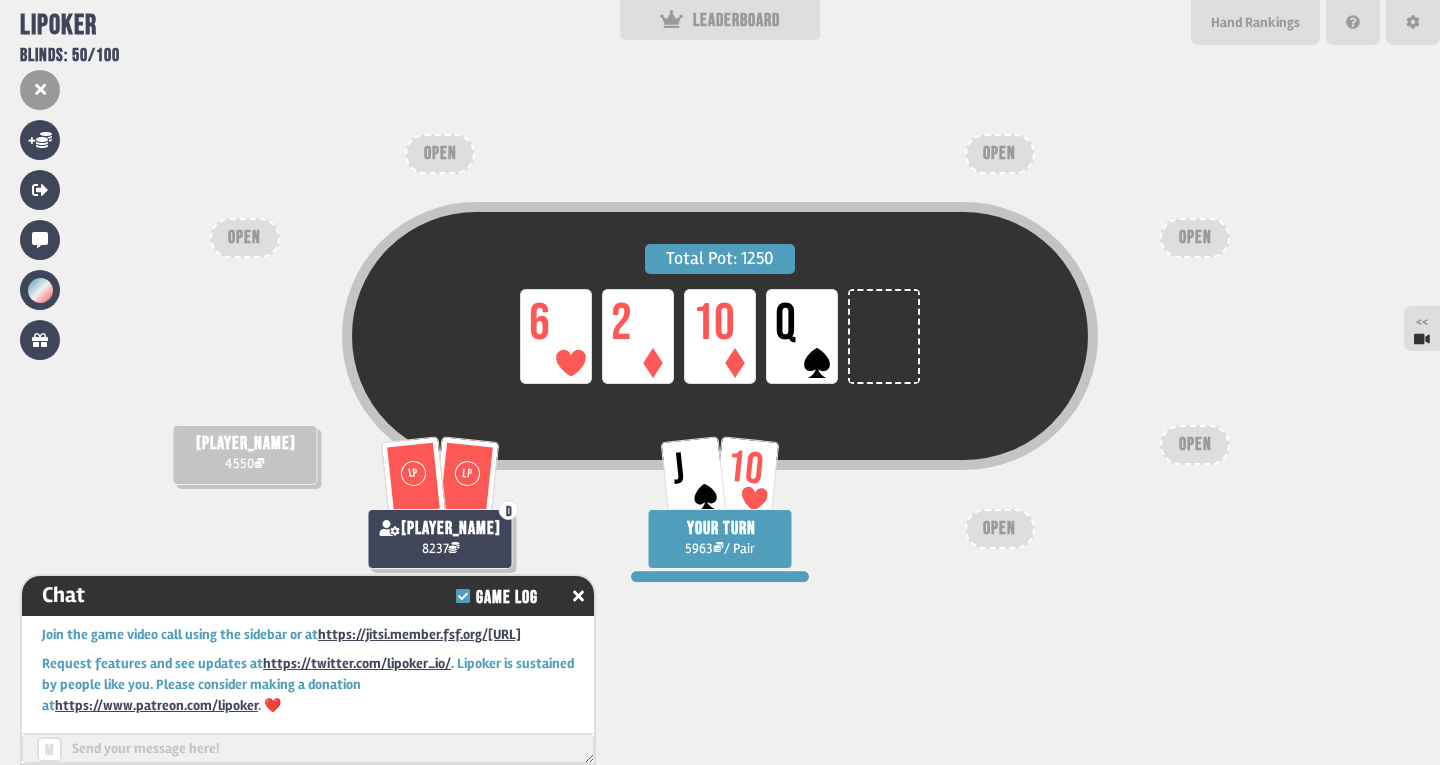 scroll, scrollTop: 10224, scrollLeft: 0, axis: vertical 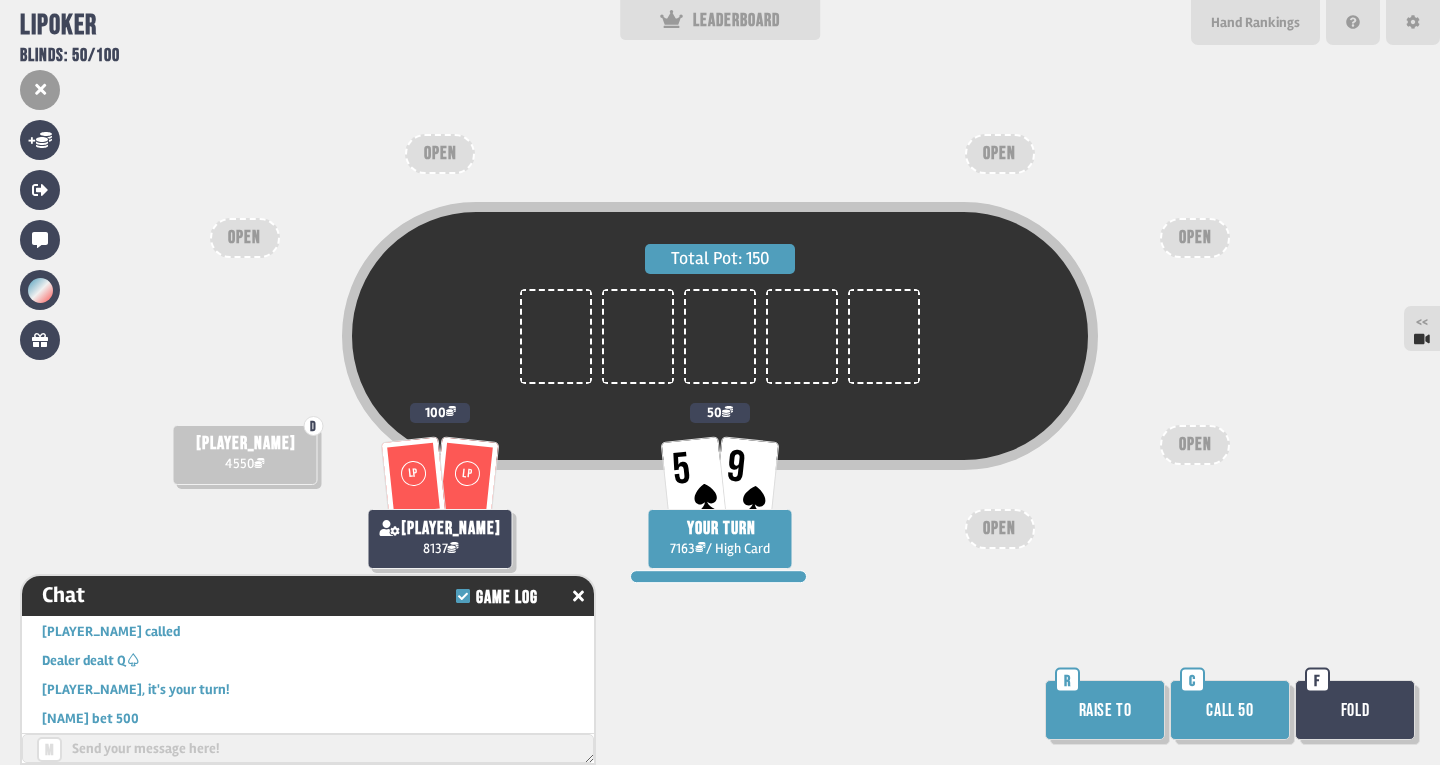 click on "Raise to" at bounding box center (1105, 710) 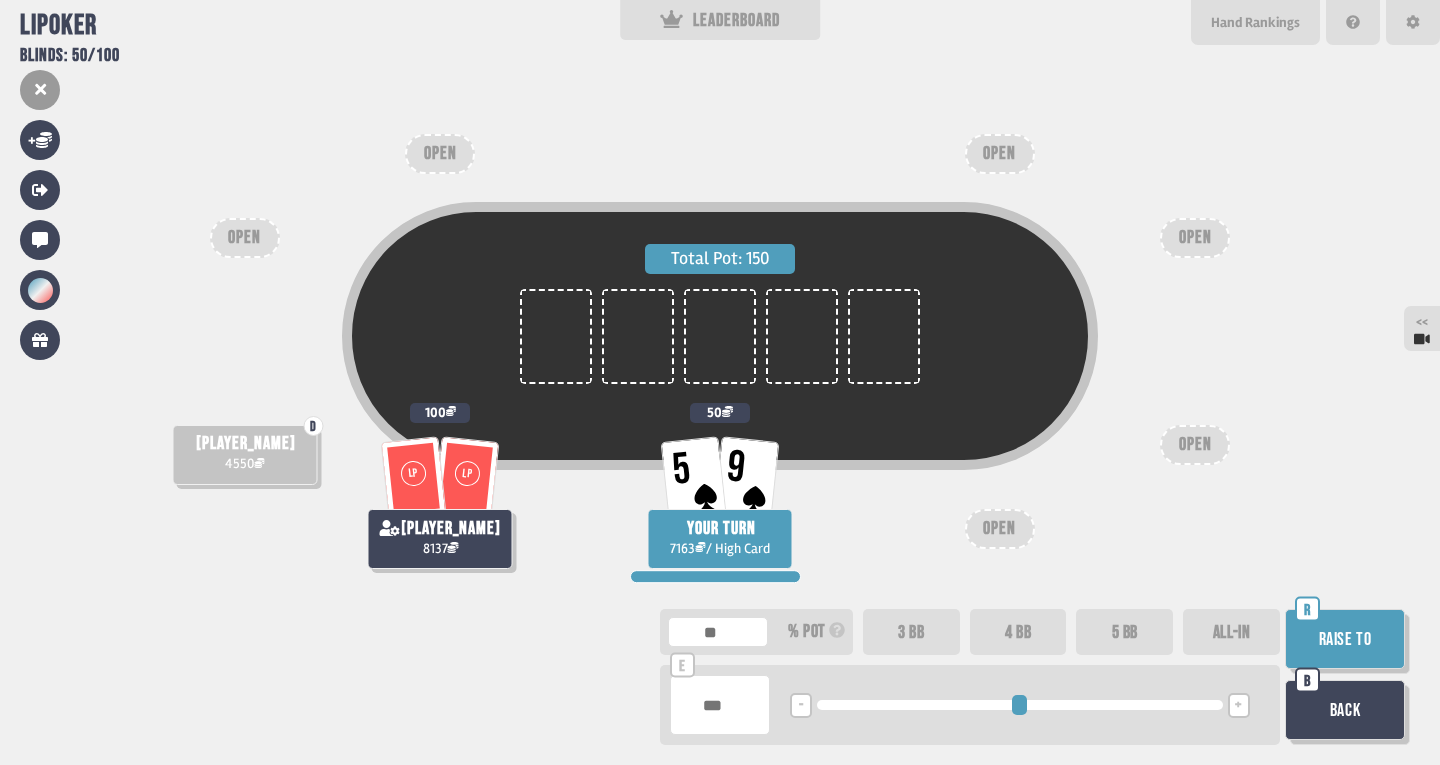 click on "- <LEFT> <DOWN> + <UP> <RIGHT>" at bounding box center (1020, 705) 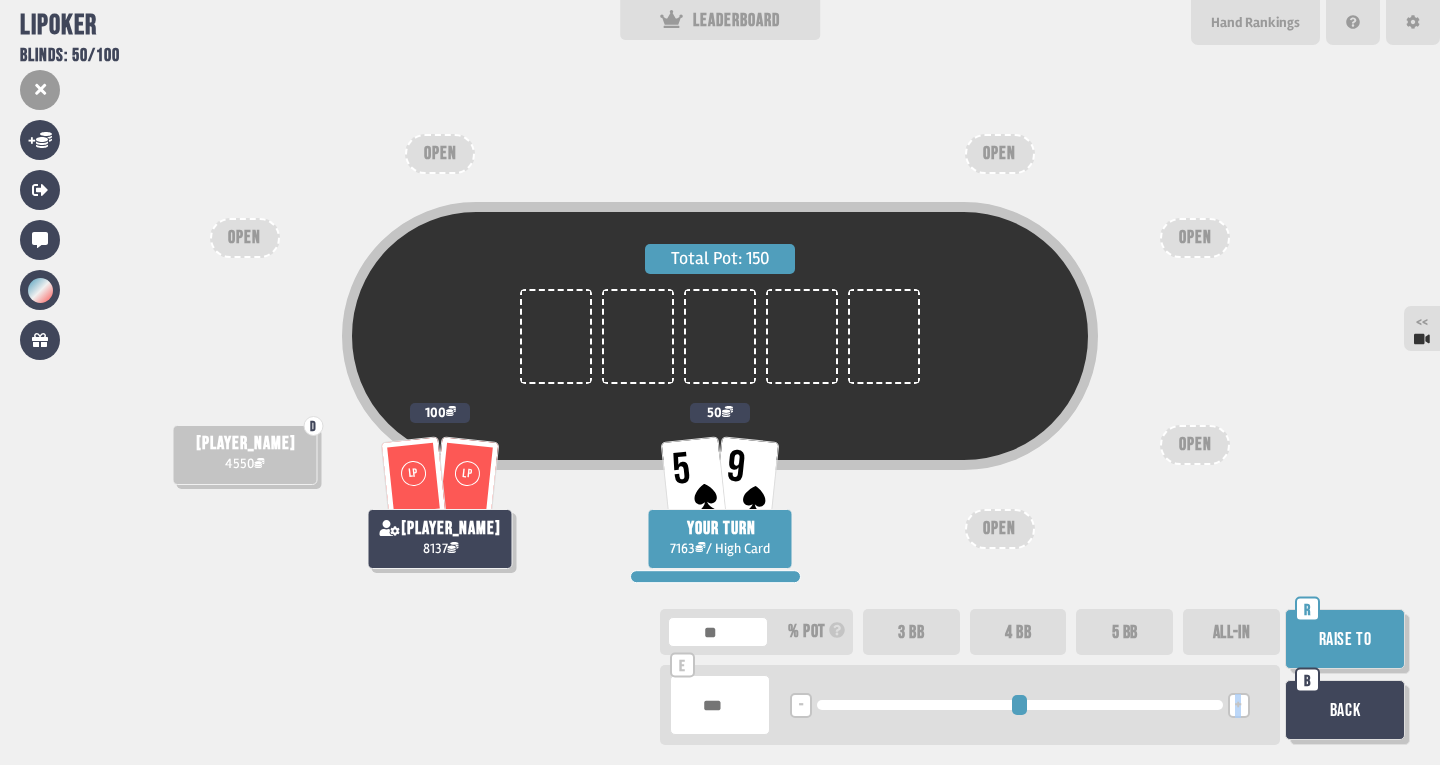 click on "- <LEFT> <DOWN> + <UP> <RIGHT>" at bounding box center (1020, 705) 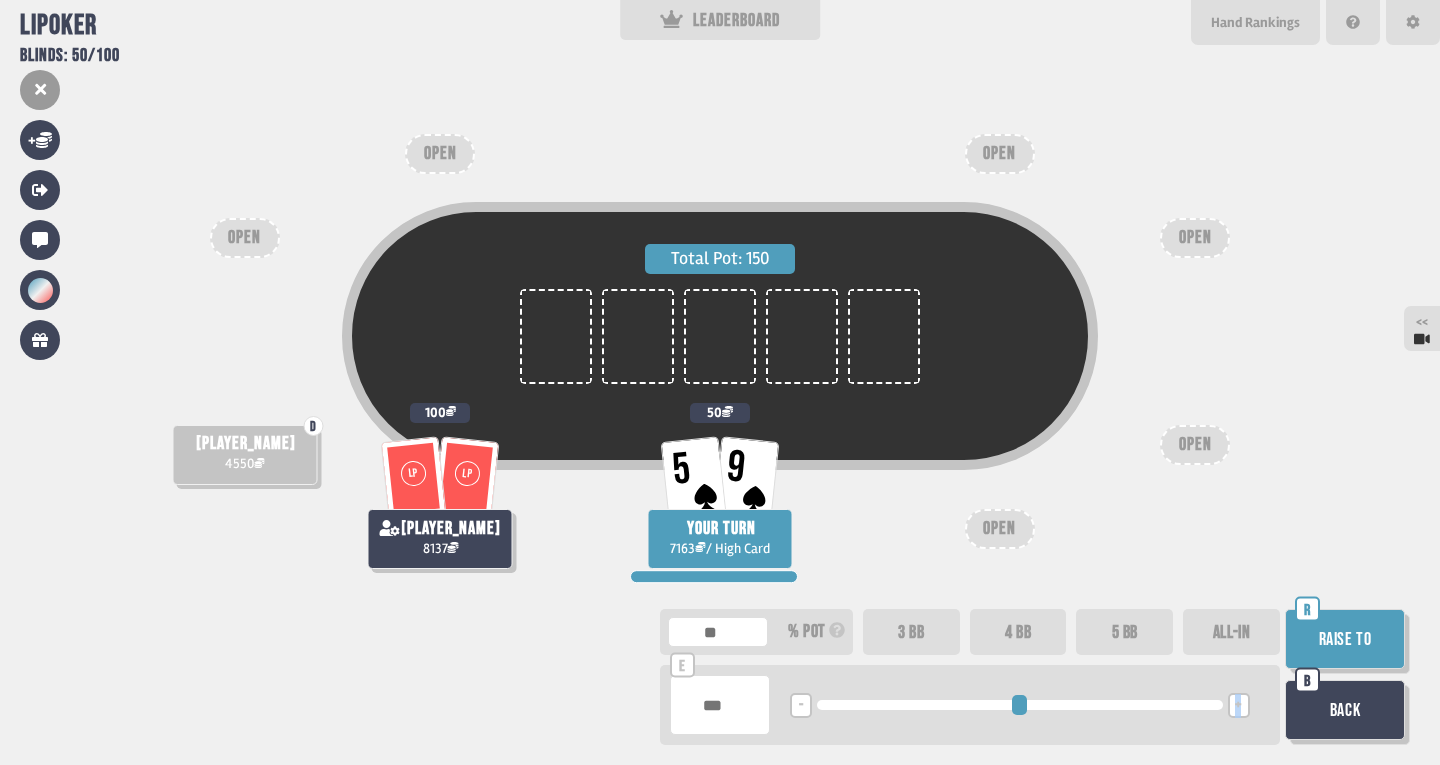 click on "+" at bounding box center [1239, 705] 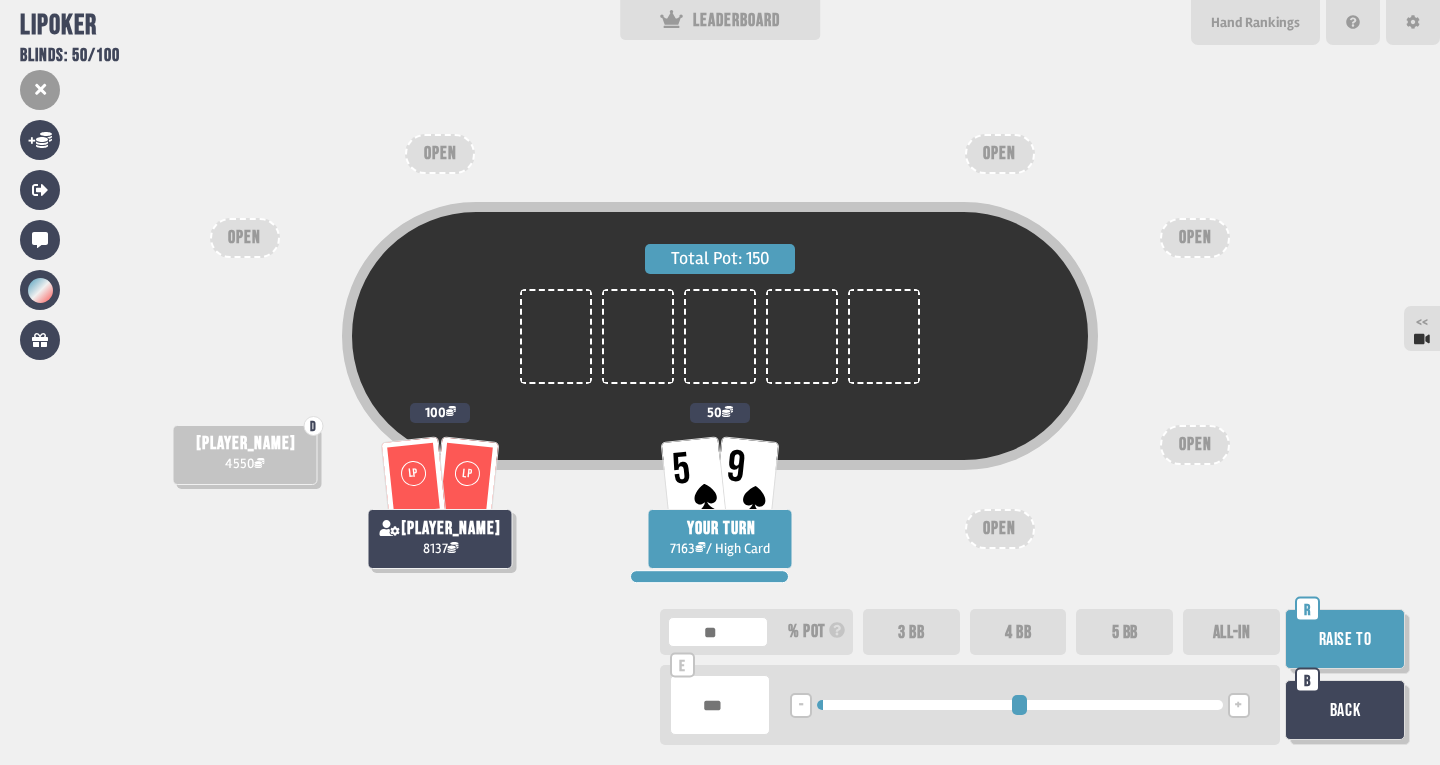 click on "- <LEFT> <DOWN> + <UP> <RIGHT>" at bounding box center (1020, 705) 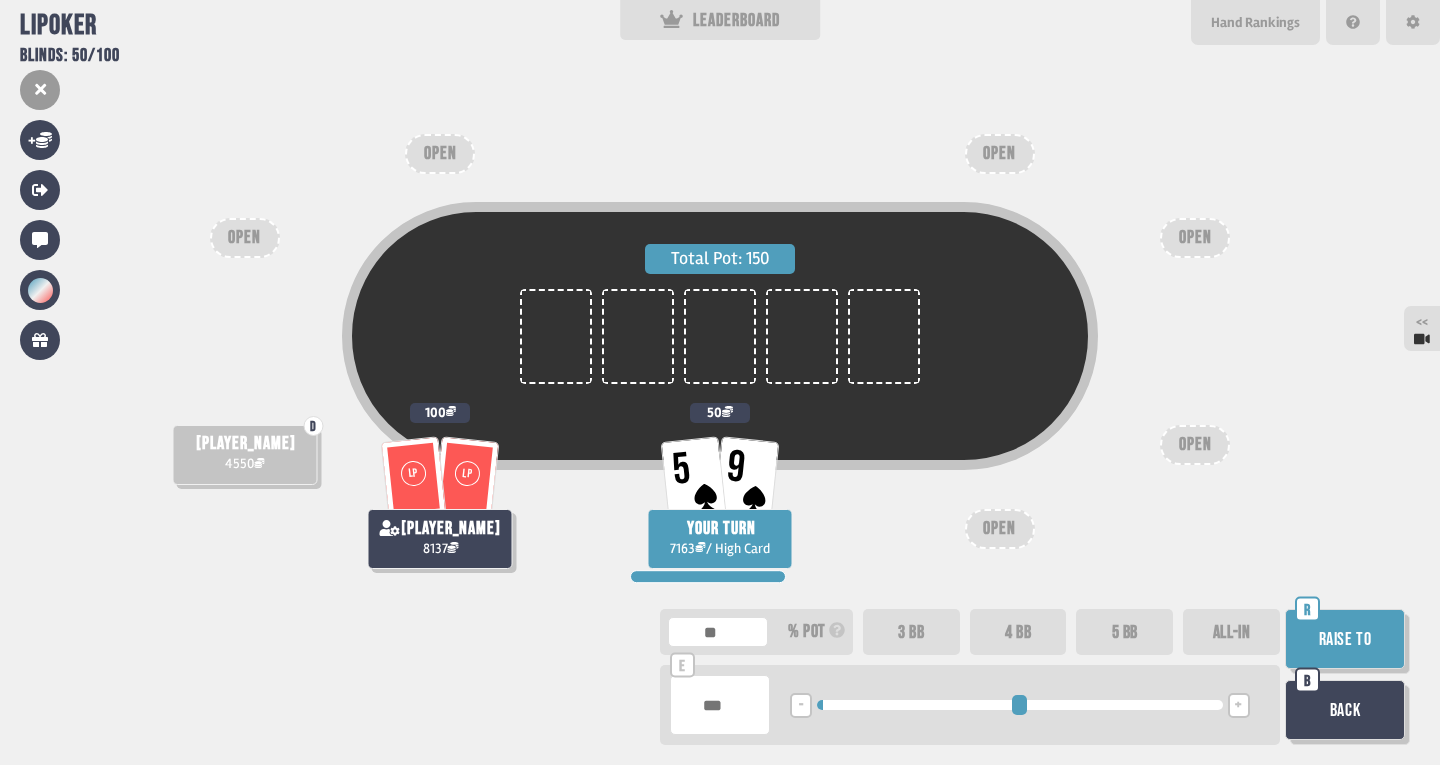 click on "+" at bounding box center [1239, 705] 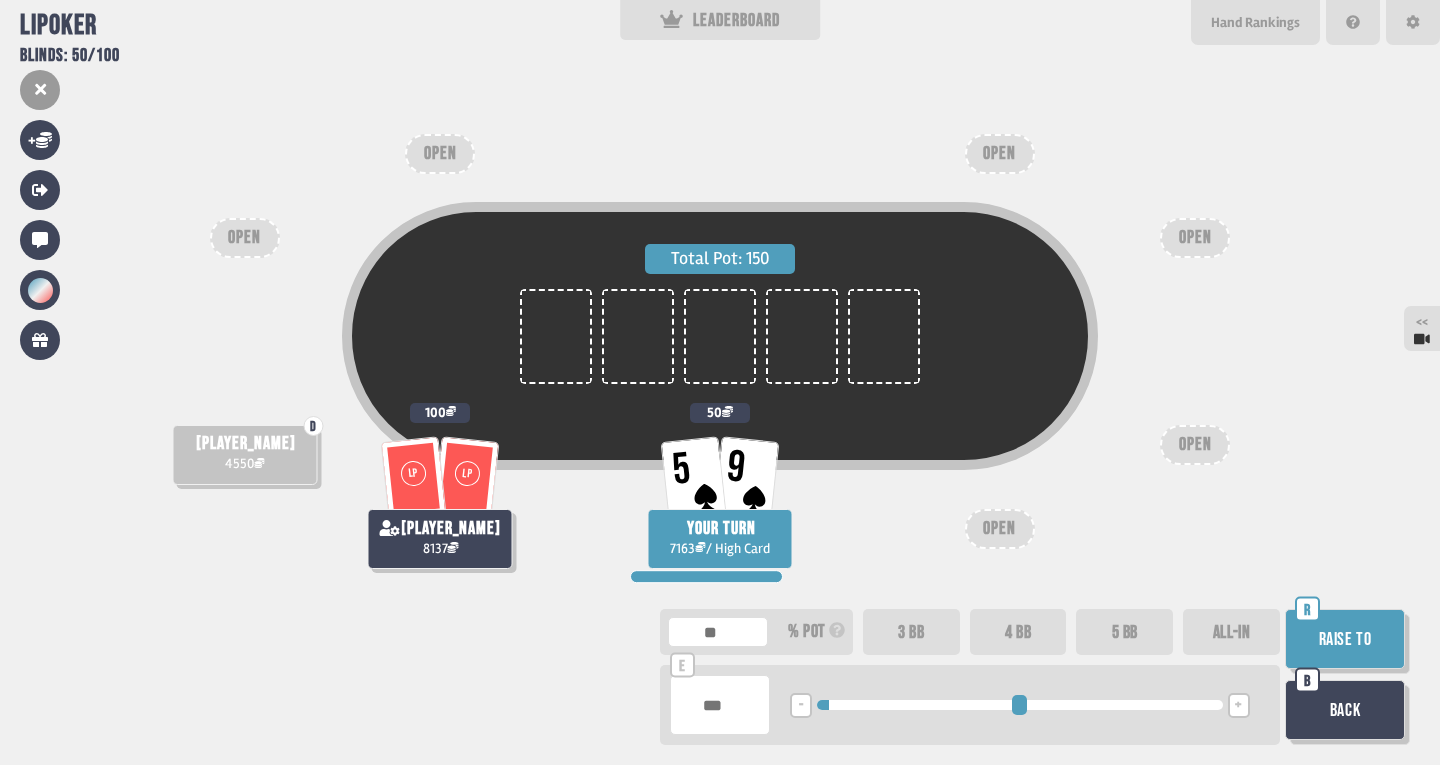 click on "+" at bounding box center [1239, 705] 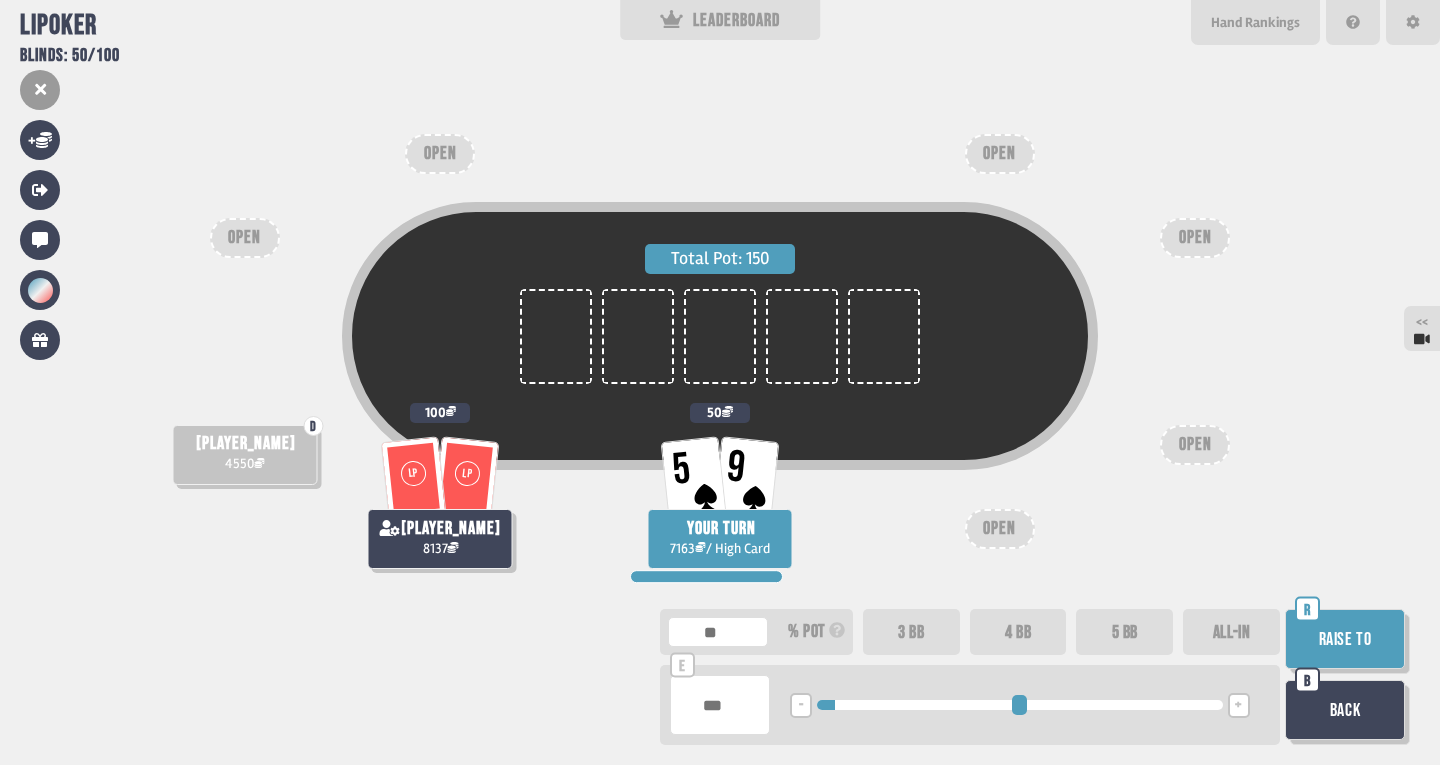 click on "Raise to" at bounding box center [1345, 639] 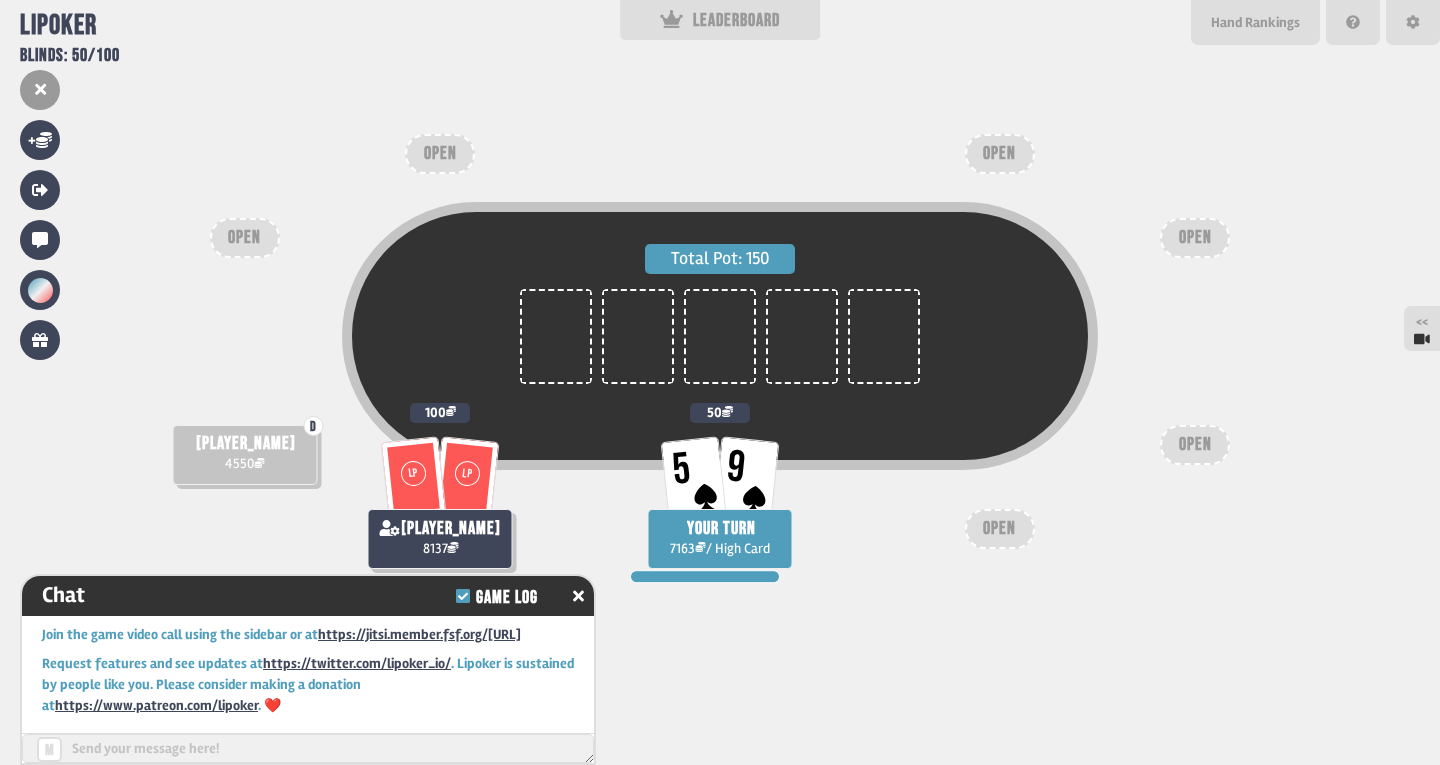 scroll, scrollTop: 10427, scrollLeft: 0, axis: vertical 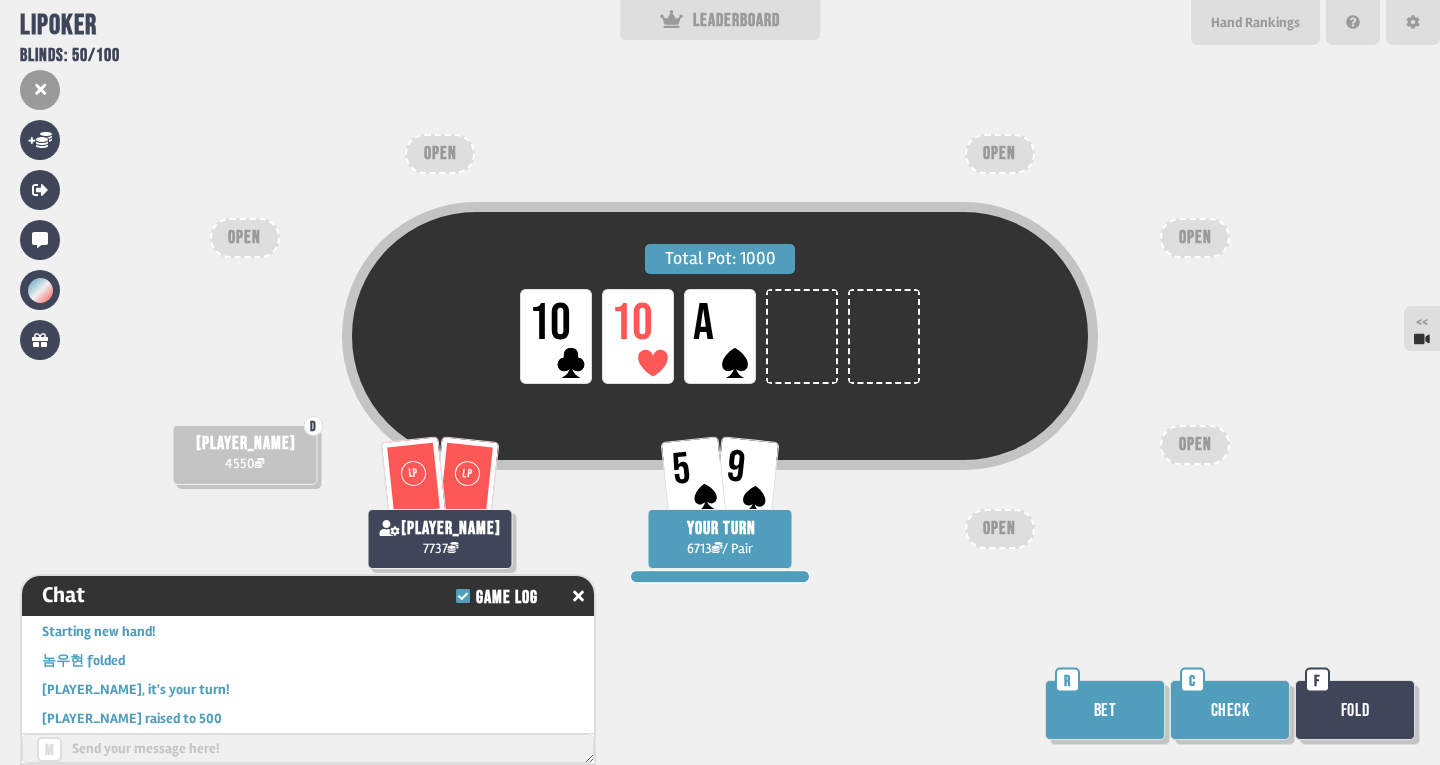 click on "Check" at bounding box center [1230, 710] 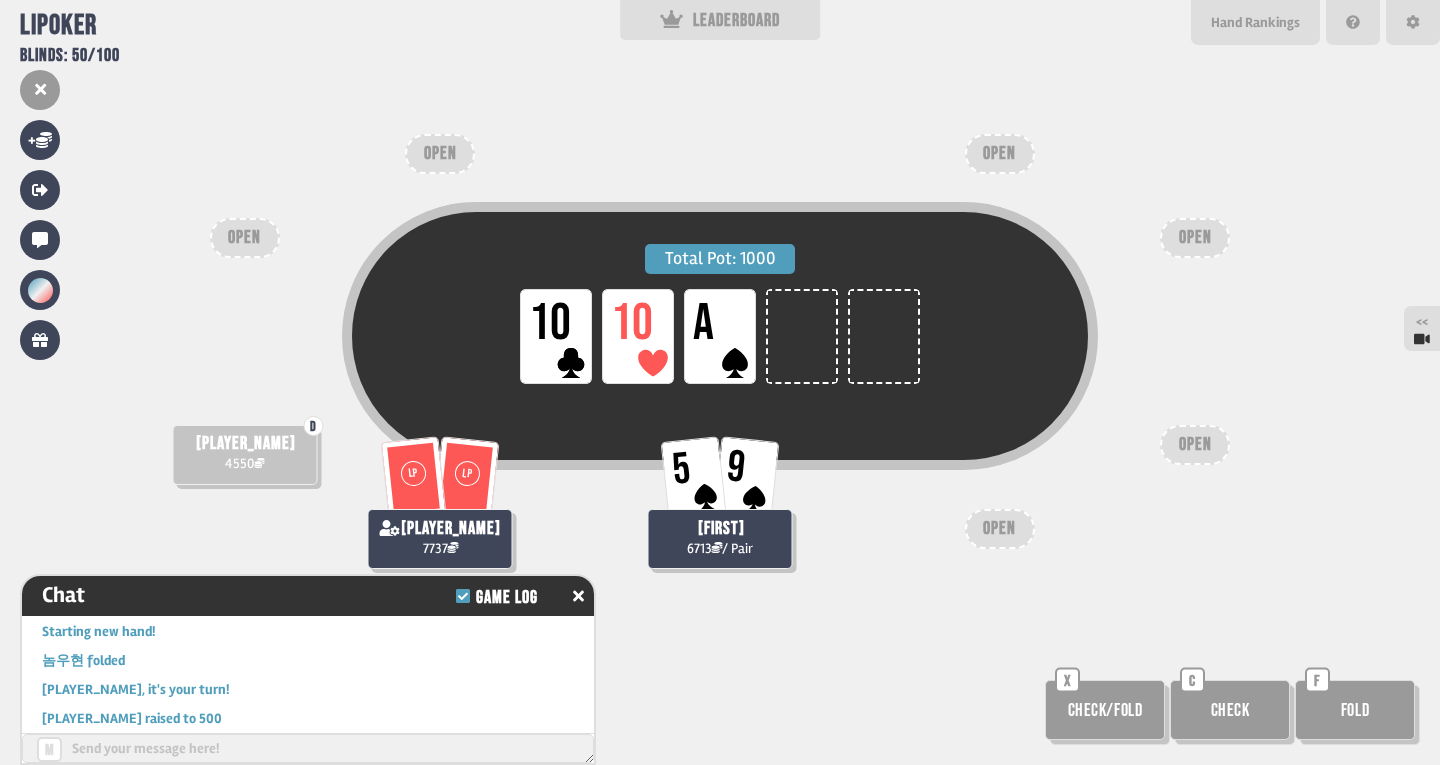 click on "Total Pot: 1000   LP 10 LP 10 LP A 5 9 [FIRST] 6713   / Pair D [FIRST] 4550  LP LP [FIRST] 7737  OPEN OPEN OPEN OPEN OPEN OPEN Check/Fold X Check C Fold F" at bounding box center (720, 382) 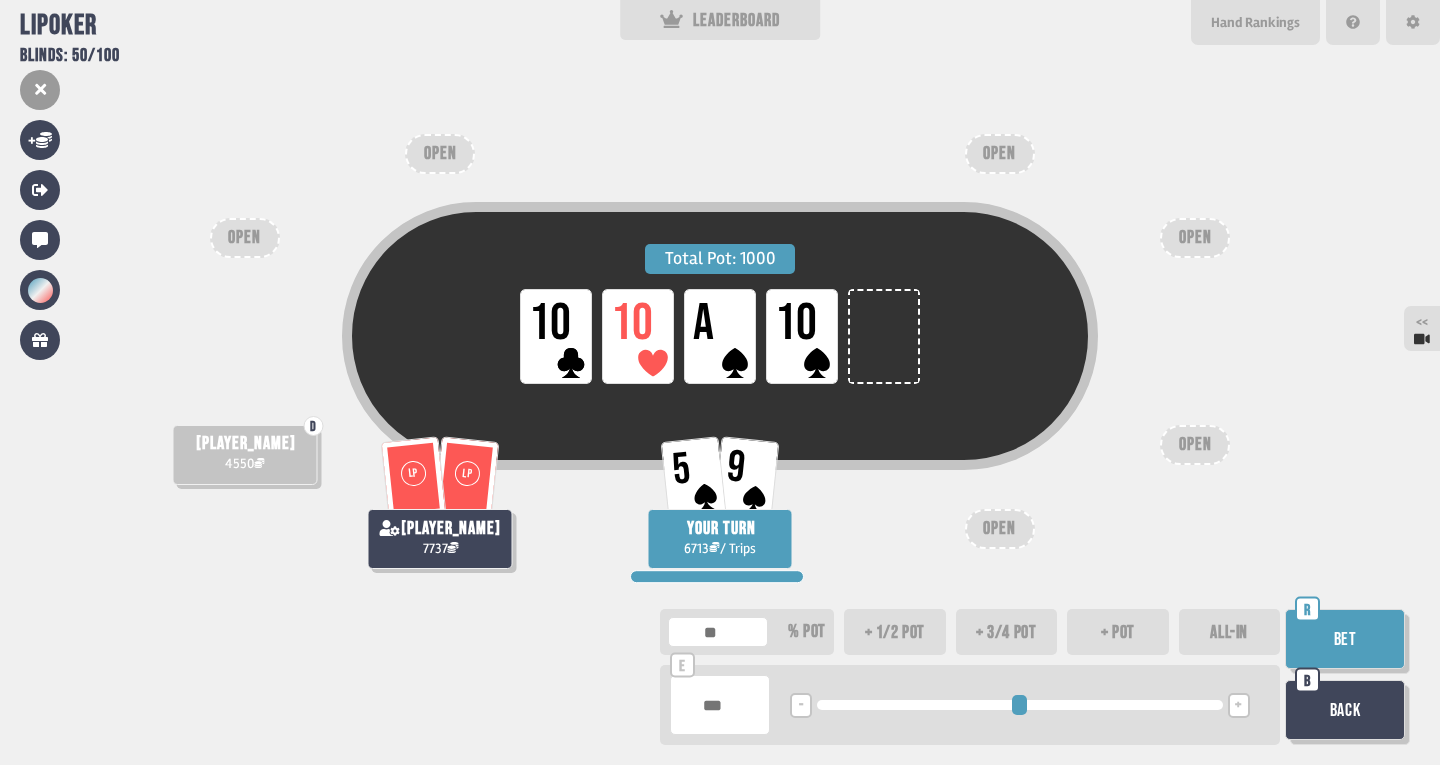click on "+" at bounding box center (1238, 706) 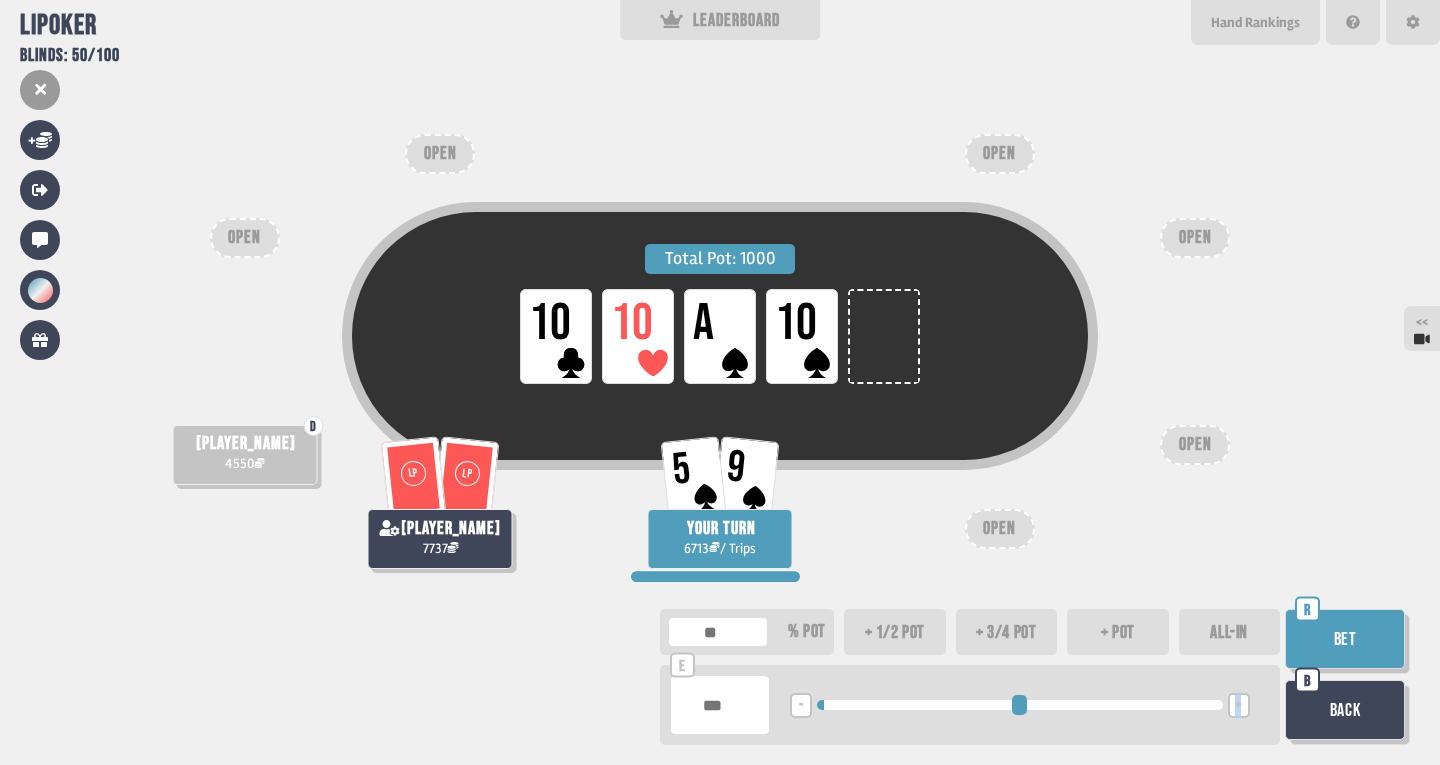 click on "+" at bounding box center [1238, 706] 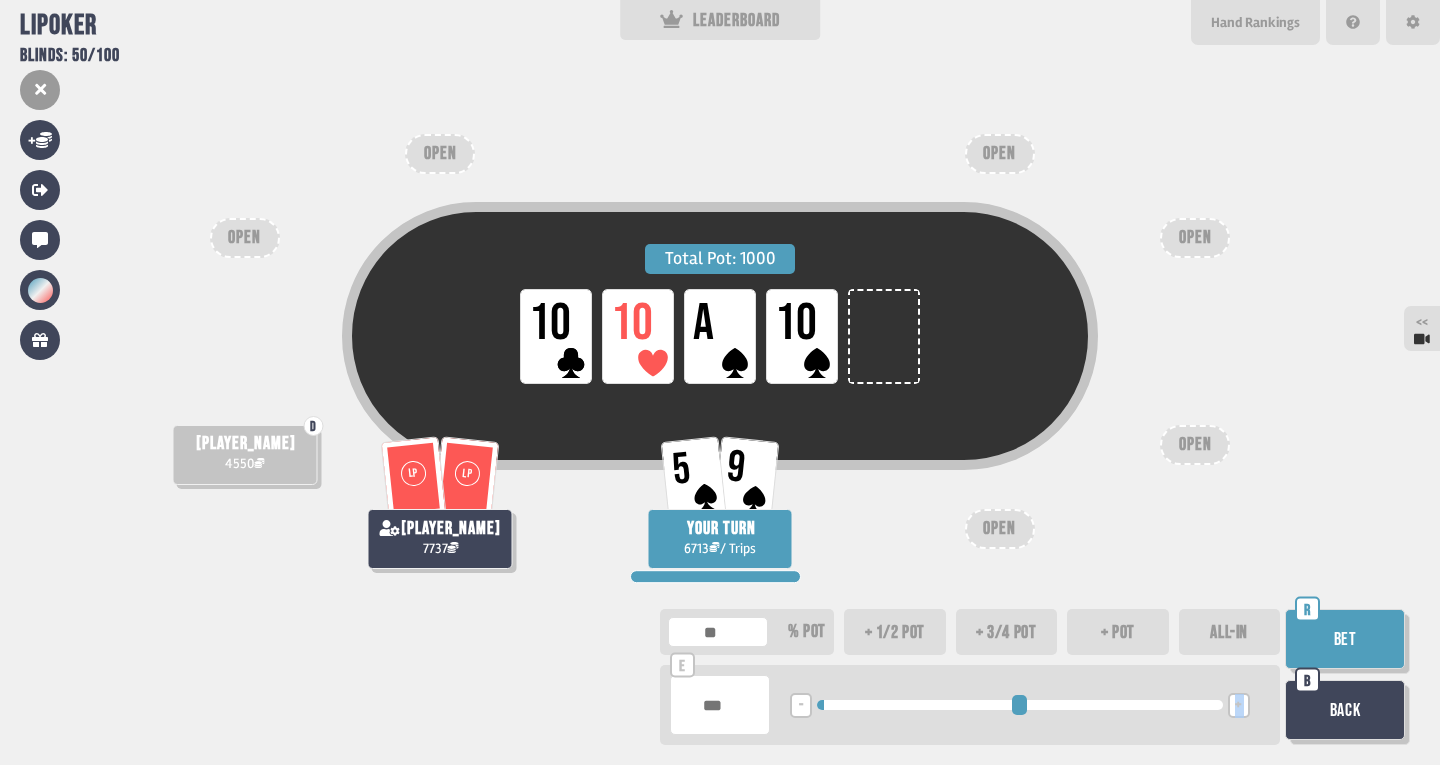click on "+" at bounding box center (1238, 706) 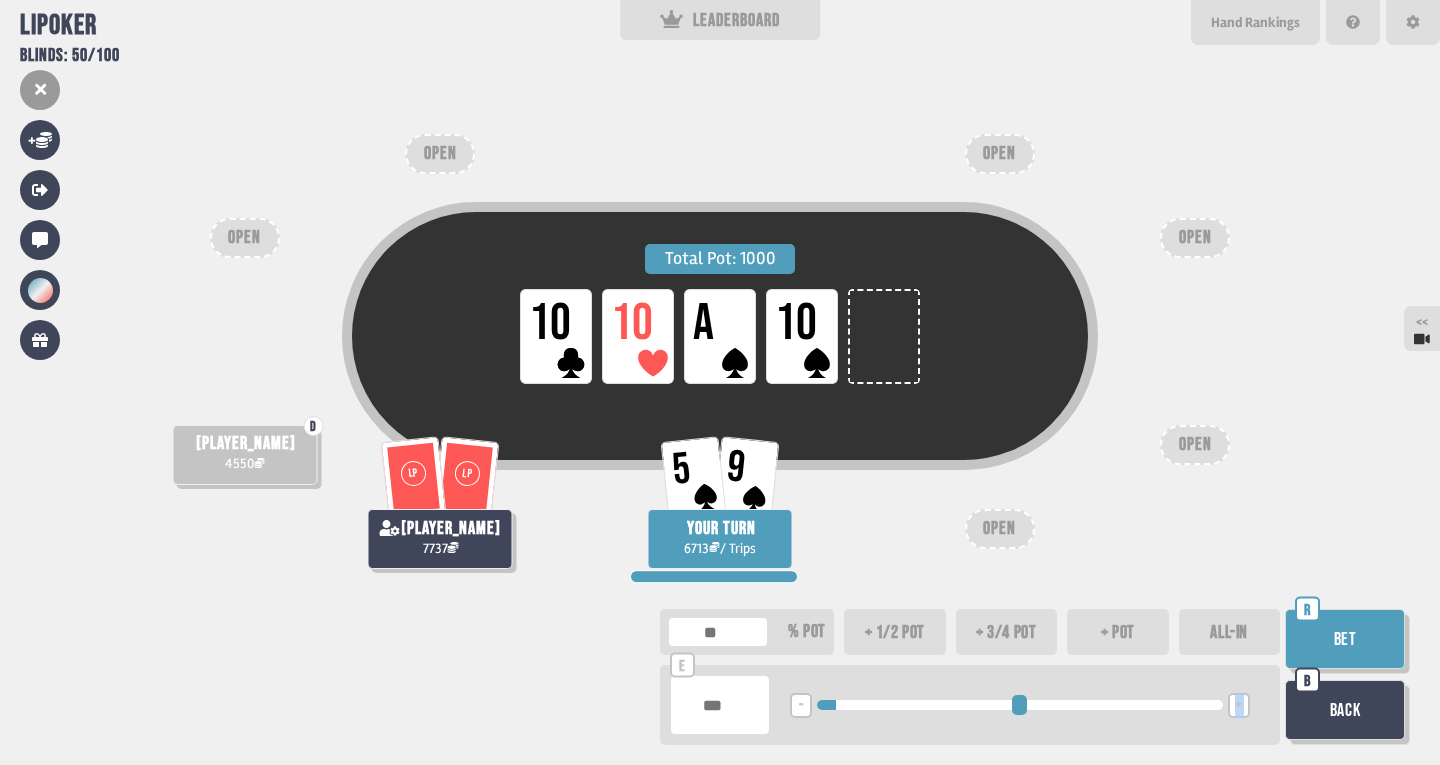 click on "+" at bounding box center (1238, 706) 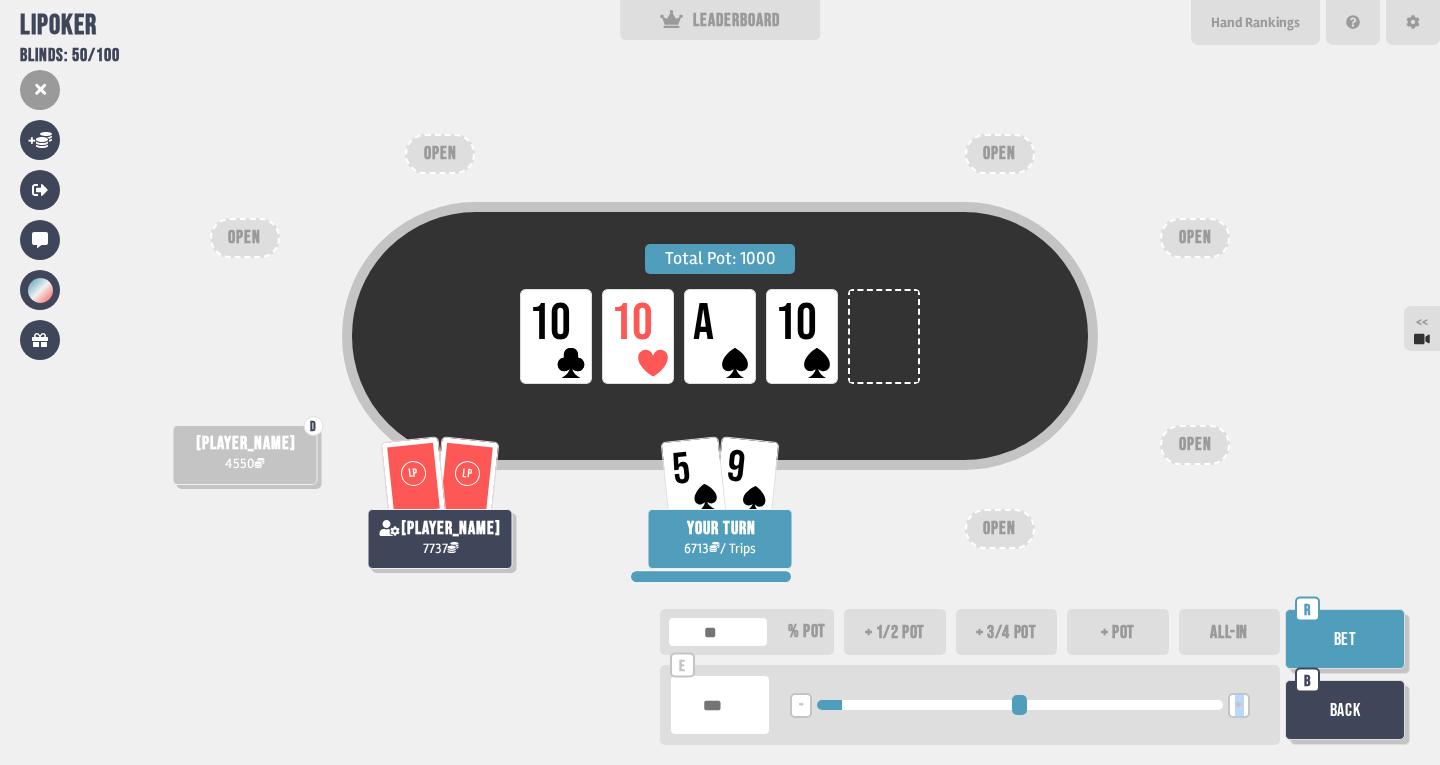 click on "Bet" at bounding box center [1345, 639] 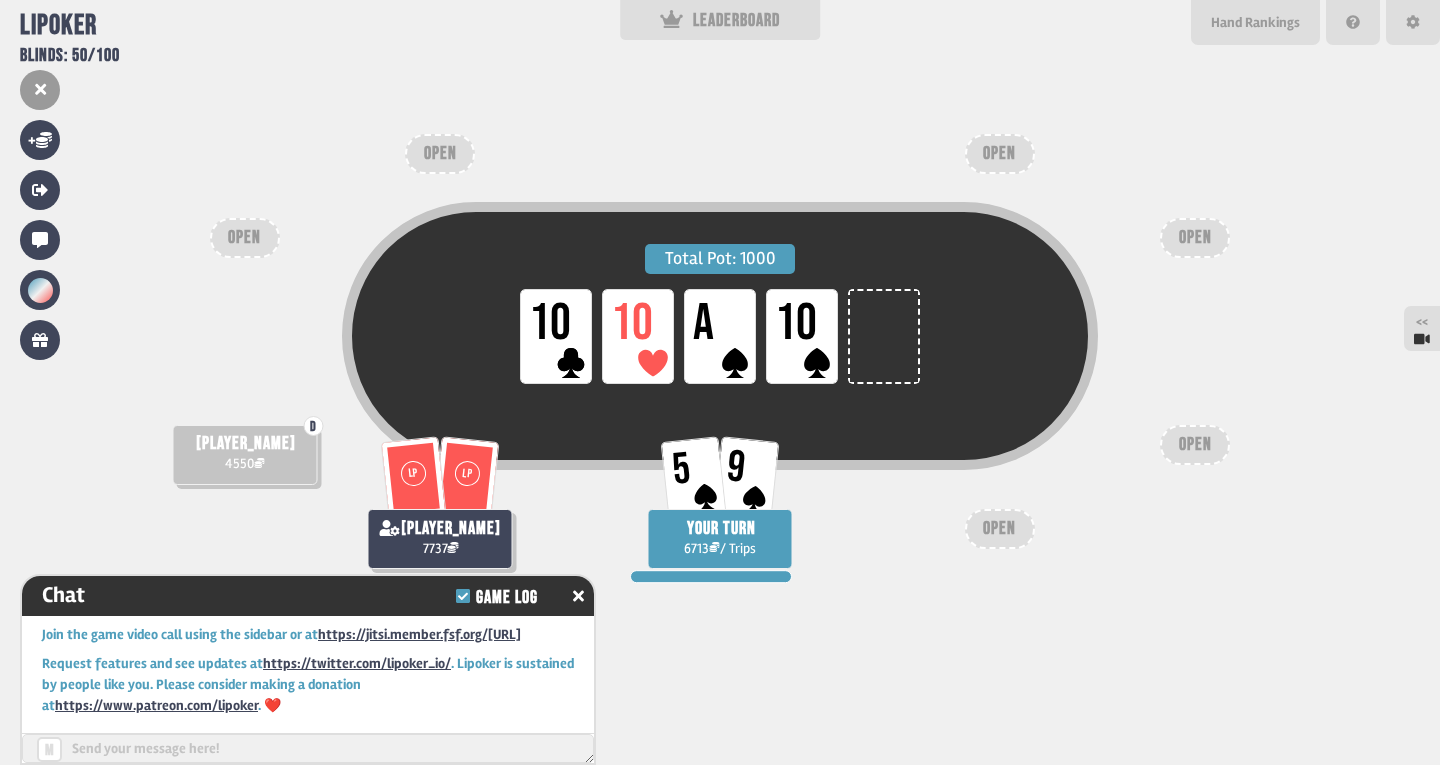 scroll, scrollTop: 10630, scrollLeft: 0, axis: vertical 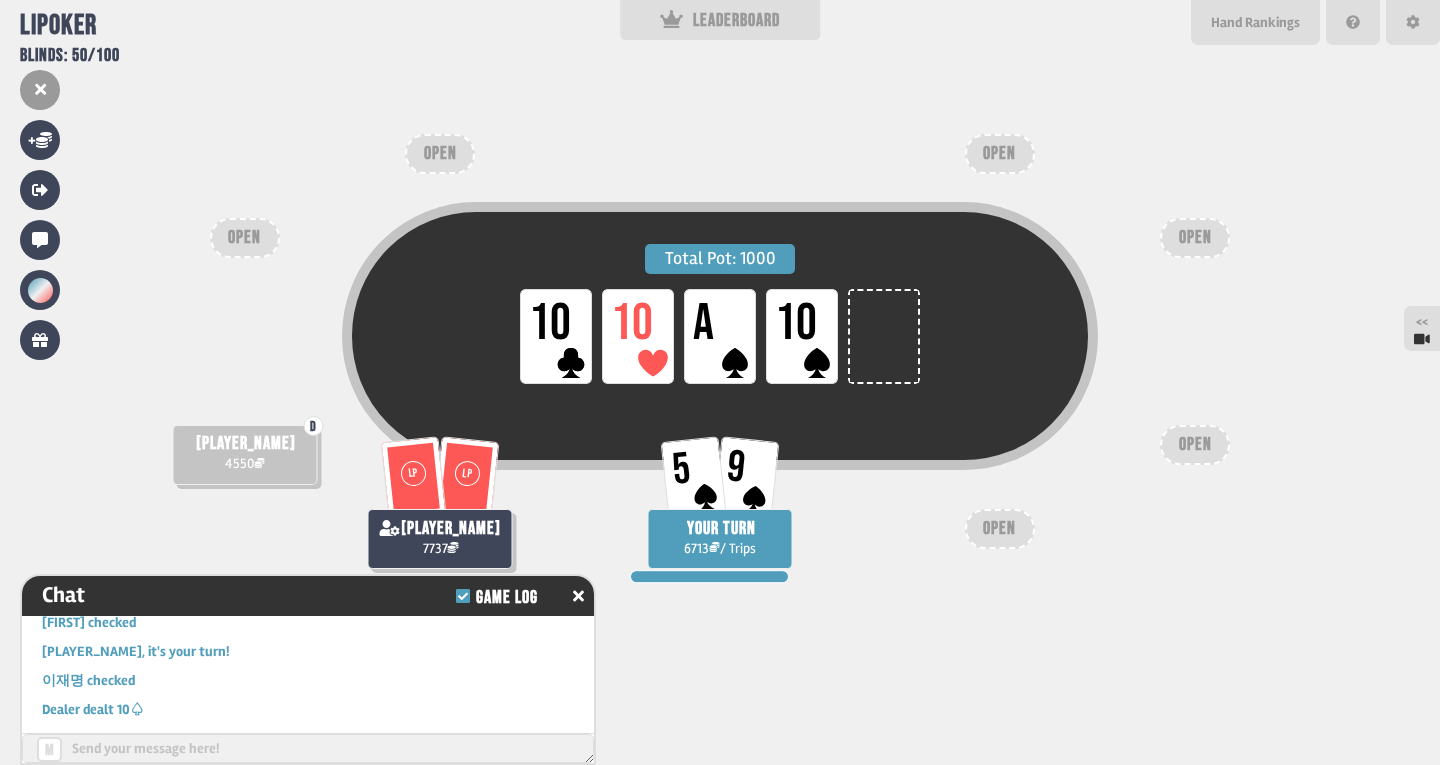 click on "Total Pot: 1000   LP 10 LP 10 LP A LP 10 5 9 YOUR TURN 6713   / Trips D [FIRST] 4550  LP LP [FIRST] 7737  OPEN OPEN OPEN OPEN OPEN OPEN" at bounding box center (720, 382) 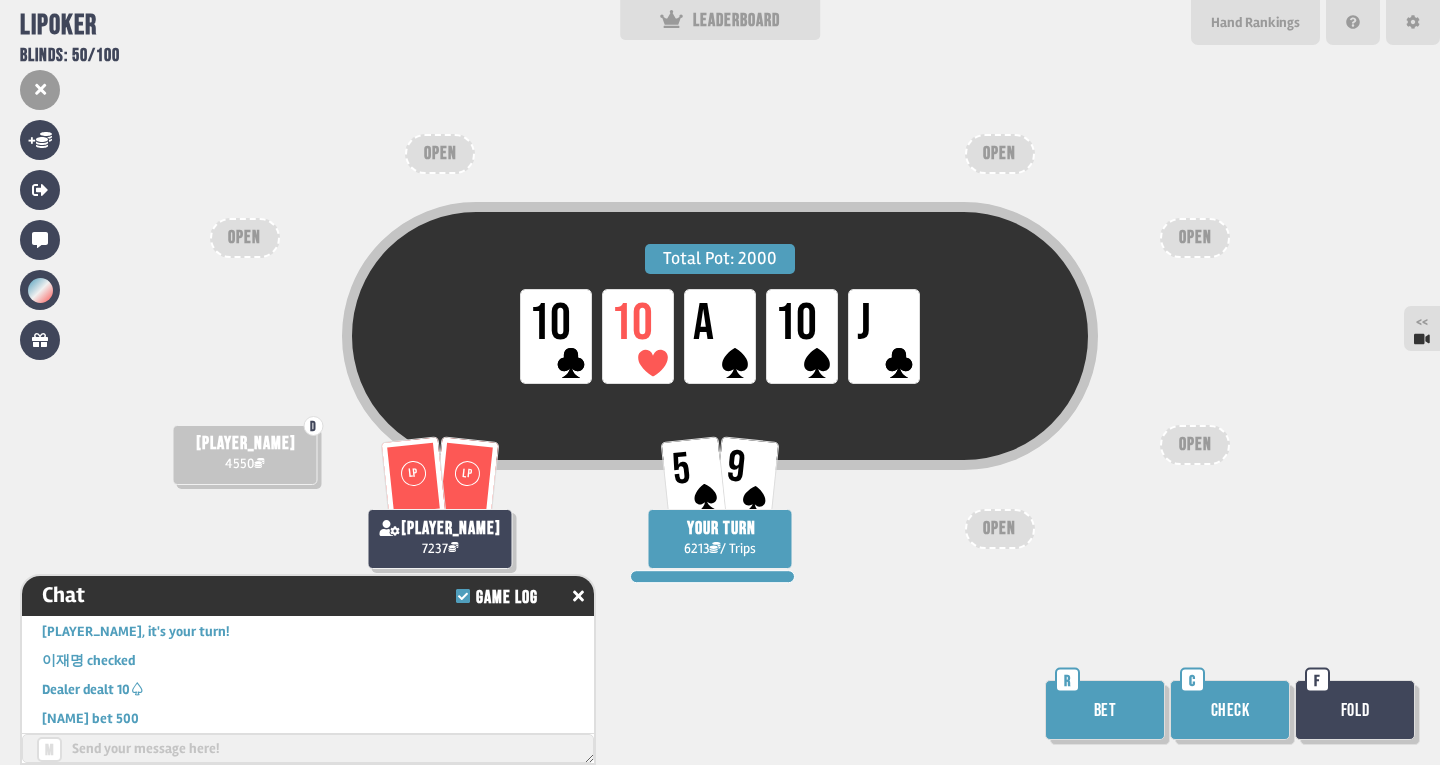 click on "Bet" at bounding box center (1105, 710) 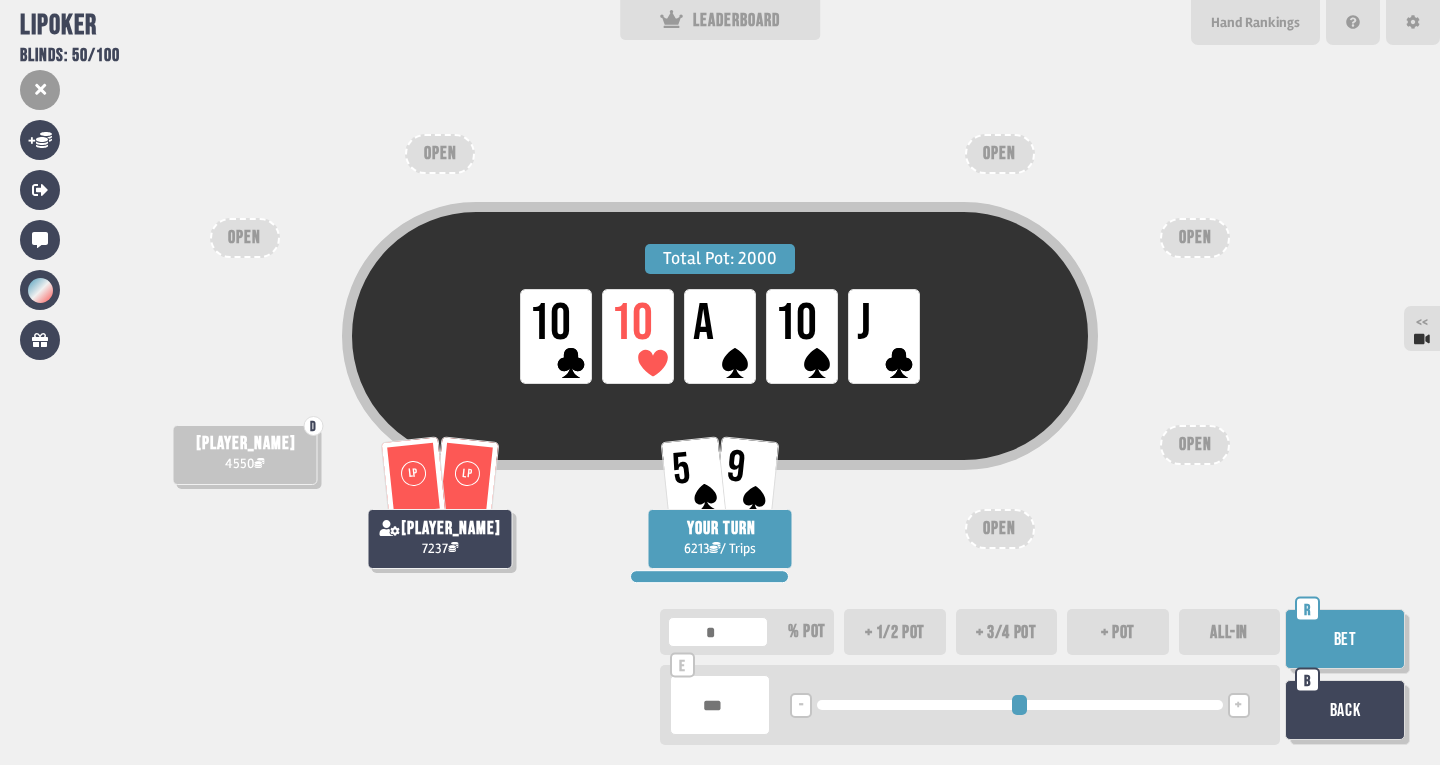 click on "+" at bounding box center [1239, 705] 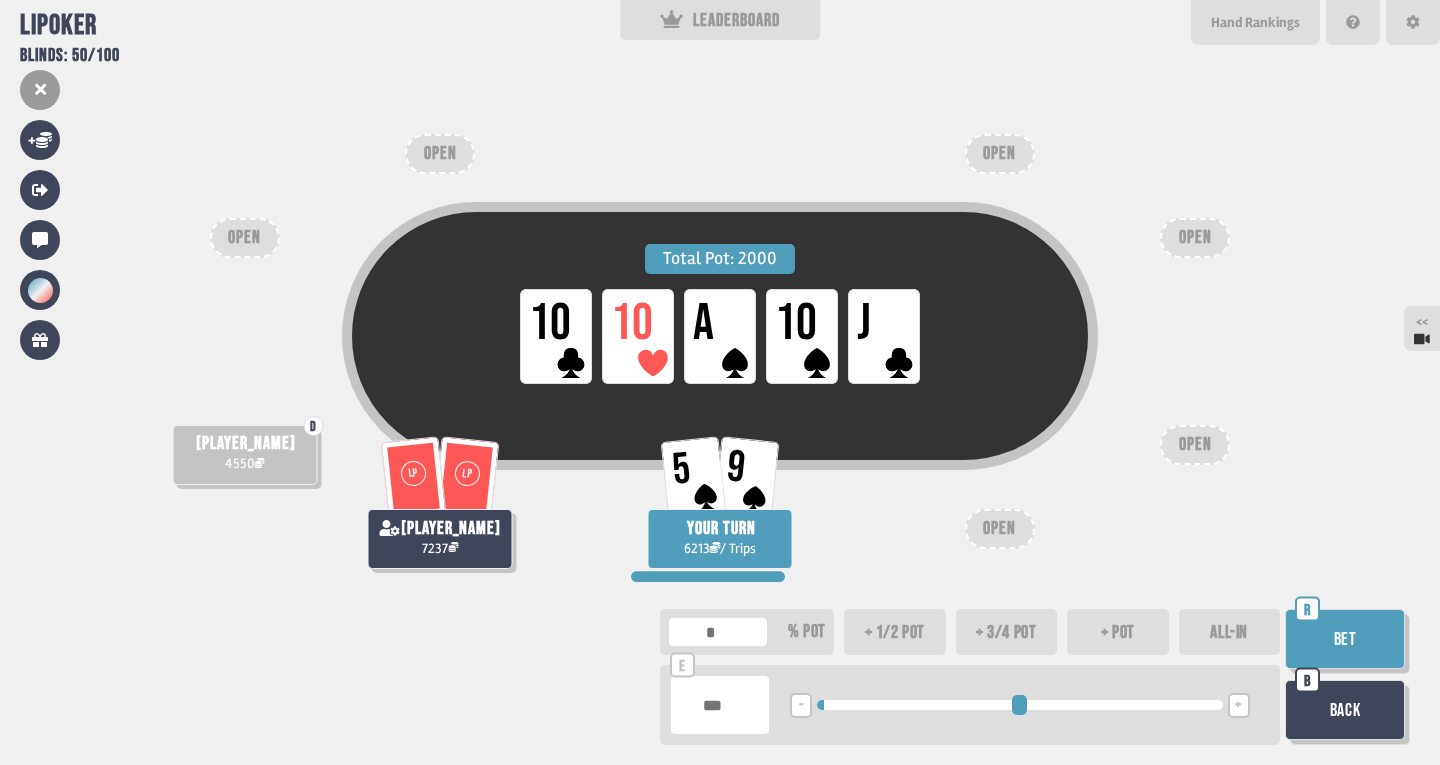 click on "+" at bounding box center (1239, 705) 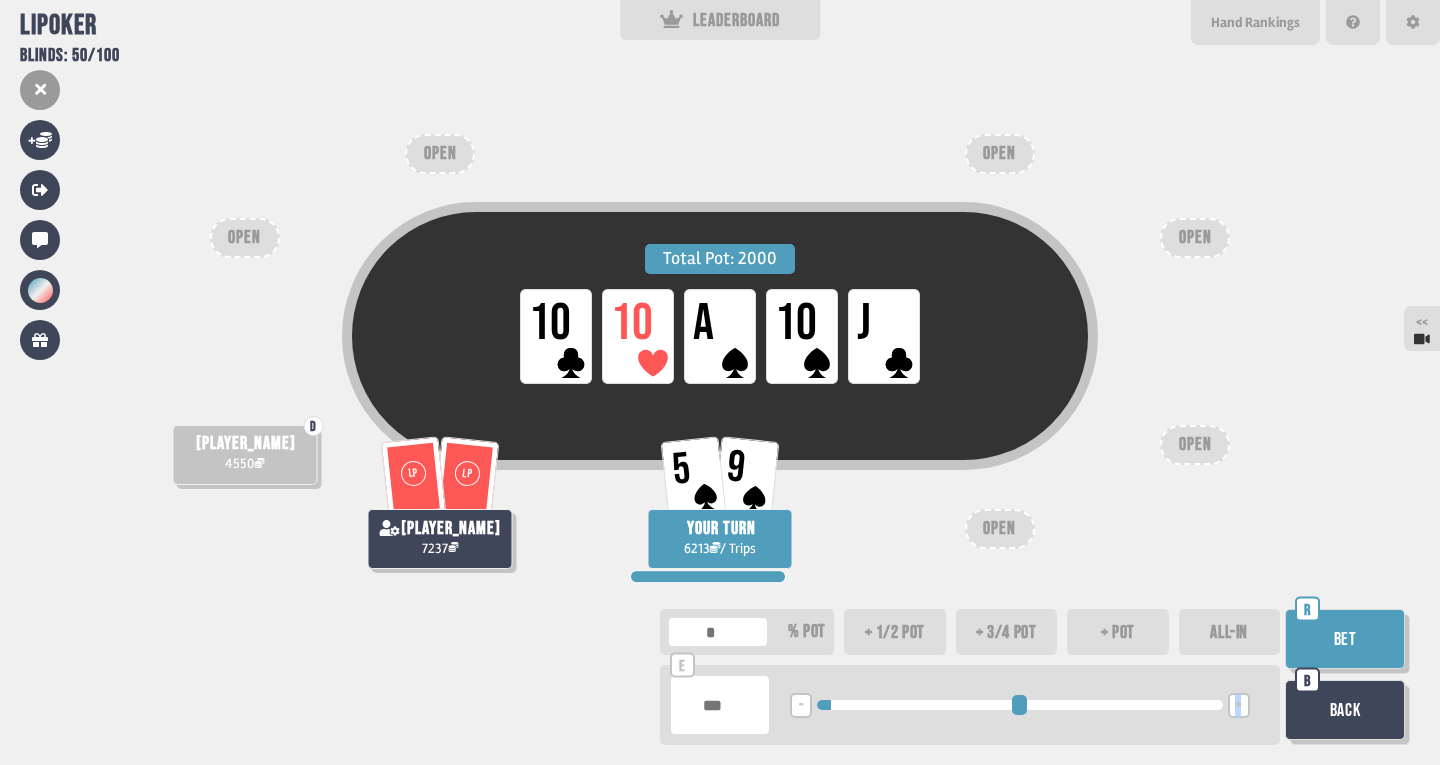 click on "+" at bounding box center (1239, 705) 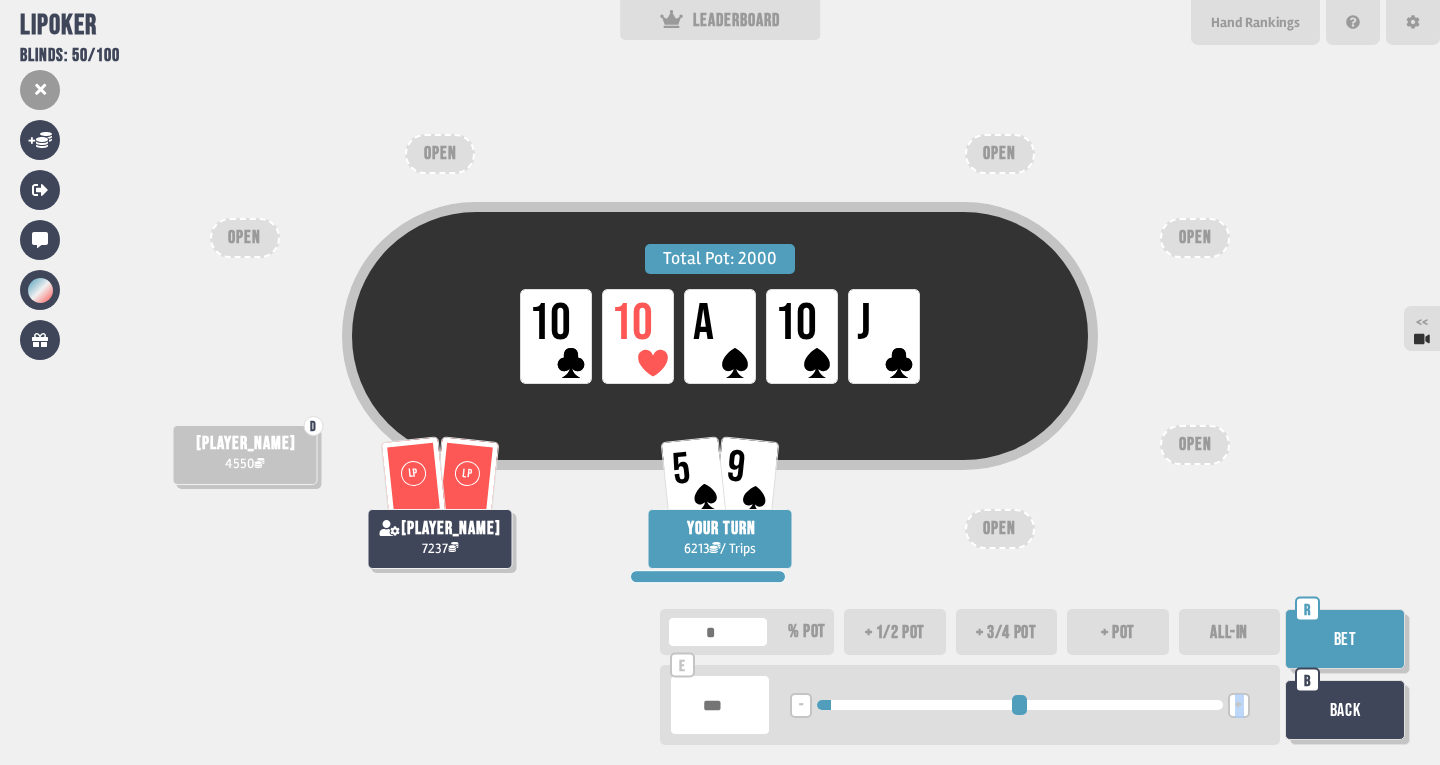 click on "+" at bounding box center [1239, 705] 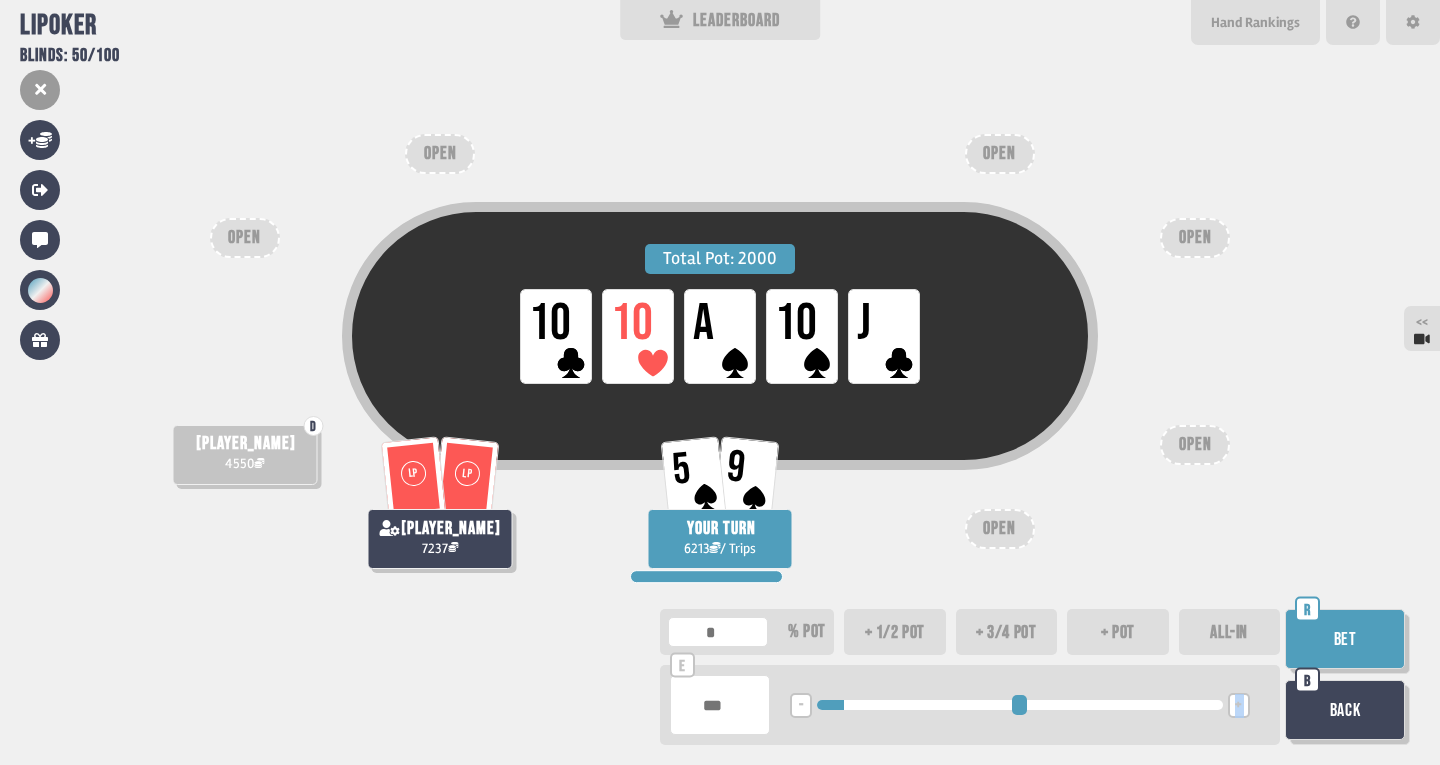 click on "+" at bounding box center [1239, 705] 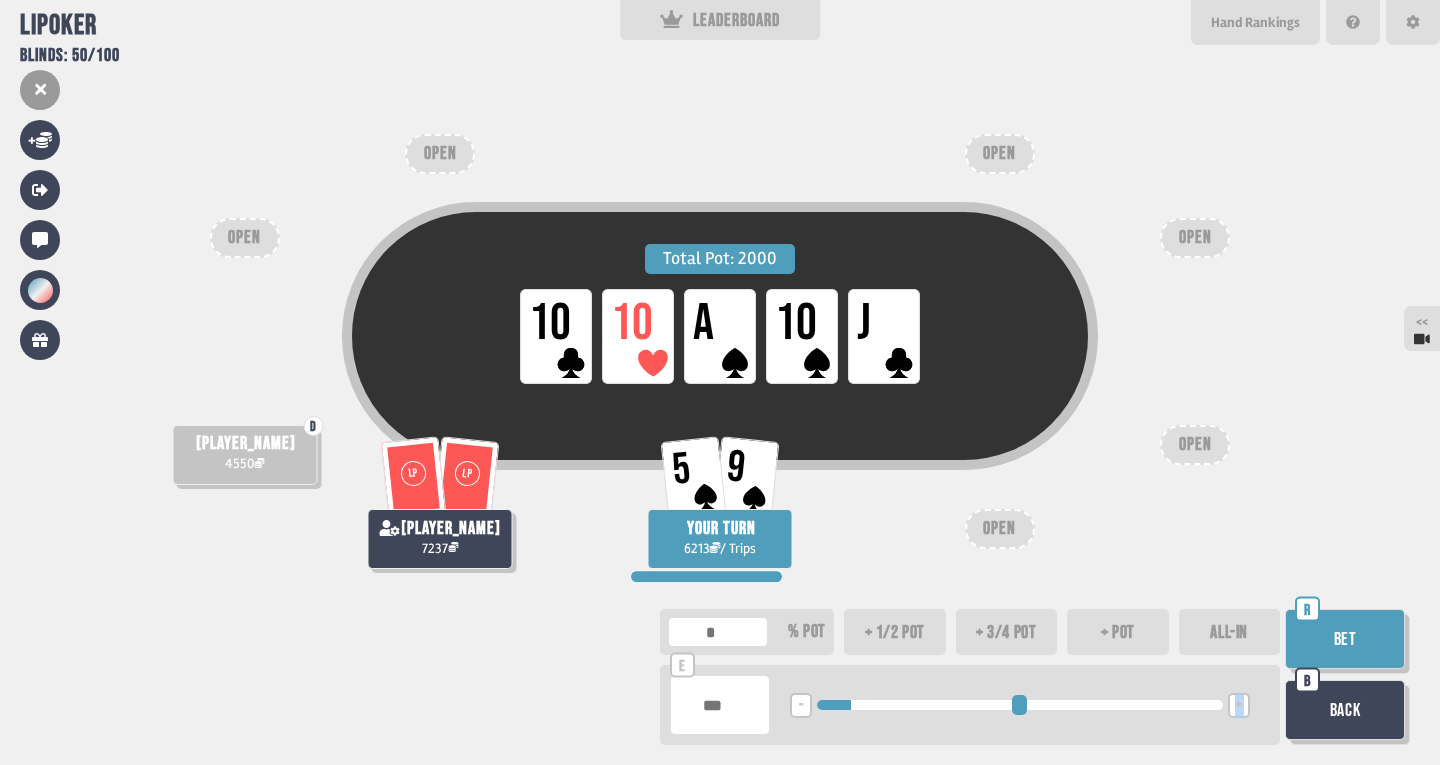 click on "+" at bounding box center [1239, 705] 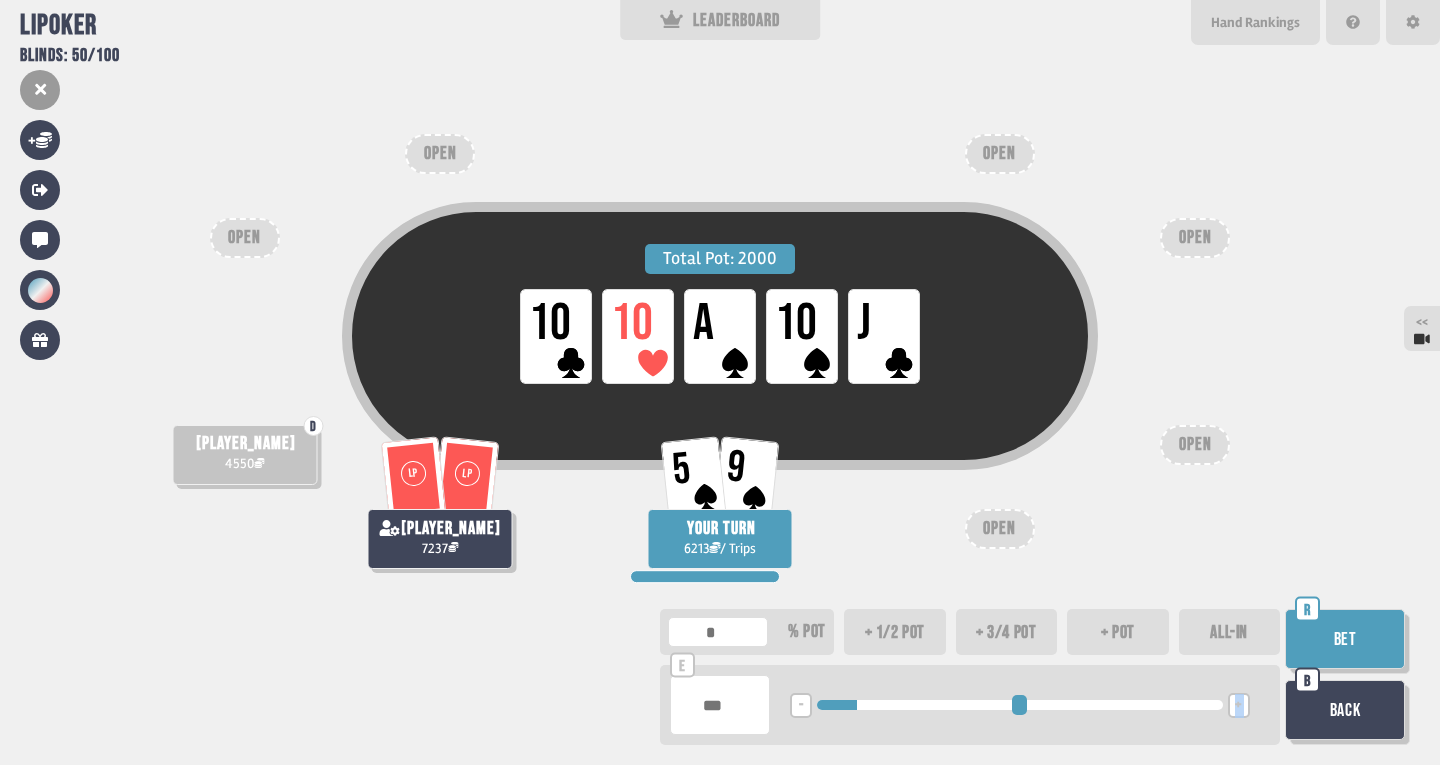 click on "+" at bounding box center [1239, 705] 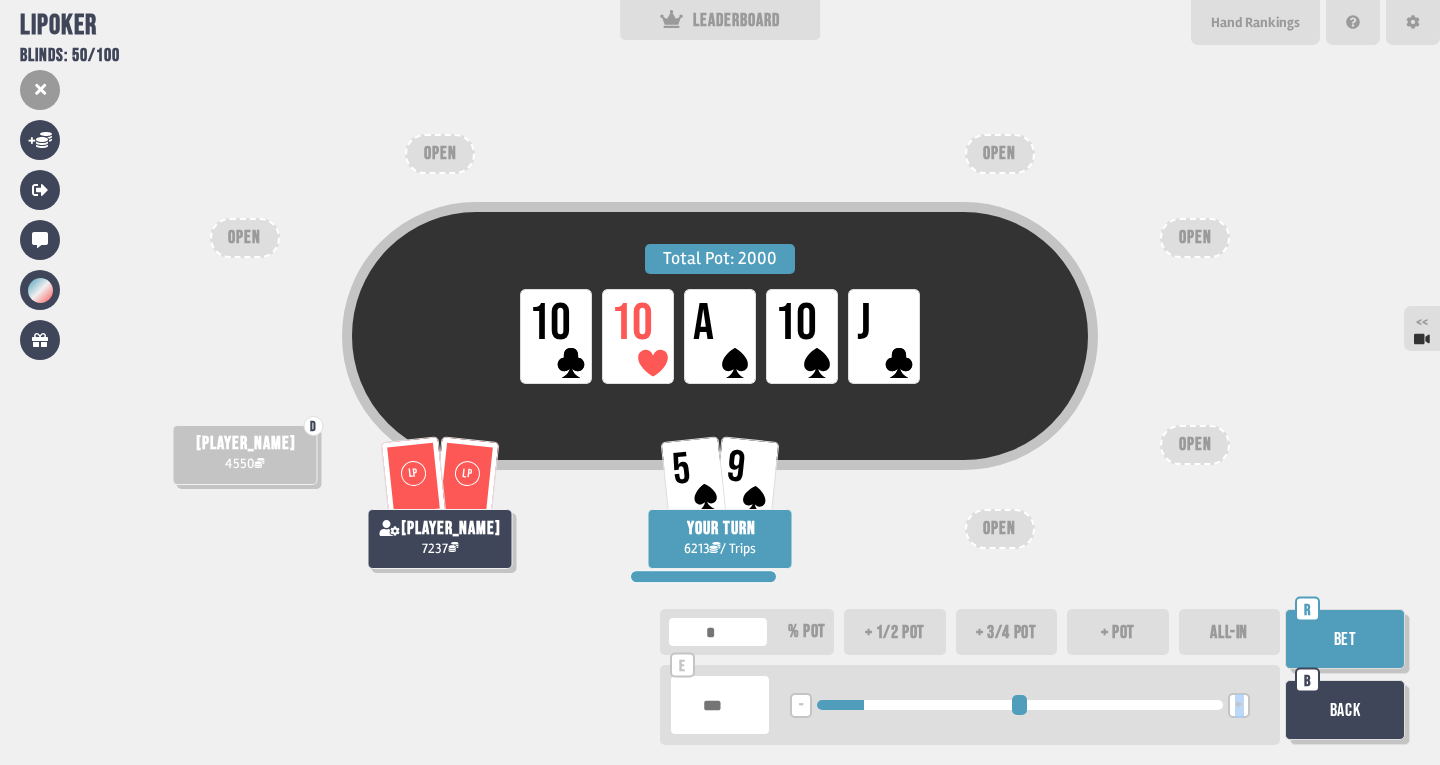 click on "+" at bounding box center (1239, 705) 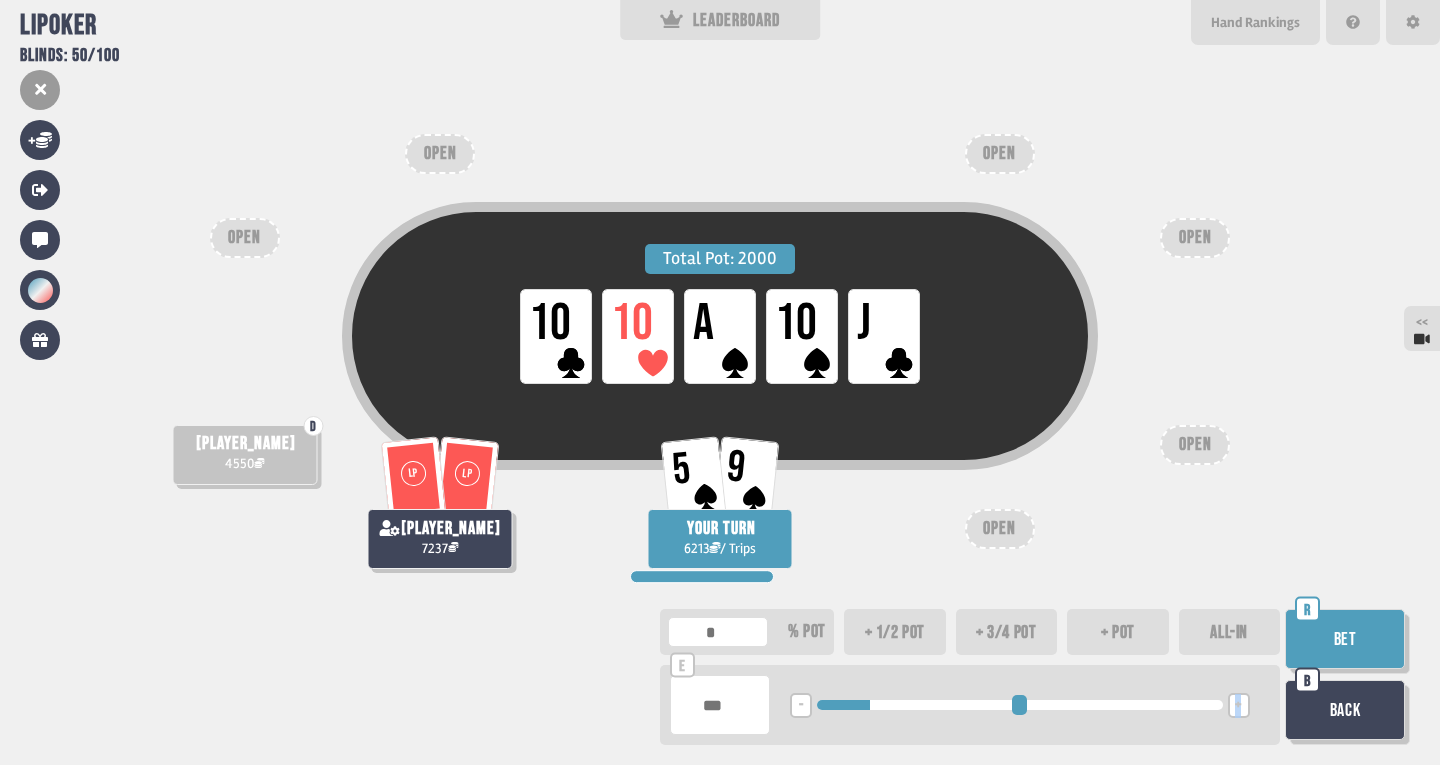 click on "+" at bounding box center [1239, 705] 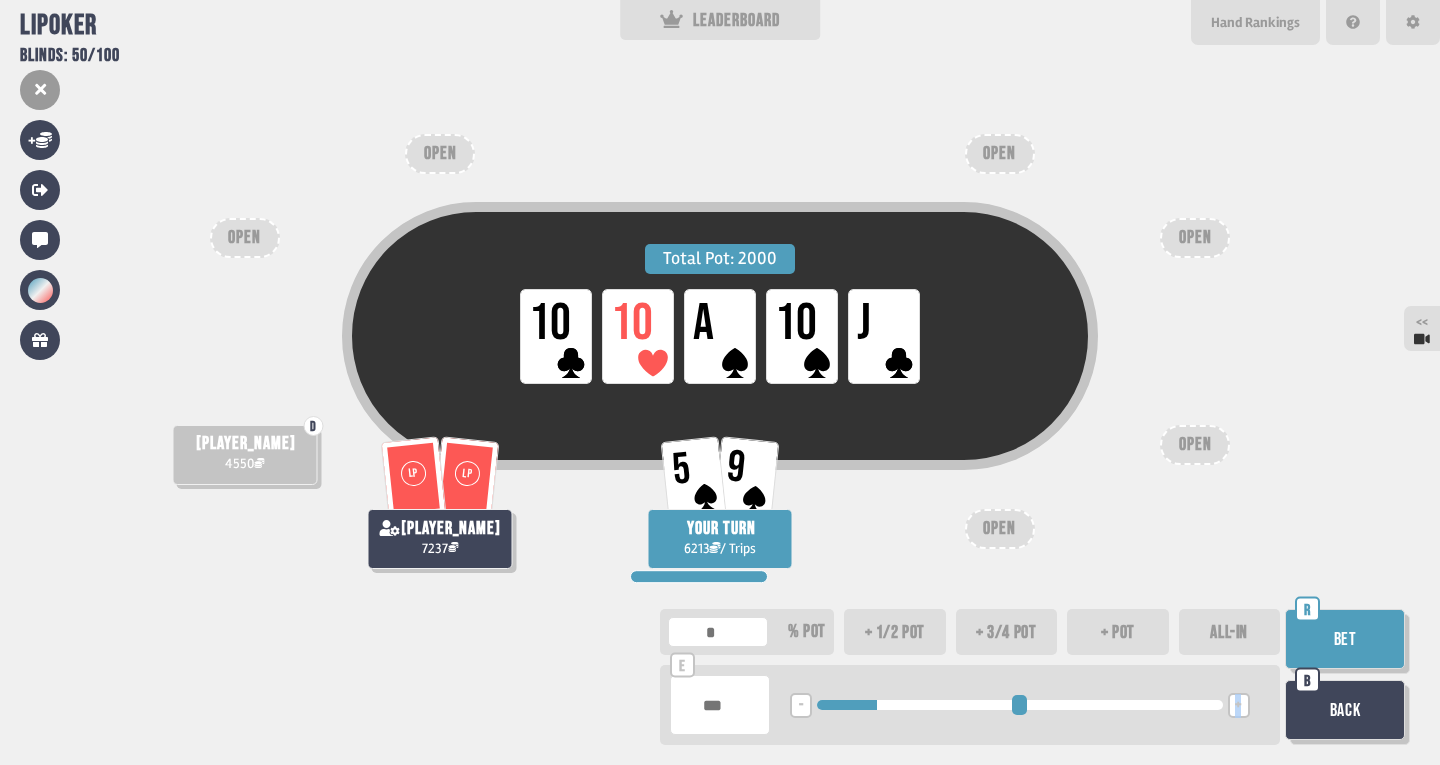 click on "Bet" at bounding box center [1345, 639] 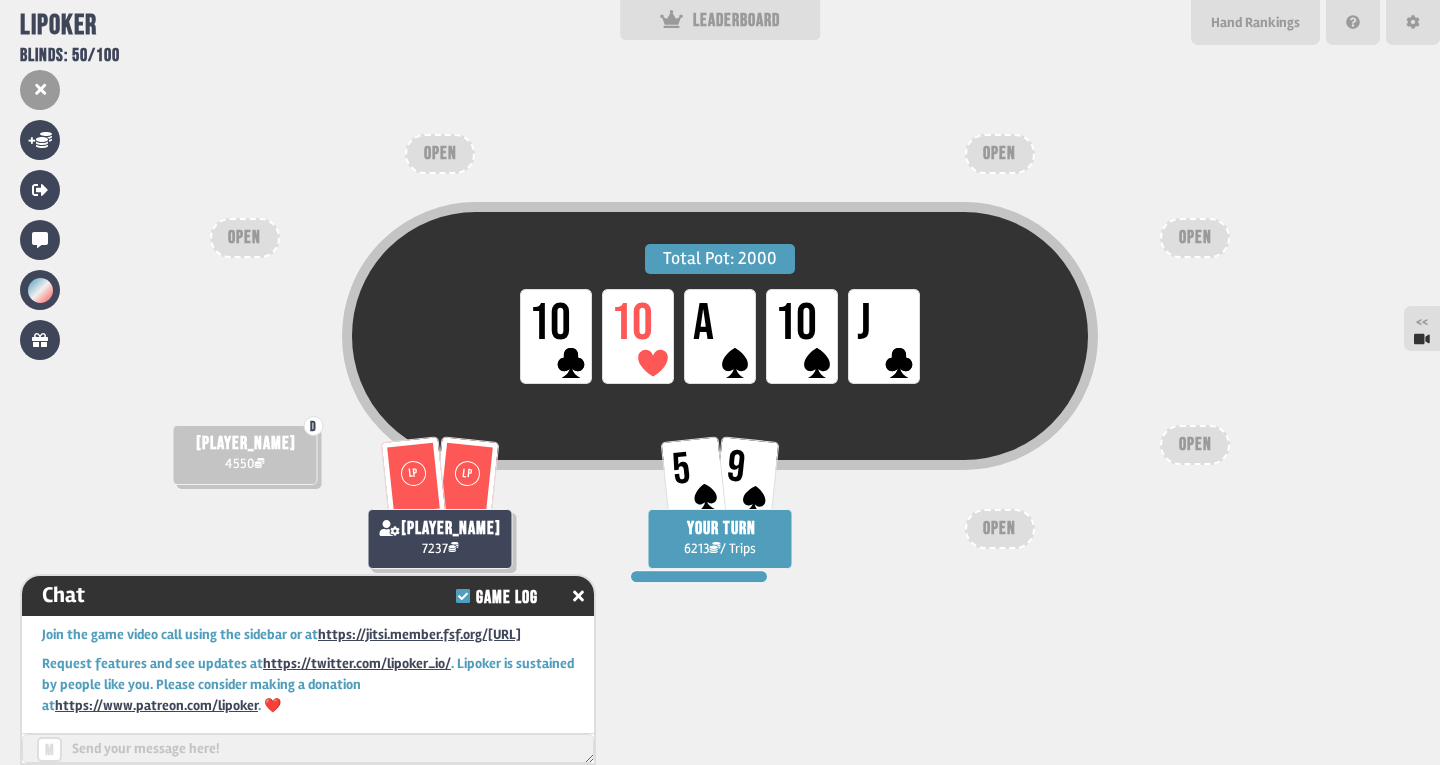 scroll, scrollTop: 10775, scrollLeft: 0, axis: vertical 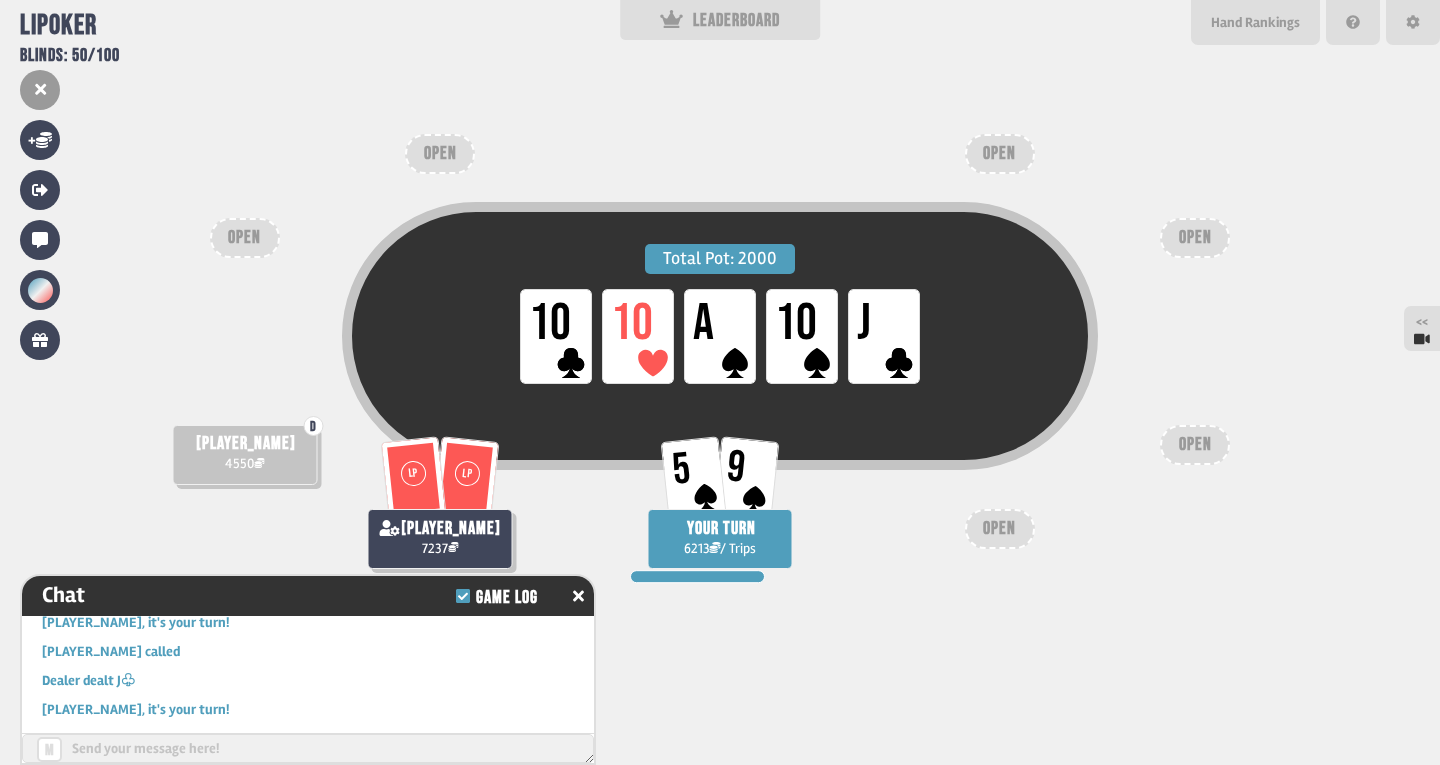 click on "Total Pot: 2000   LP 10 LP 10 LP A LP 10 LP J 5 9 YOUR TURN 6213   / Trips D [FIRST] 4550  LP LP [FIRST] 7237  OPEN OPEN OPEN OPEN OPEN OPEN" at bounding box center (720, 382) 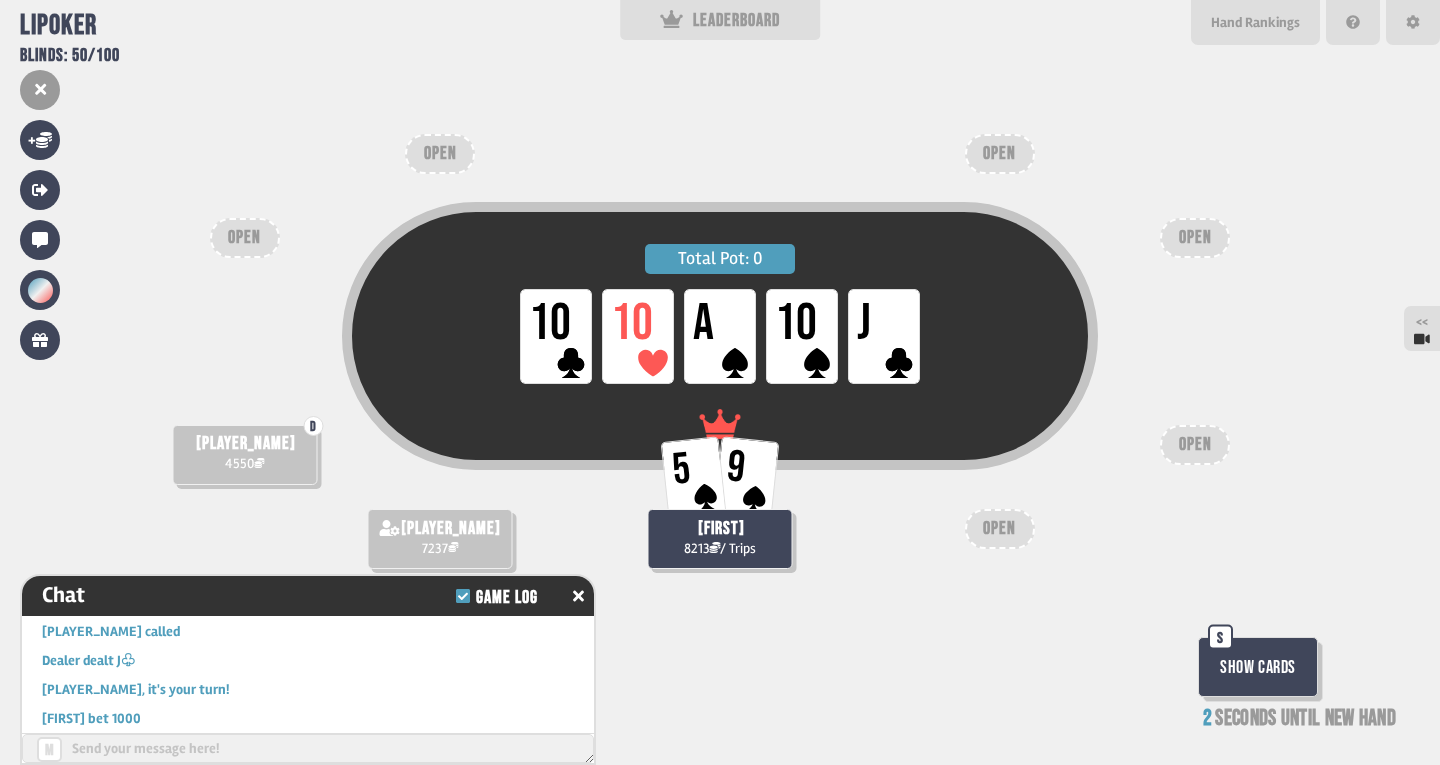 click on "Total Pot: 0   LP 10 LP 10 LP A LP 10 LP J" at bounding box center [720, 374] 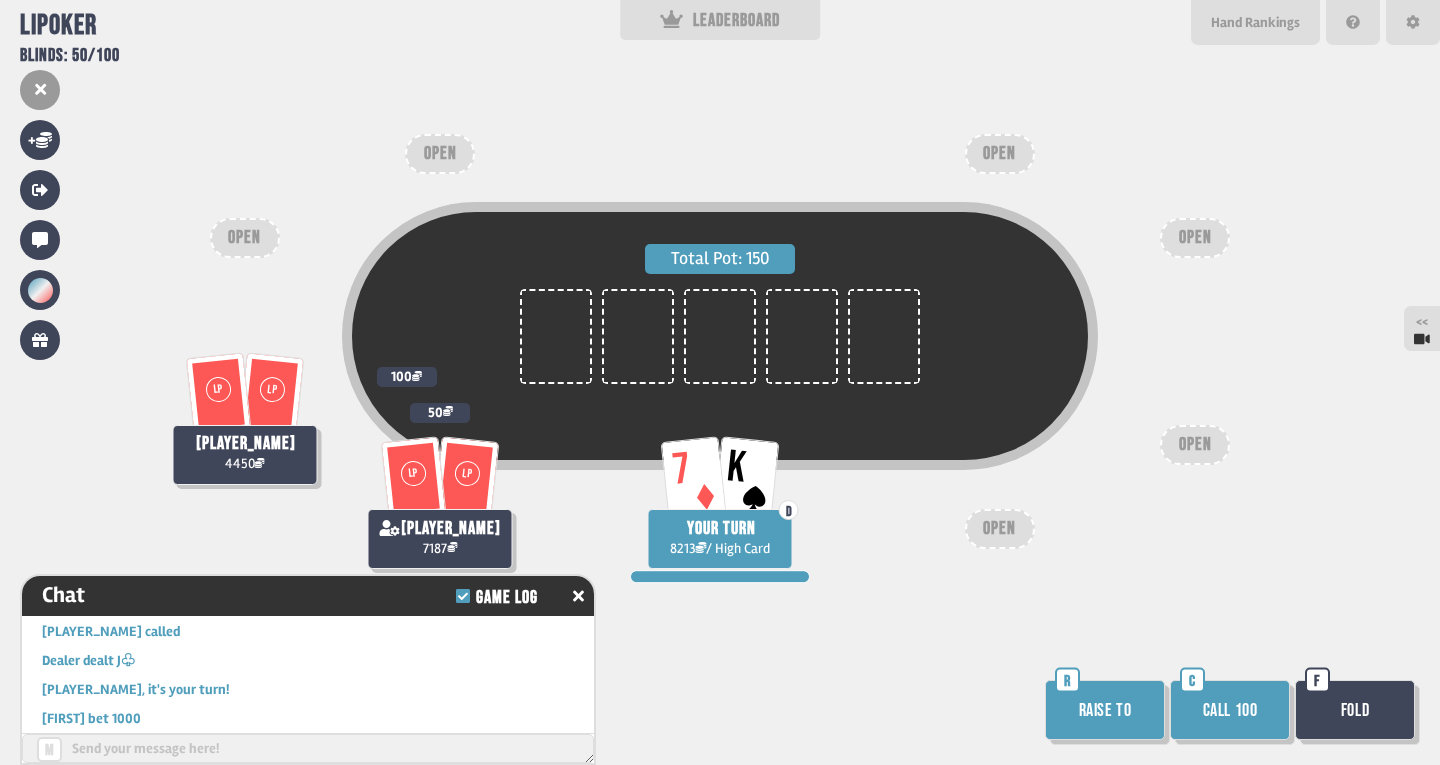 click on "Call 100" at bounding box center (1230, 710) 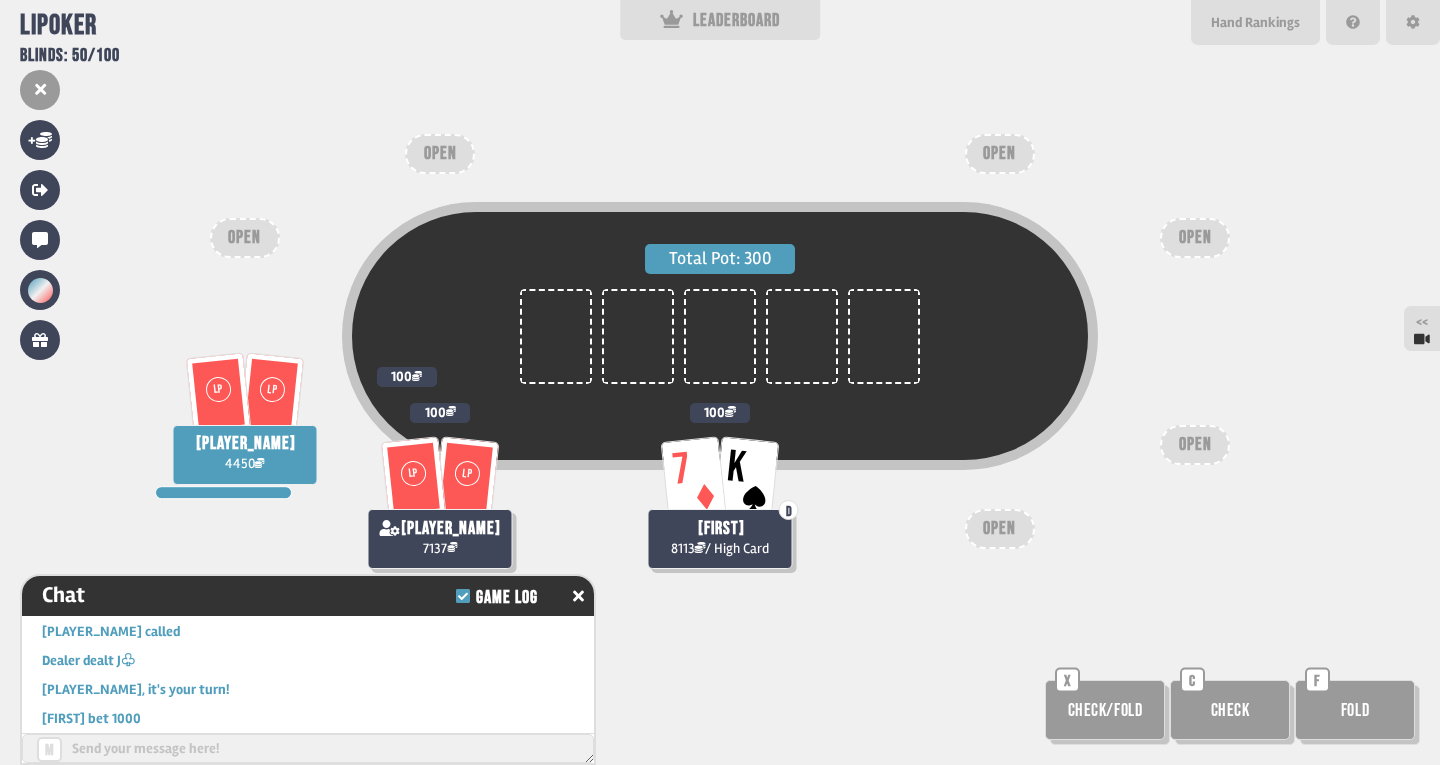 click on "Total Pot: 300   7 K D [FIRST] 8113   / High Card 100  LP LP [FIRST] 4450  100  LP LP [FIRST] 7137  100  OPEN OPEN OPEN OPEN OPEN OPEN Check/Fold X Check C Fold F" at bounding box center (720, 382) 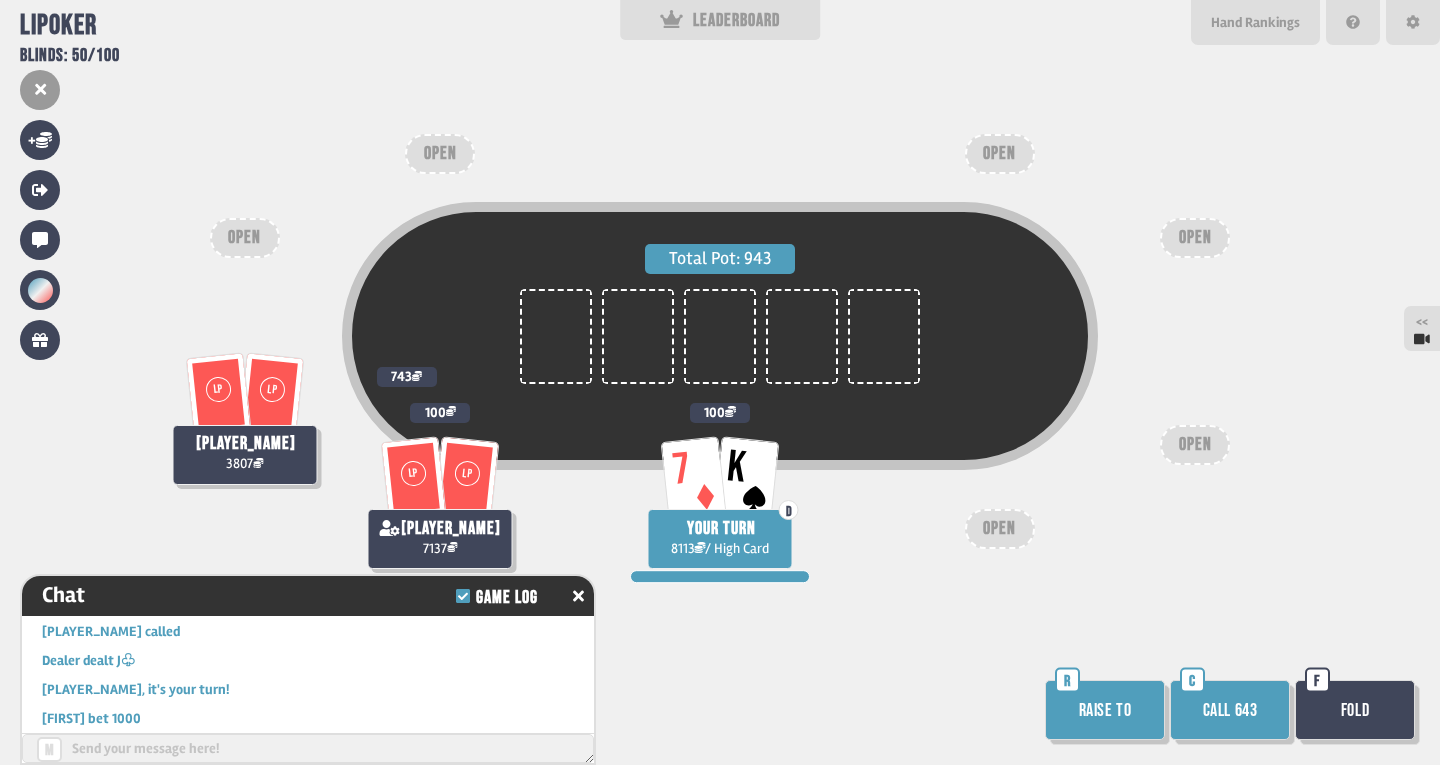 click on "Fold" at bounding box center (1355, 710) 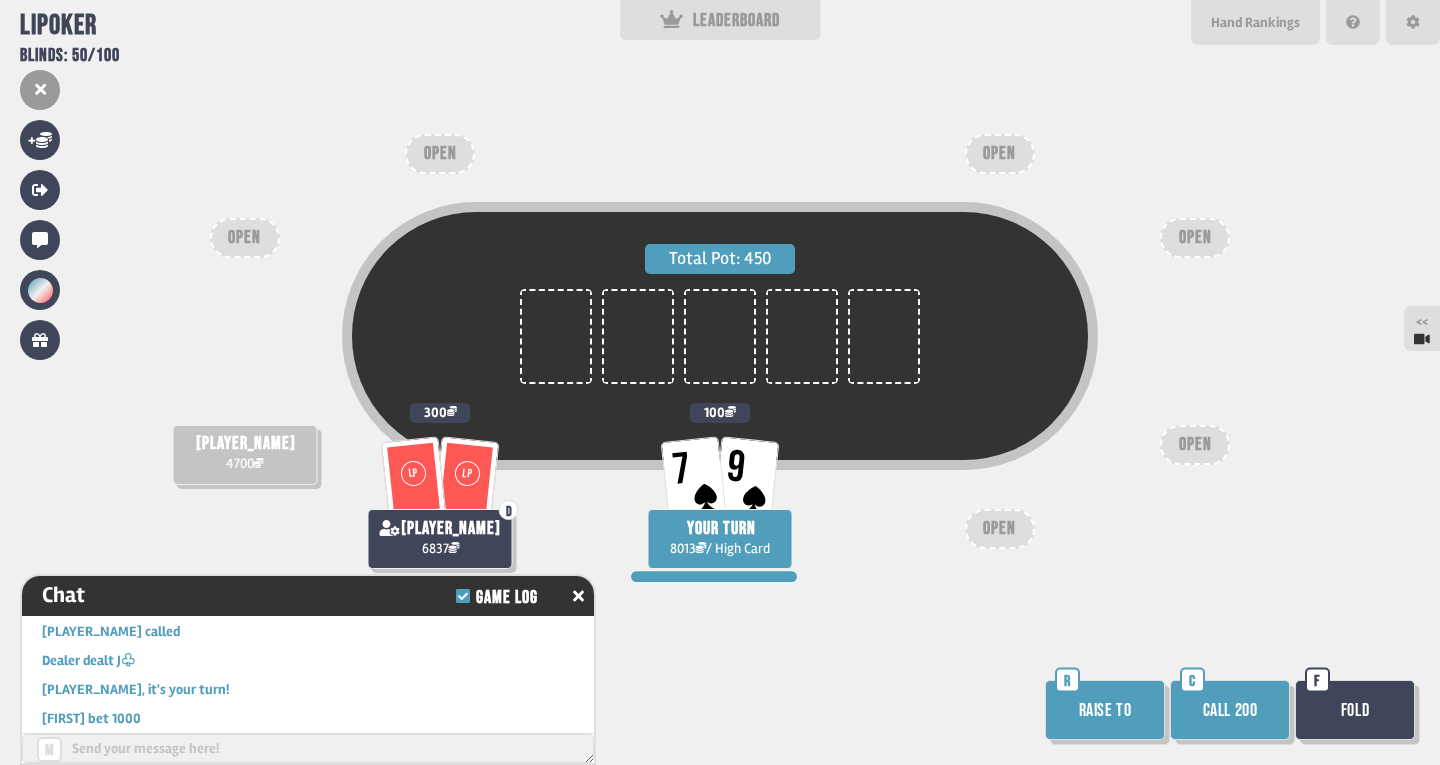 click on "Call 200" at bounding box center (1230, 710) 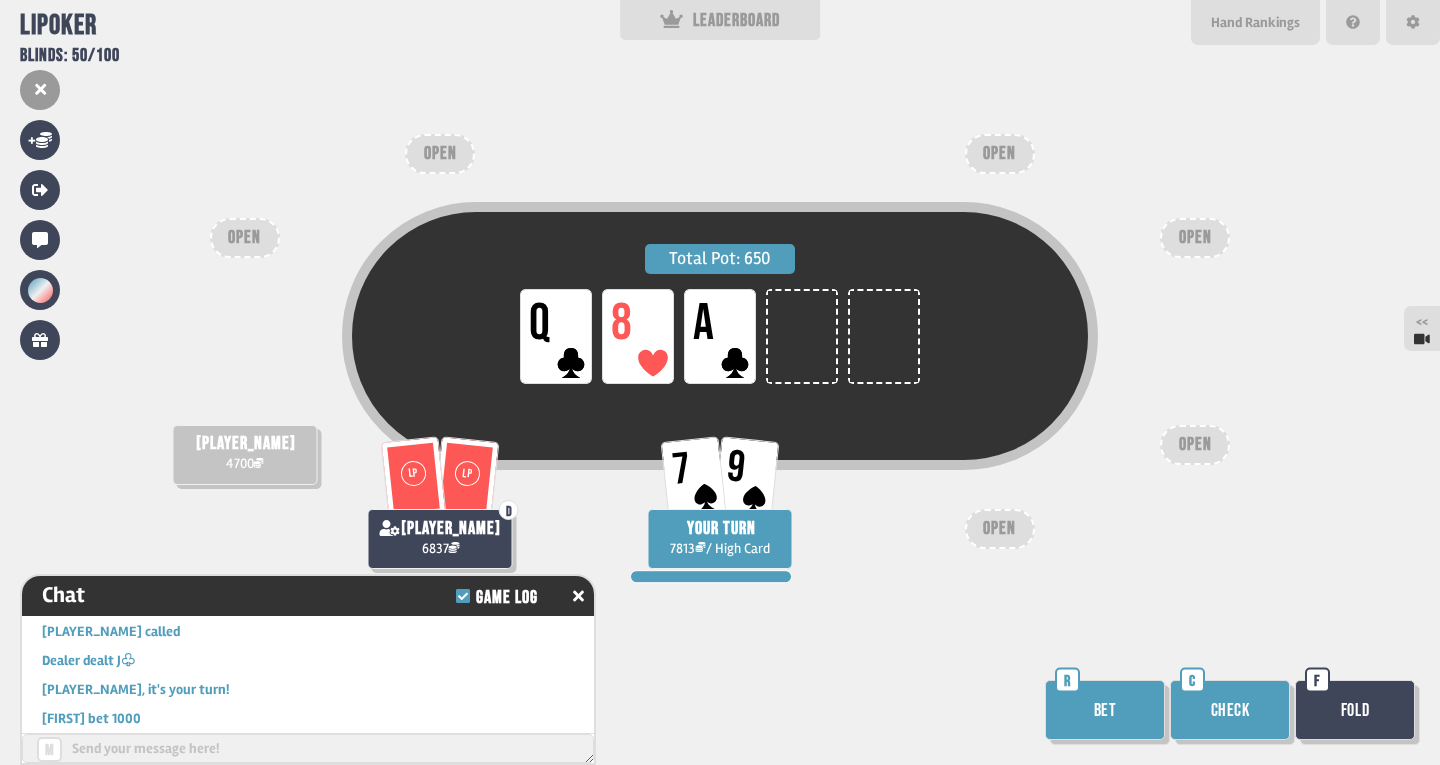click on "Check" at bounding box center (1230, 710) 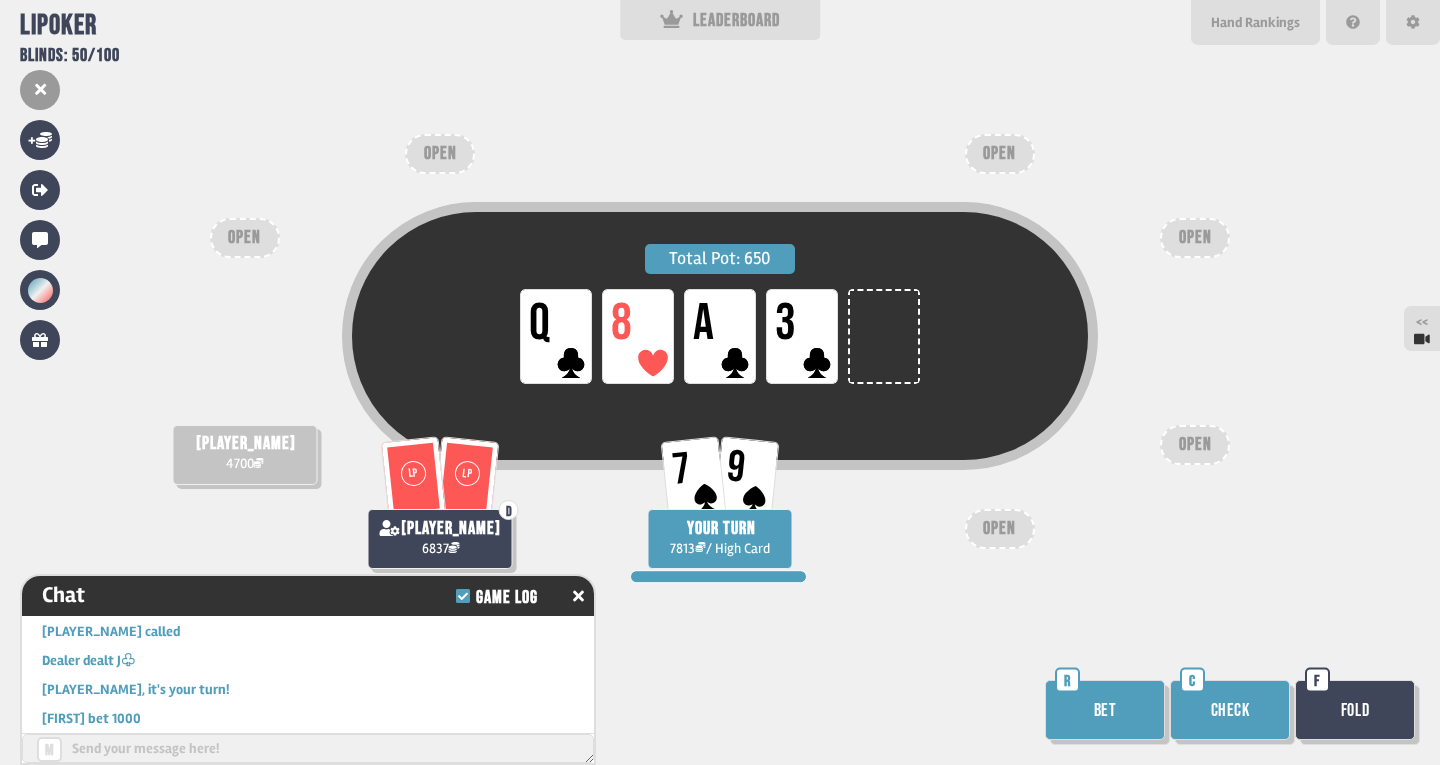 click on "Fold" at bounding box center (1355, 710) 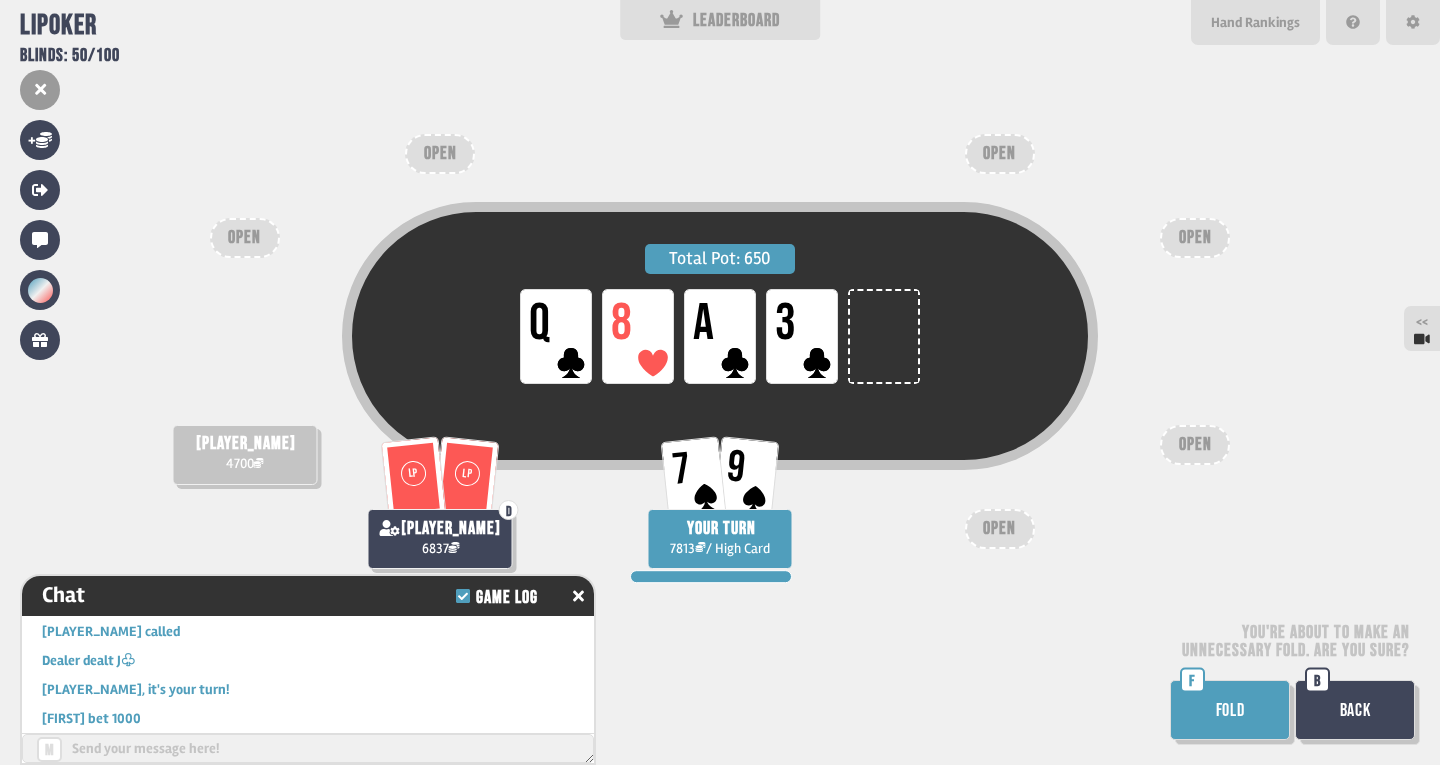 click on "FOLD" at bounding box center (1230, 710) 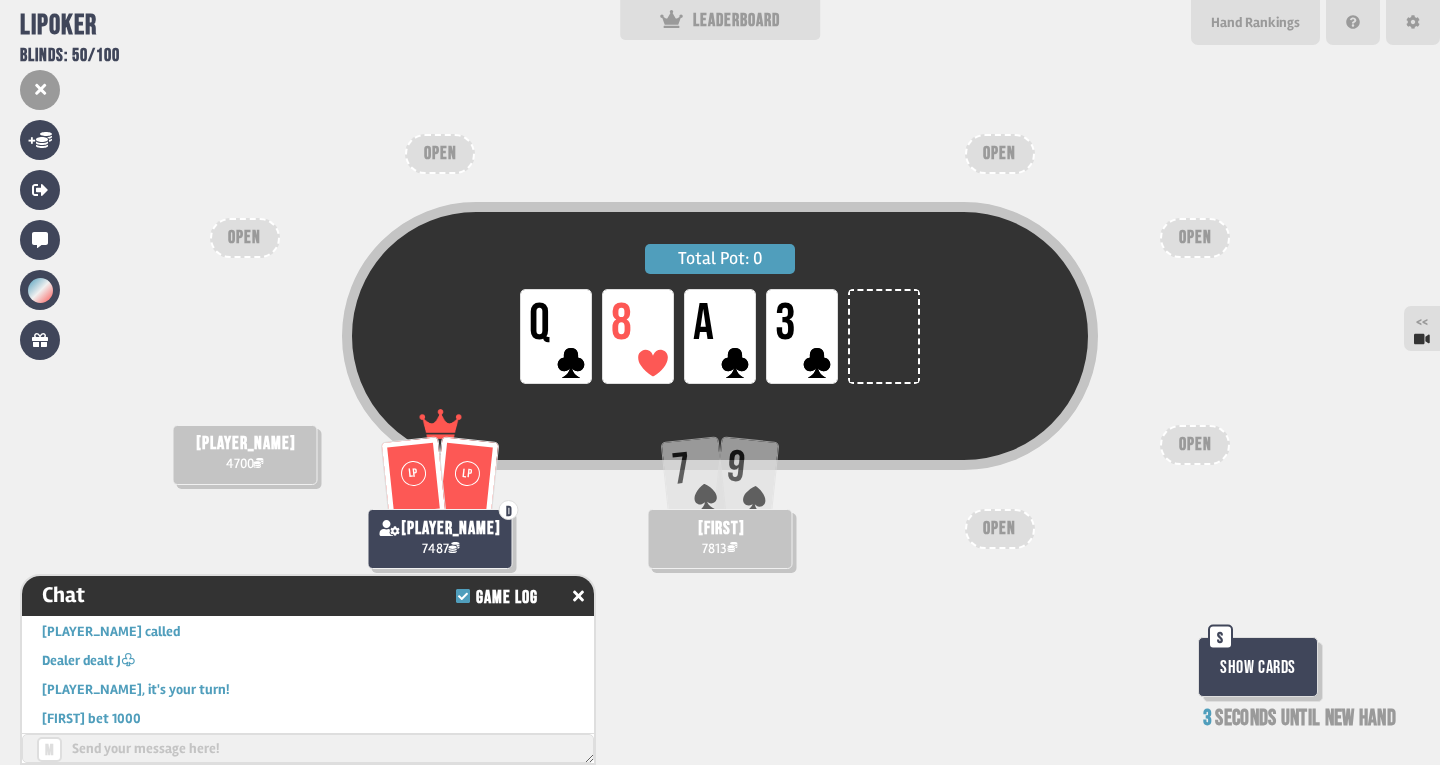 click on "Total Pot: 0   LP Q LP 8 LP A LP 3 7 9 [FIRST] 7813   [FIRST] 4700  LP LP D [FIRST] 7487  OPEN OPEN OPEN OPEN OPEN OPEN Show Cards S 3  seconds until new hand" at bounding box center (720, 382) 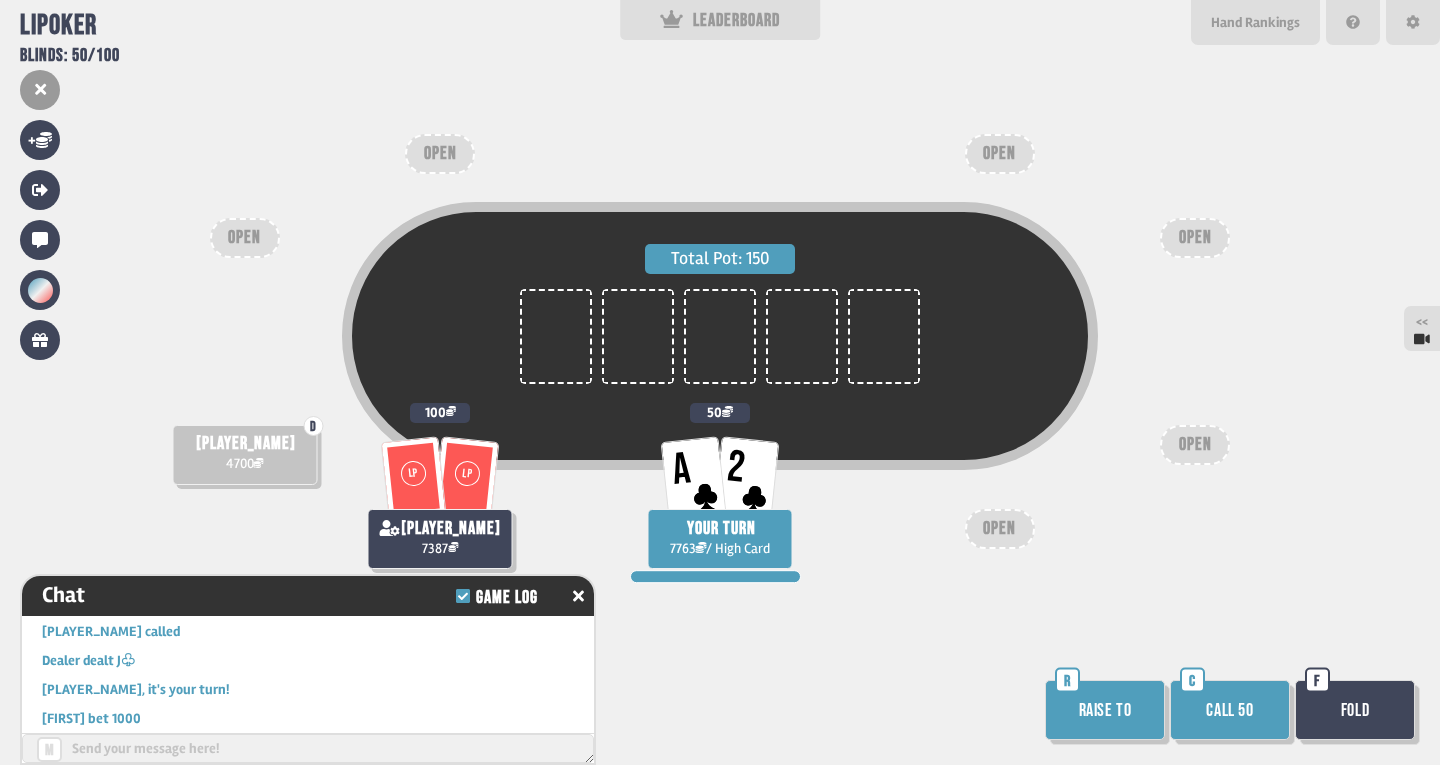click on "Raise to" at bounding box center (1105, 710) 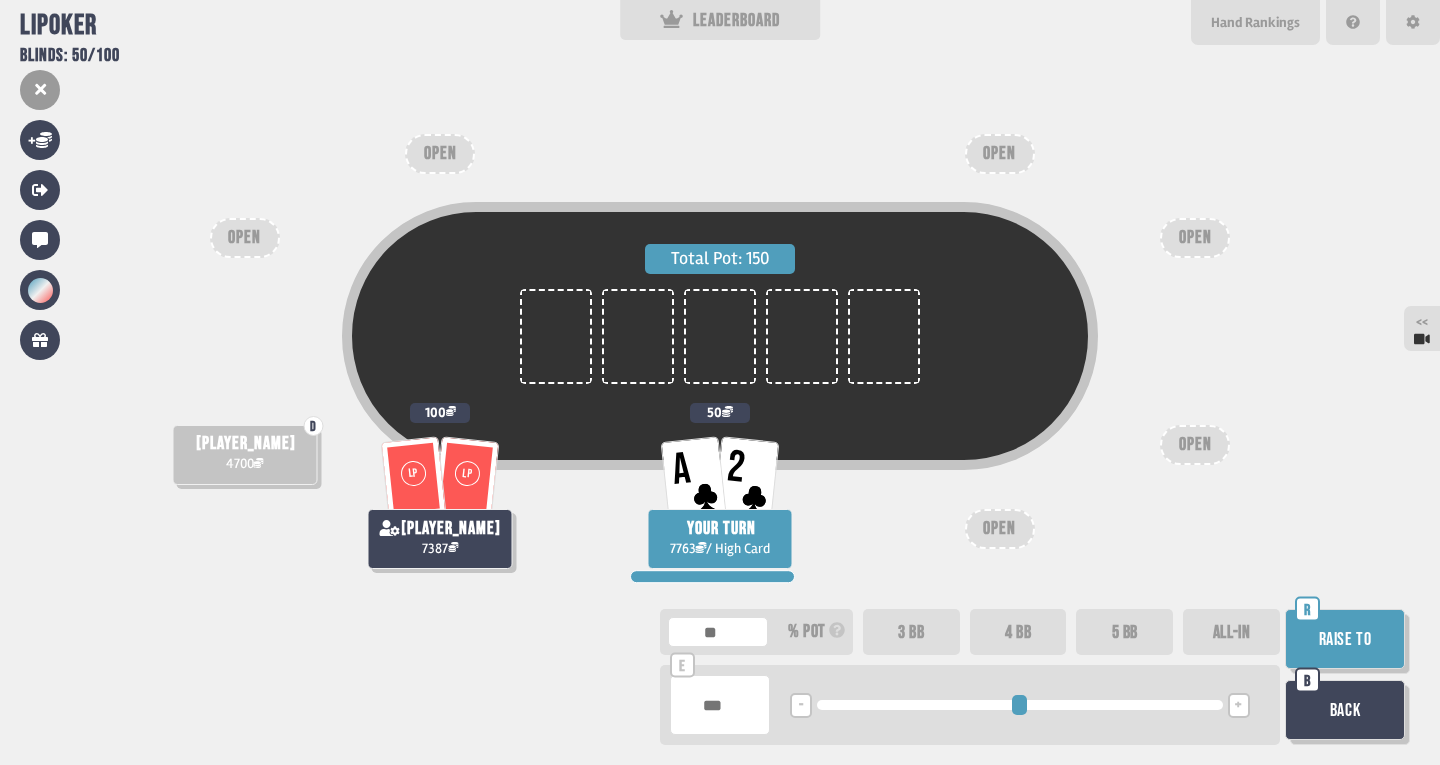 click on "+" at bounding box center [1238, 706] 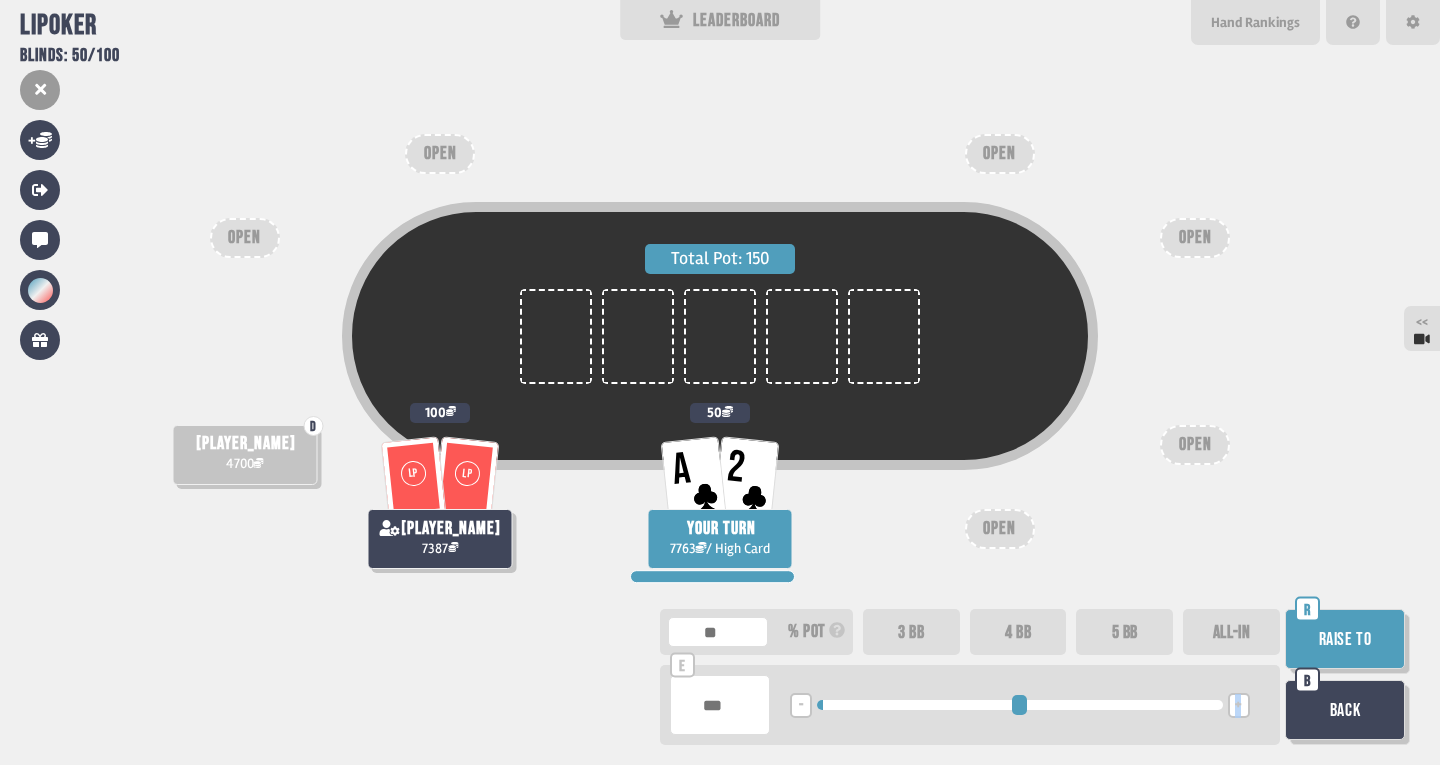 click on "+" at bounding box center [1238, 706] 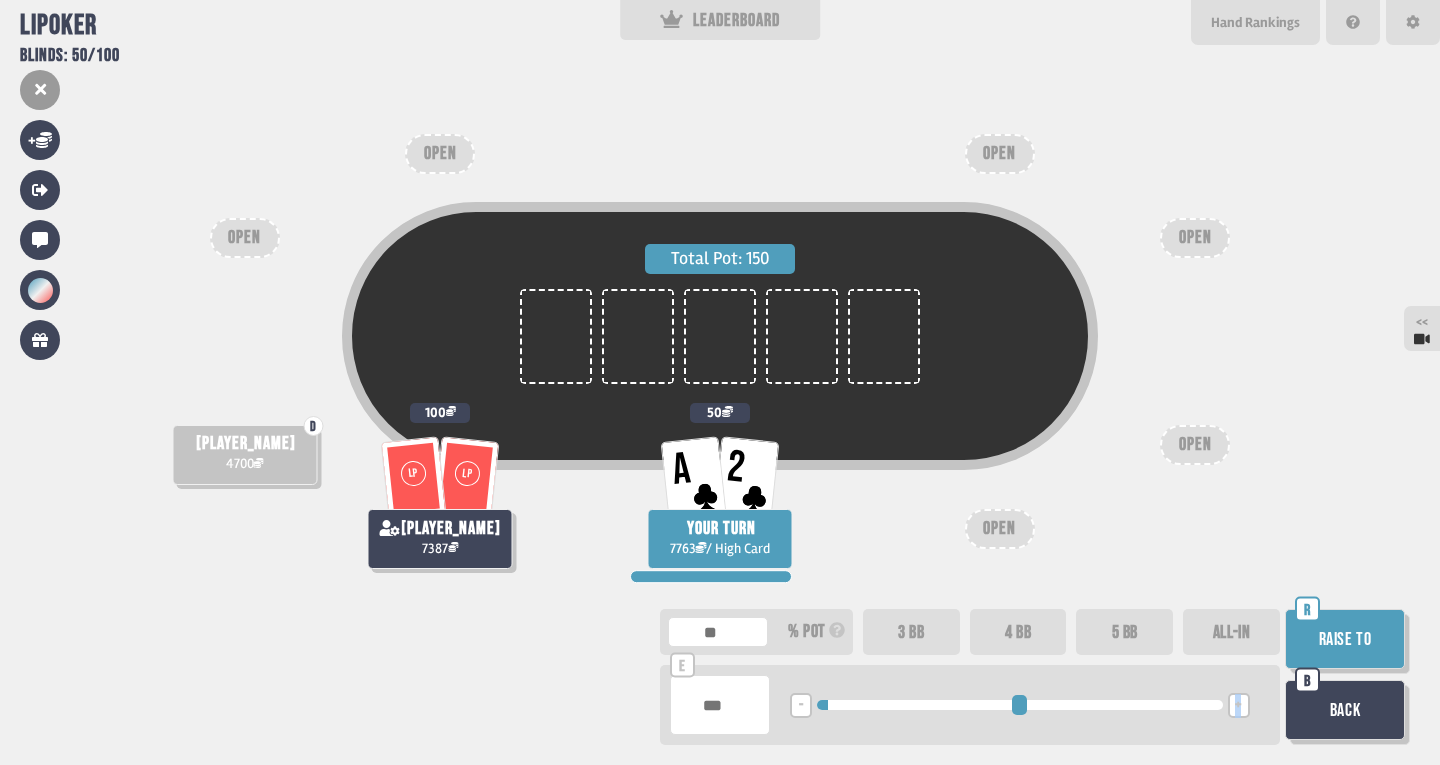 click on "Raise to" at bounding box center [1345, 639] 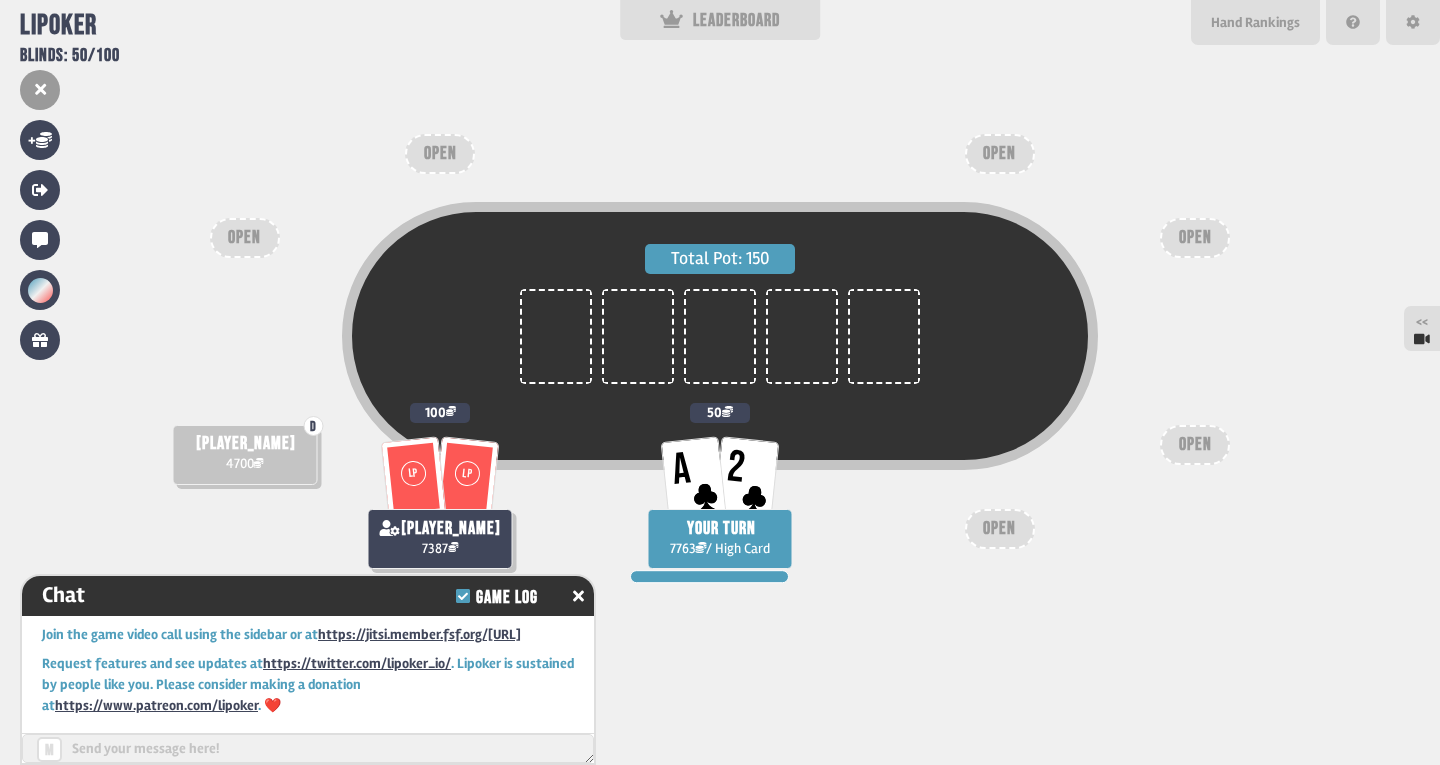 scroll, scrollTop: 11674, scrollLeft: 0, axis: vertical 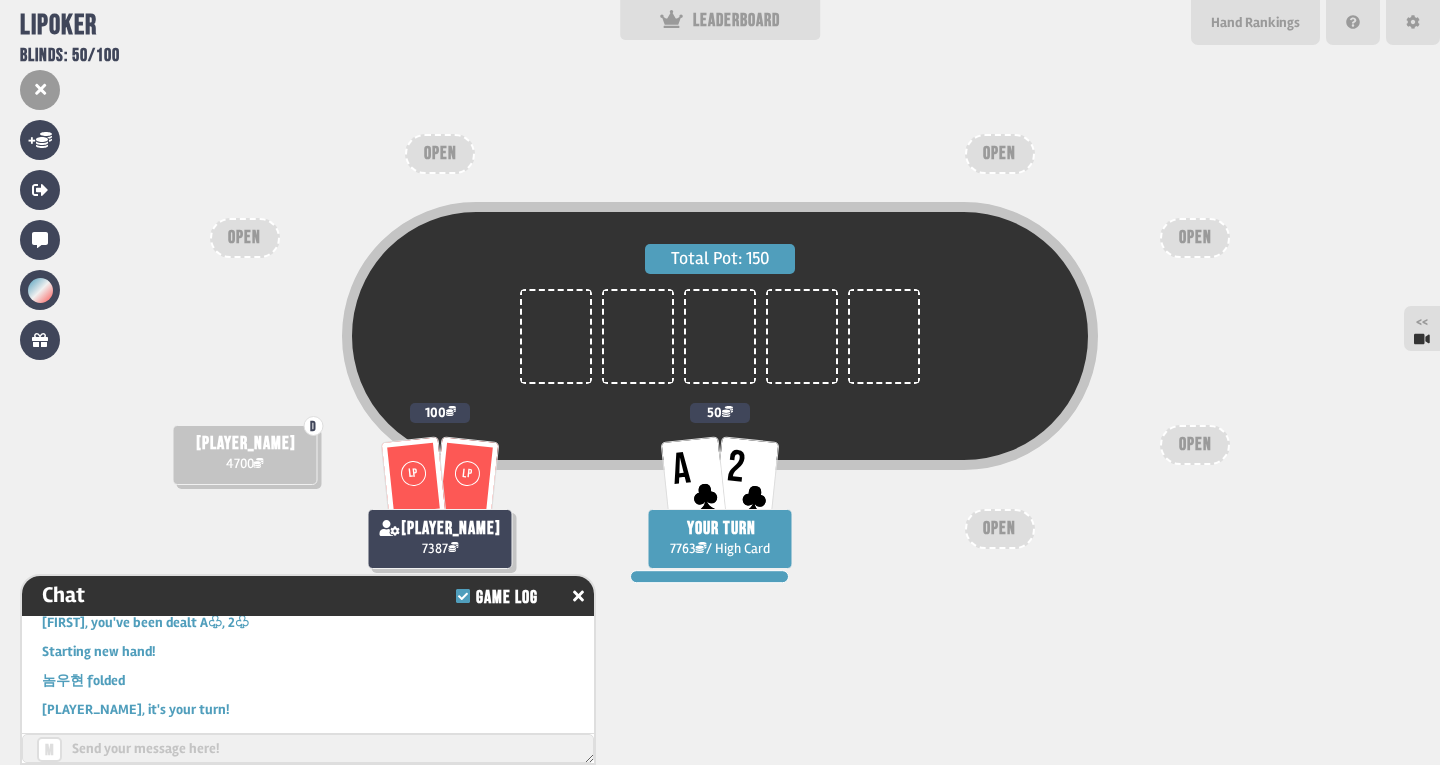 click on "Total Pot: 150   A 2 YOUR TURN 7763   / High Card 50  D [PLAYER_NAME] 4700  LP LP [PLAYER_NAME] 7387  100  OPEN OPEN OPEN OPEN OPEN OPEN" at bounding box center [720, 382] 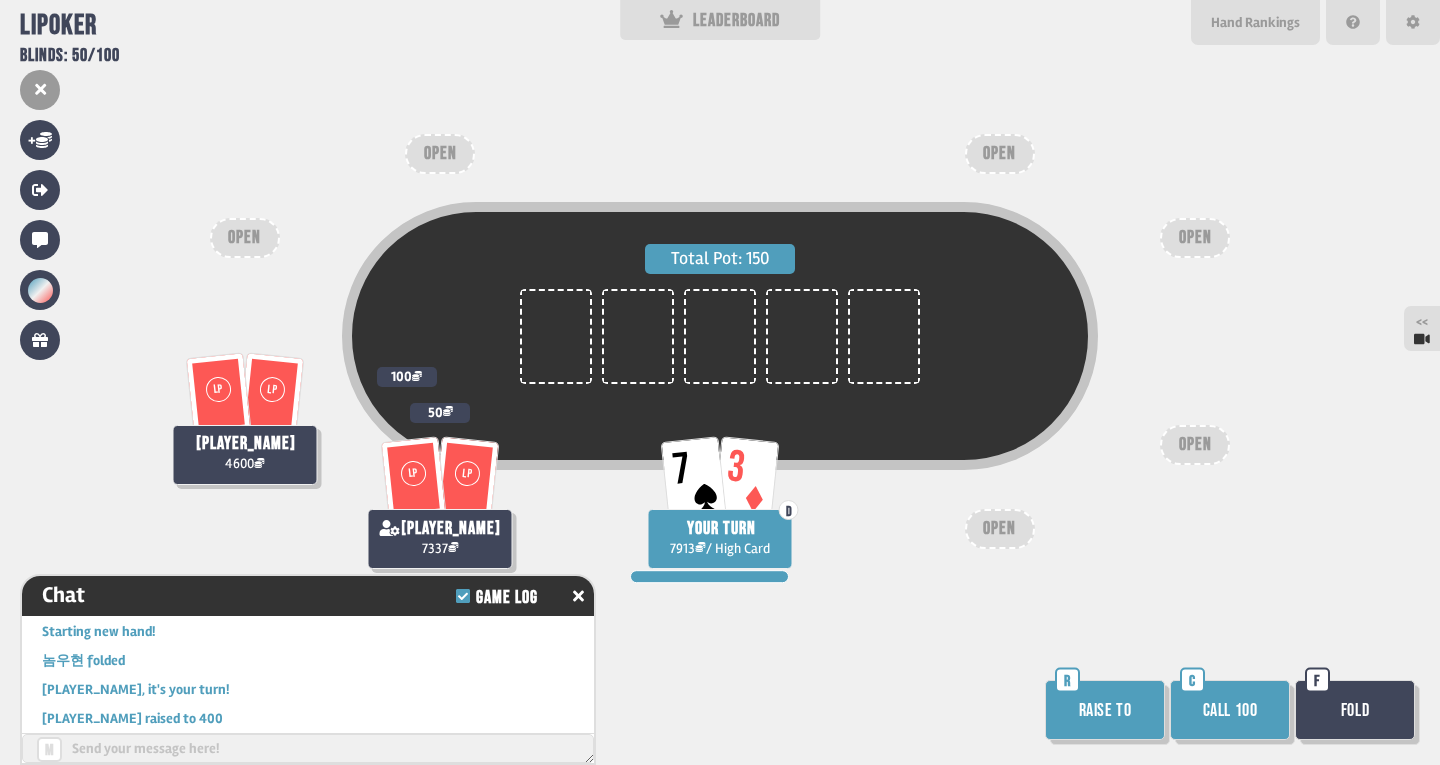 click on "Fold" at bounding box center (1355, 710) 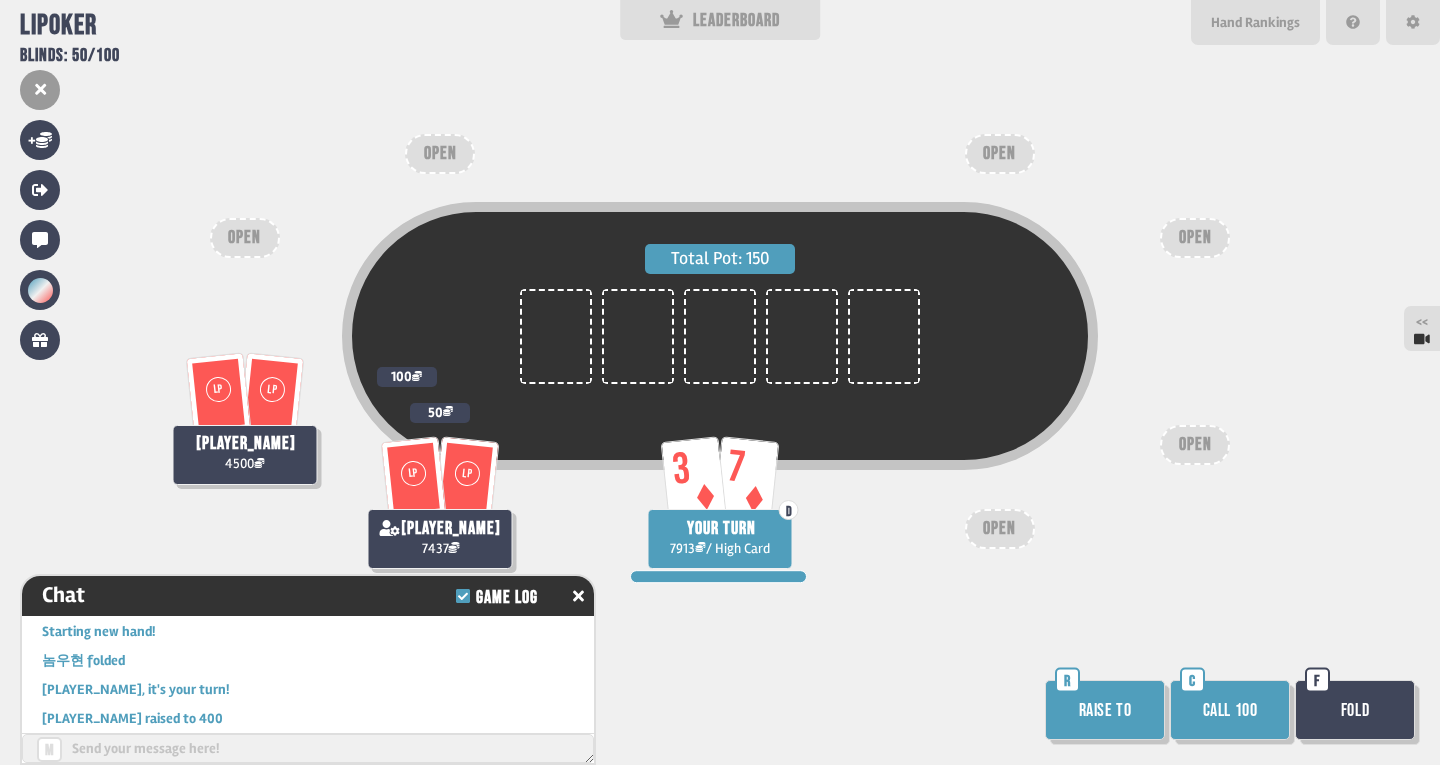 click on "Total Pot: 150" at bounding box center (720, 374) 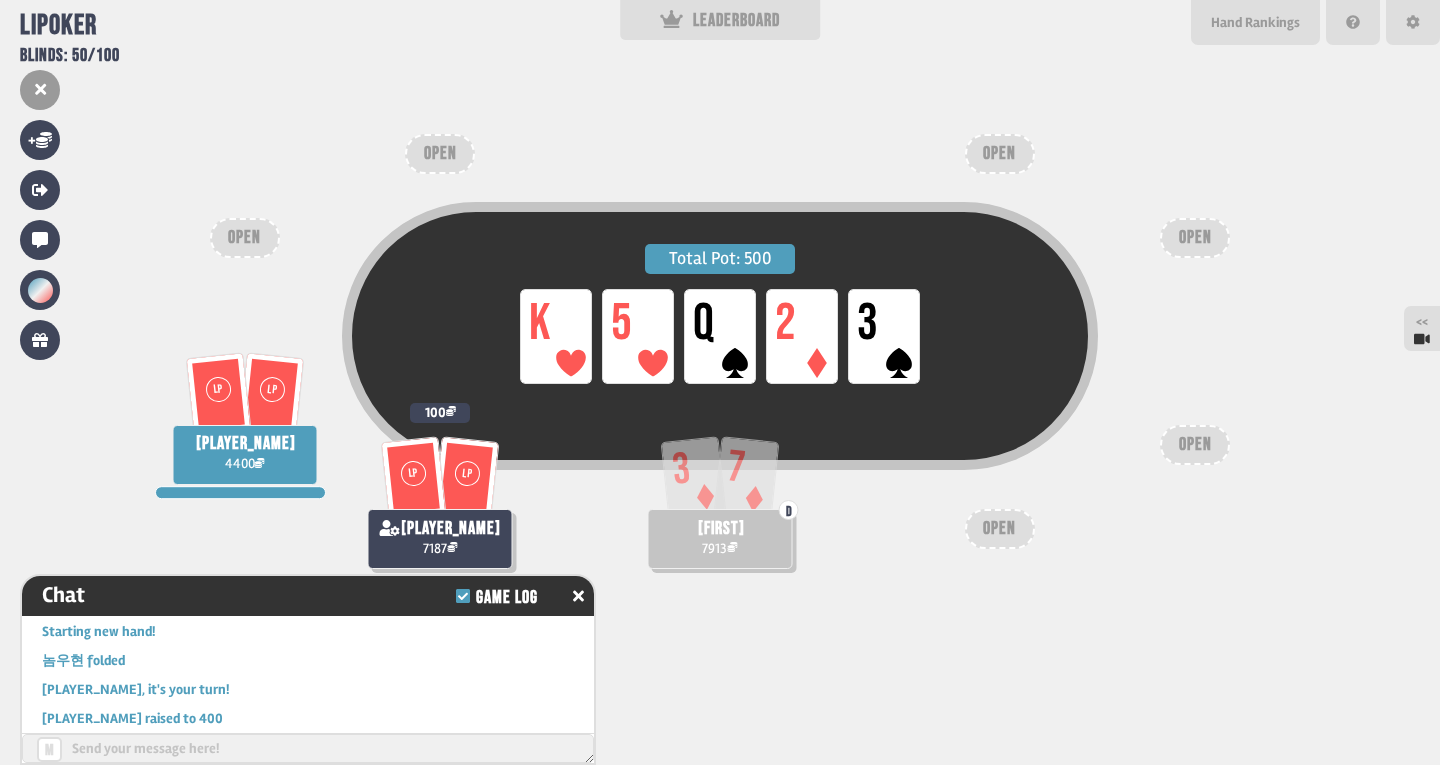 click on "Total Pot: 500   LP K LP 5 LP Q LP 2 LP 3 3 7 D [PLAYER_NAME] 7913  LP LP [PLAYER_NAME] 4400  LP LP [PLAYER_NAME] 7187  100  OPEN OPEN OPEN OPEN OPEN OPEN" at bounding box center [720, 382] 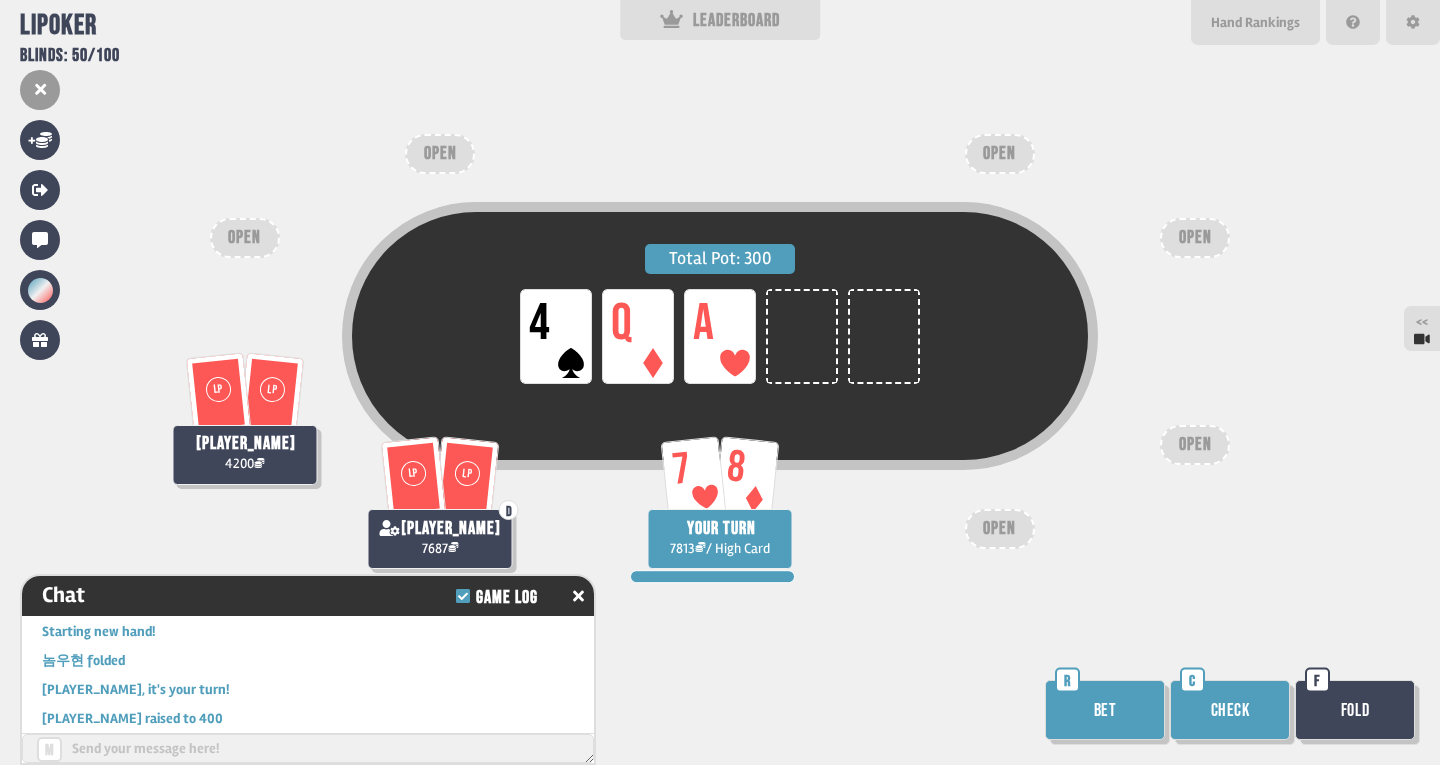 click on "Check" at bounding box center [1230, 710] 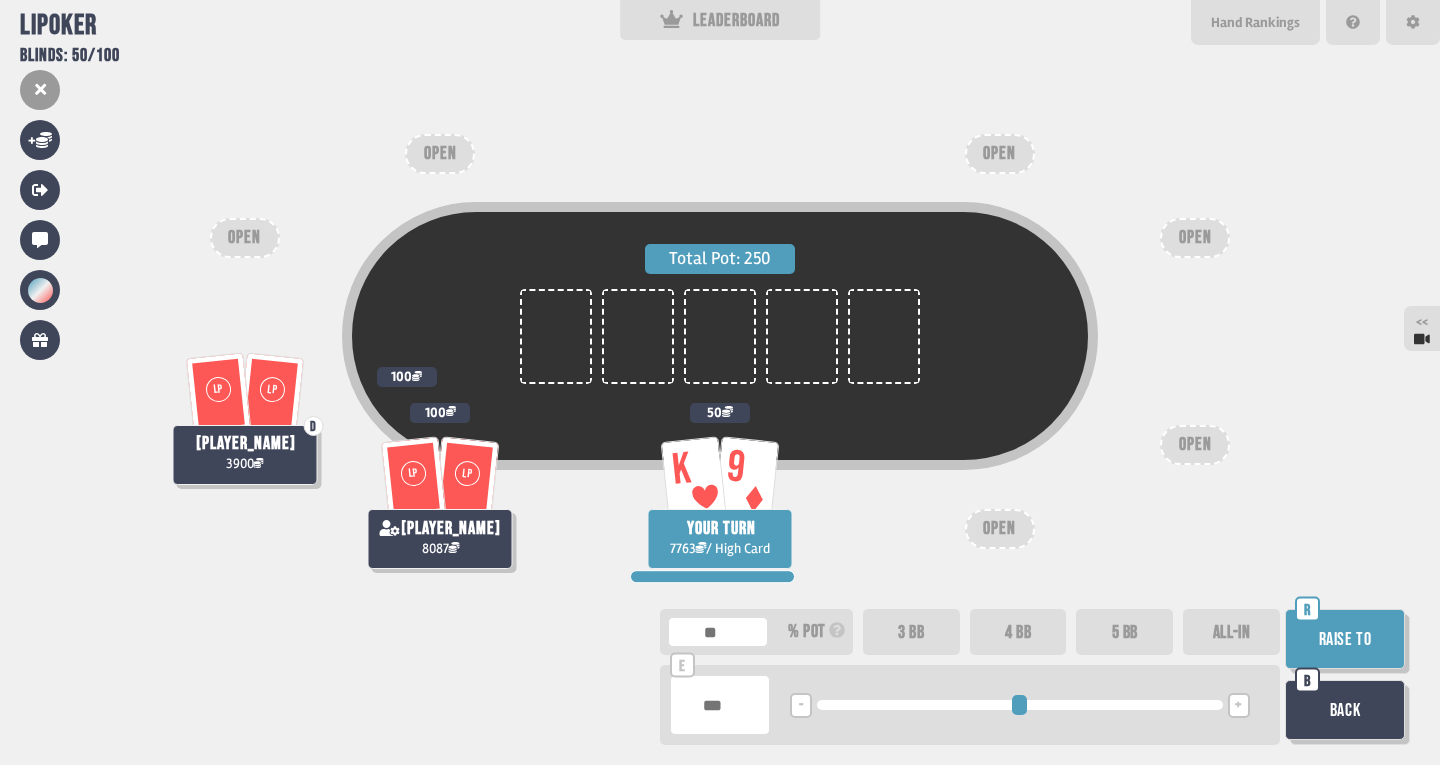 click on "+" at bounding box center [1239, 705] 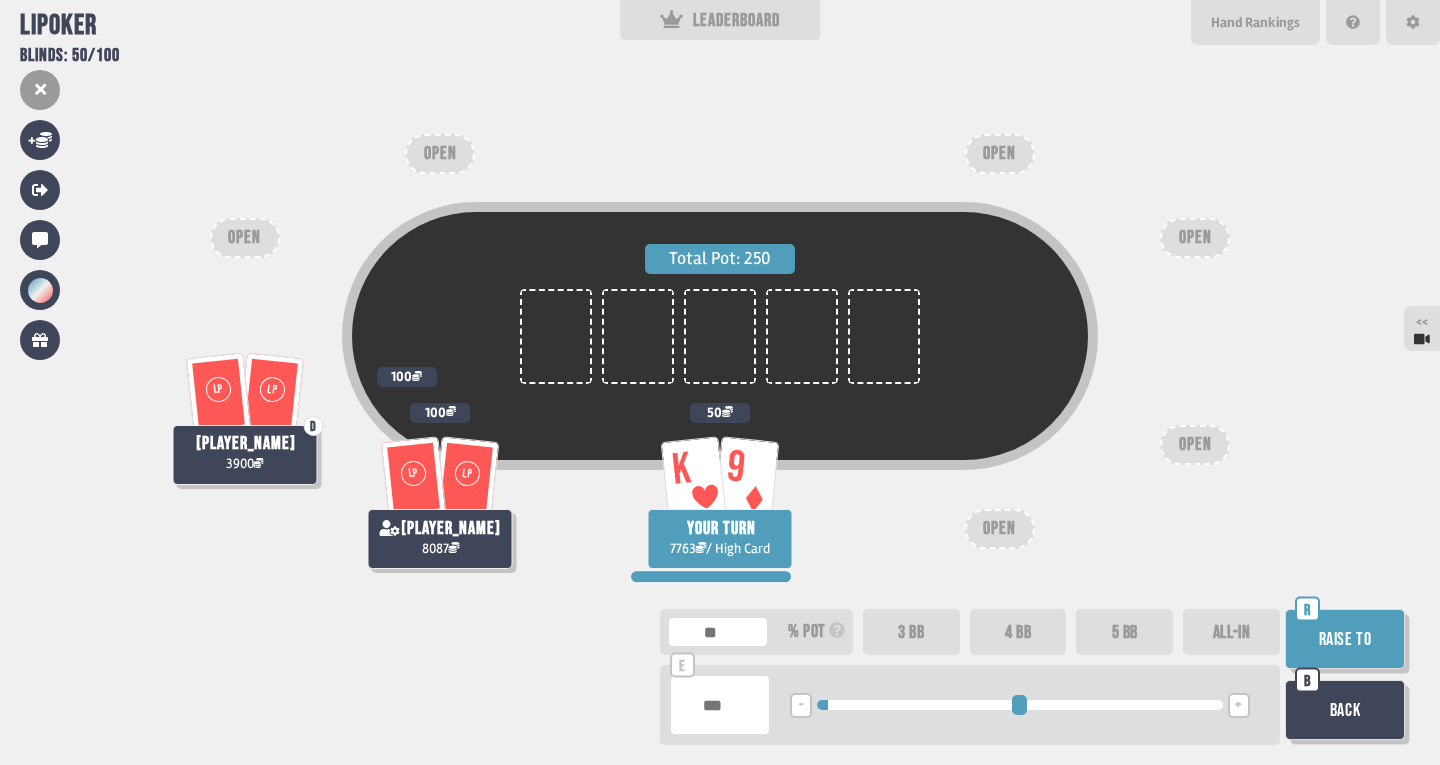 click on "Raise to" at bounding box center (1345, 639) 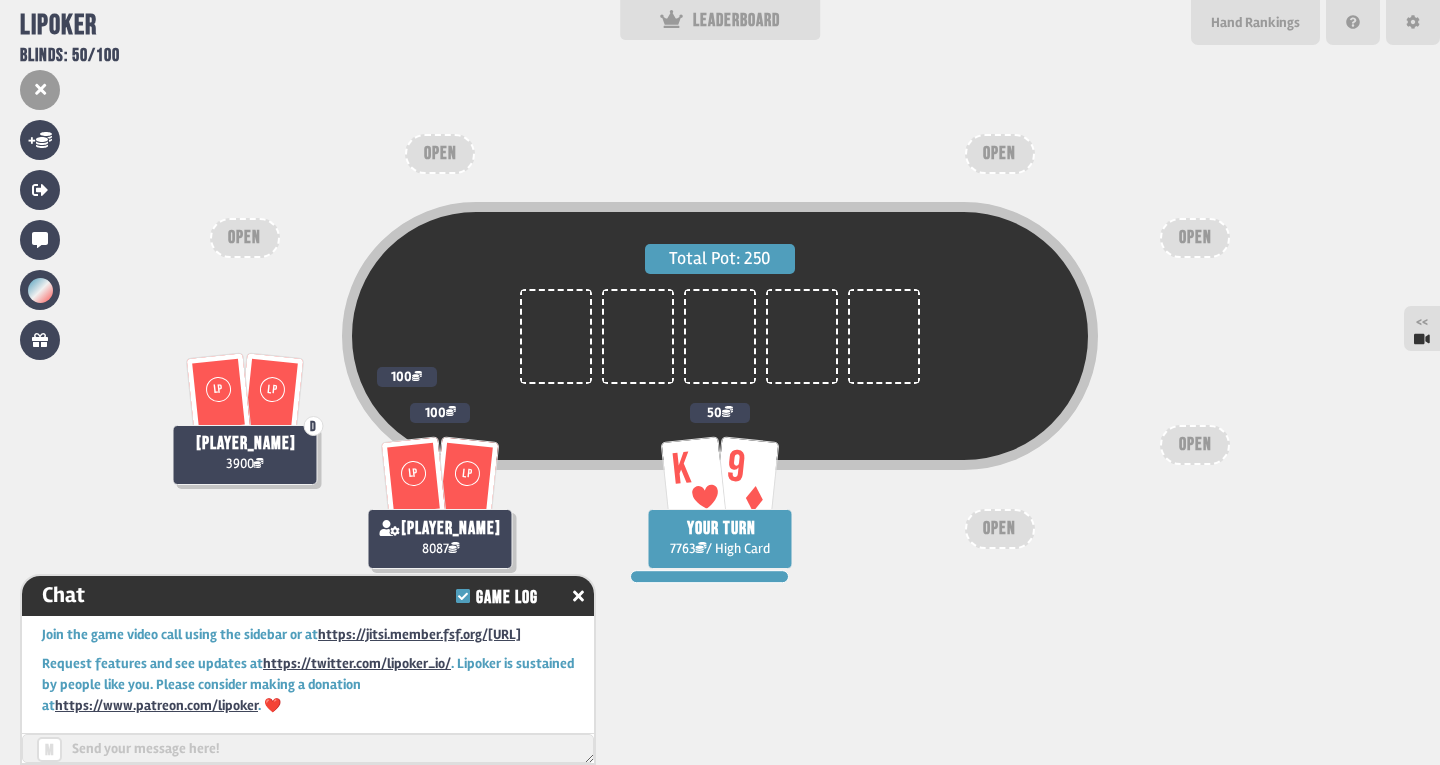 scroll, scrollTop: 13762, scrollLeft: 0, axis: vertical 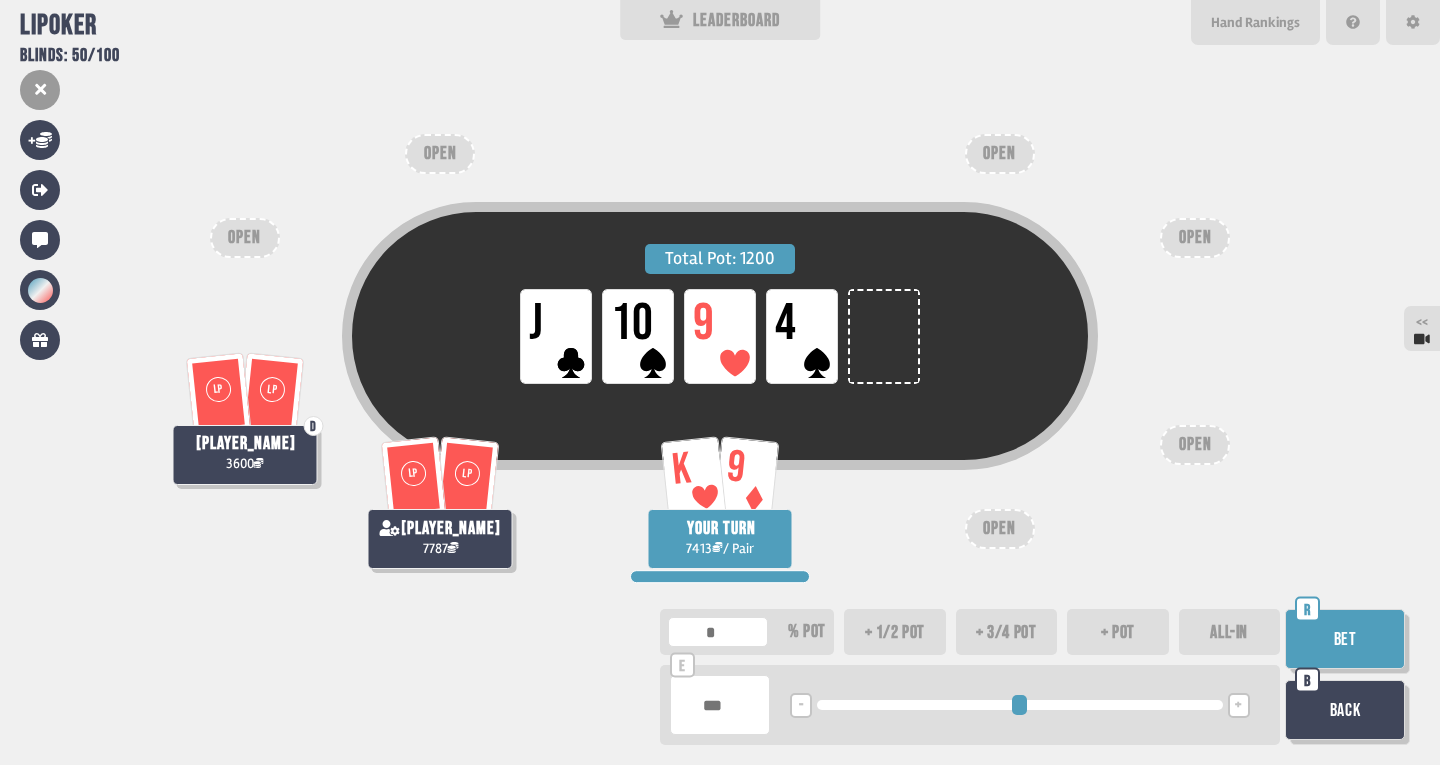 type on "**" 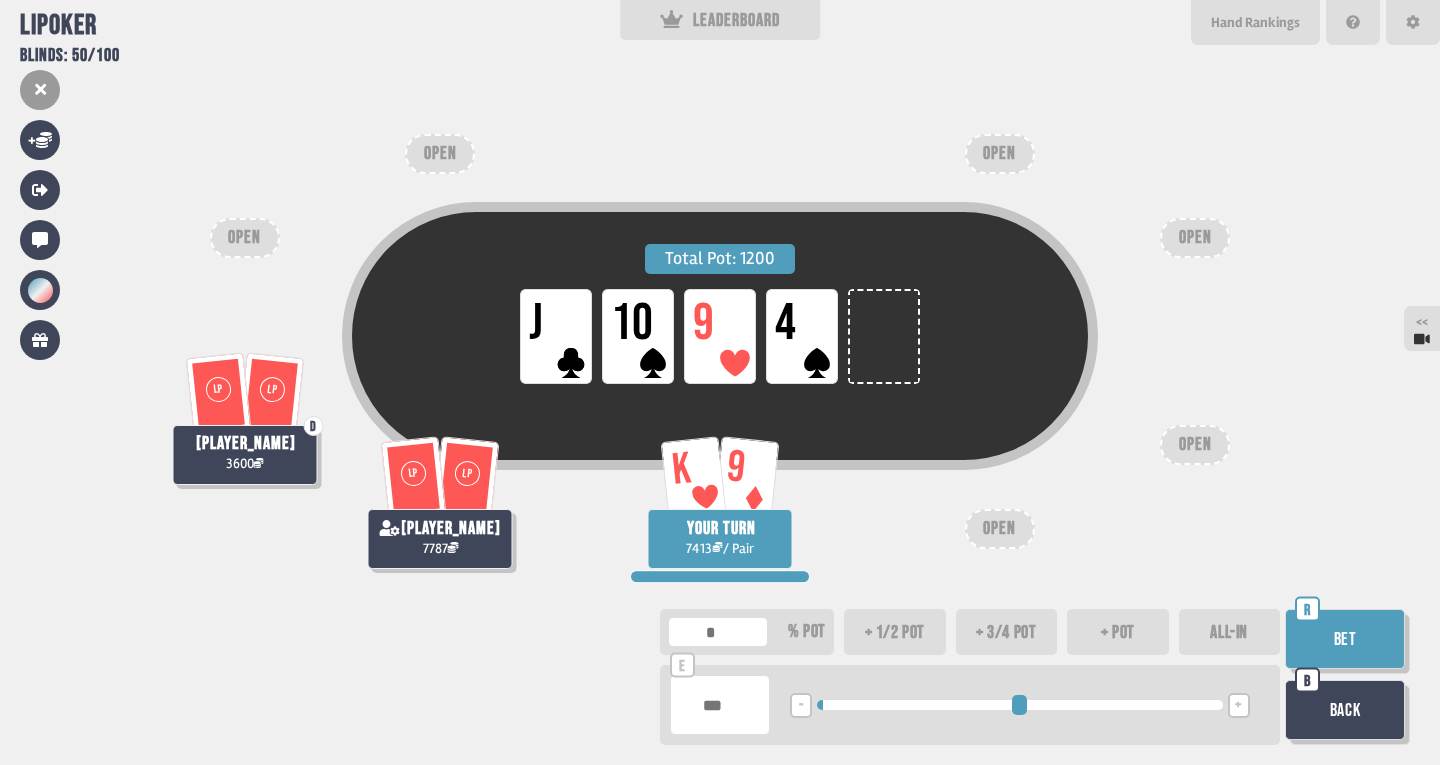 type on "***" 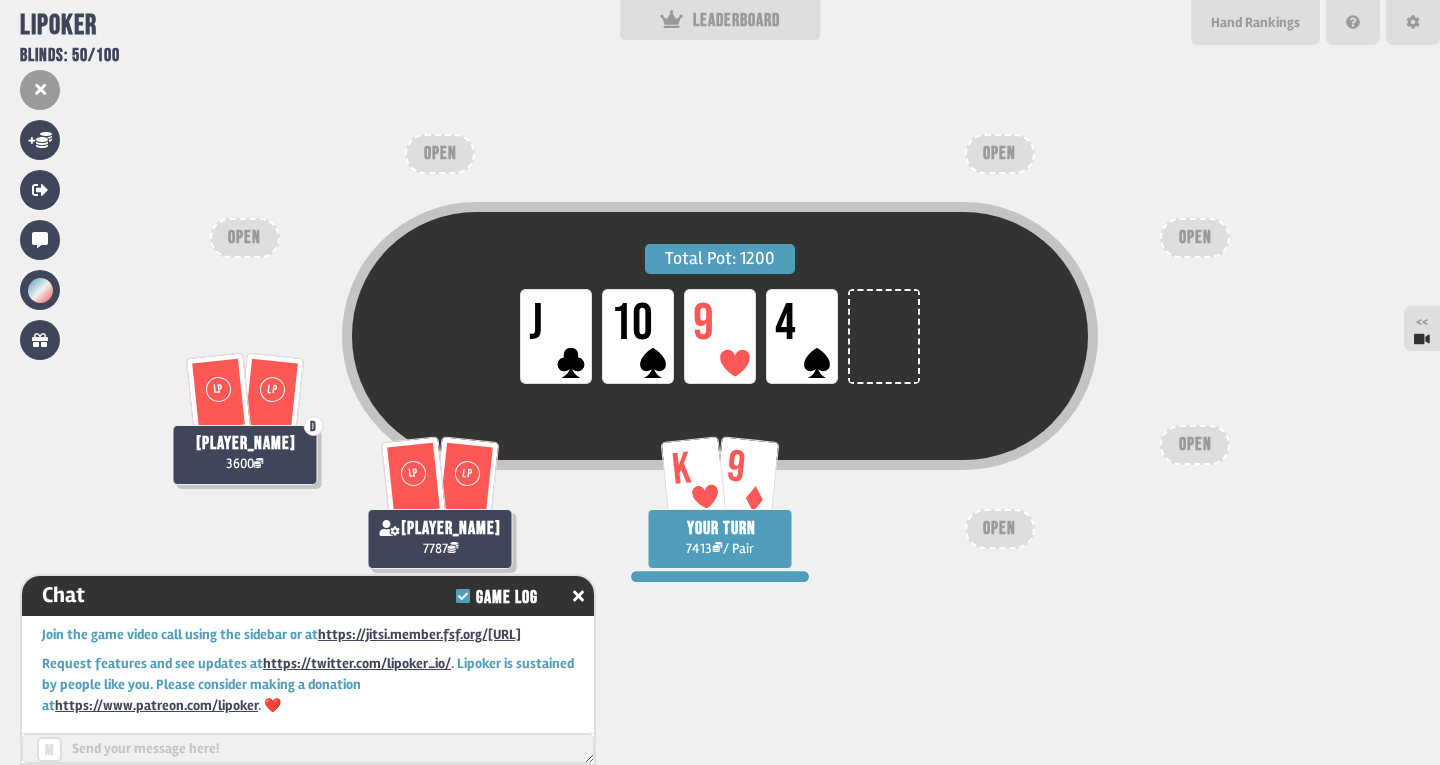 scroll, scrollTop: 14052, scrollLeft: 0, axis: vertical 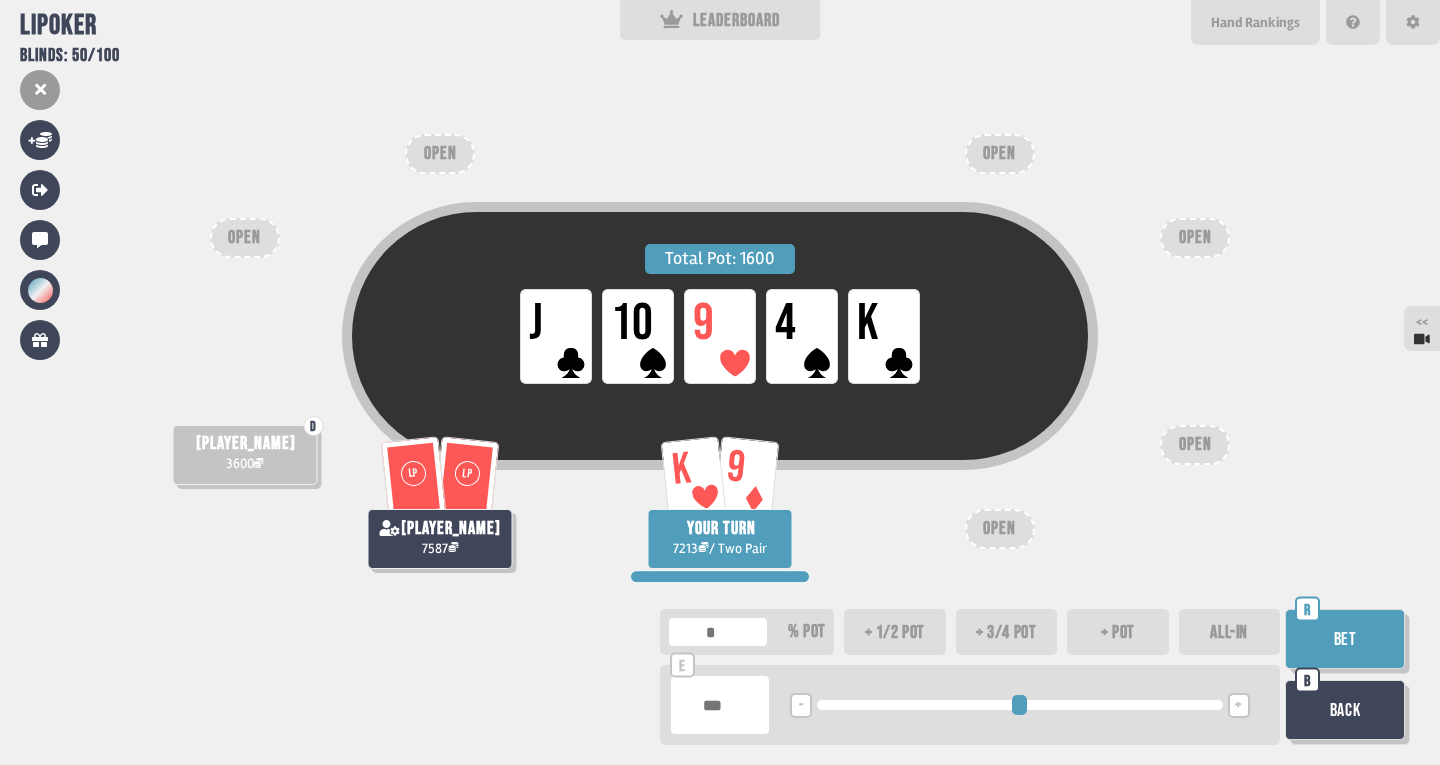 type on "**" 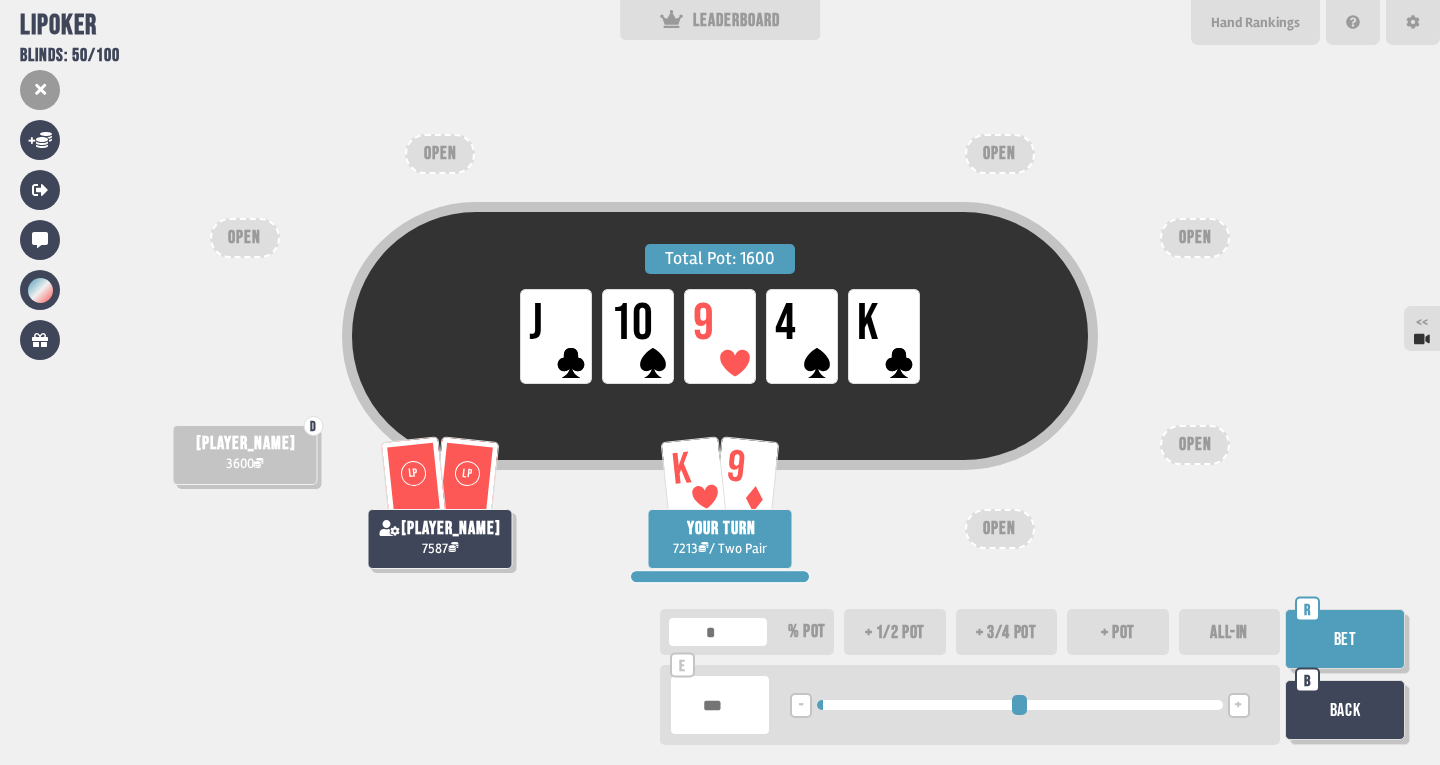 type on "**" 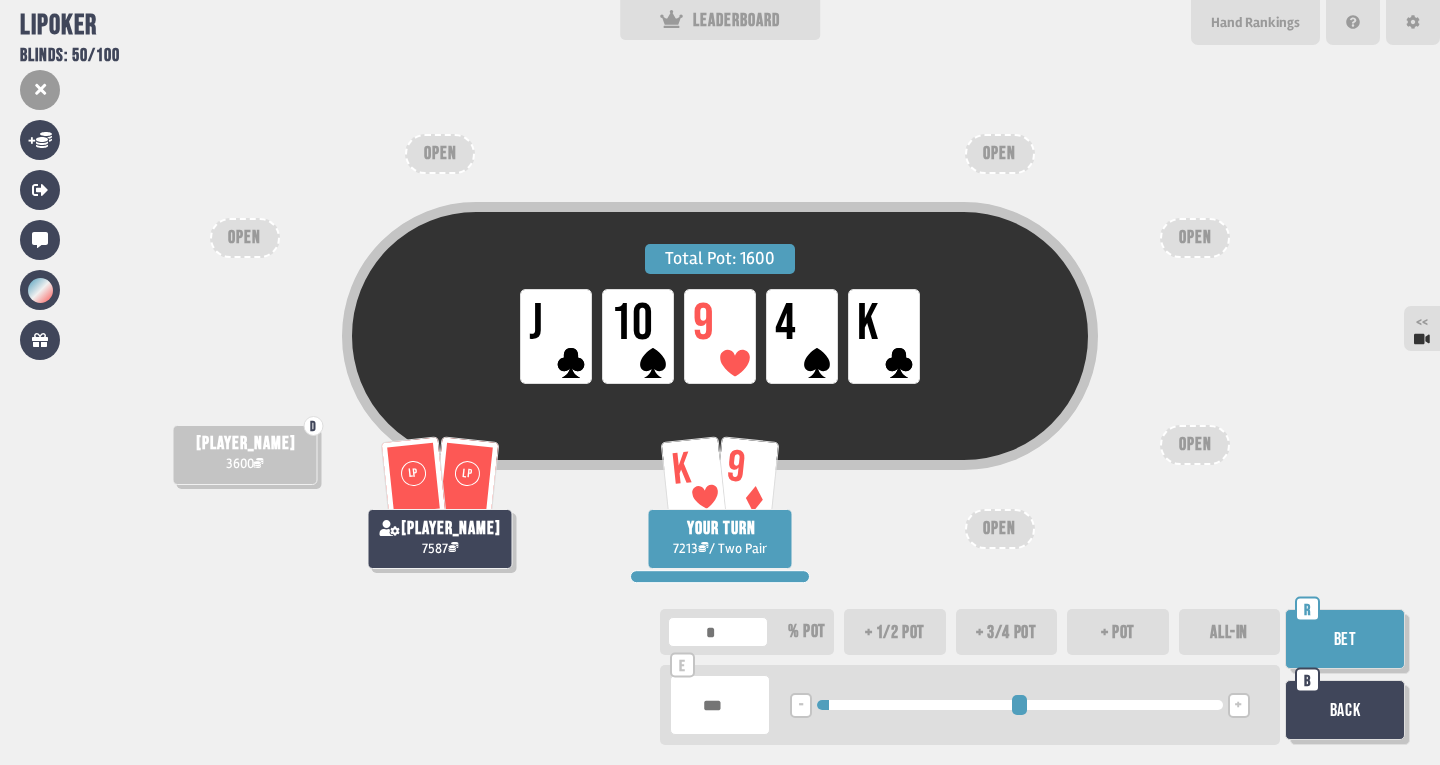 type on "**" 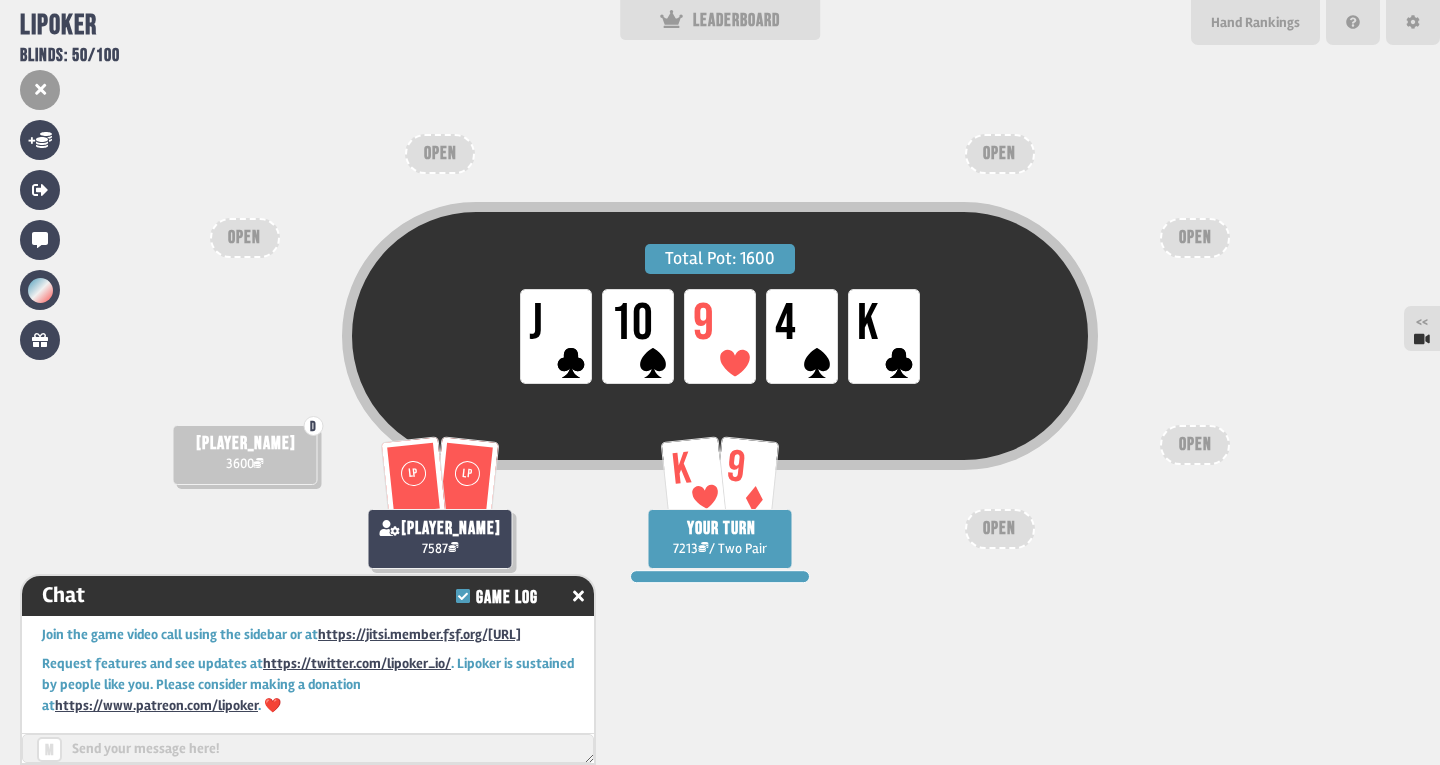 scroll, scrollTop: 14168, scrollLeft: 0, axis: vertical 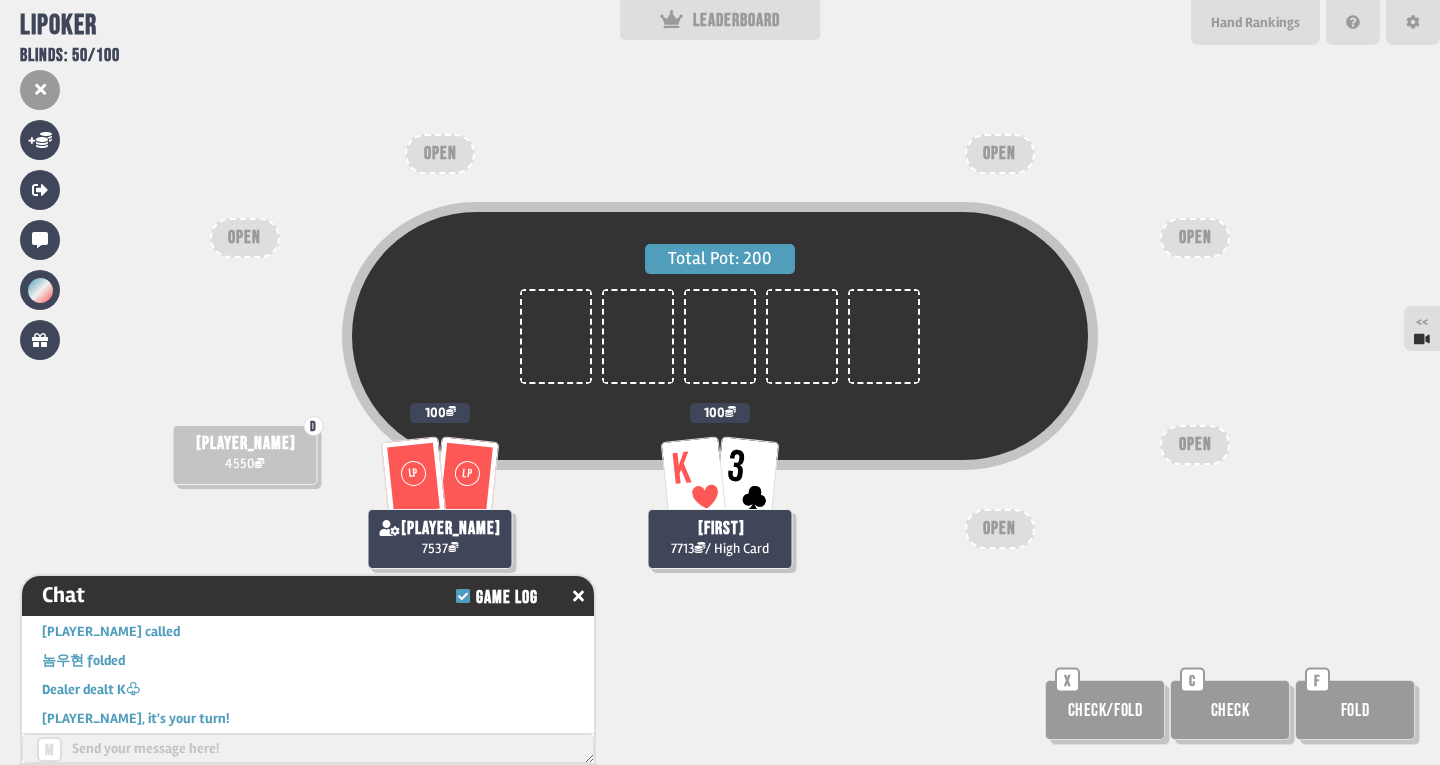 click on "Total Pot: 200   K 3 [PLAYER_NAME] 7713   / High Card 100  D [PLAYER_NAME] 4550  LP LP [PLAYER_NAME] 7537  100  OPEN OPEN OPEN OPEN OPEN OPEN Check/Fold X Check C Fold F" at bounding box center [720, 382] 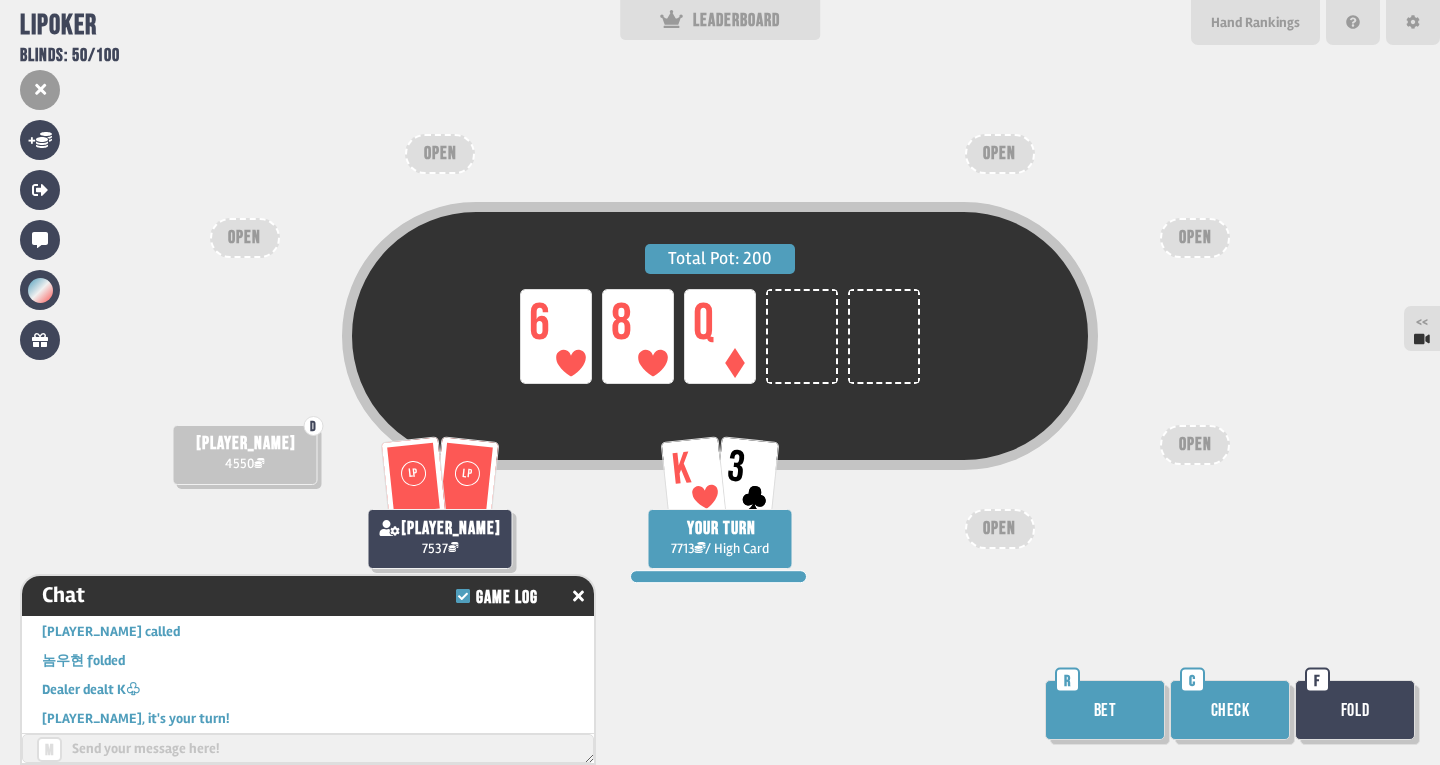 click on "Check" at bounding box center [1230, 710] 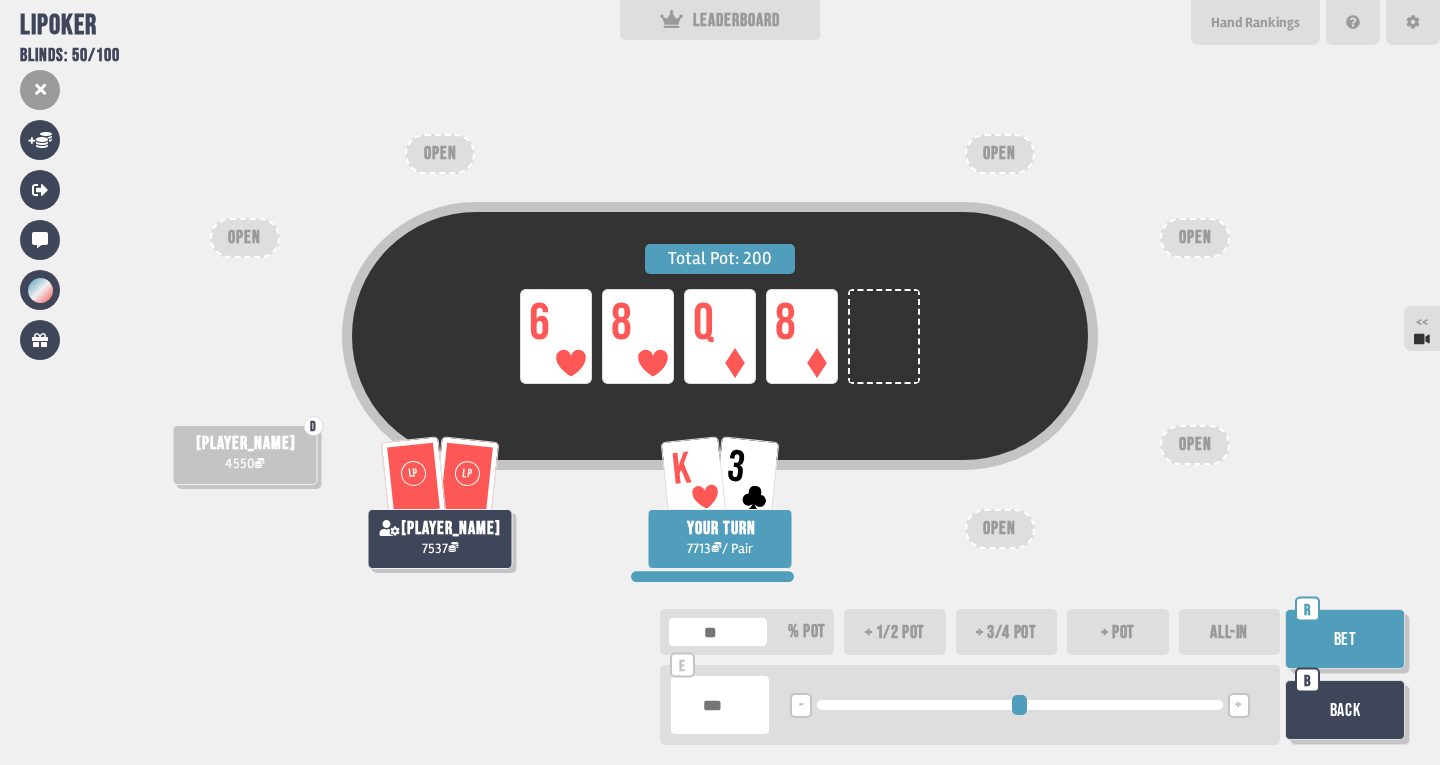 type on "***" 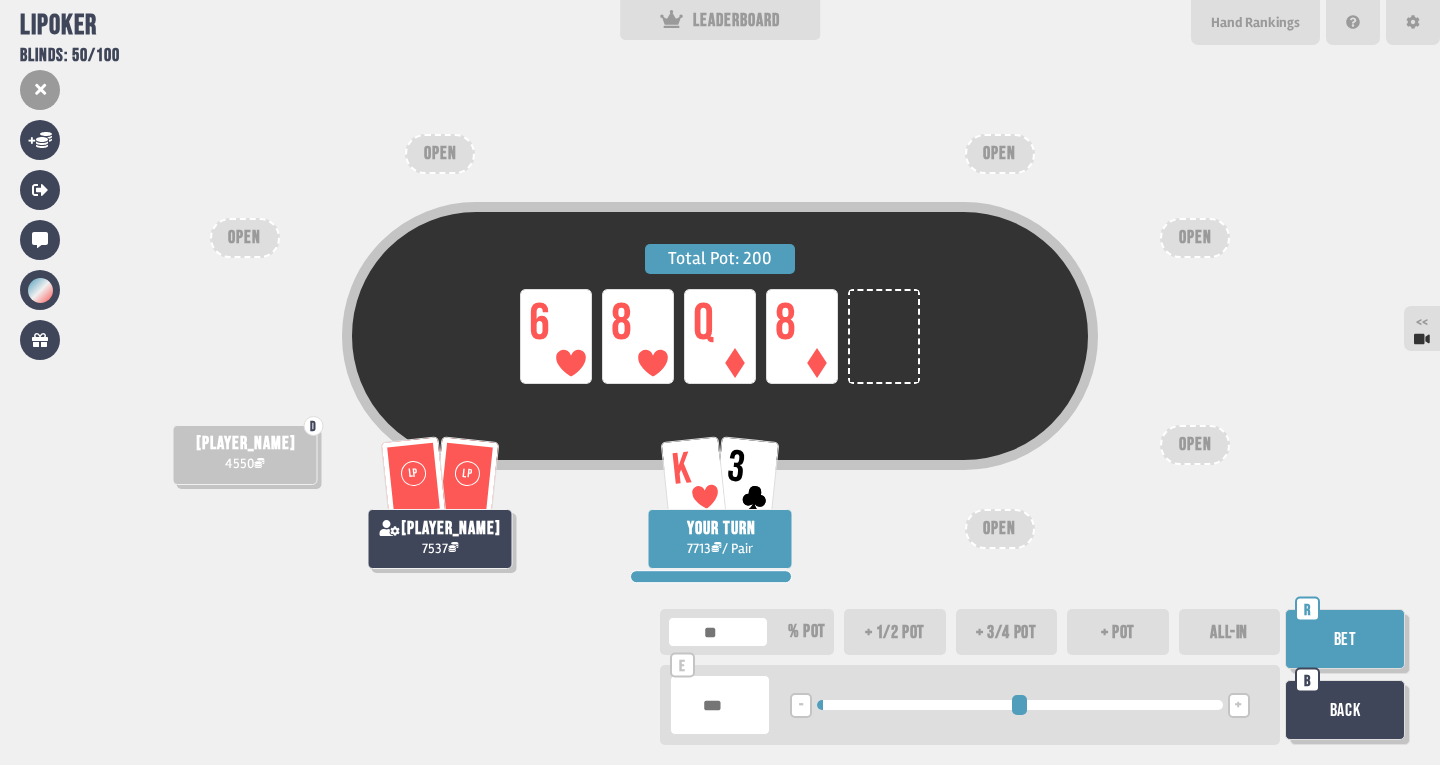type on "***" 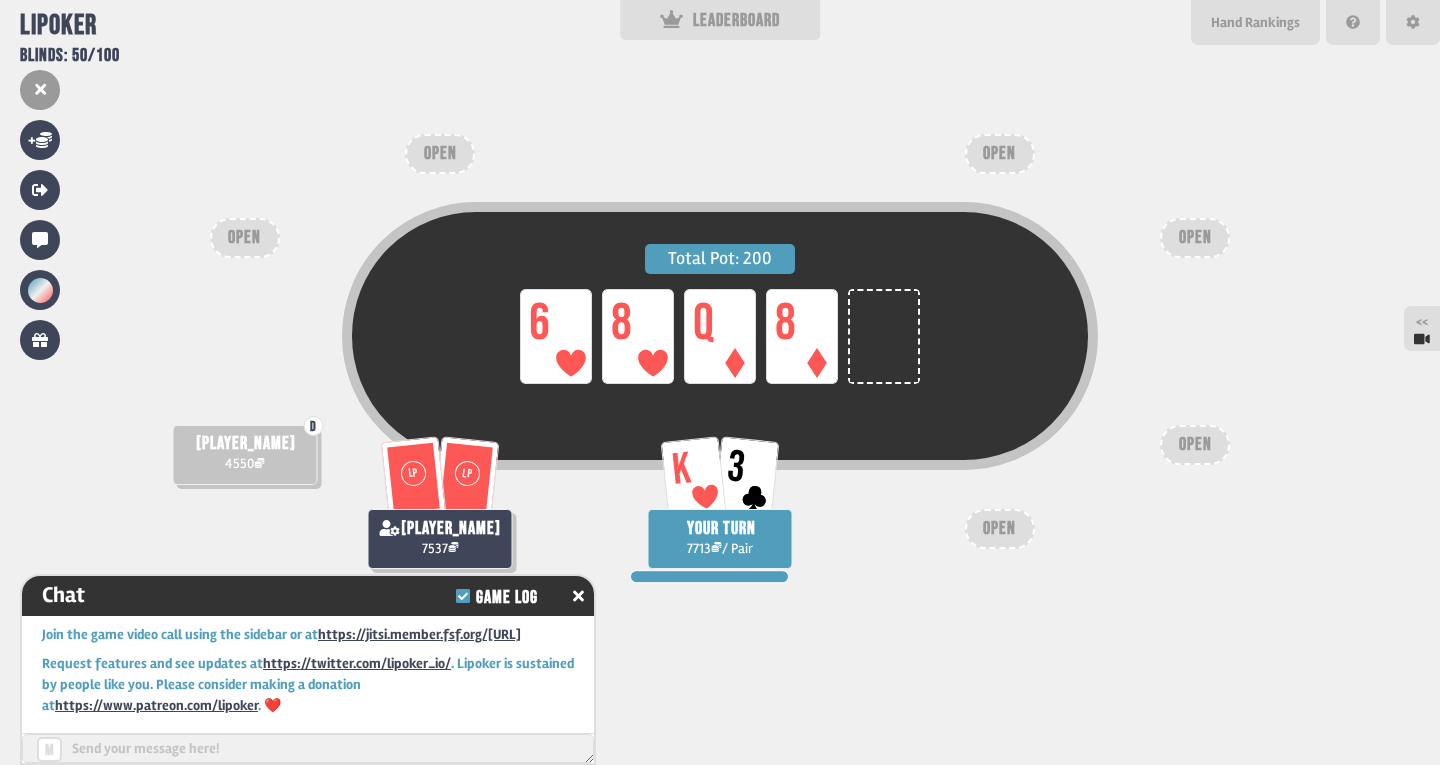 scroll, scrollTop: 15241, scrollLeft: 0, axis: vertical 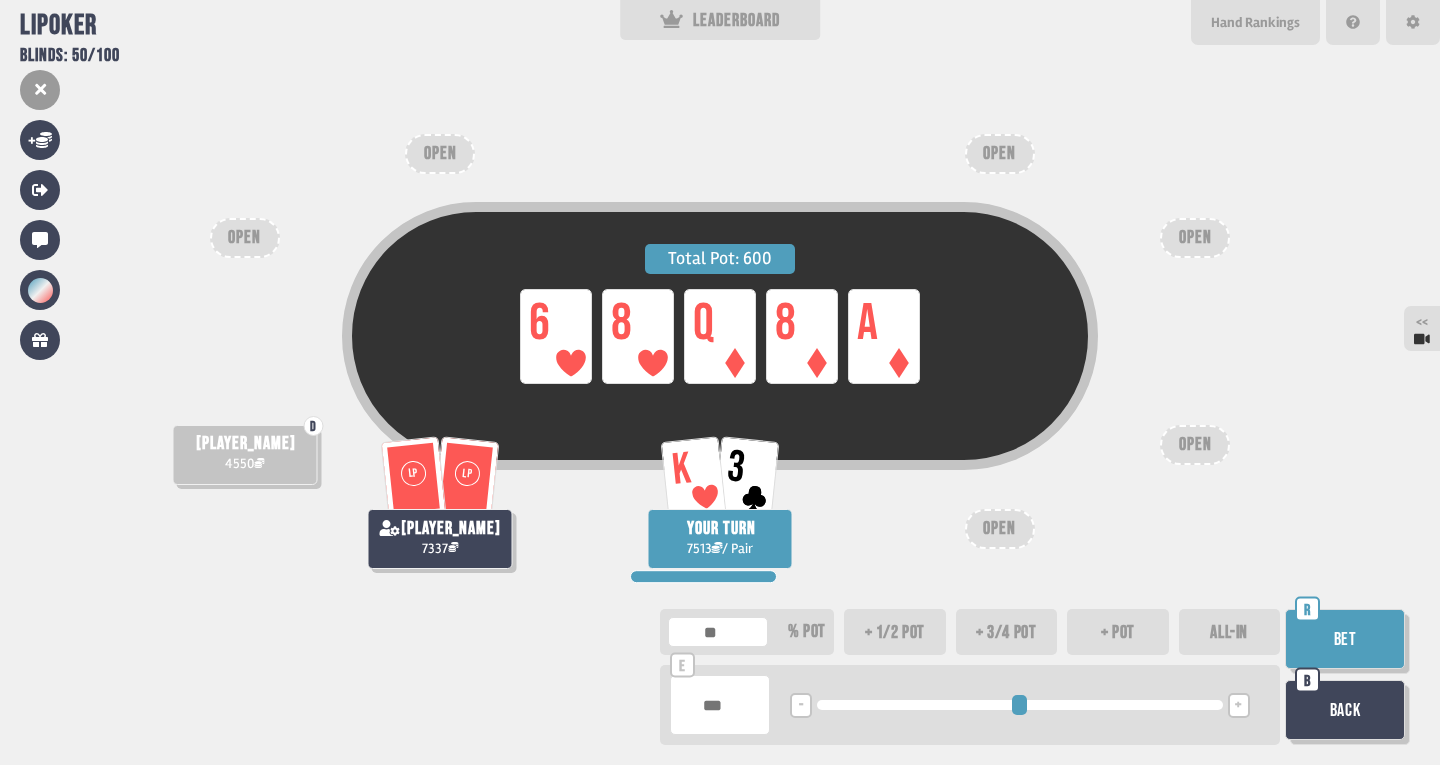 click on "Back" at bounding box center [1345, 710] 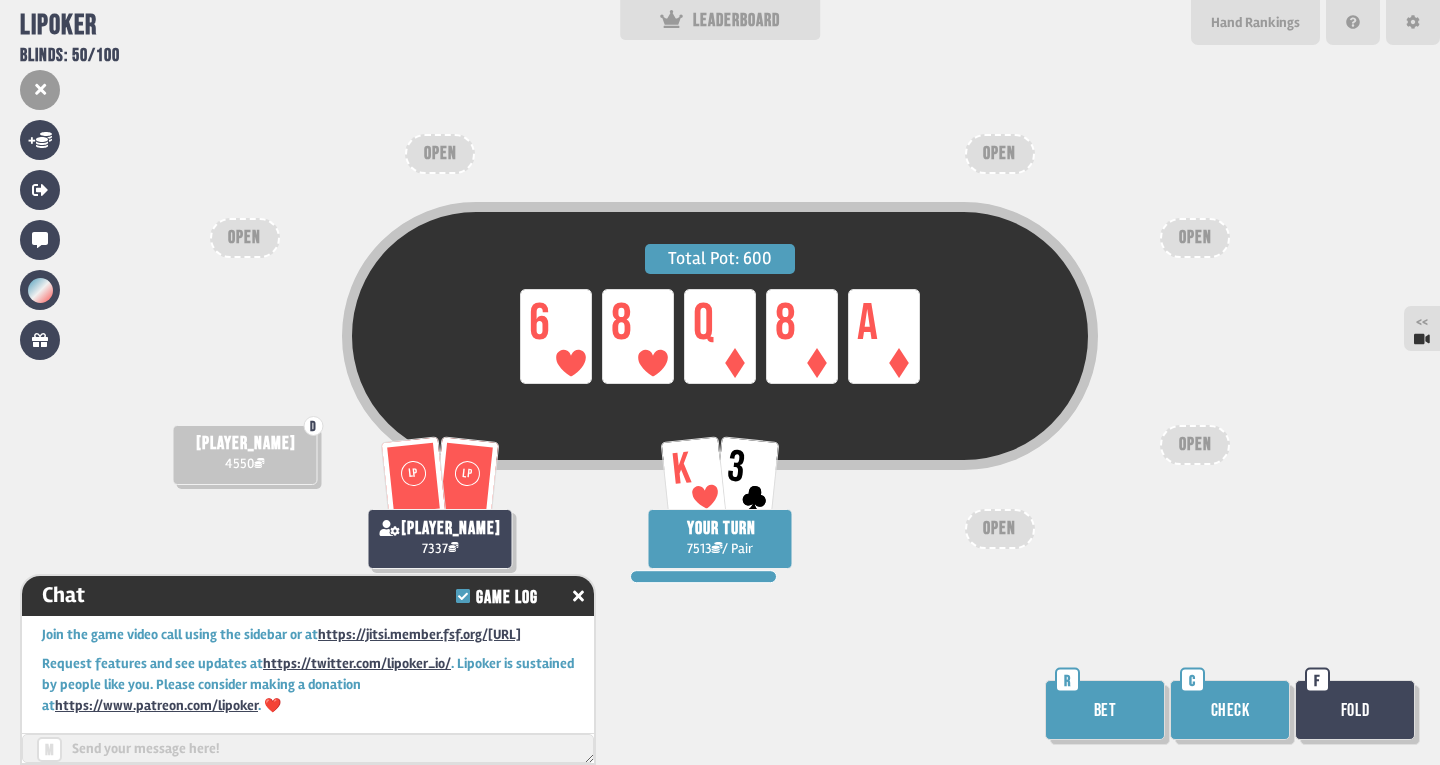 scroll, scrollTop: 15357, scrollLeft: 0, axis: vertical 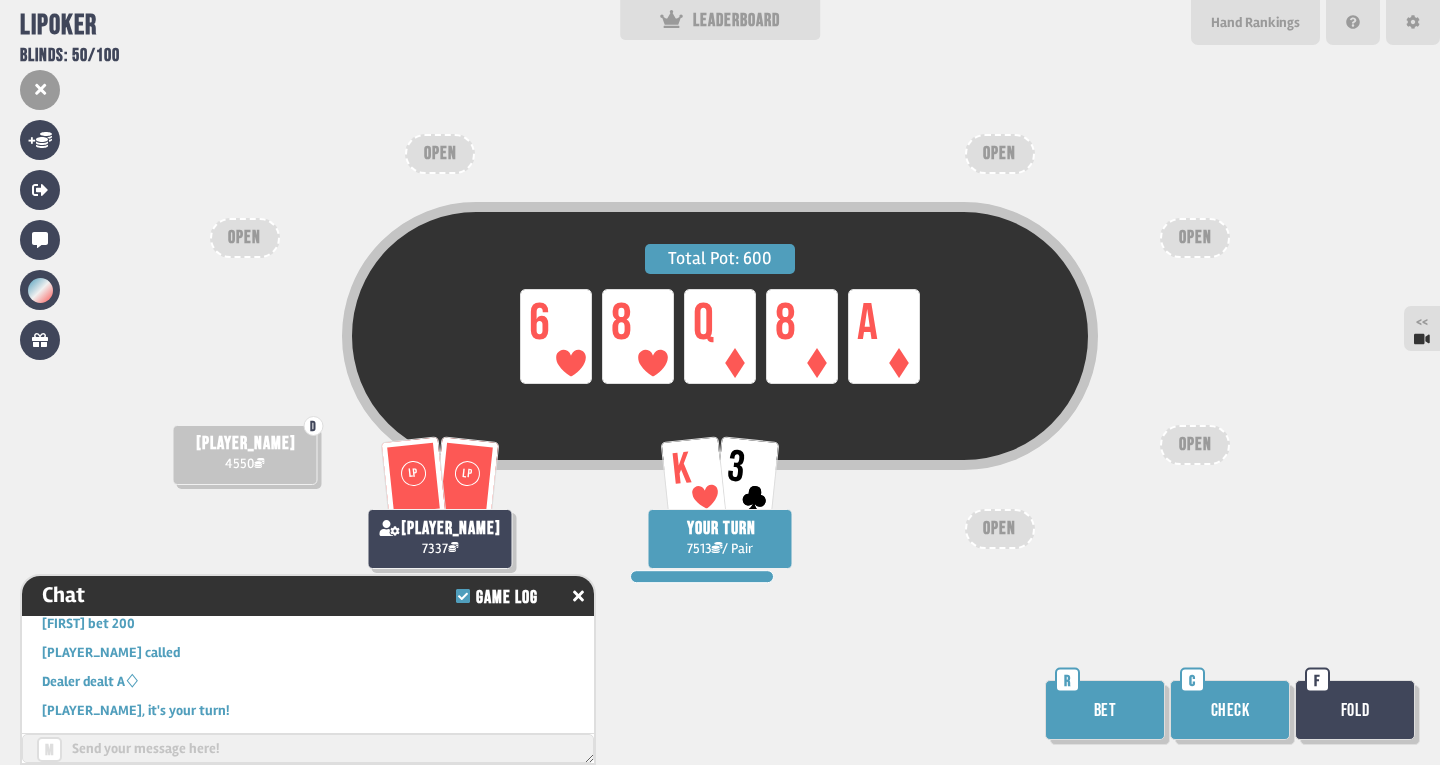 click on "Fold" at bounding box center [1355, 710] 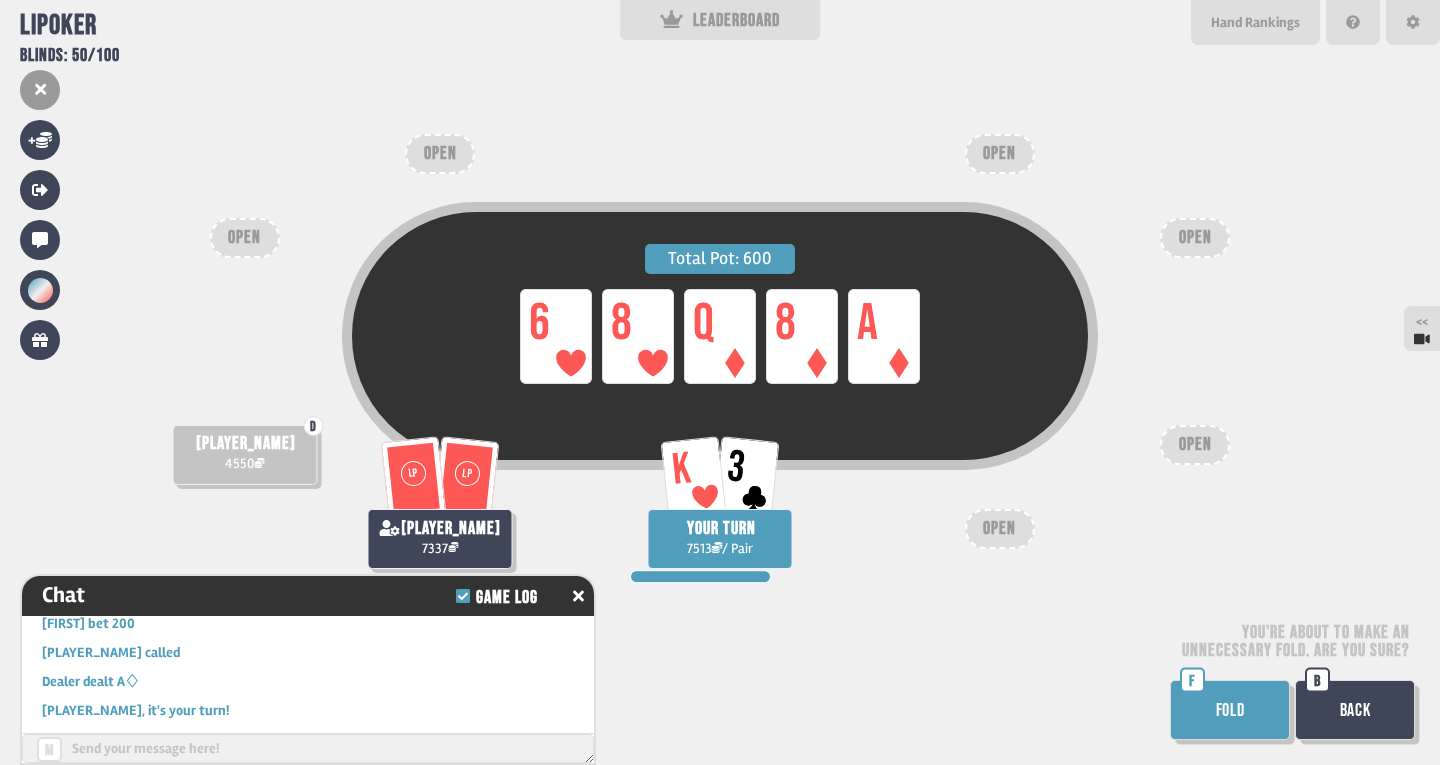 click on "FOLD" at bounding box center [1230, 710] 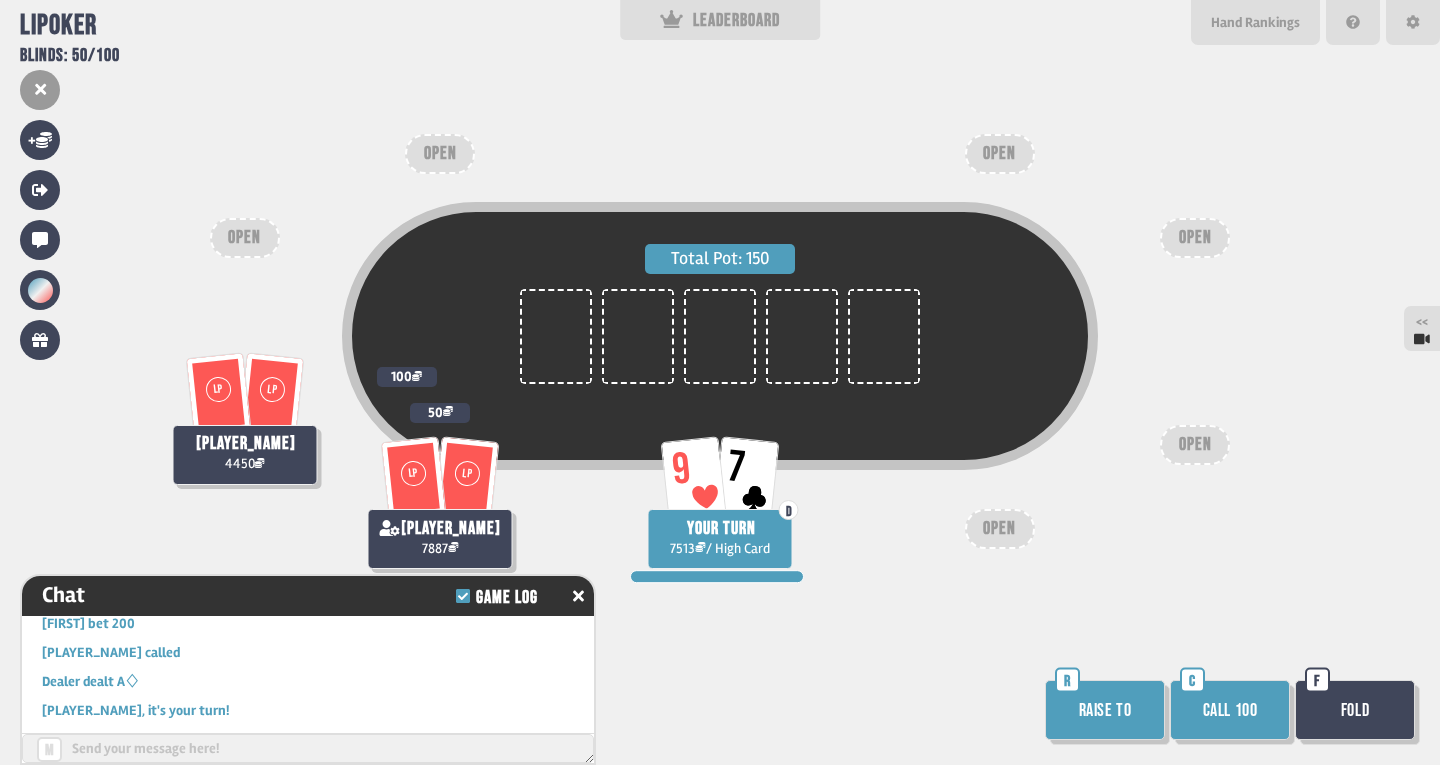 click on "Fold" at bounding box center (1355, 710) 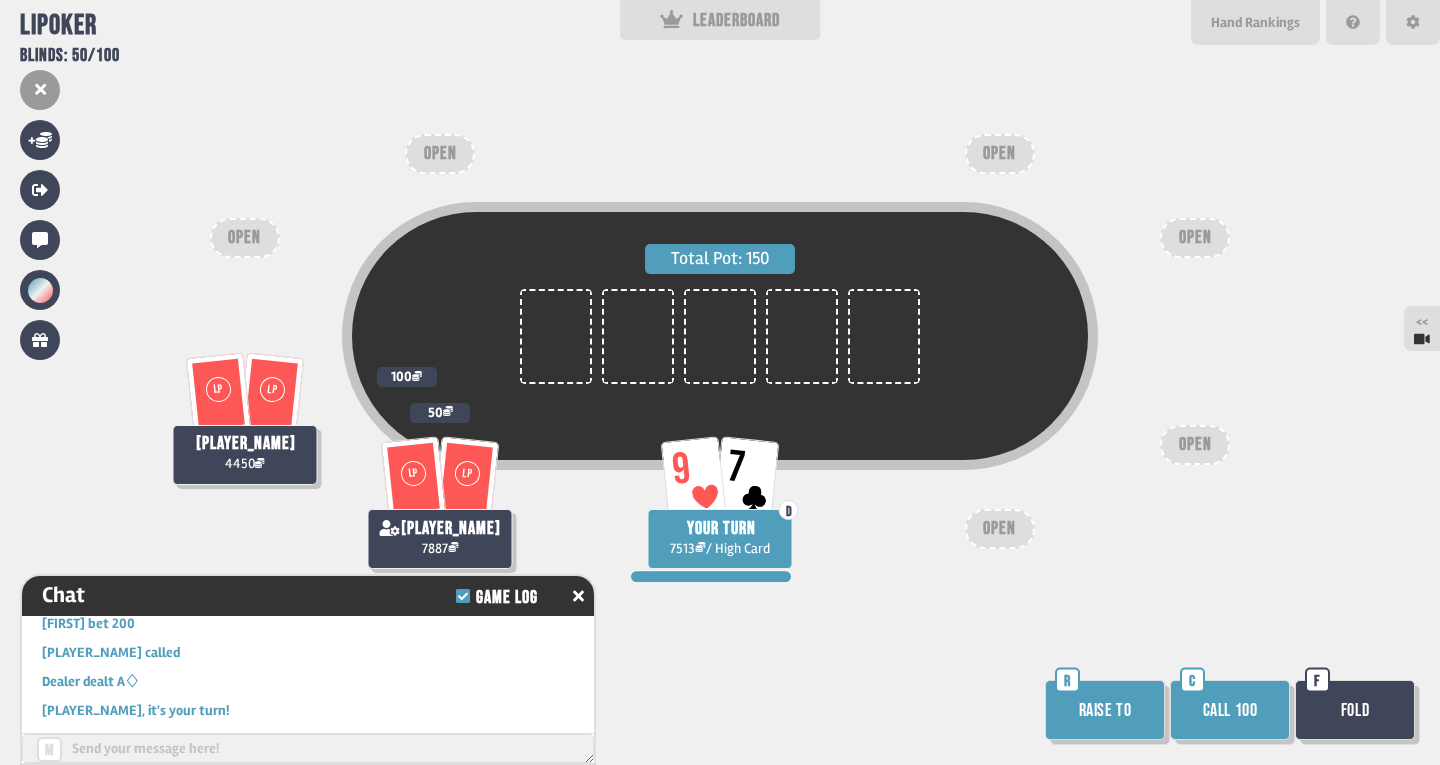 click on "Fold" at bounding box center [1355, 710] 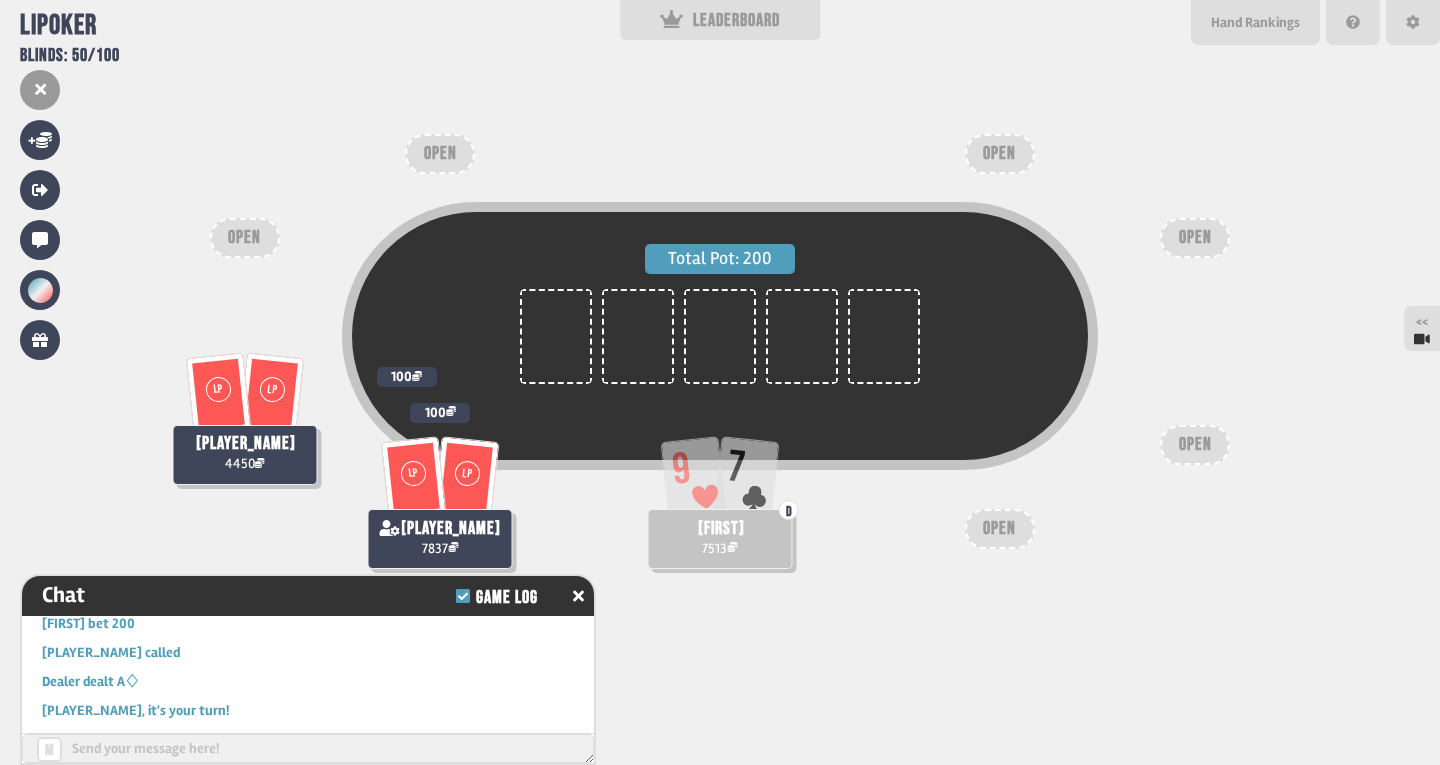 drag, startPoint x: 1330, startPoint y: 469, endPoint x: 1329, endPoint y: 433, distance: 36.013885 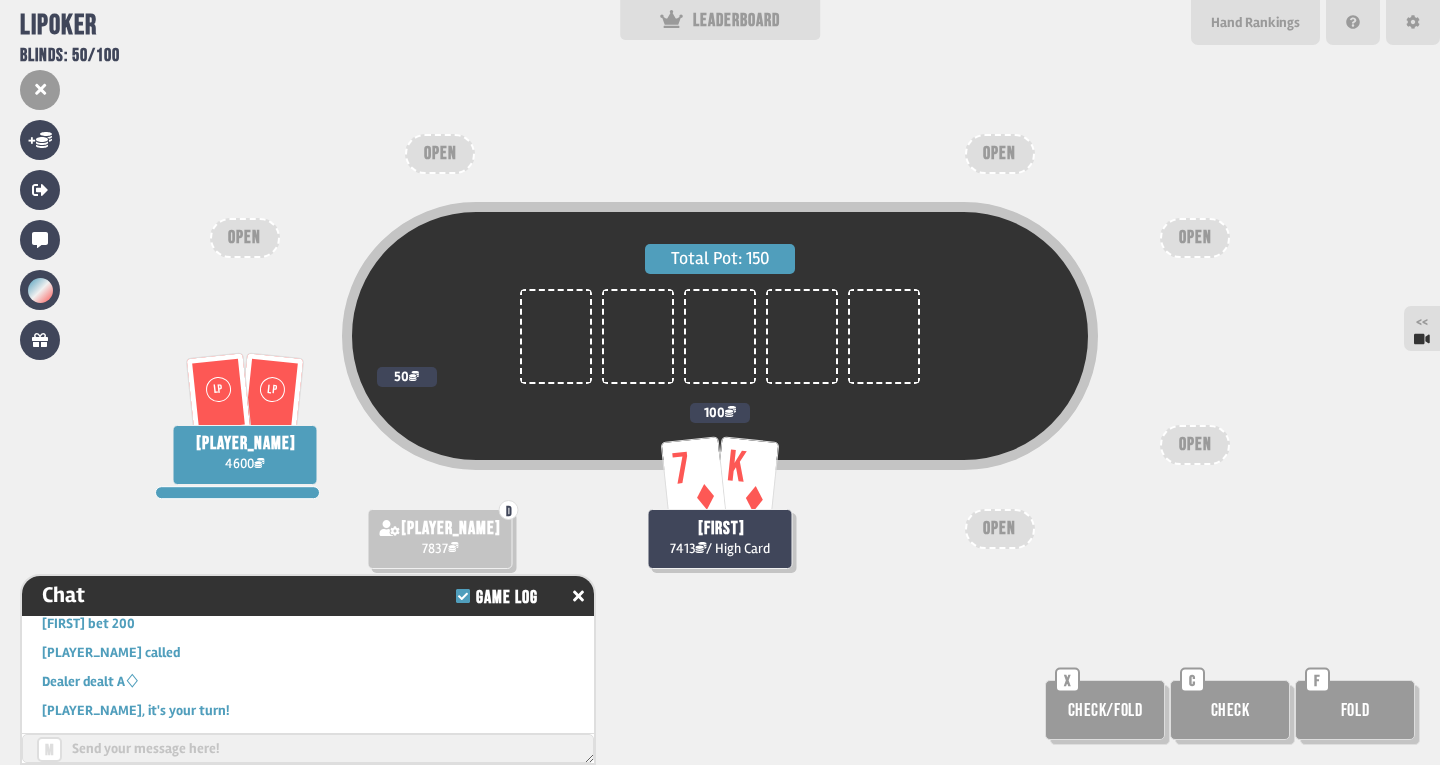 click on "Total Pot: 150   7 K [PLAYER_NAME] 7413   / High Card 100  LP LP [PLAYER_NAME] 4600  50  D [PLAYER_NAME] 7837  OPEN OPEN OPEN OPEN OPEN OPEN Check/Fold X Check C Fold F" at bounding box center (720, 382) 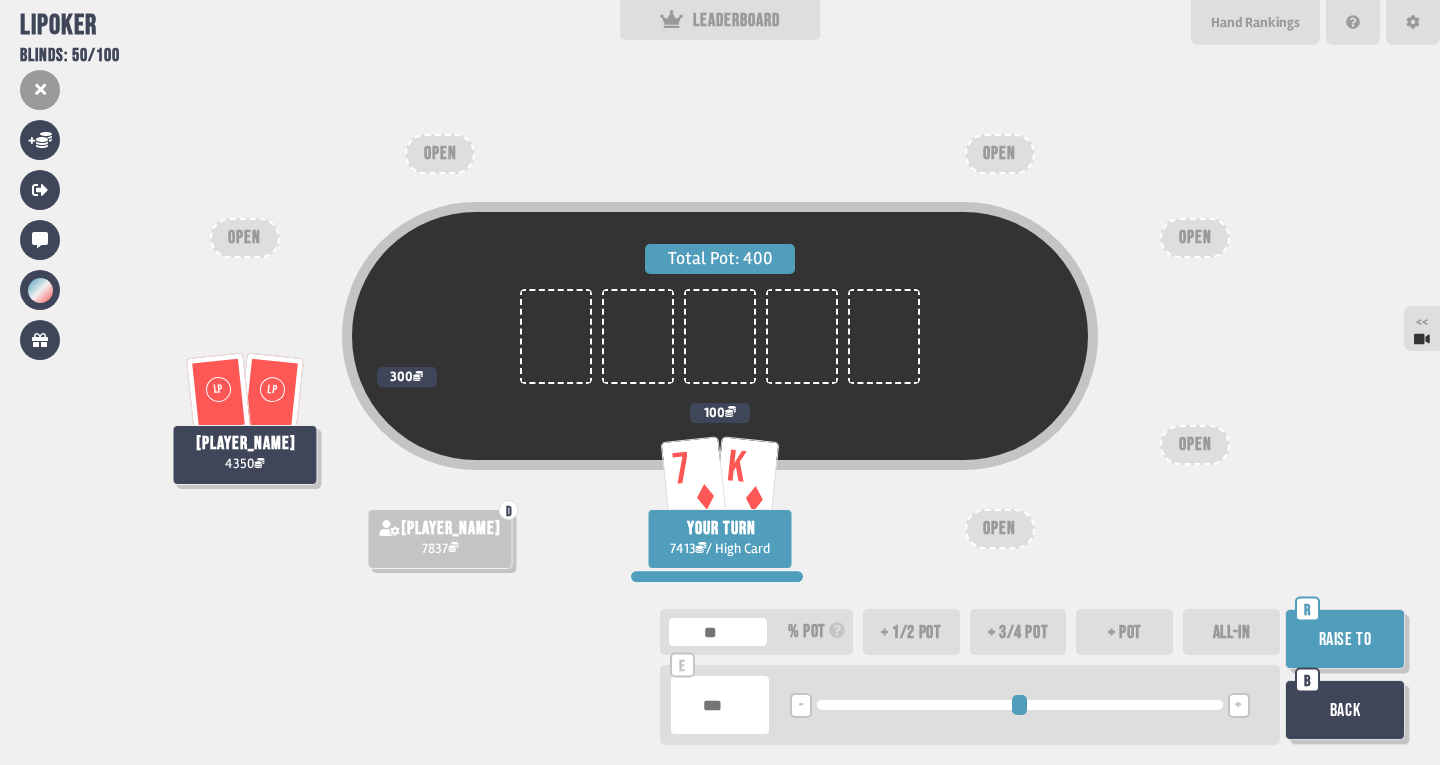click on "+" at bounding box center [1239, 705] 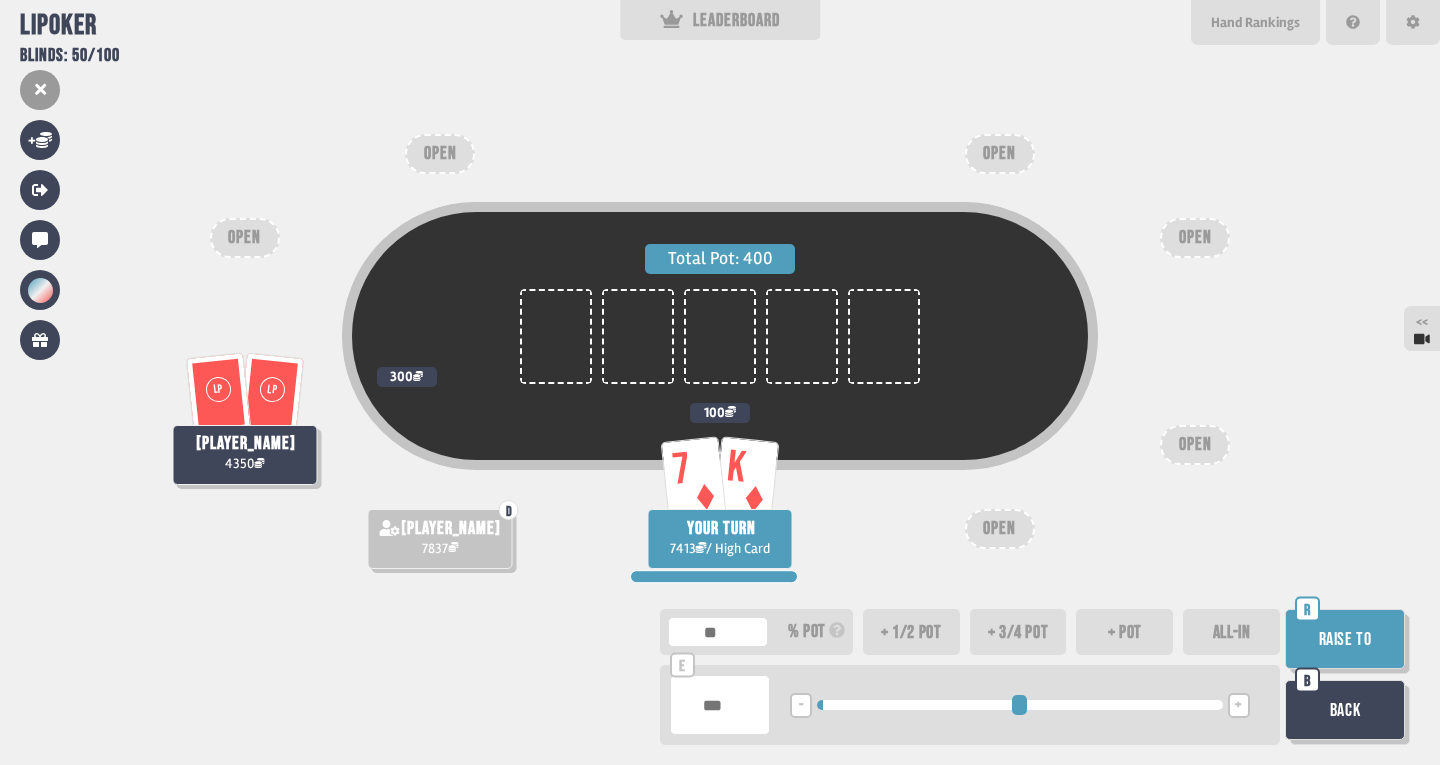 click on "+" at bounding box center (1239, 705) 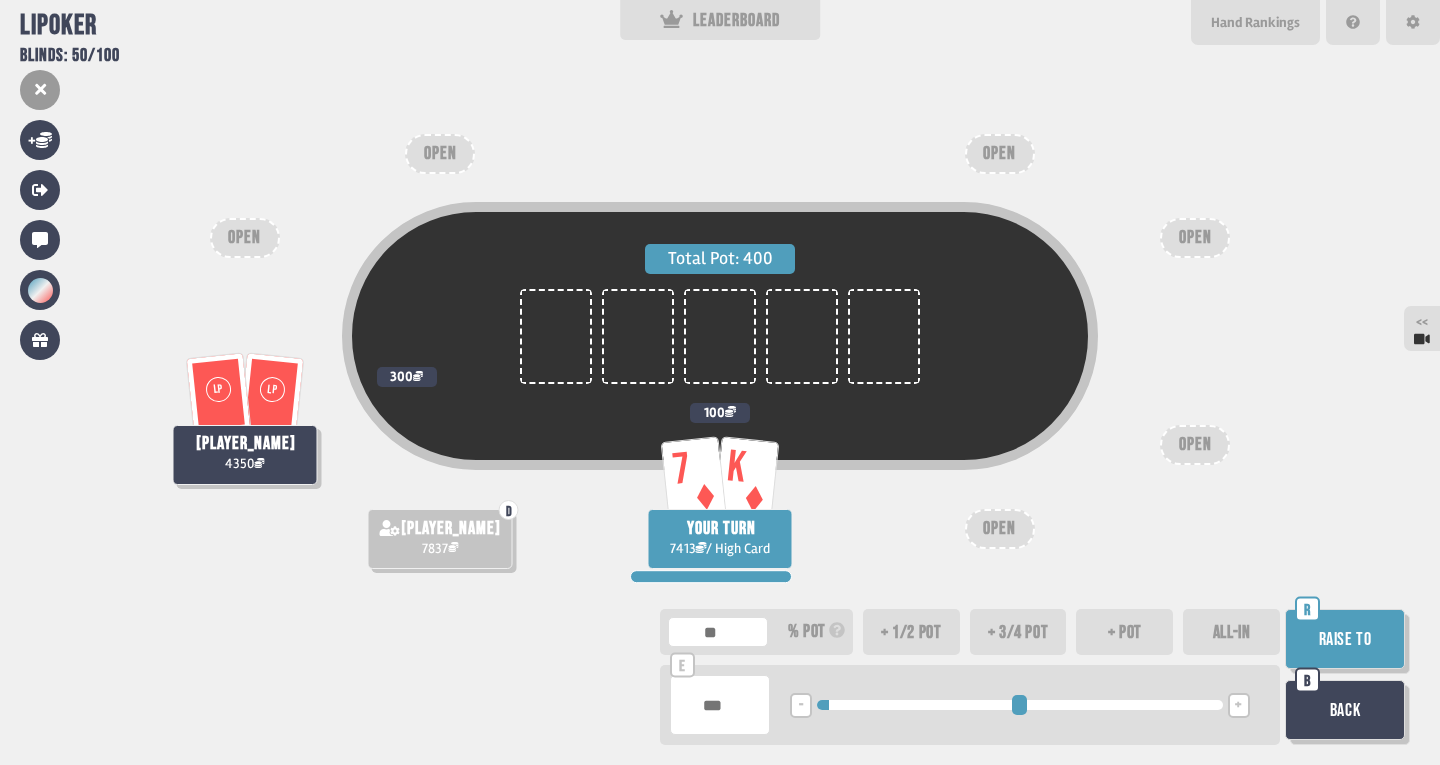 click on "Raise to" at bounding box center (1345, 639) 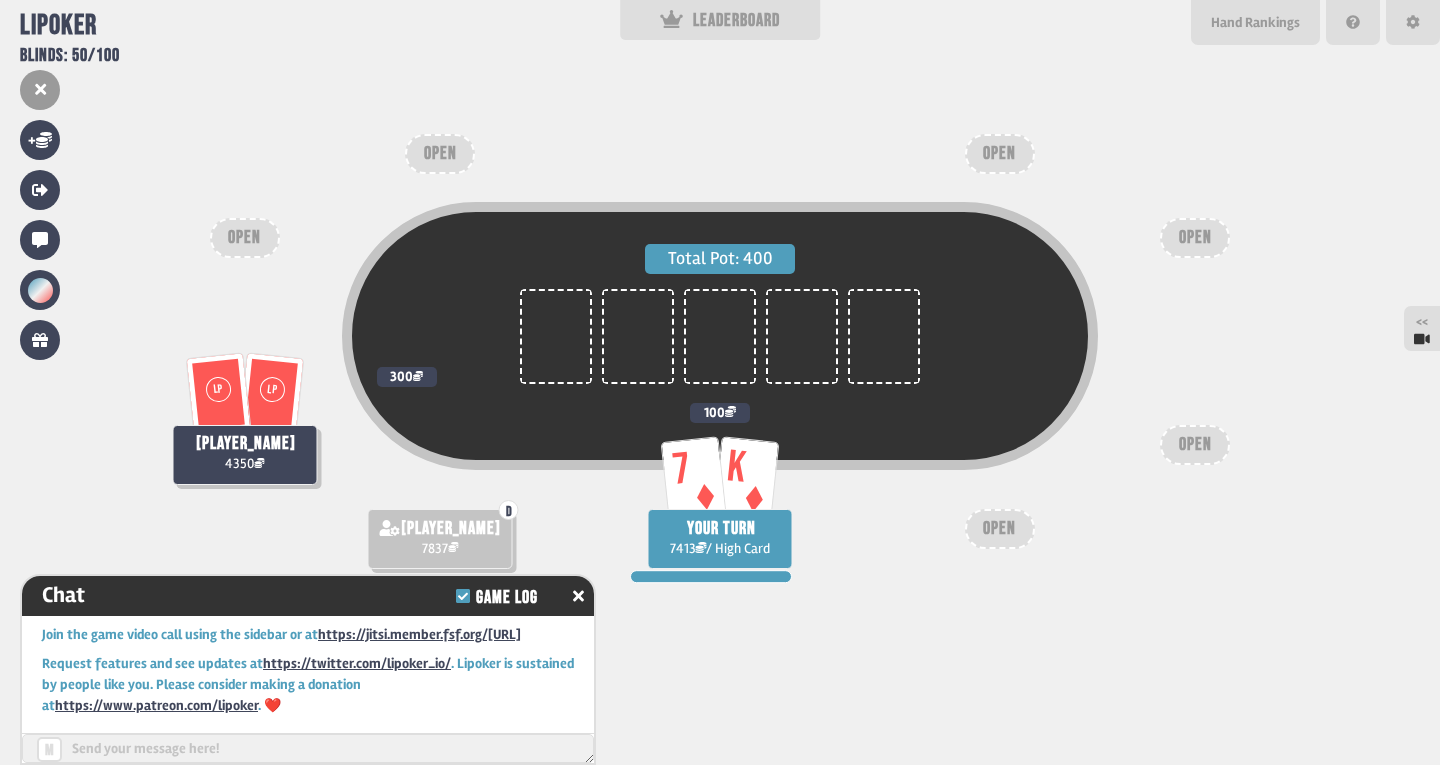scroll, scrollTop: 15966, scrollLeft: 0, axis: vertical 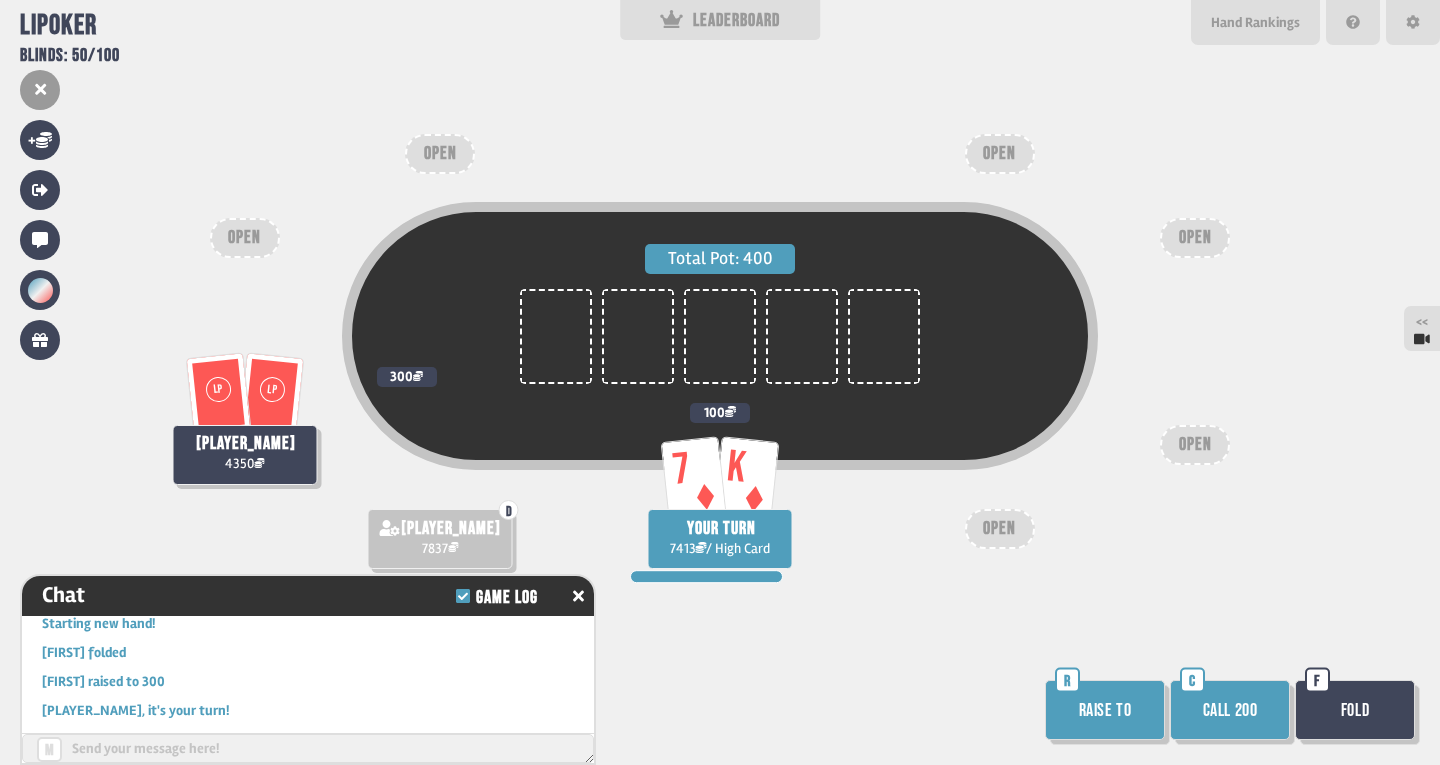 type 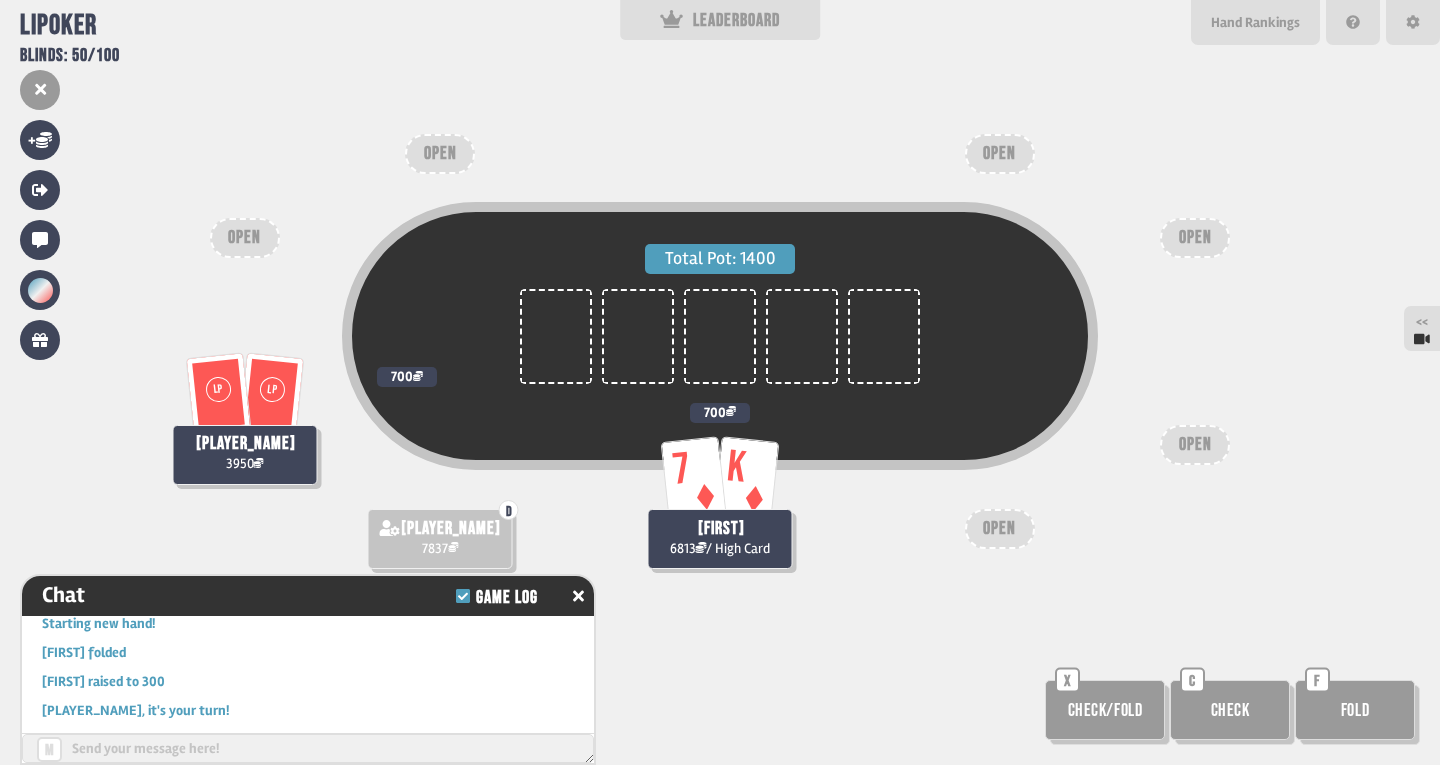 click on "Total Pot: 1400   7 K [PLAYER_NAME] 6813   / High Card 700  LP LP [PLAYER_NAME] 3950  700  D [PLAYER_NAME] 7837  OPEN OPEN OPEN OPEN OPEN OPEN Check/Fold X Check C Fold F" at bounding box center [720, 382] 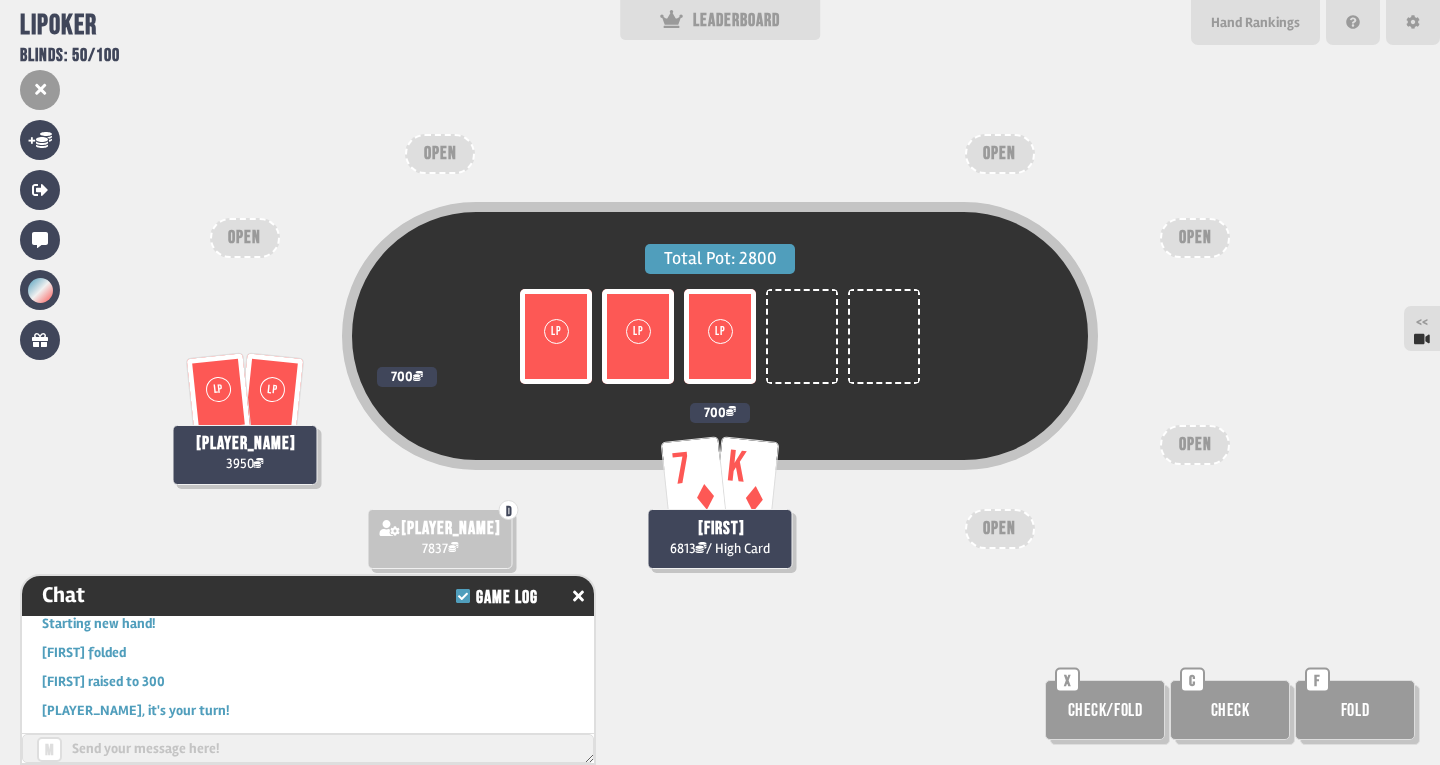 click on "Total Pot: 2800   LP 9 LP 9 LP 3 7 K [FIRST] 6813   / High Card 700  LP LP [FIRST] 3950  700  D [FIRST] 7837  OPEN OPEN OPEN OPEN OPEN OPEN Check/Fold X Check C Fold F" at bounding box center [720, 382] 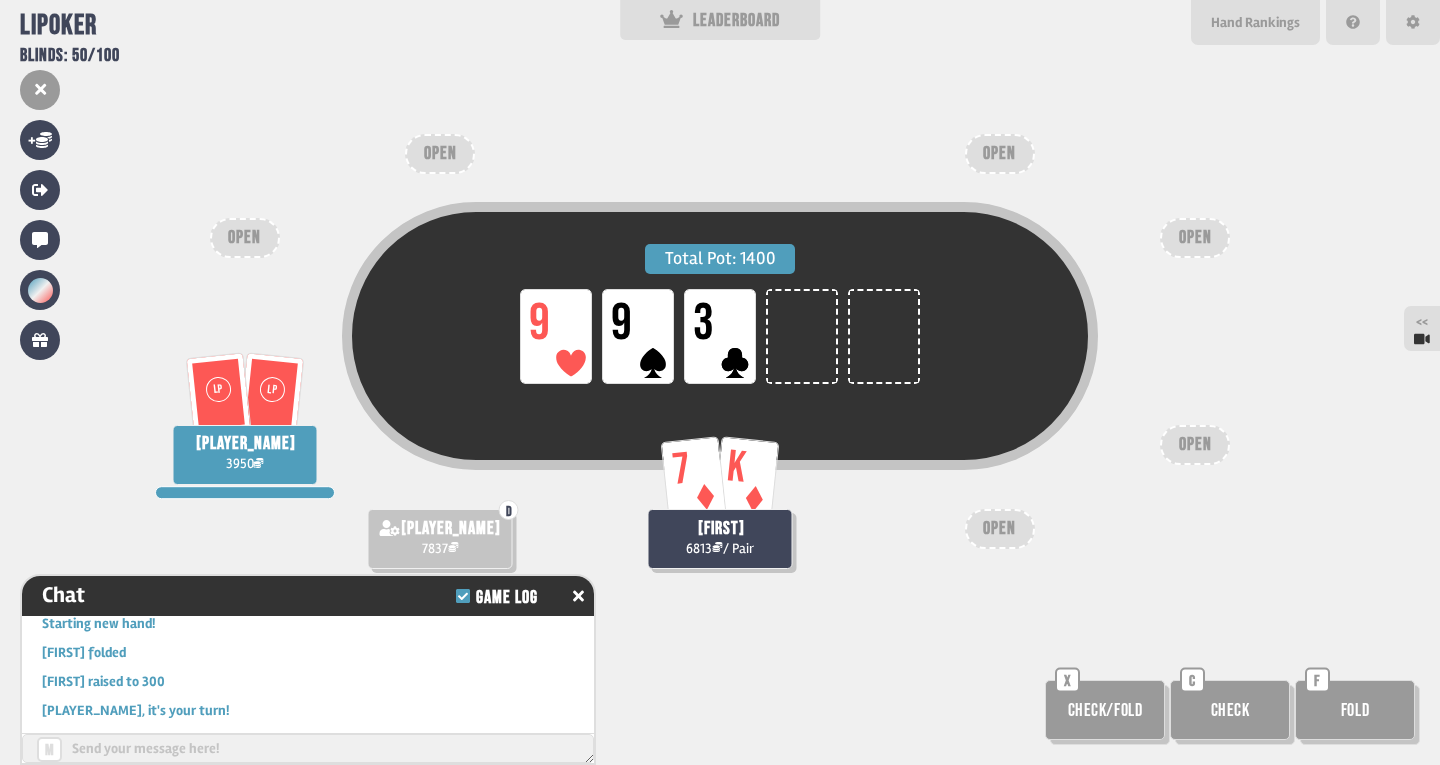 click on "Total Pot: 1400   LP 9 LP 9 LP 3 7 K [PLAYER_NAME] 6813   / Pair LP LP [PLAYER_NAME] 3950  D [PLAYER_NAME] 7837  OPEN OPEN OPEN OPEN OPEN OPEN Check/Fold X Check C Fold F" at bounding box center (720, 382) 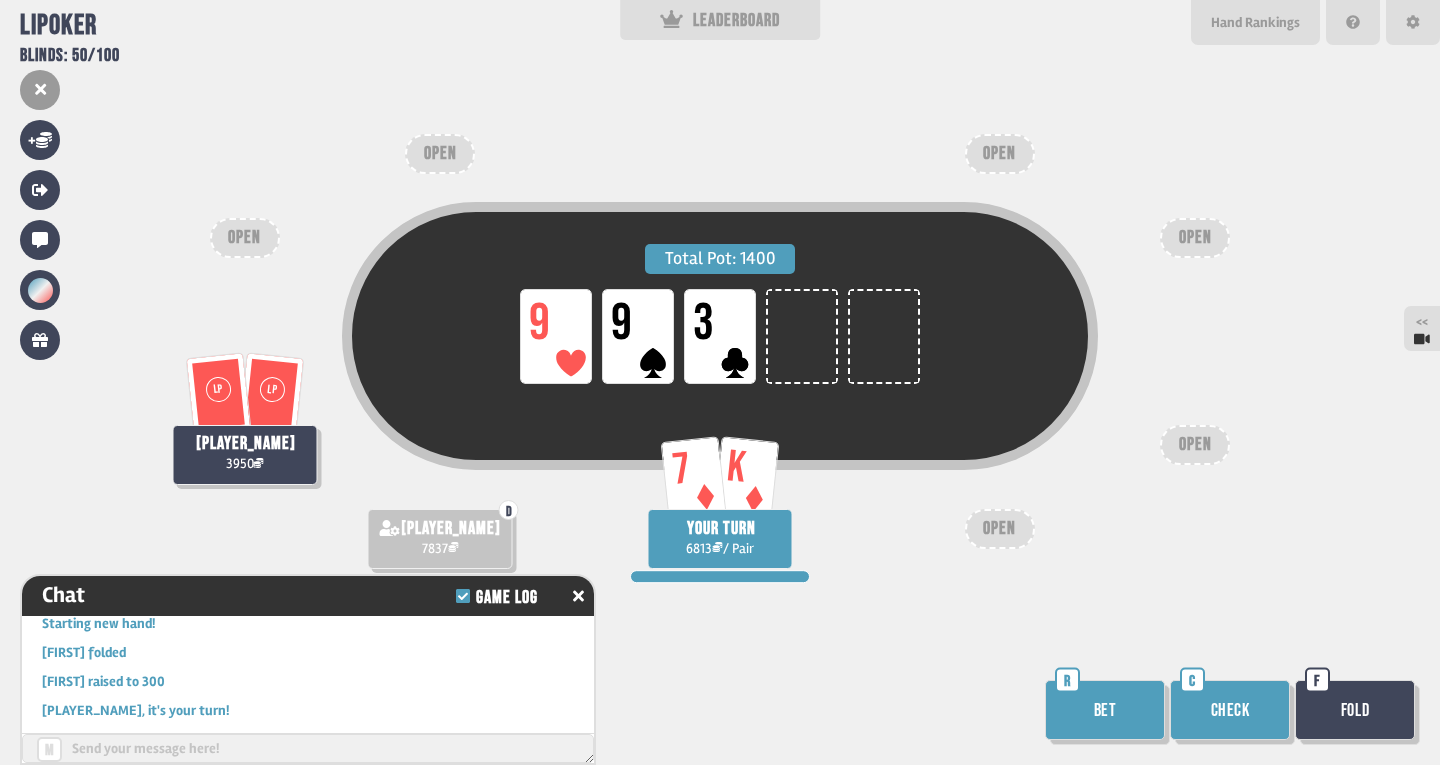 click on "Check" at bounding box center (1230, 710) 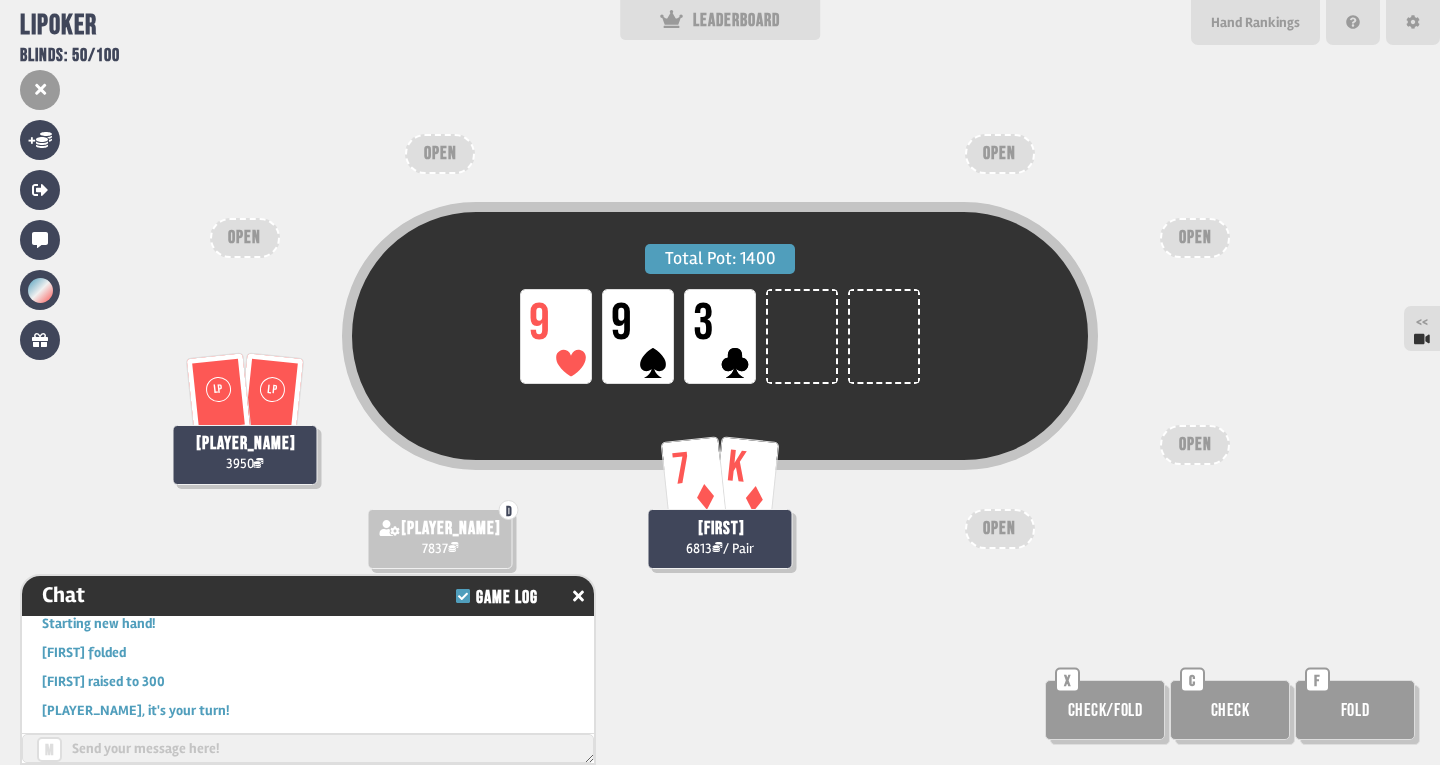 click on "Total Pot: 1400   LP 9 LP 9 LP 3 7 K [PLAYER_NAME] 6813   / Pair LP LP [PLAYER_NAME] 3950  D [PLAYER_NAME] 7837  OPEN OPEN OPEN OPEN OPEN OPEN Check/Fold X Check C Fold F" at bounding box center [720, 382] 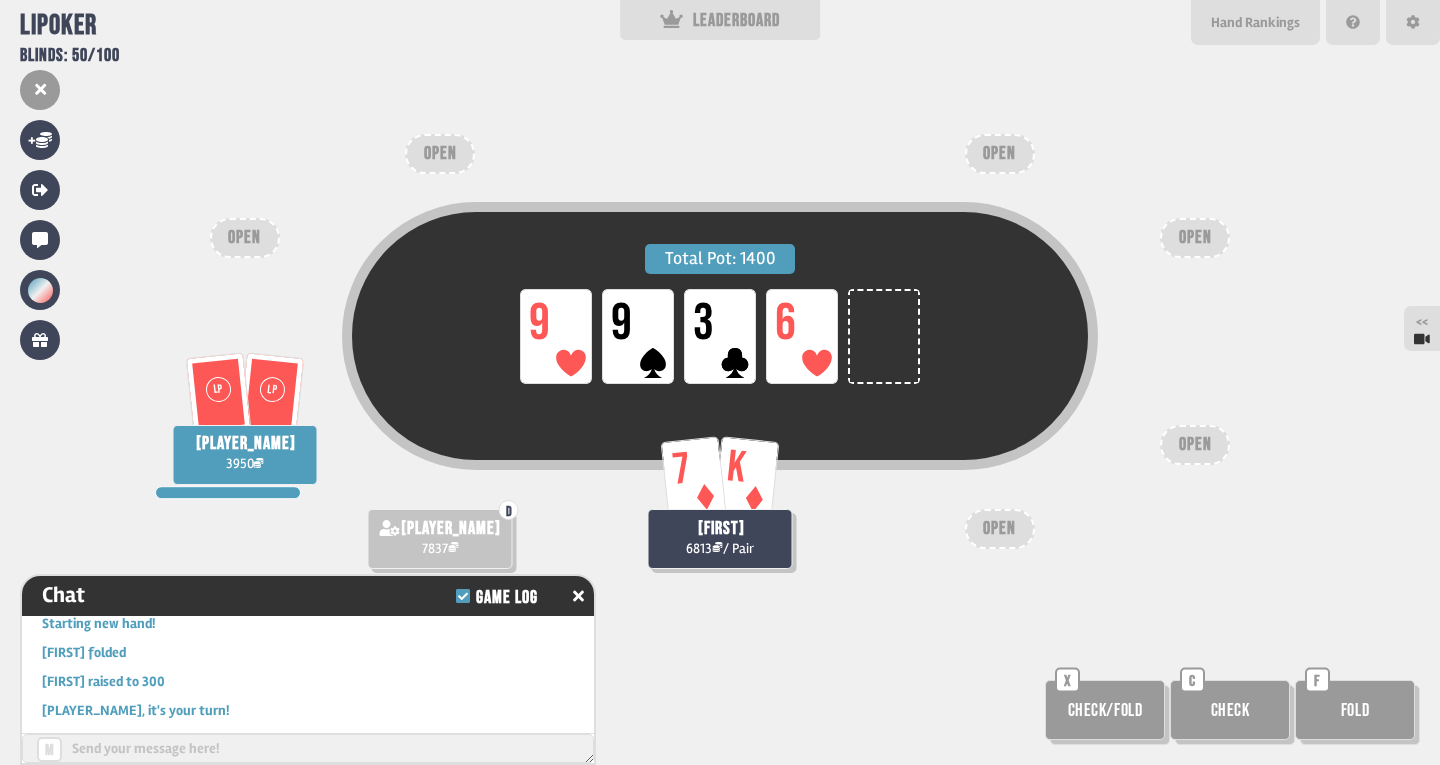 click on "Total Pot: 1400   LP 9 LP 9 LP 3 LP 6 7 K [PLAYER_NAME] 6813   / Pair LP LP [PLAYER_NAME] 3950  D [PLAYER_NAME] 7837  OPEN OPEN OPEN OPEN OPEN OPEN Check/Fold X Check C Fold F" at bounding box center (720, 382) 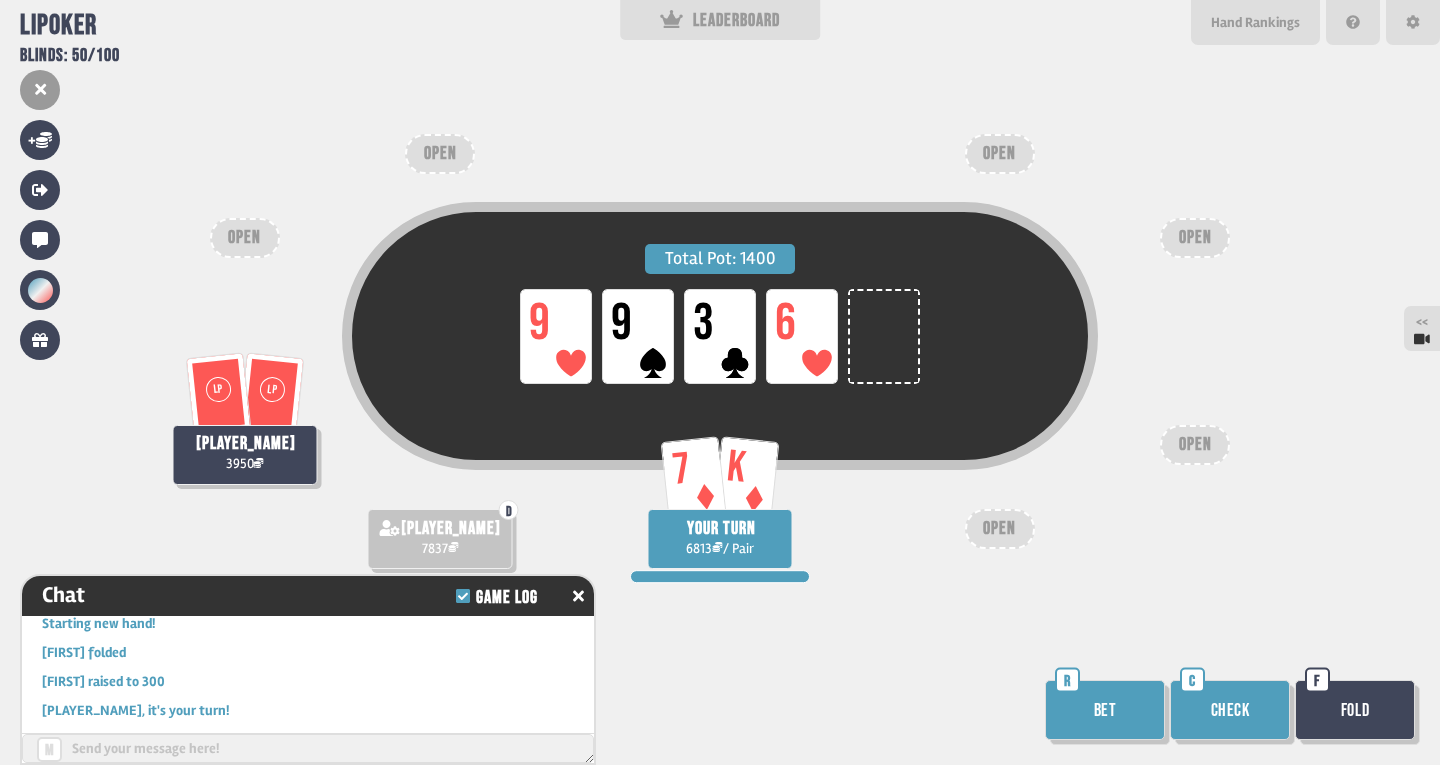 click on "Check" at bounding box center (1230, 710) 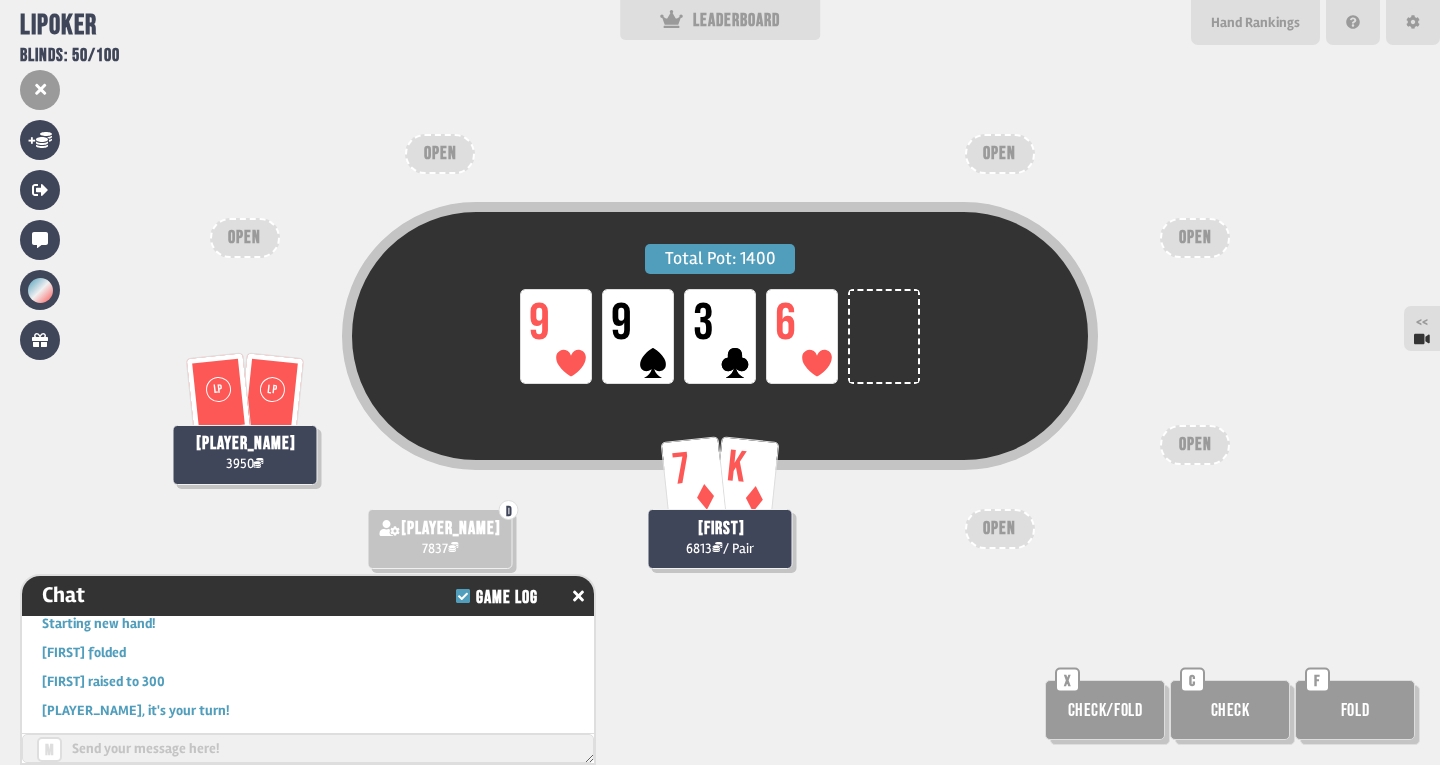 click on "Total Pot: 1400   LP 9 LP 9 LP 3 LP 6" at bounding box center (720, 374) 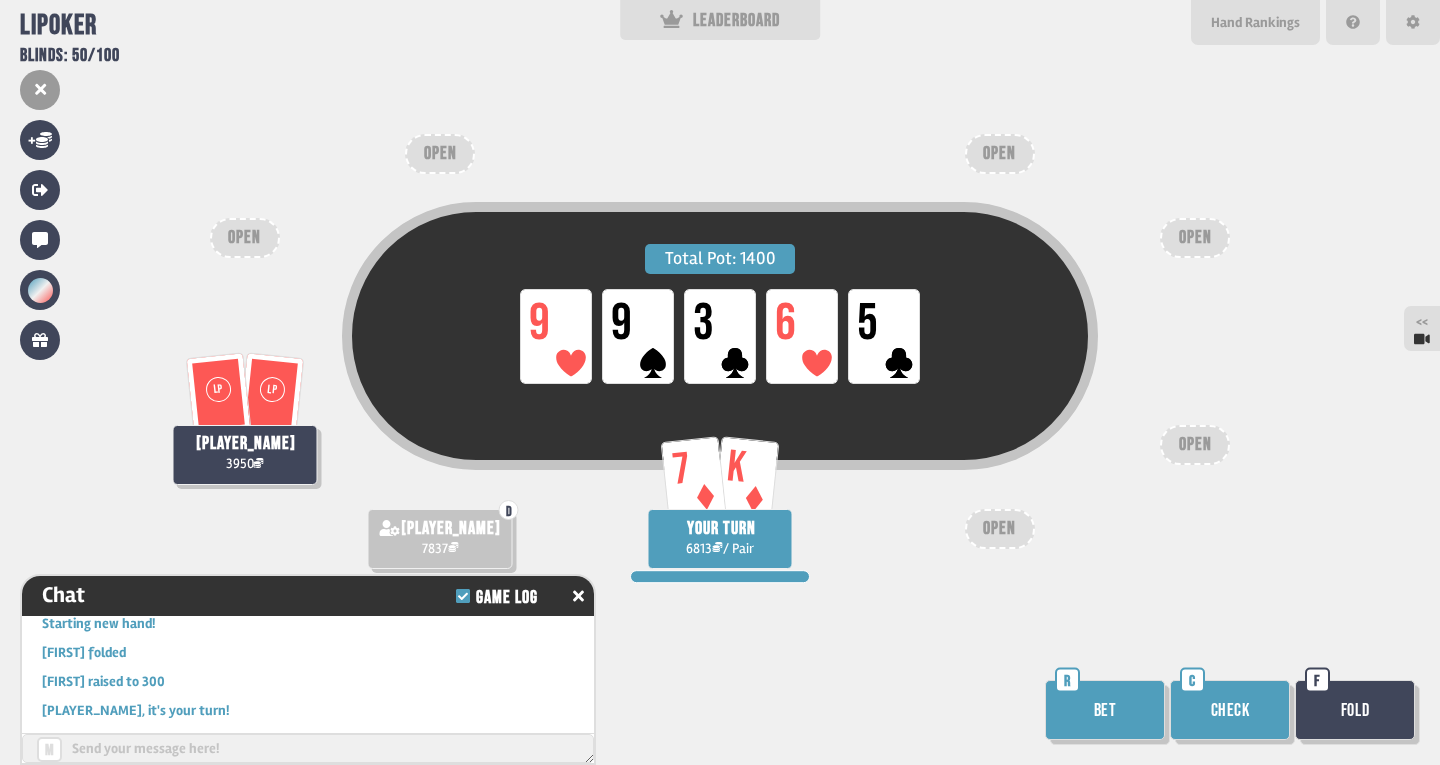 click on "Total Pot: 1400   LP 9 LP 9 LP 3 LP 6 LP 5" at bounding box center (720, 374) 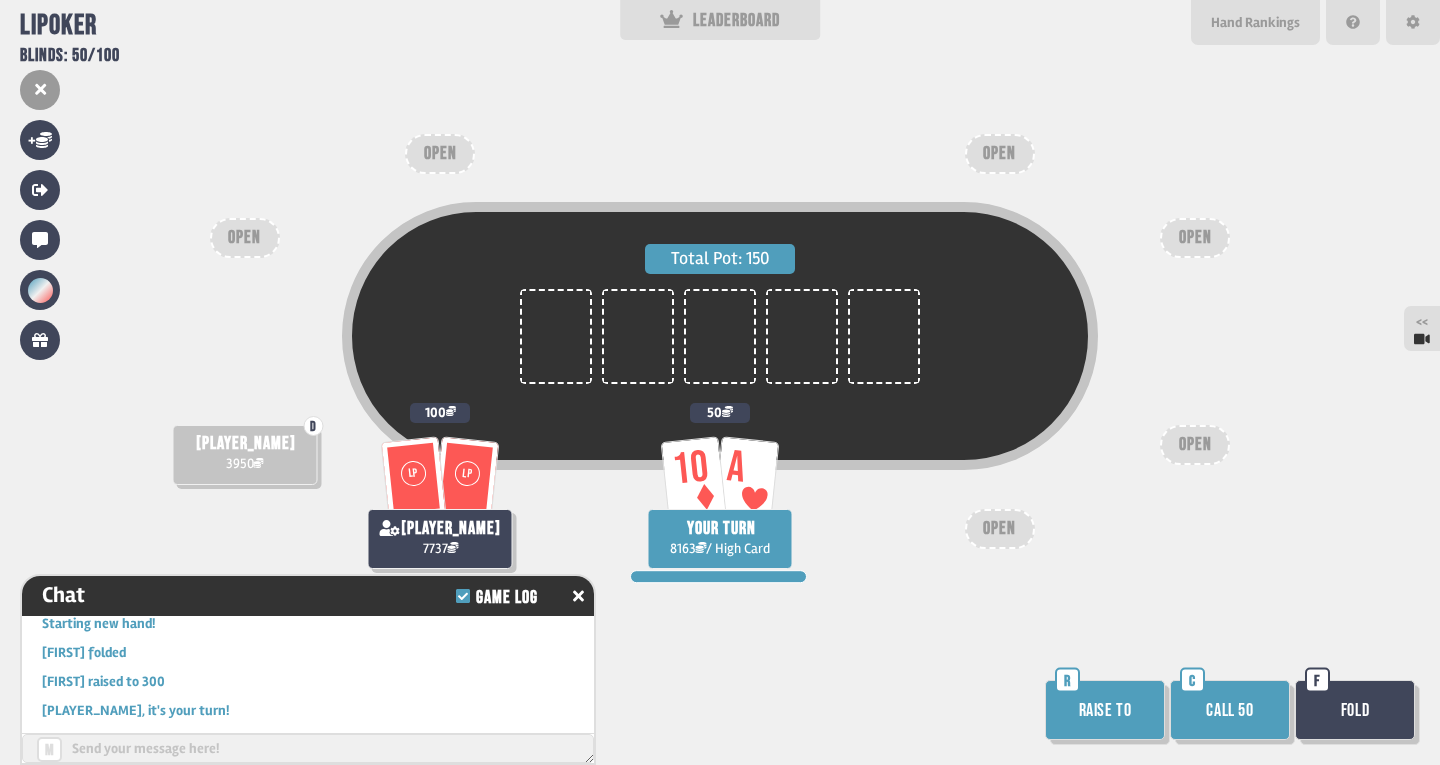 click on "Total Pot: 150   10 A YOUR TURN 8163   / High Card 50  D [NAME] 3950  LP LP [NAME] 7737  100  OPEN OPEN OPEN OPEN OPEN OPEN Raise to R Call 50 C Fold F" at bounding box center (720, 382) 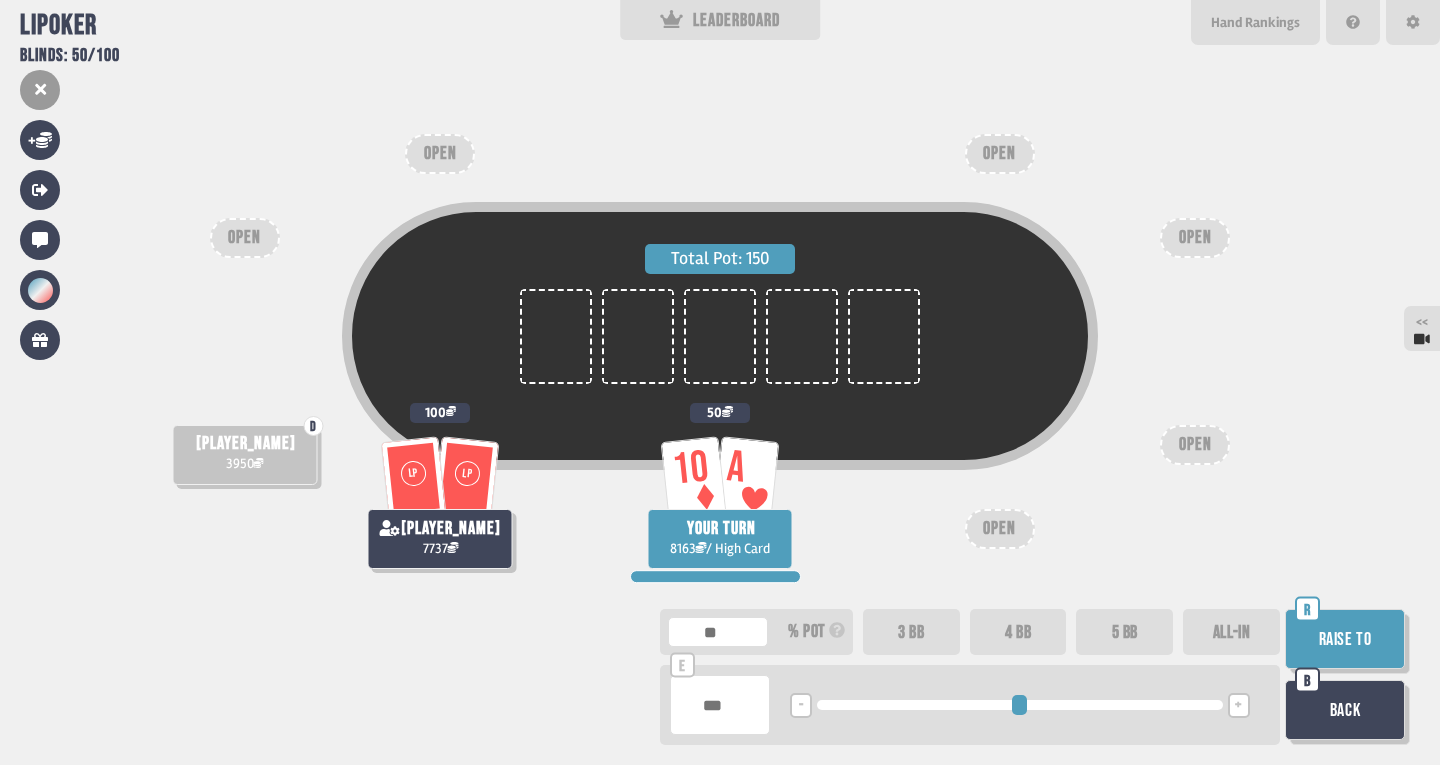 type on "***" 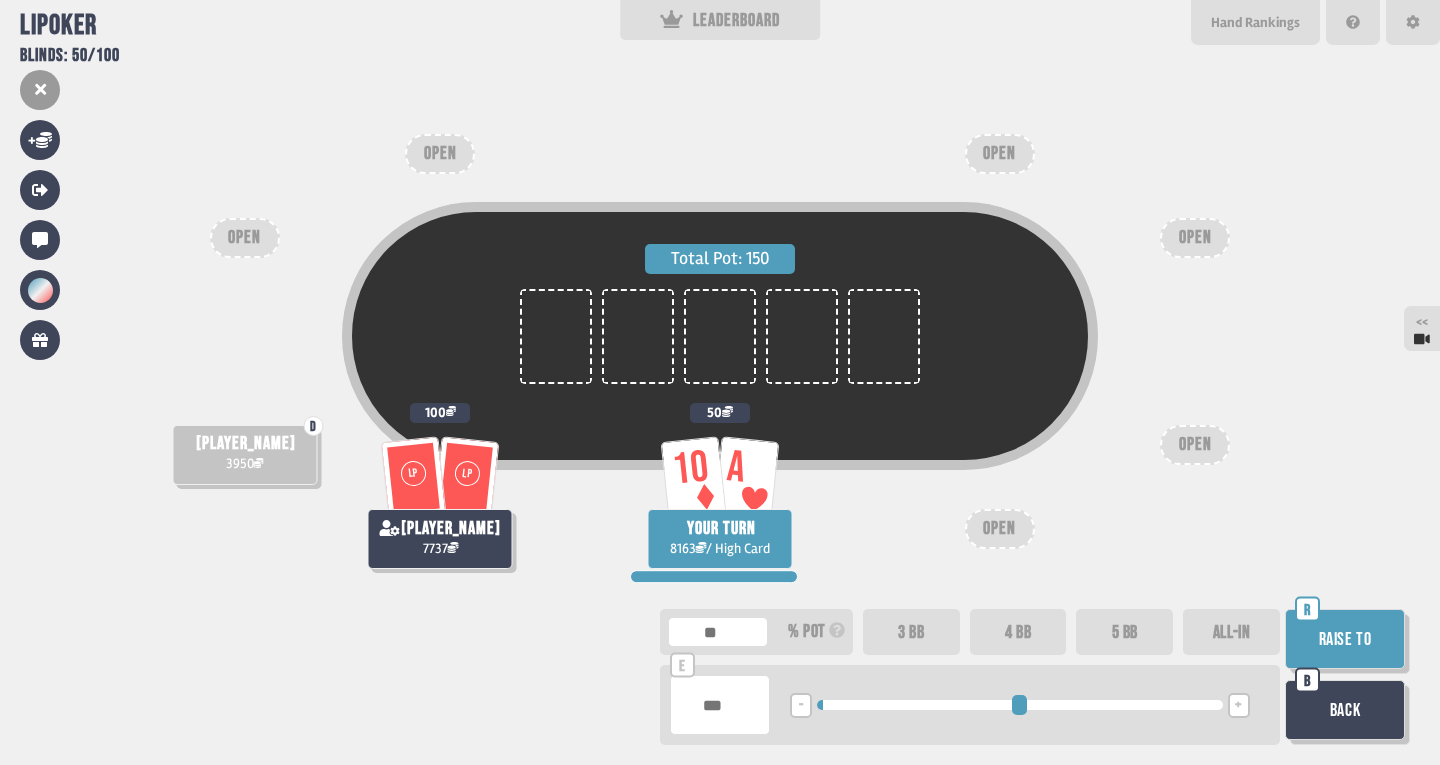 type on "***" 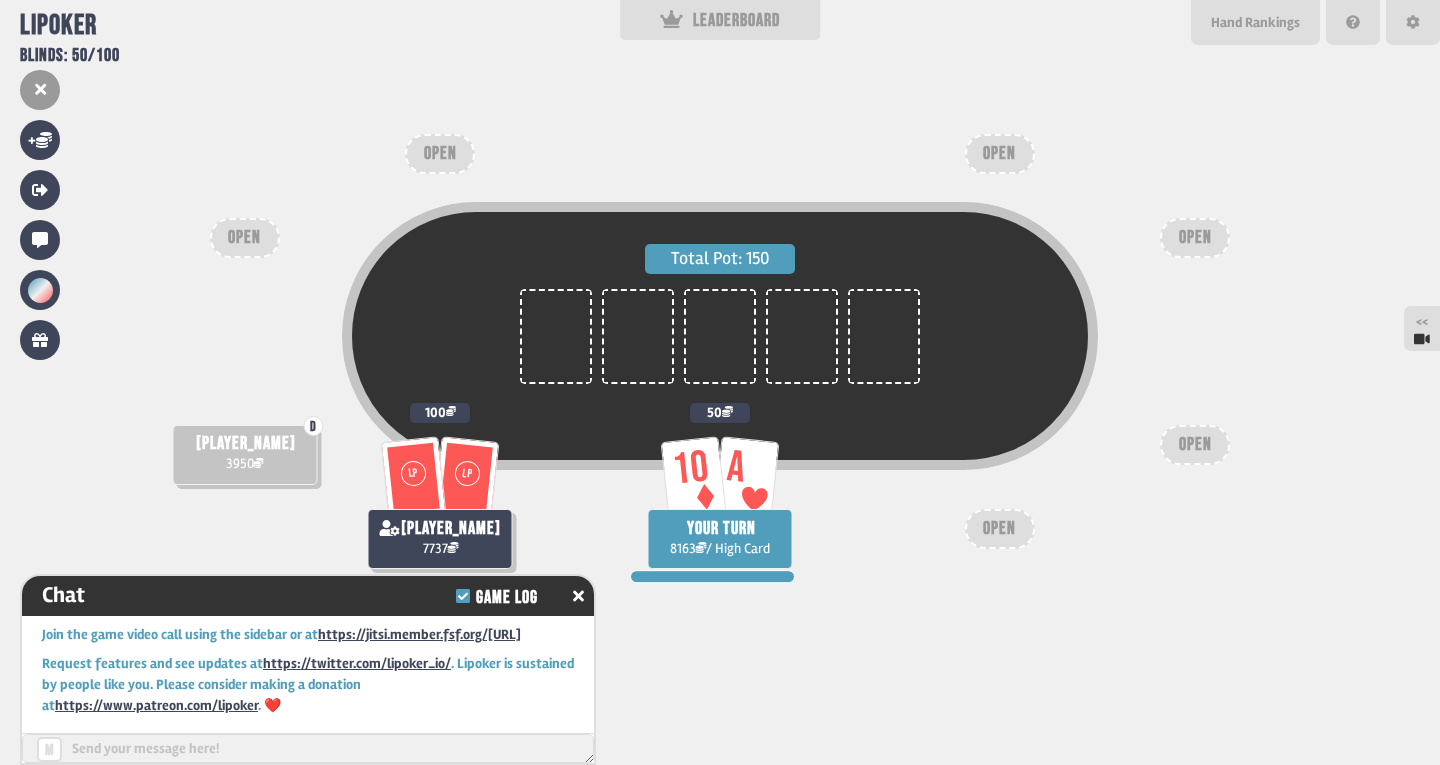 scroll, scrollTop: 16517, scrollLeft: 0, axis: vertical 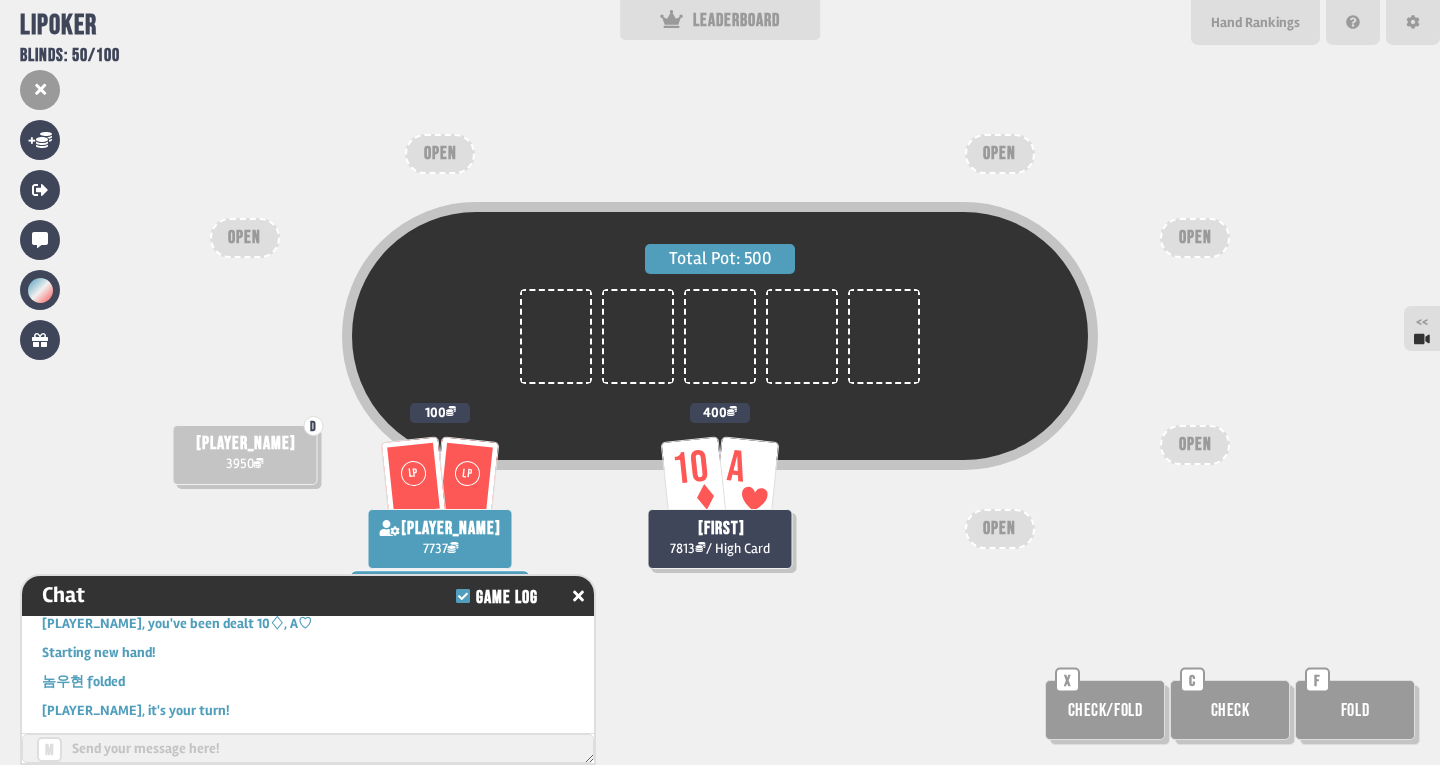 click on "Total Pot: 500   10 A [NAME] 7813   / High Card 400  D [NAME] 3950  LP LP [NAME] 7737  100  OPEN OPEN OPEN OPEN OPEN OPEN Check/Fold X Check C Fold F" at bounding box center (720, 382) 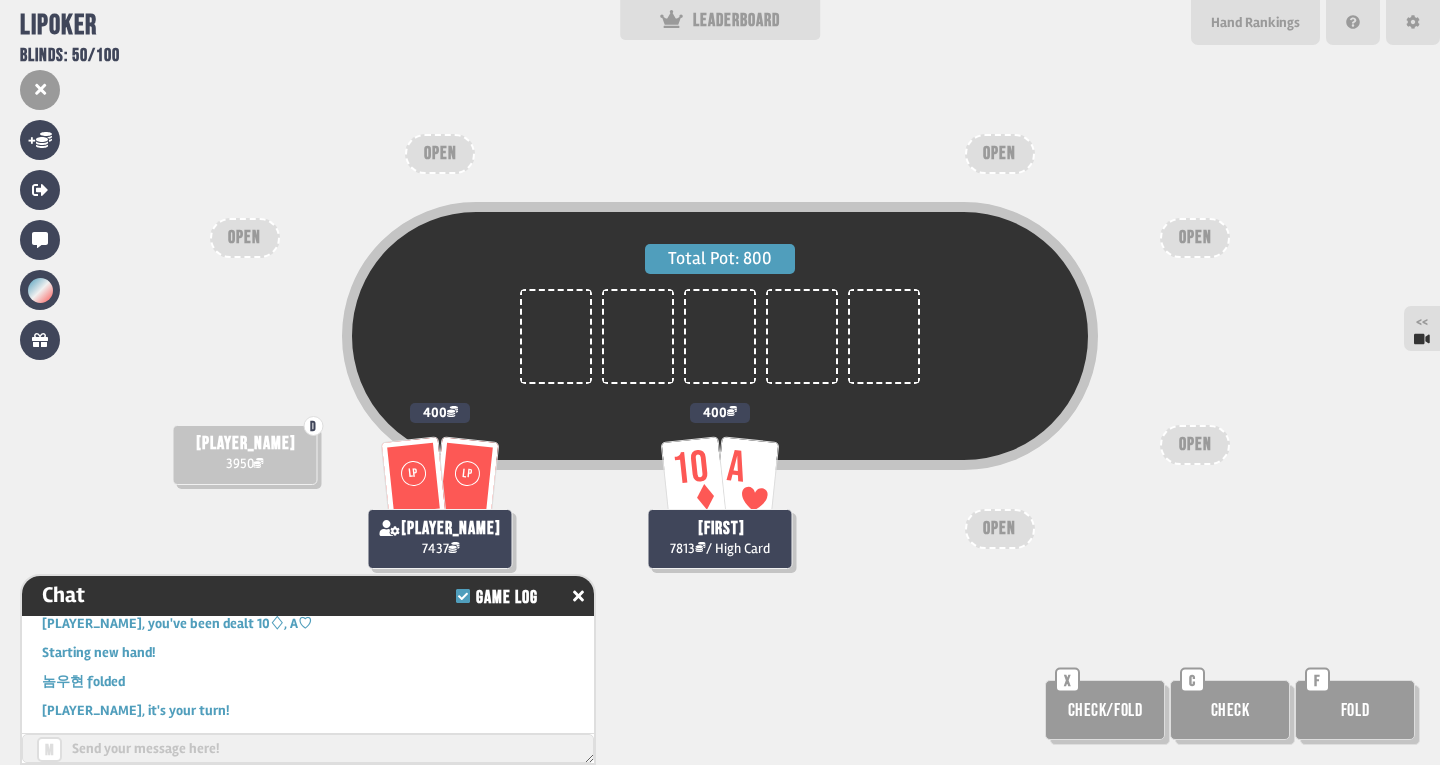 click on "Total Pot: 800   10 A [FIRST] 7813   / High Card 400  D [FIRST] 3950  LP LP [FIRST] 7437  400  OPEN OPEN OPEN OPEN OPEN OPEN Check/Fold X Check C Fold F" at bounding box center [720, 382] 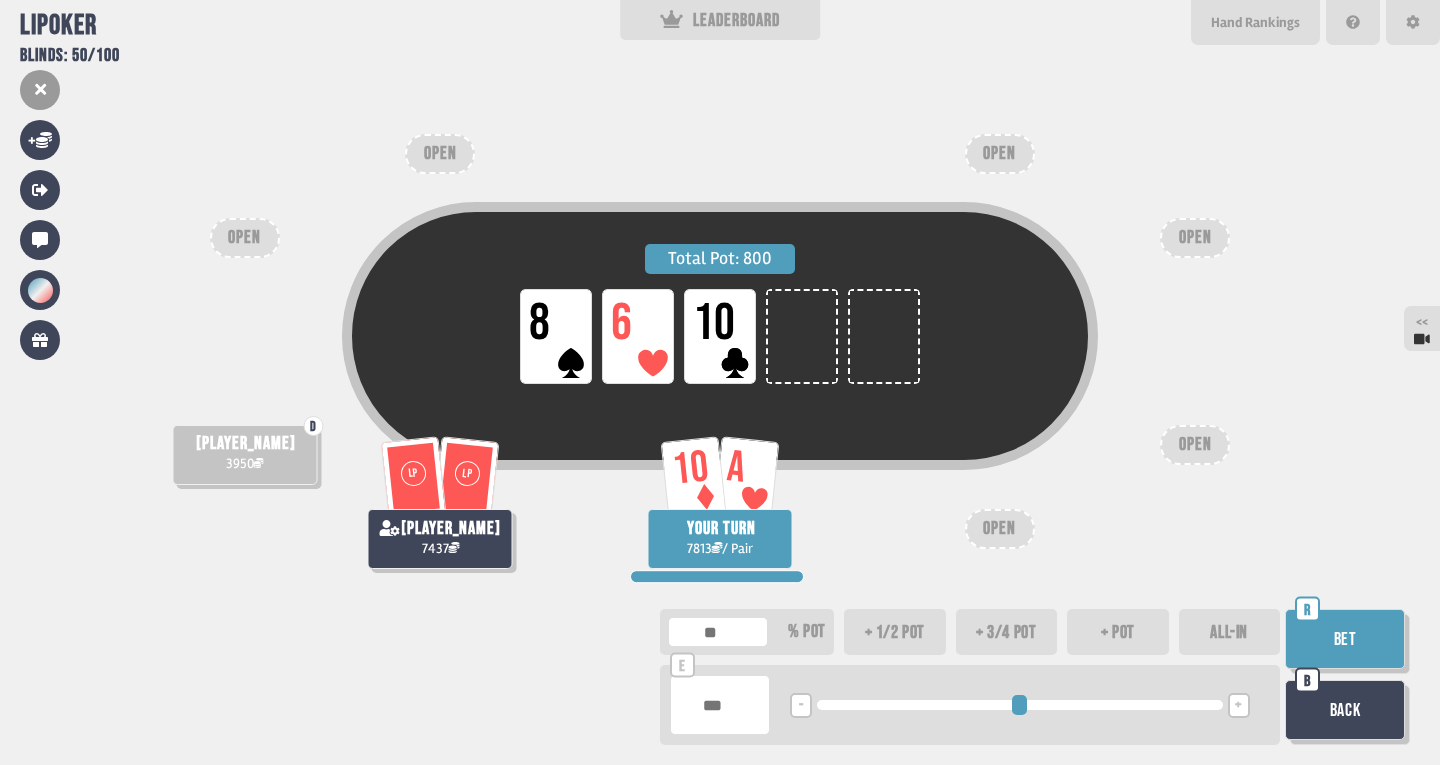 type on "**" 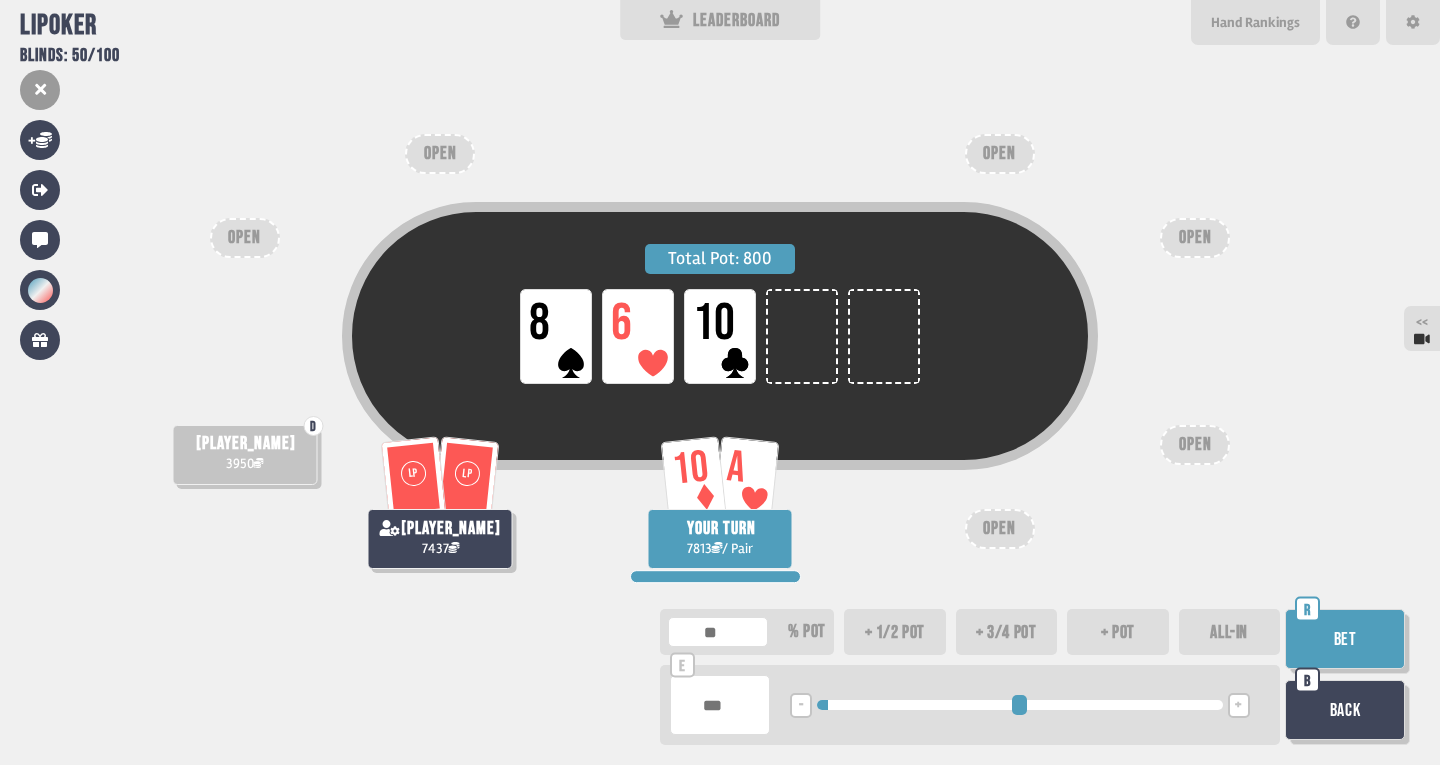 type on "**" 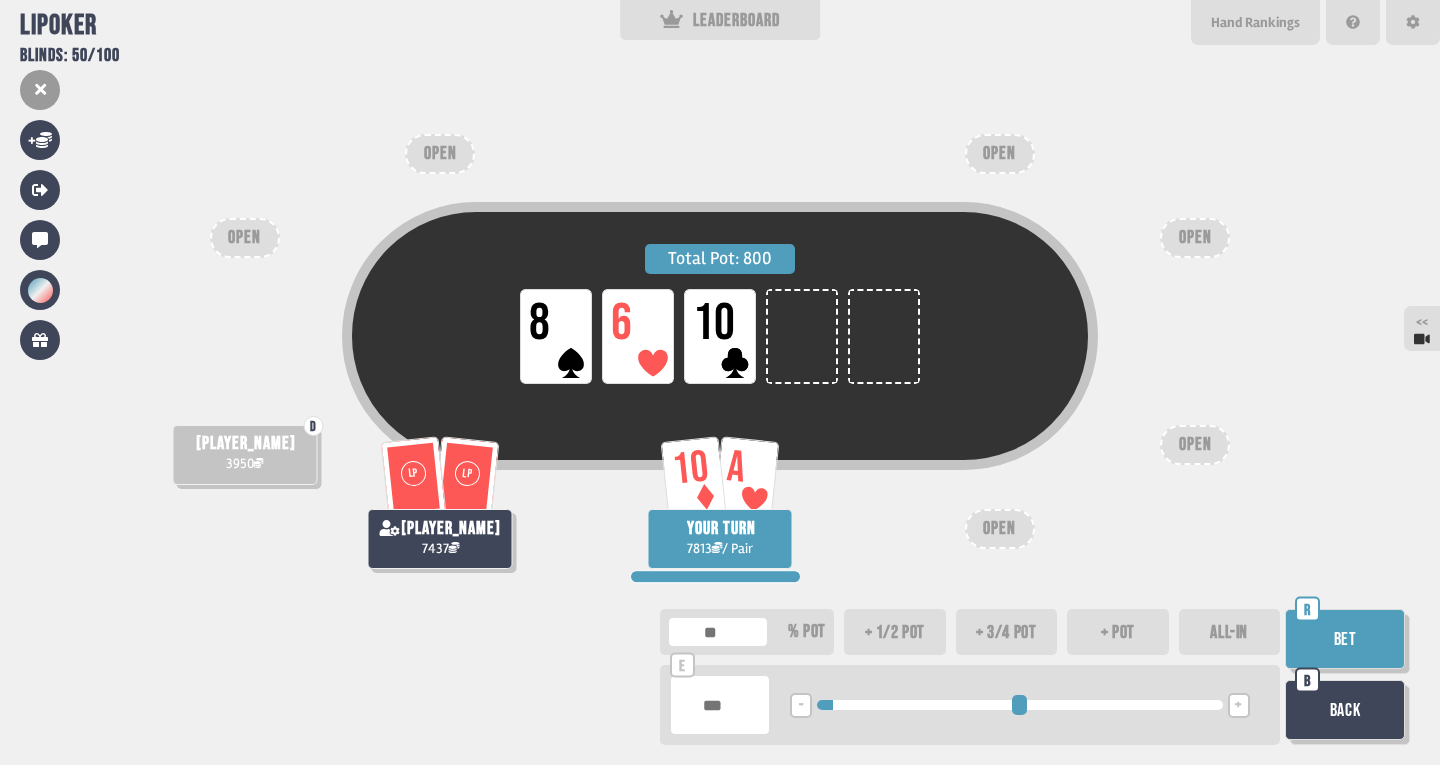 type on "**" 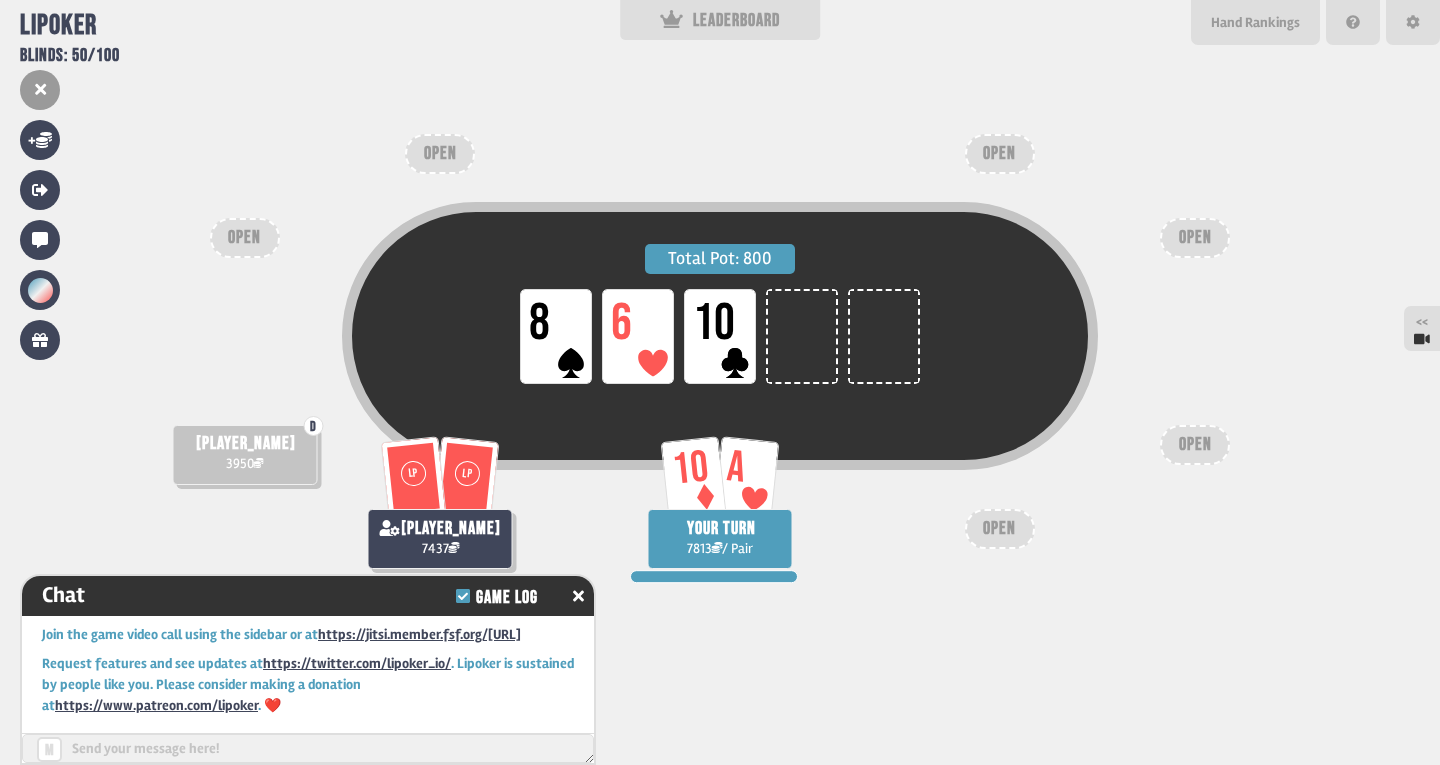 scroll, scrollTop: 16604, scrollLeft: 0, axis: vertical 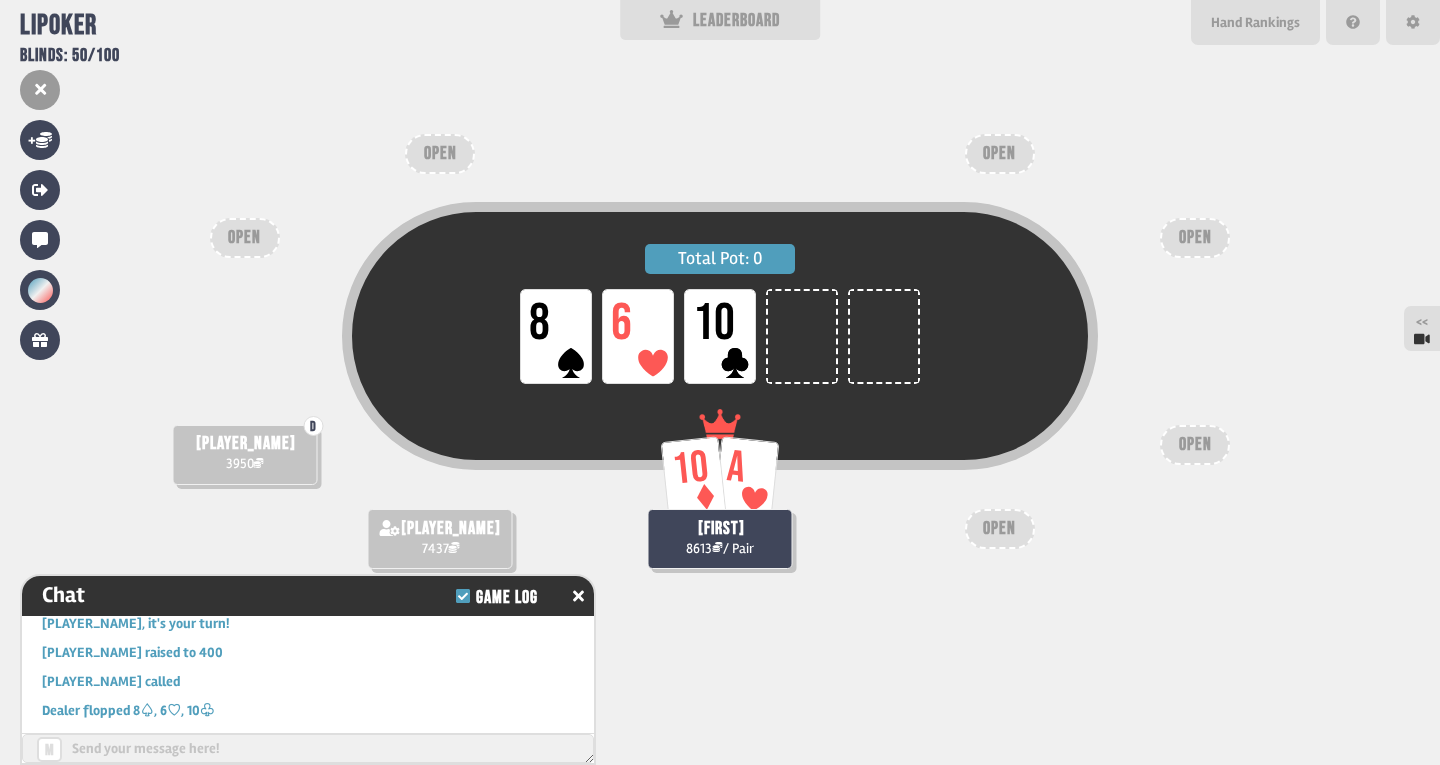 click on "Total Pot: 0   LP 8 LP 6 LP 10 10 A [PLAYER_NAME] 8613   / Pair D [PLAYER_NAME] 3950  [PLAYER_NAME] 7437  OPEN OPEN OPEN OPEN OPEN OPEN" at bounding box center (720, 382) 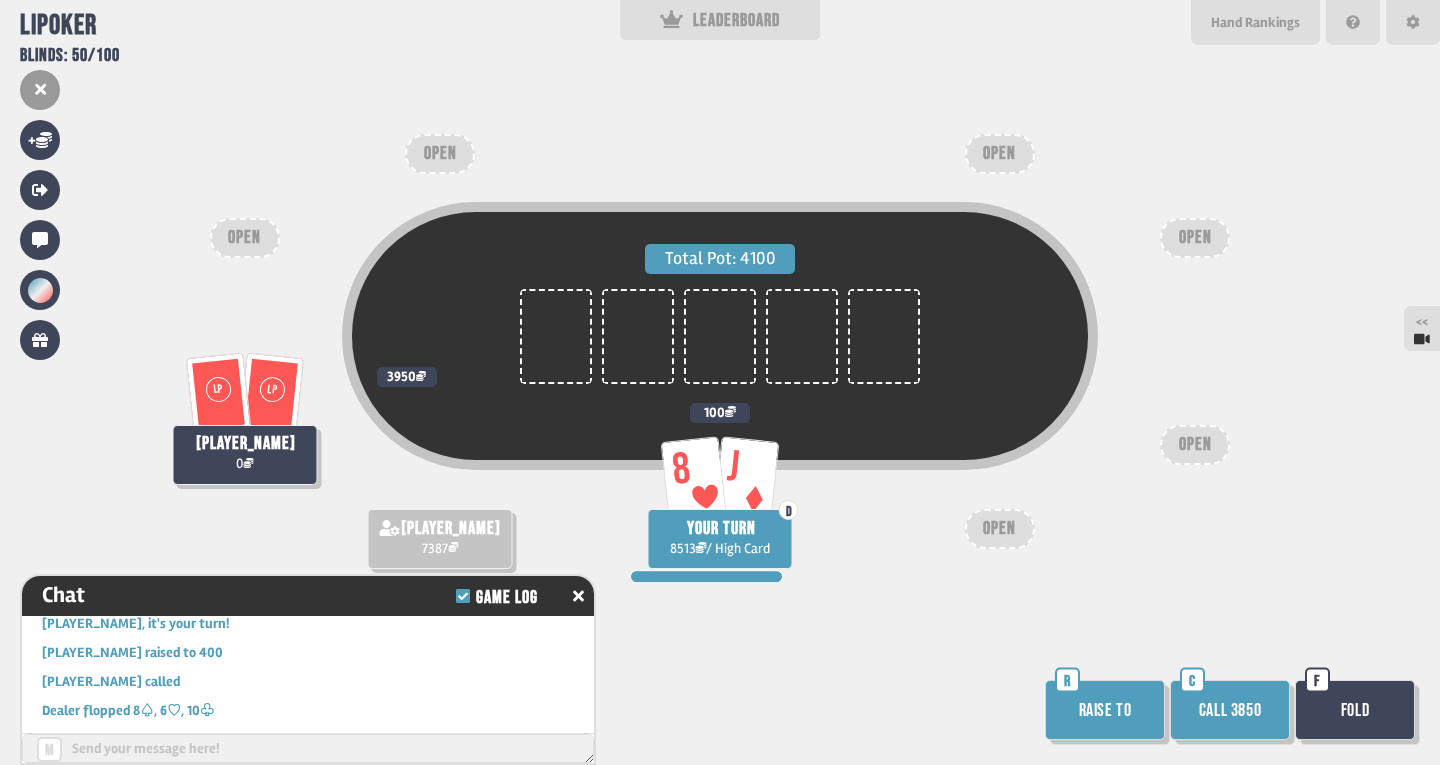 click on "Fold" at bounding box center [1355, 710] 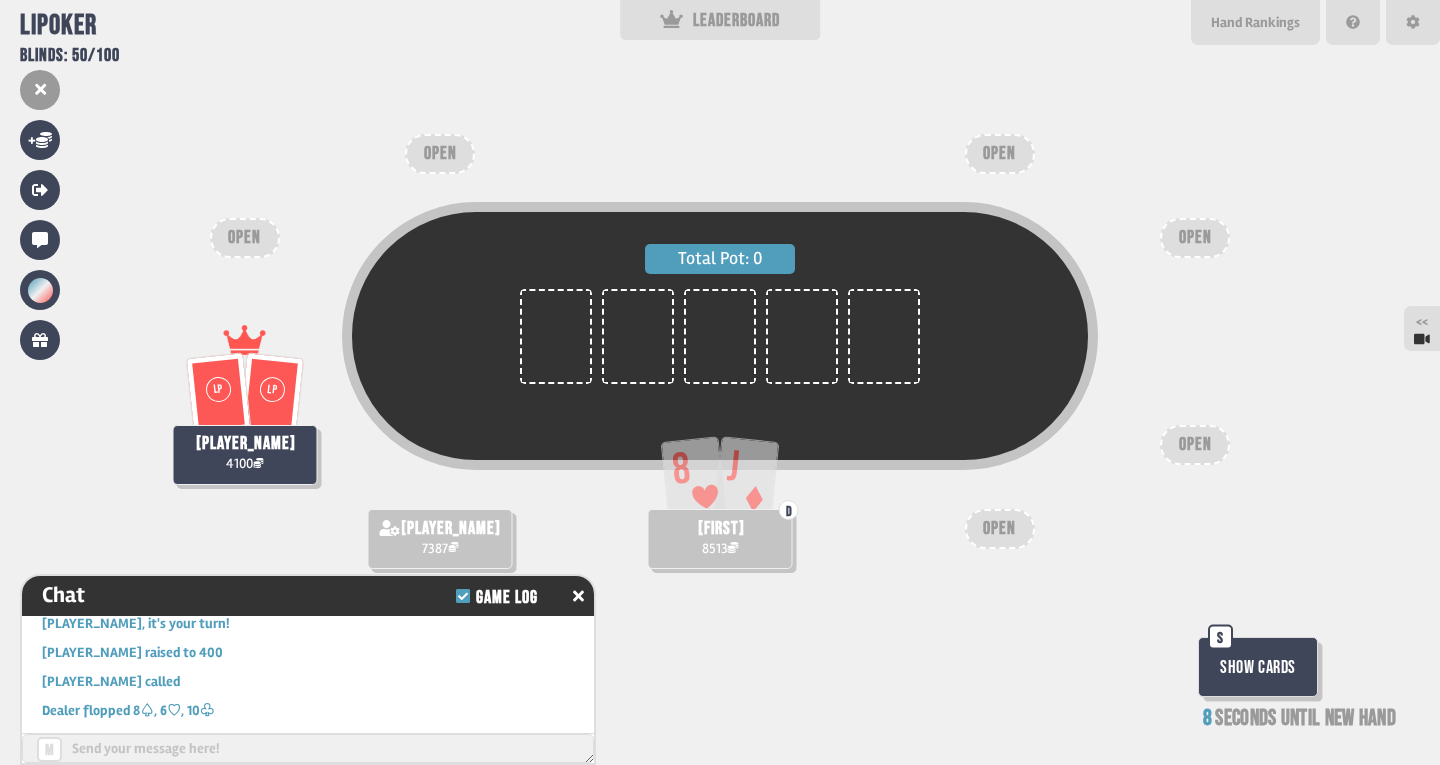 click on "Total Pot: 0   8 J D [NAME] 8513  LP LP [NAME] 4100  [NAME] 7387  OPEN OPEN OPEN OPEN OPEN OPEN Show Cards S 8  seconds until new hand" at bounding box center (720, 382) 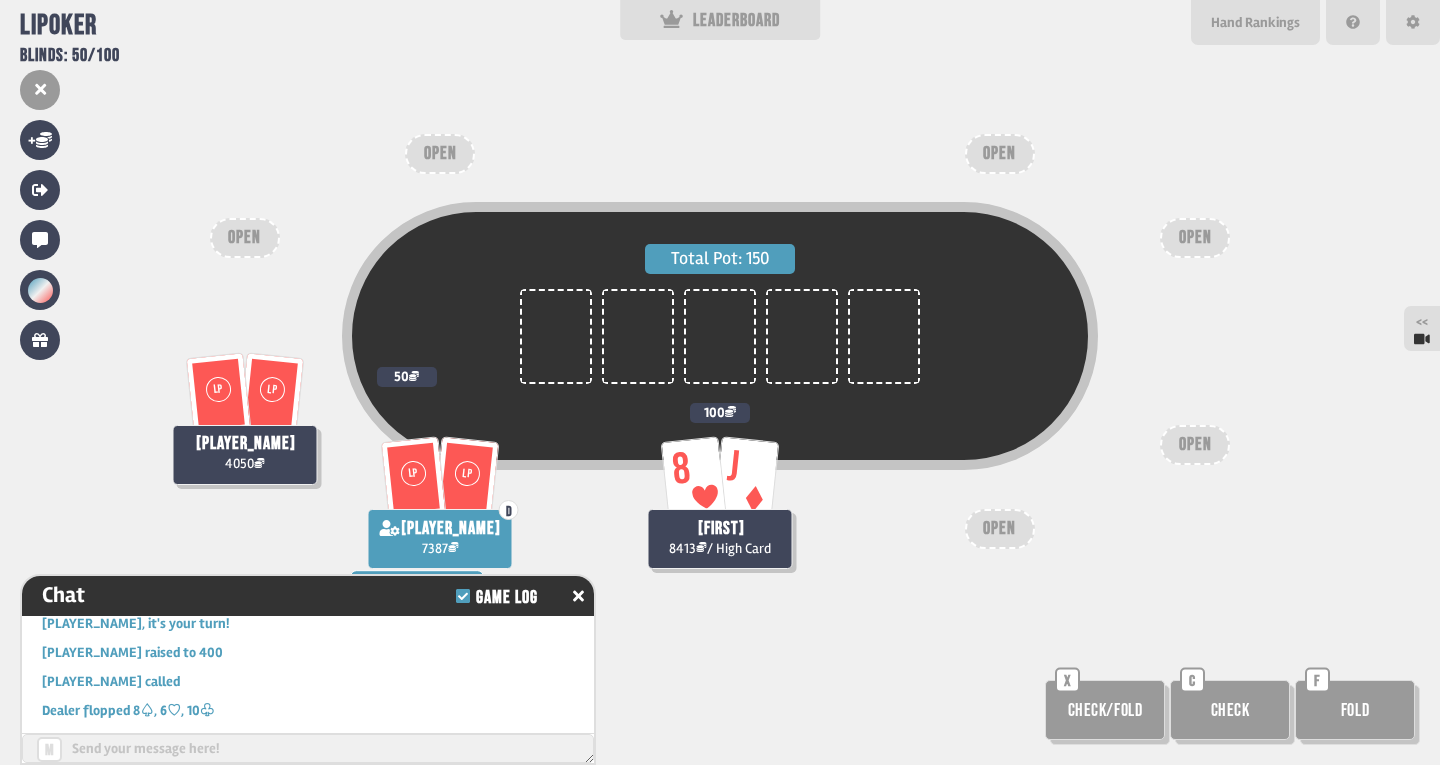 click on "Total Pot: 150   8 J [PLAYER_NAME] 8413   / High Card 100  LP LP [PLAYER_NAME] 4050  50  LP LP D [PLAYER_NAME] 7387  OPEN OPEN OPEN OPEN OPEN OPEN Check/Fold X Check C Fold F" at bounding box center (720, 382) 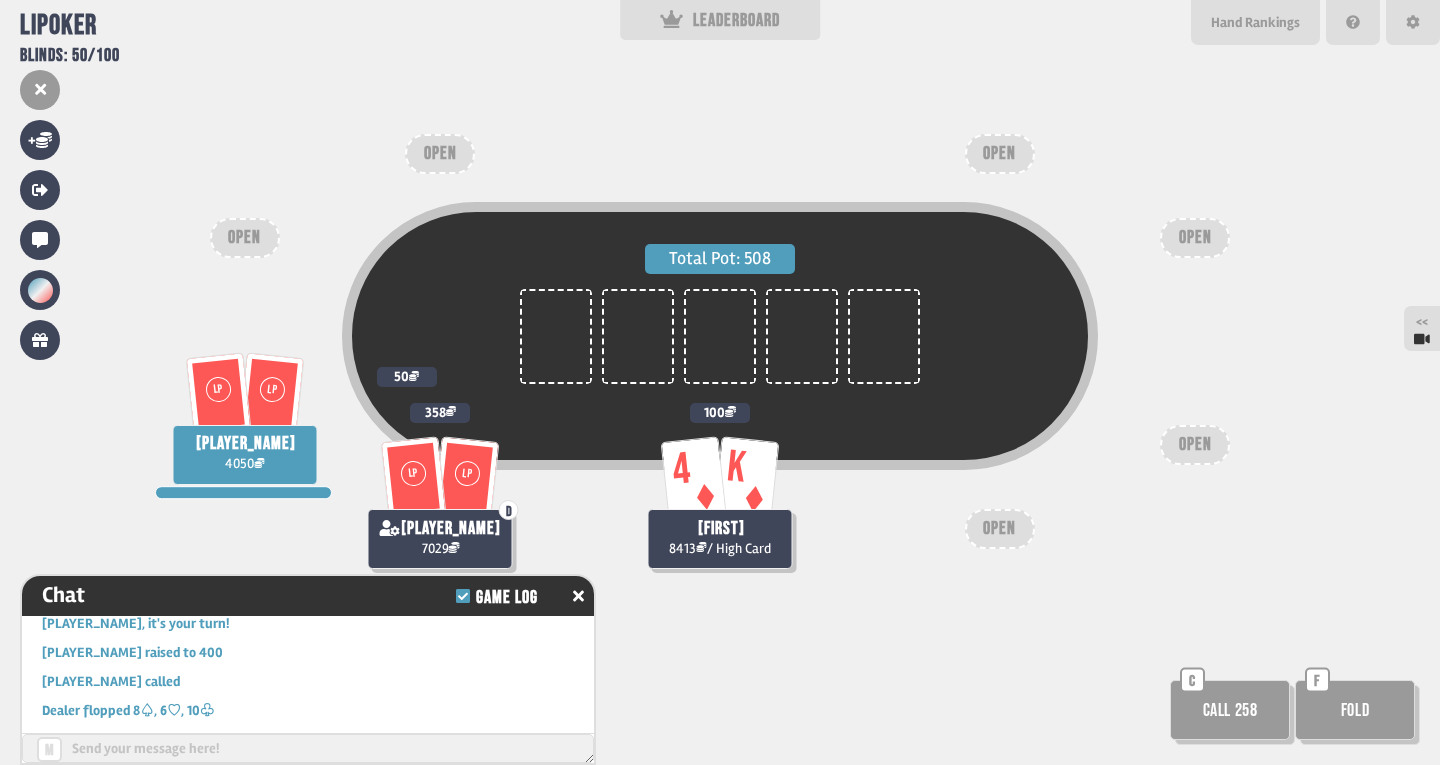 click on "Total Pot: 508" at bounding box center [720, 374] 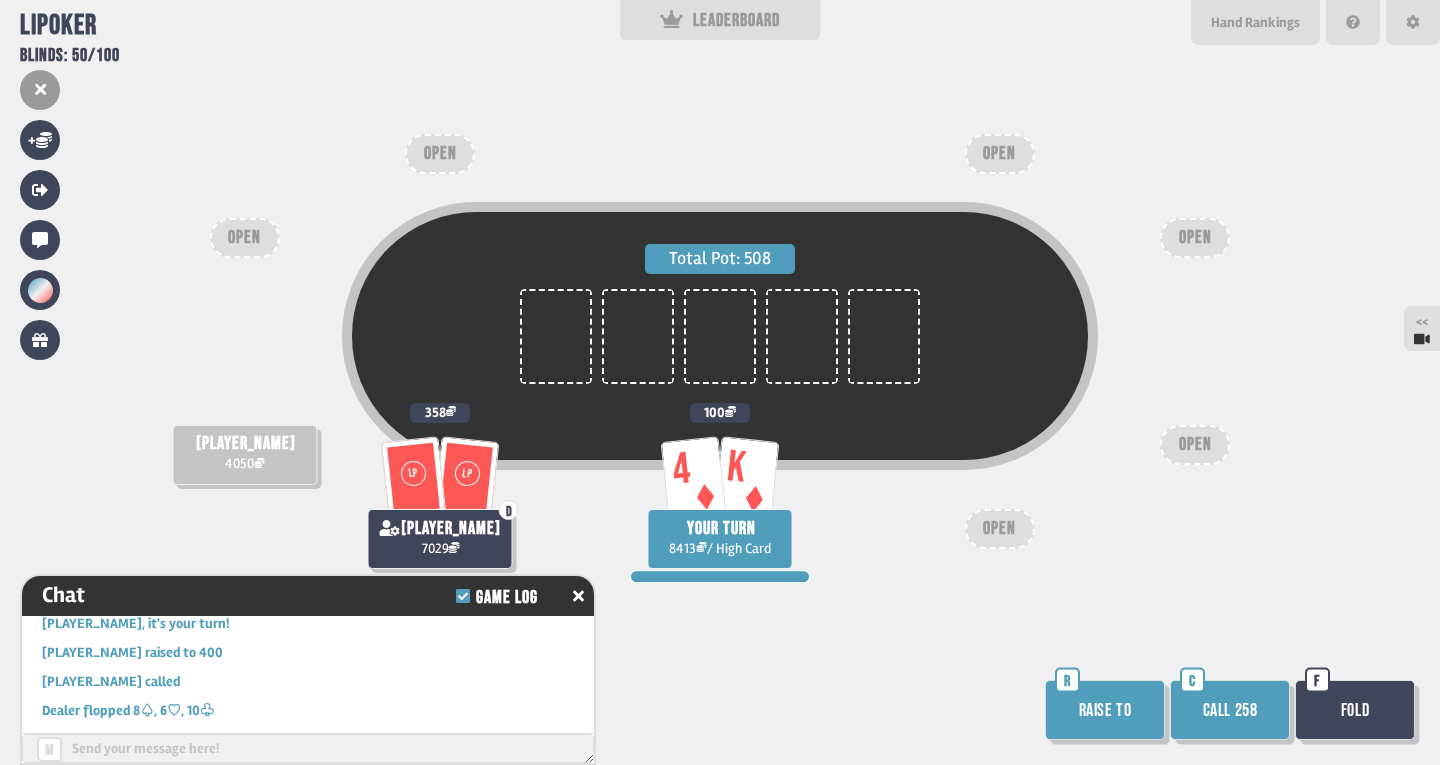 click on "Call 258" at bounding box center (1230, 710) 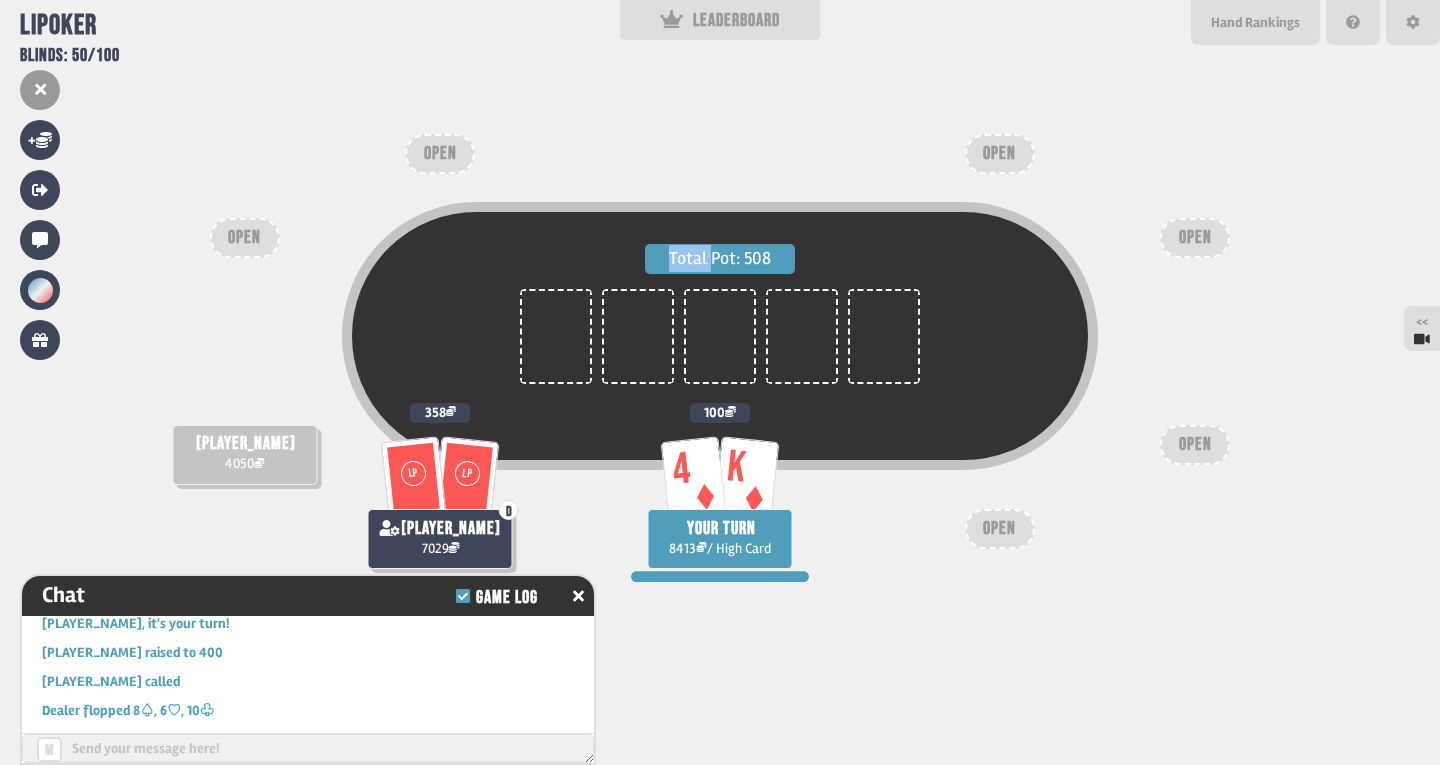 click on "Total Pot: 508   4 K YOUR TURN 8413   / High Card 100  [PLAYER_NAME] 4050  LP LP D [PLAYER_NAME] 7029  358  OPEN OPEN OPEN OPEN OPEN OPEN" at bounding box center [720, 382] 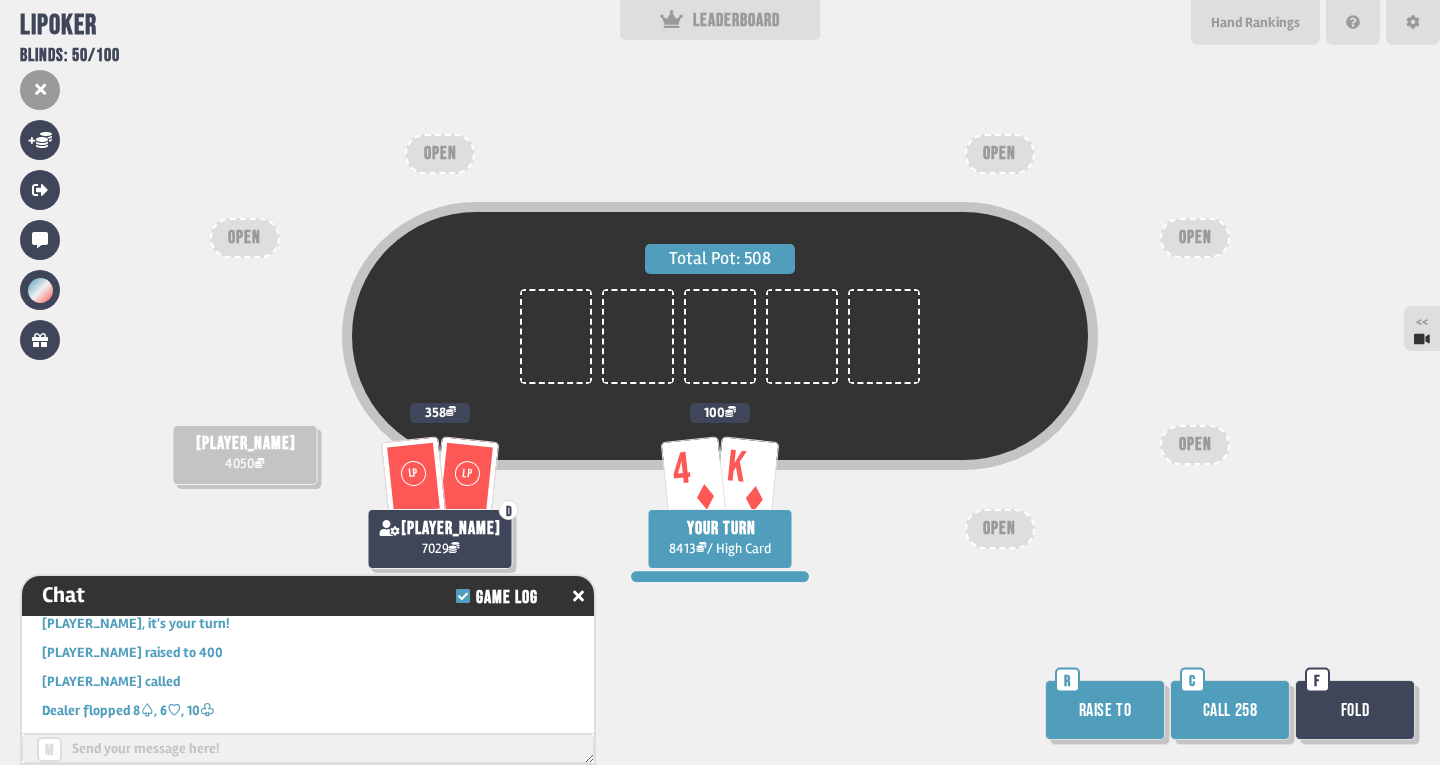 click on "Total Pot: 508   4 K YOUR TURN 8413   / High Card 100  [FIRST] 4050  LP LP D [FIRST] 7029  358  OPEN OPEN OPEN OPEN OPEN OPEN Raise to R Call 258 C Fold F" at bounding box center (720, 382) 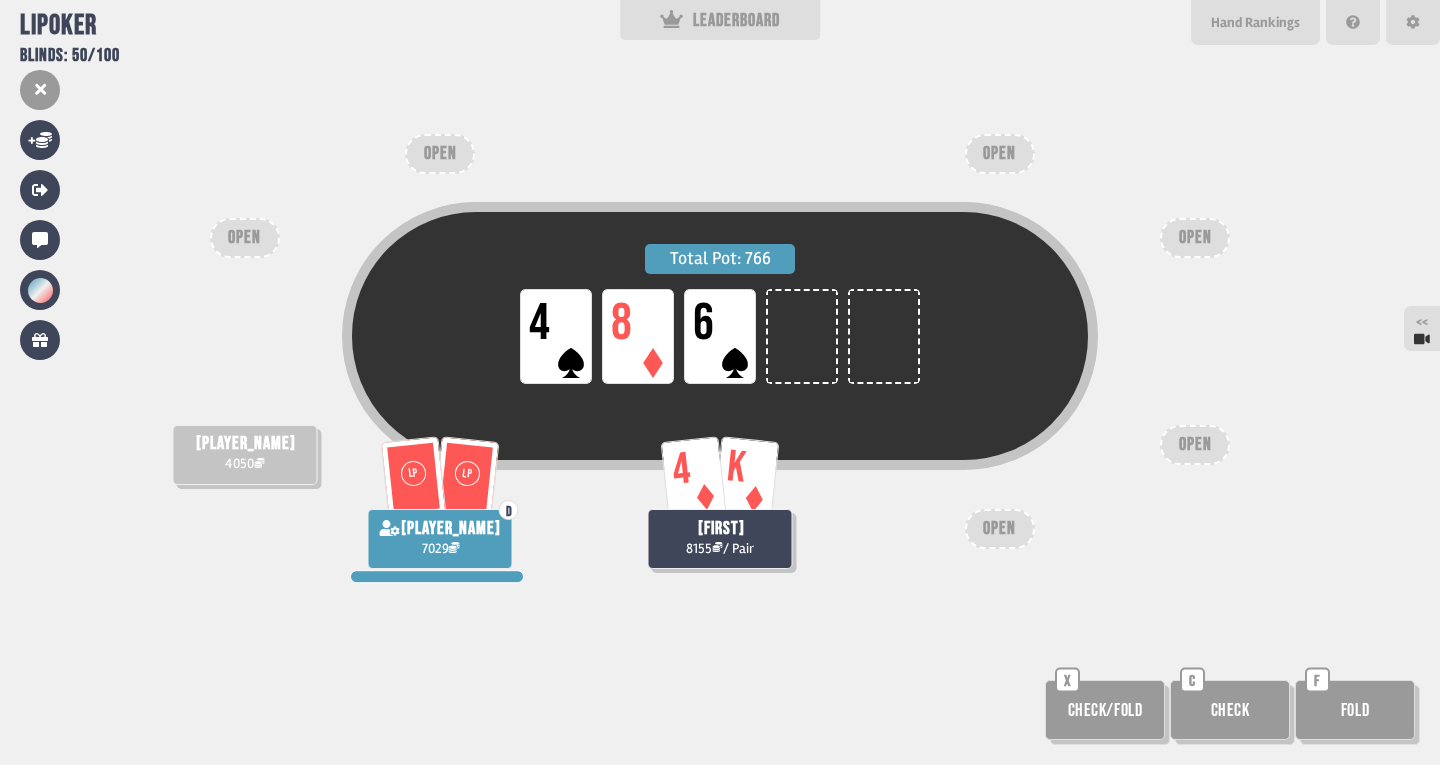 click on "Total Pot: 766   LP 4 LP 8 LP 6" at bounding box center (720, 374) 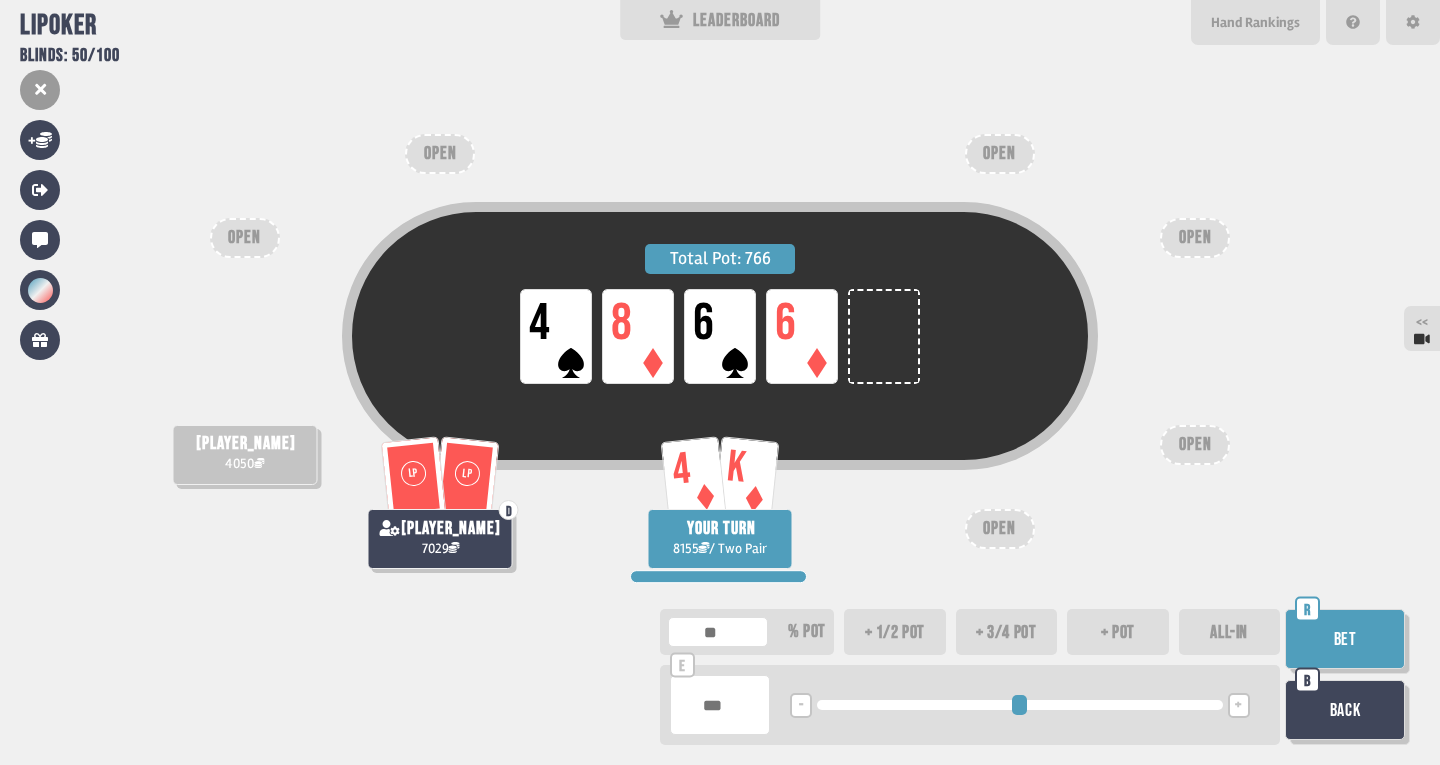 type on "**" 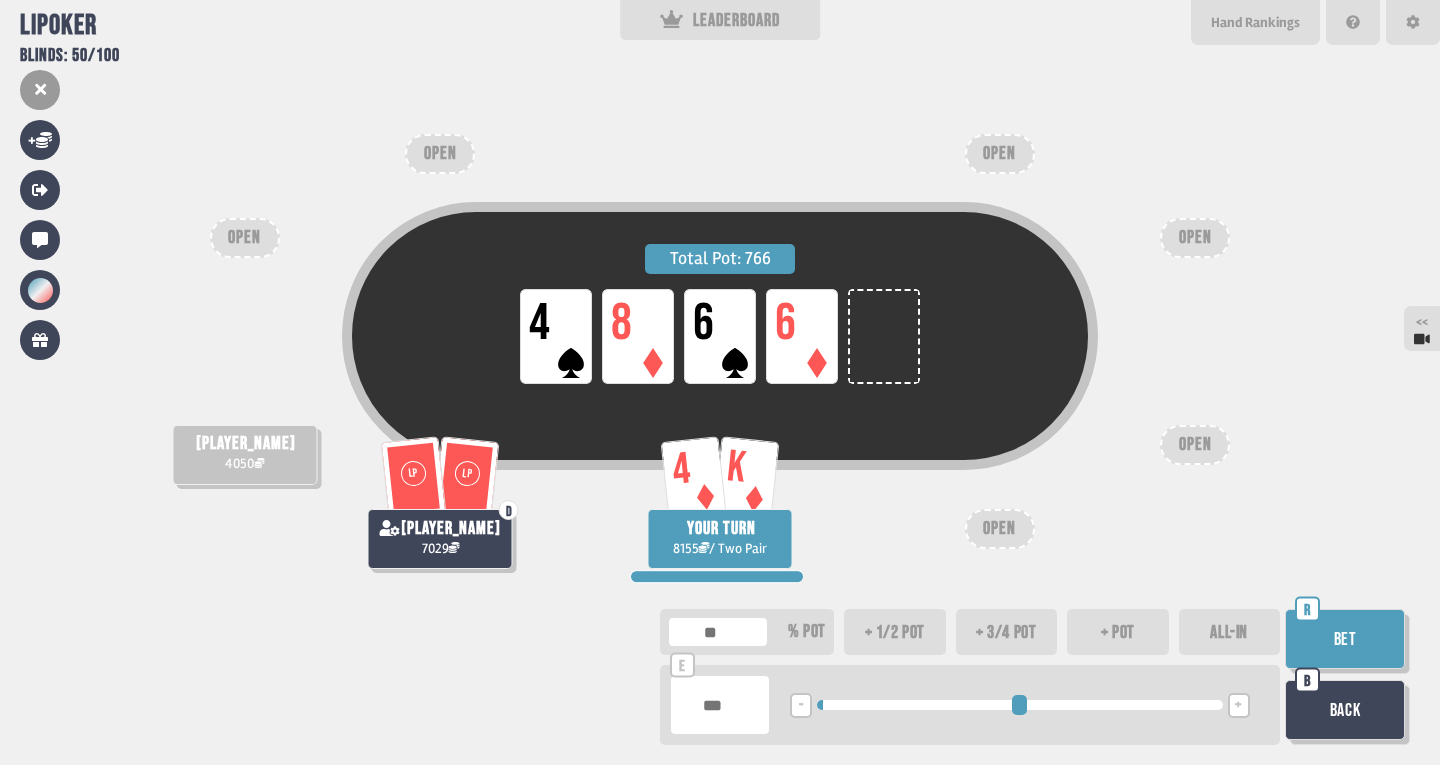 type on "**" 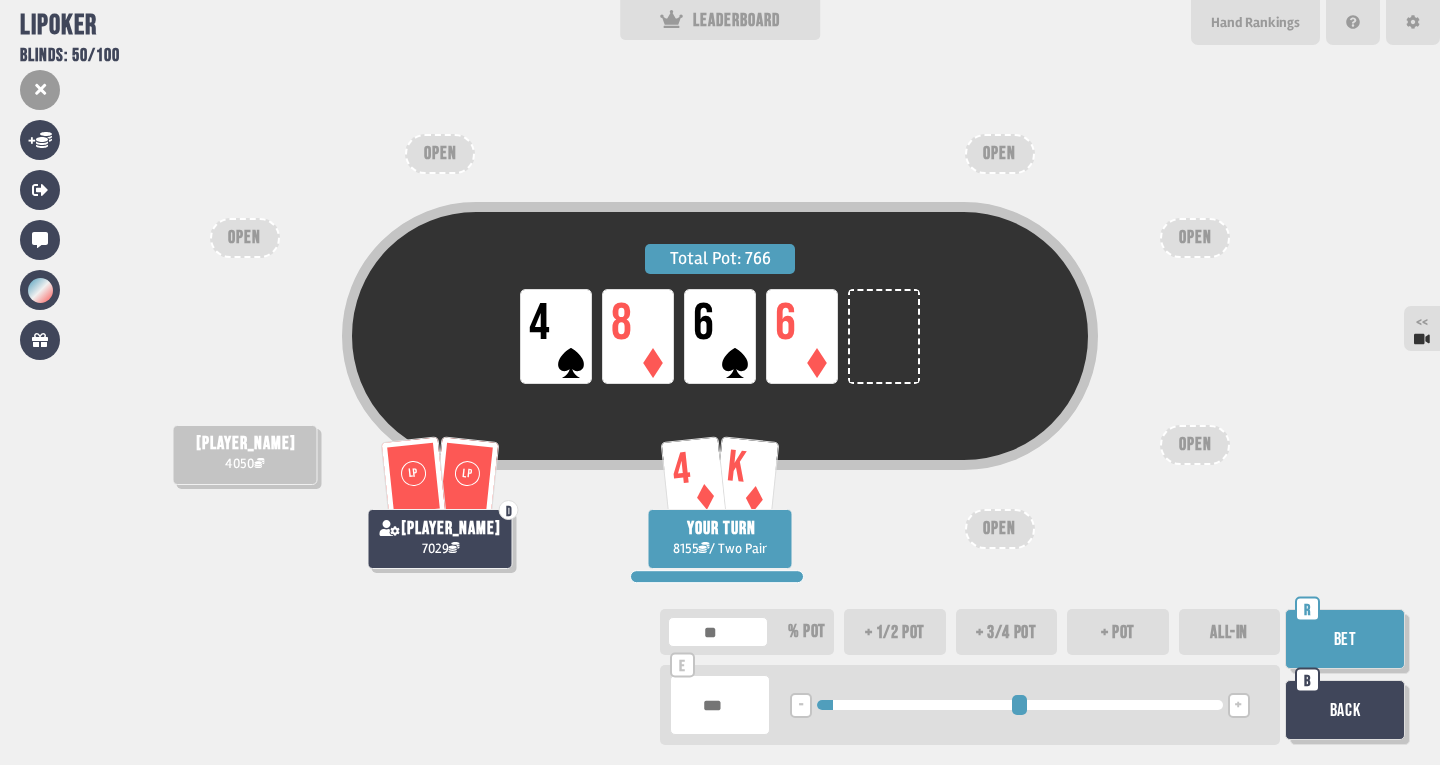 type on "**" 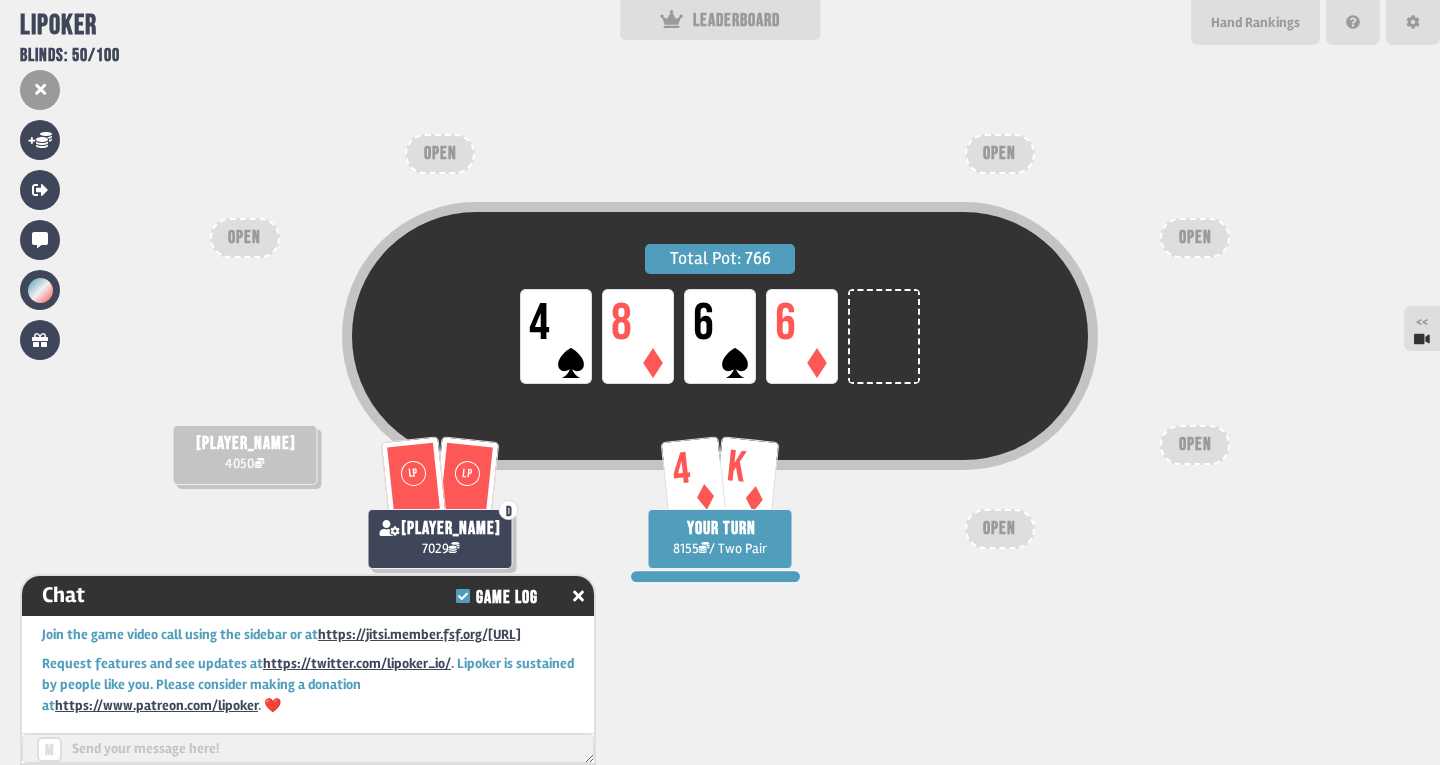 scroll, scrollTop: 17300, scrollLeft: 0, axis: vertical 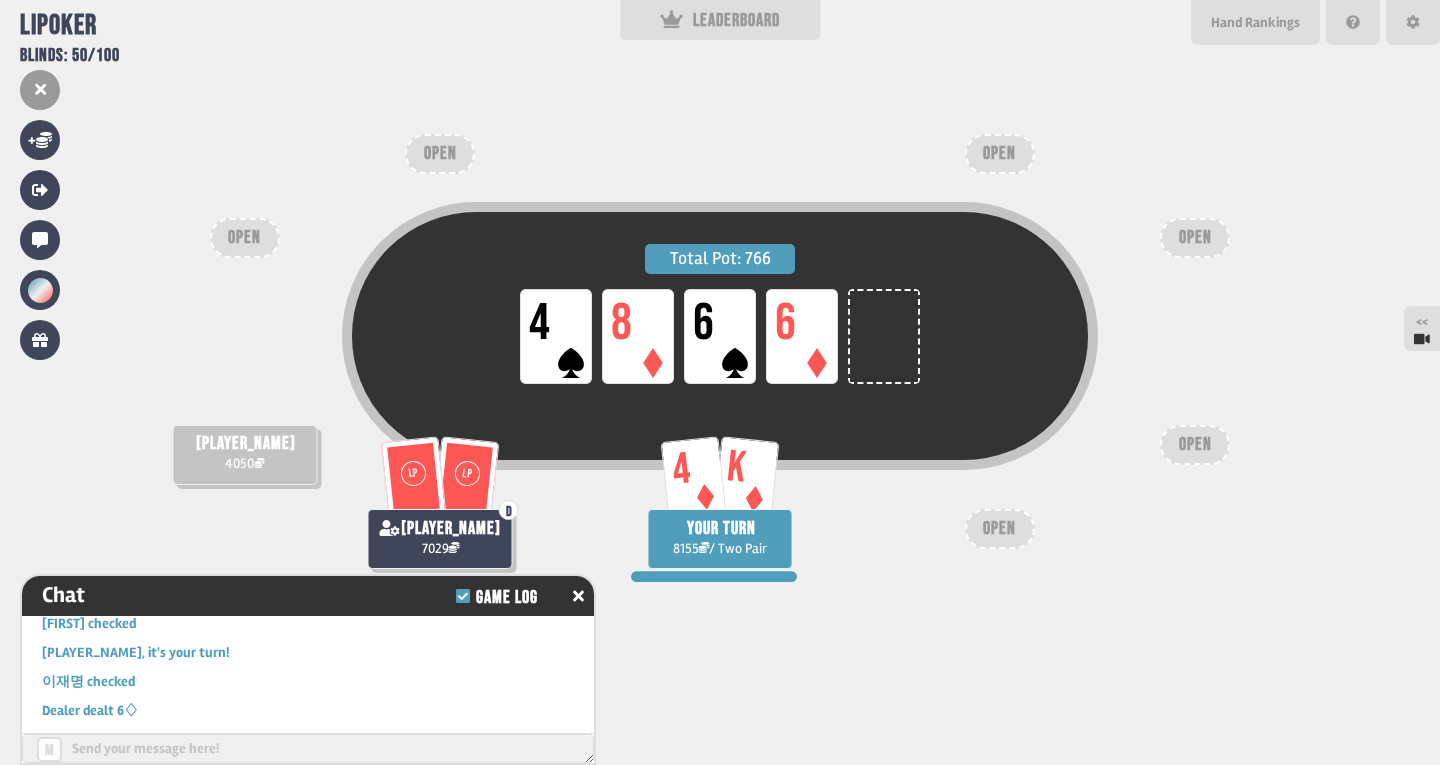 click on "Total Pot: 766   LP 4 LP 8 LP 6 LP 6" at bounding box center [720, 374] 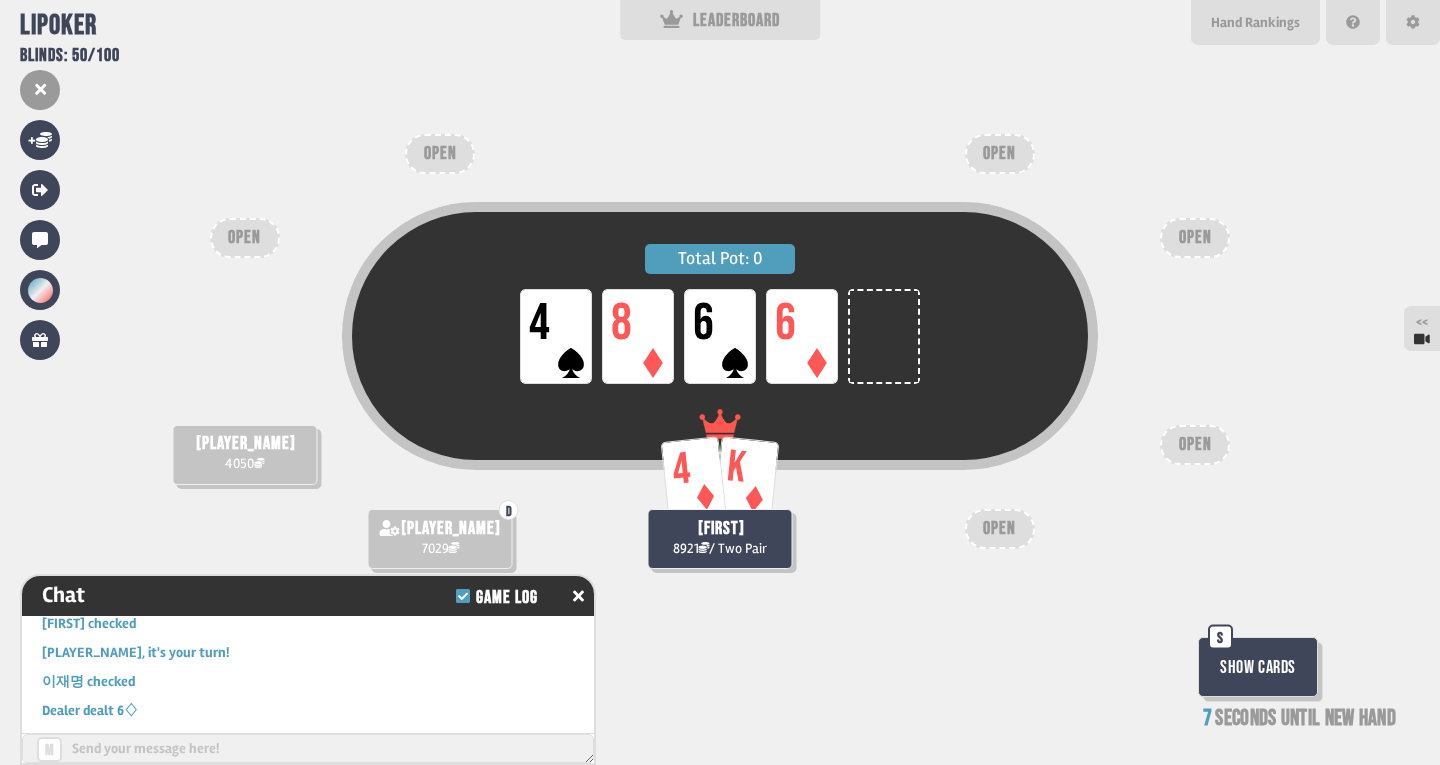 click on "Total Pot: 0   LP 4 LP 8 LP 6 LP 6 4 K [PLAYER_NAME] 8921   / Two Pair [PLAYER_NAME] 4050  D [PLAYER_NAME] 7029  OPEN OPEN OPEN OPEN OPEN OPEN Show Cards S 7  seconds until new hand" at bounding box center (720, 382) 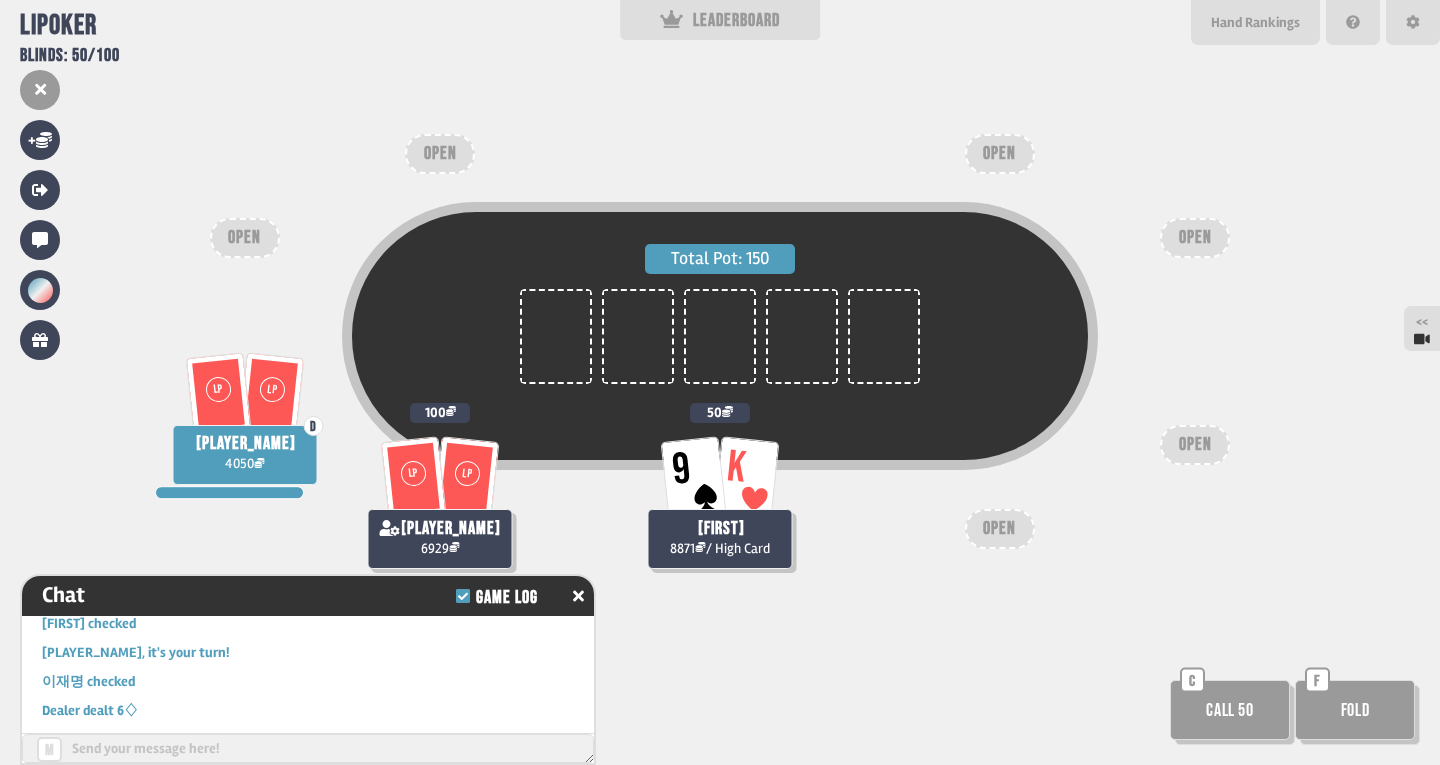 click on "Total Pot: 150   A 9 [PLAYER_NAME] 8871   / High Card 50  LP LP D [PLAYER_NAME] 4050  LP LP [PLAYER_NAME] 6929  100  OPEN OPEN OPEN OPEN OPEN OPEN Call 50 C Fold F" at bounding box center [720, 382] 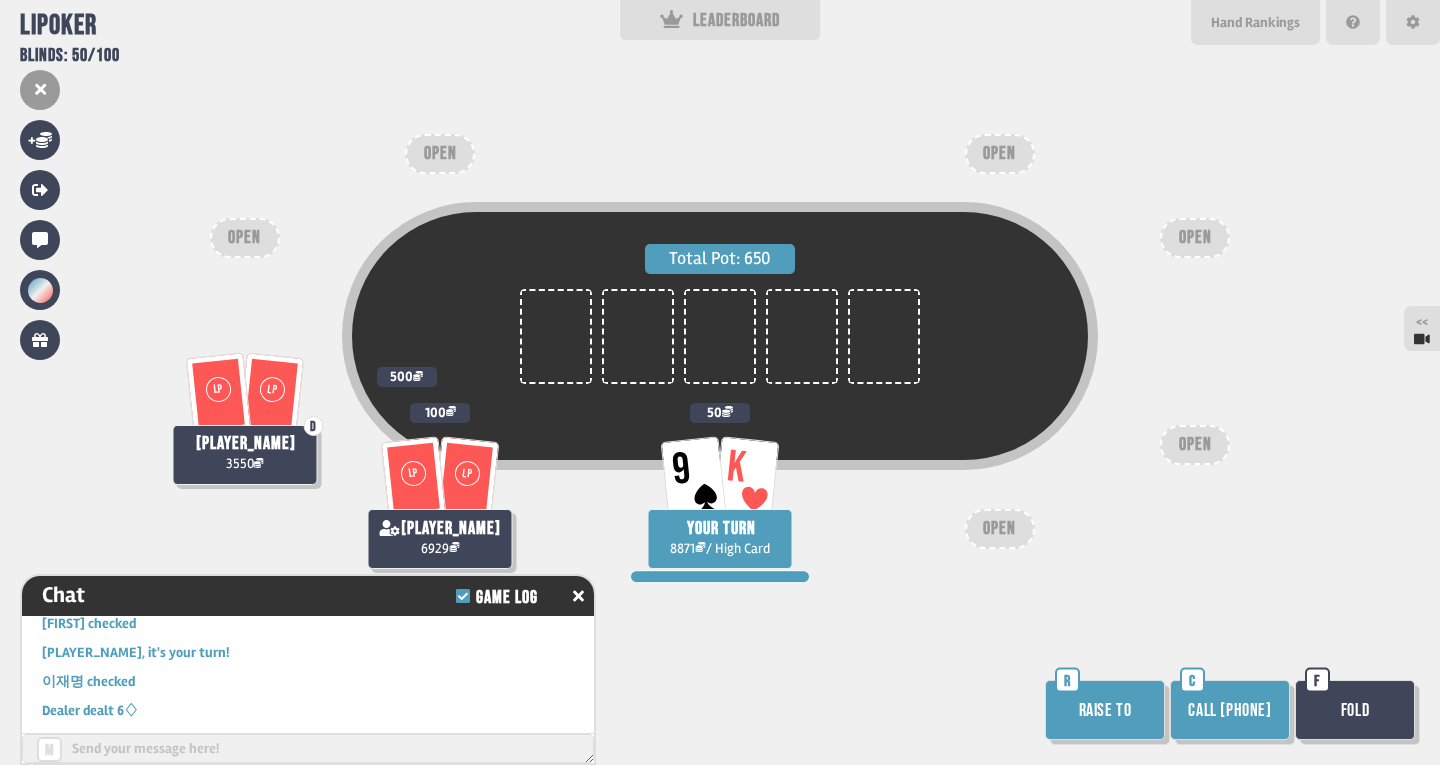 click on "Call [PHONE]" at bounding box center (1230, 710) 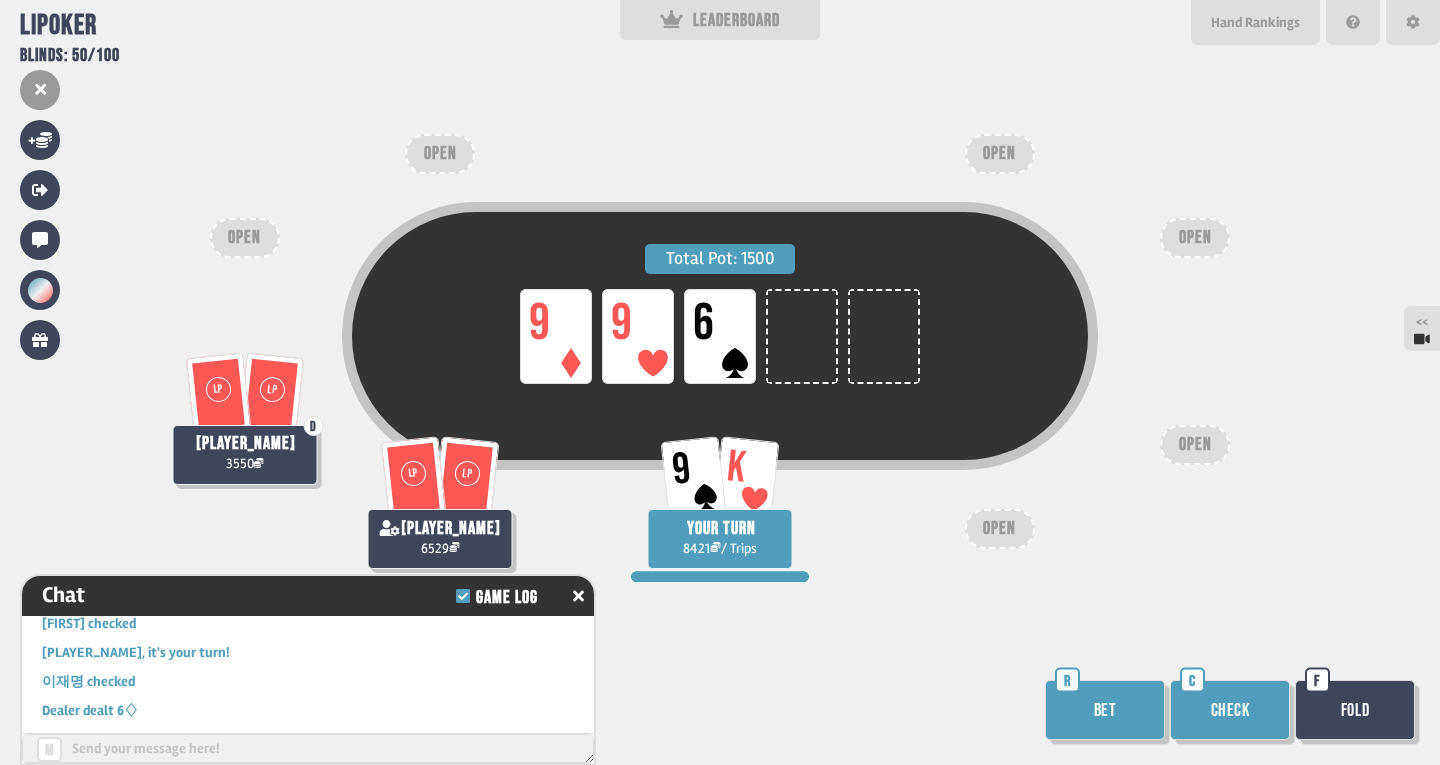 click on "Check" at bounding box center (1230, 710) 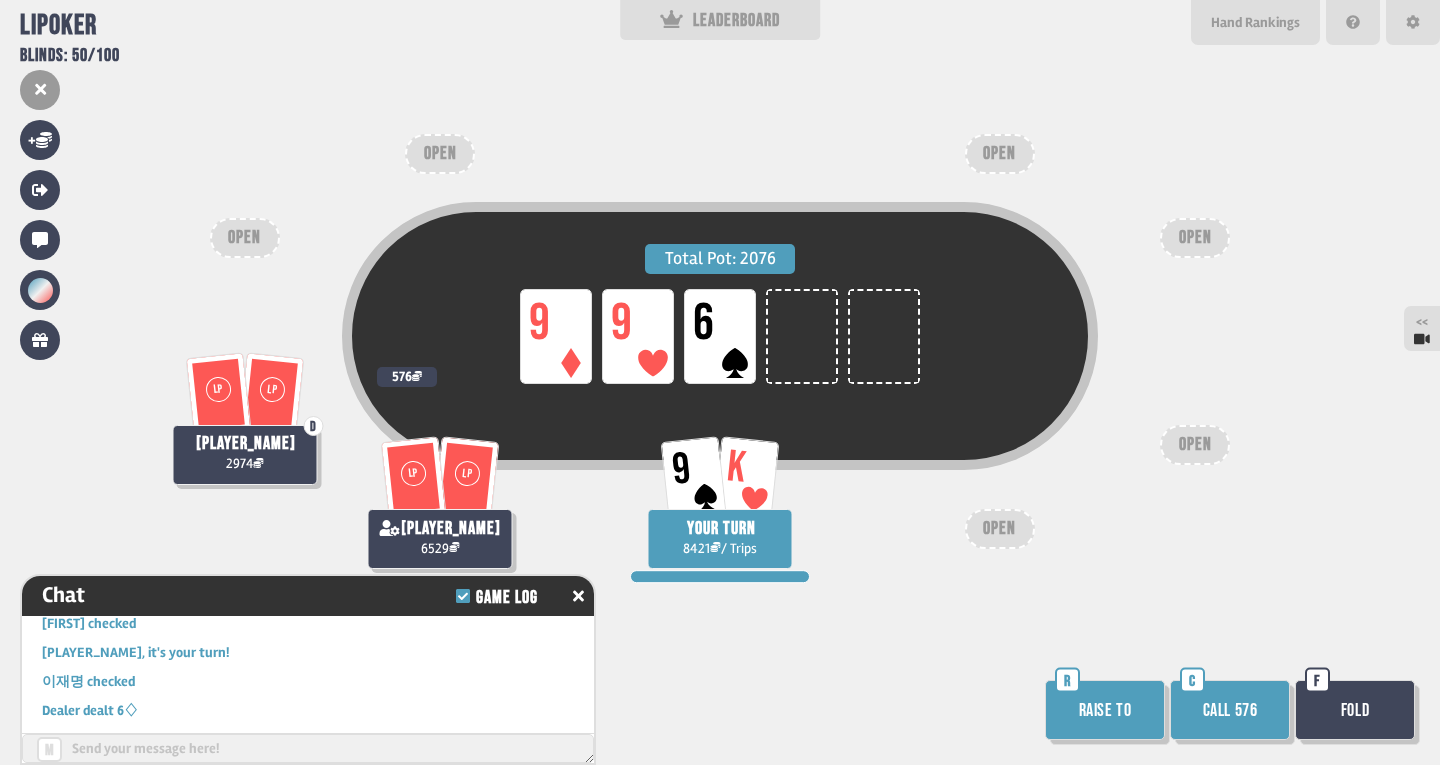 click on "Total Pot: 2076   LP 9 LP 9 LP 6 9 K YOUR TURN 8421   / Trips LP LP D [NAME] 2974  576  LP LP [NAME] 6529  OPEN OPEN OPEN OPEN OPEN OPEN Raise to R Call 576 C Fold F" at bounding box center (720, 382) 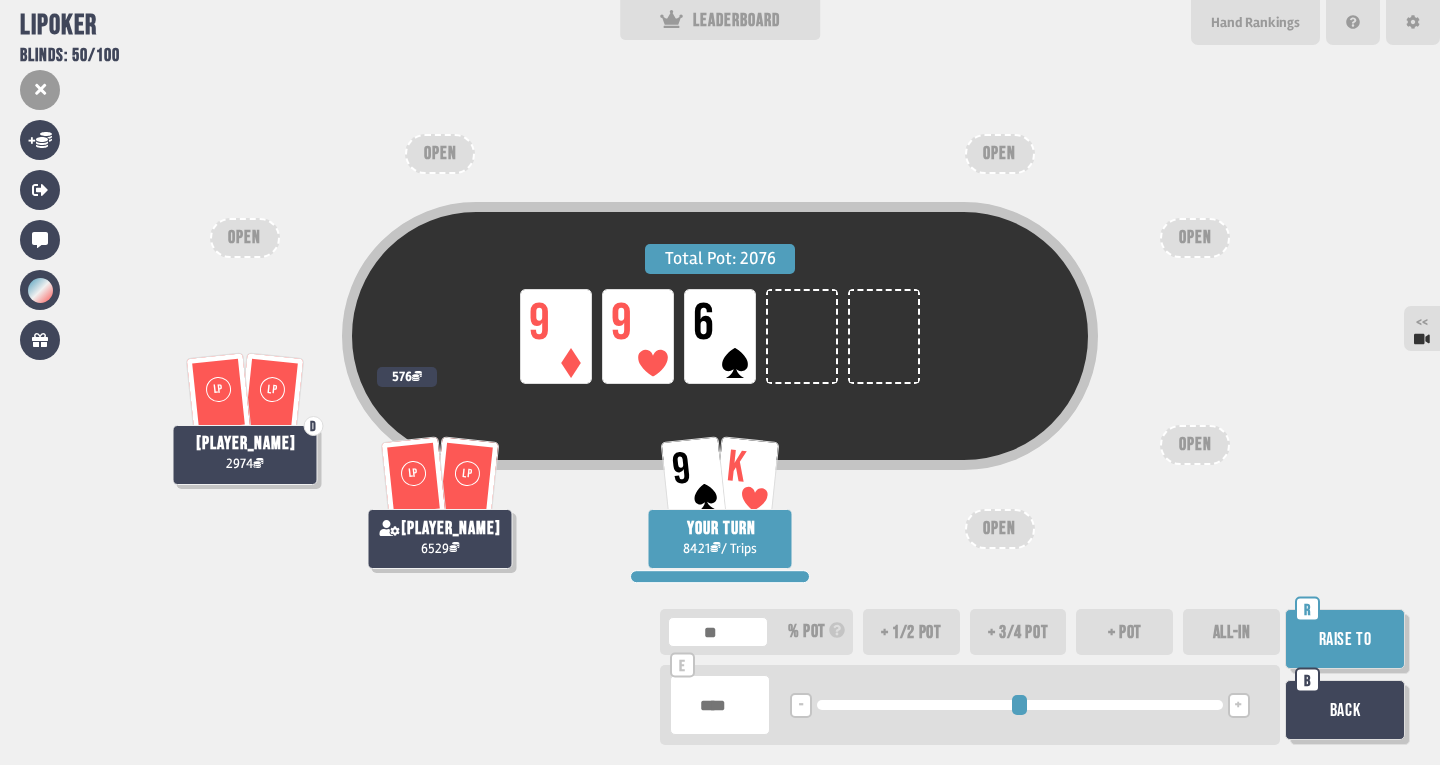 click on "ALL-IN" at bounding box center [1231, 632] 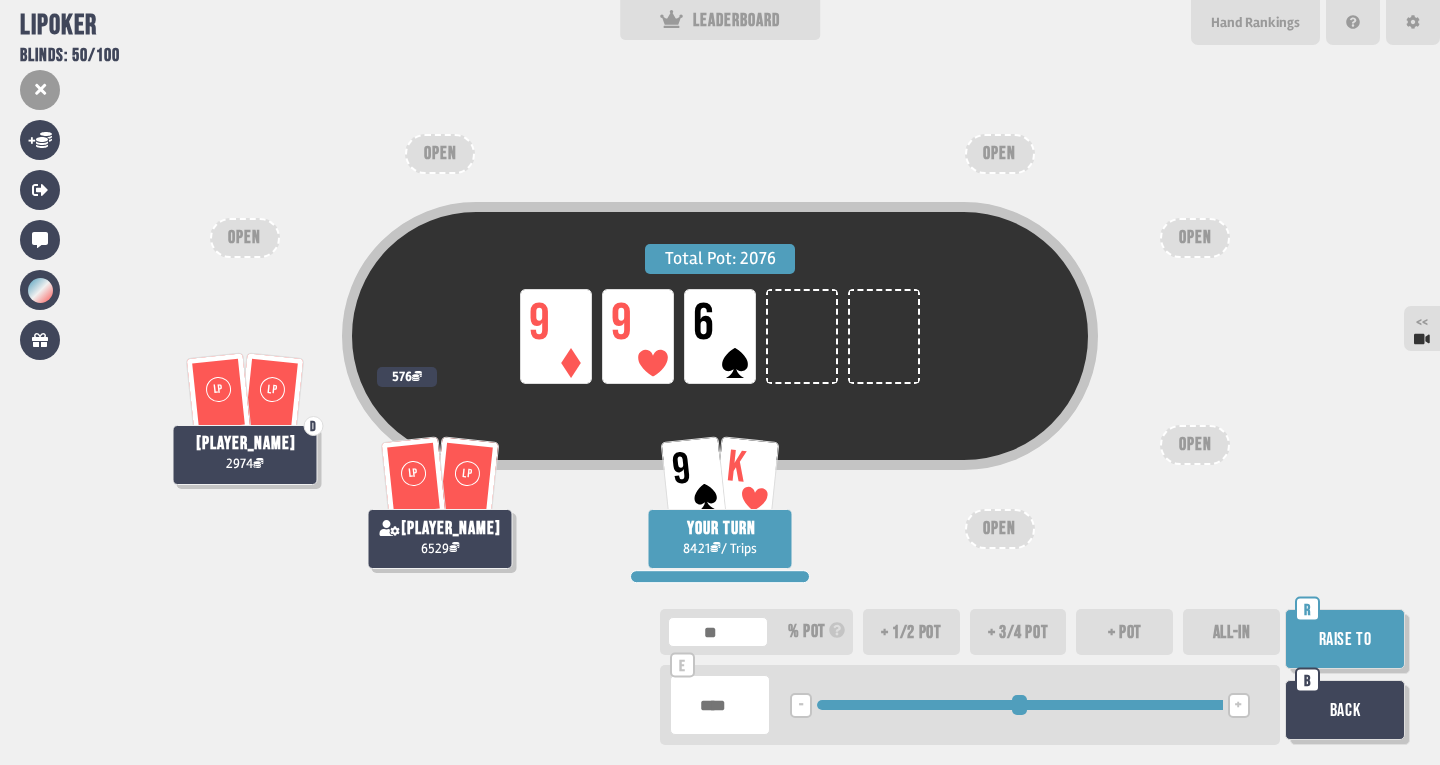 click on "Raise to" at bounding box center (1345, 639) 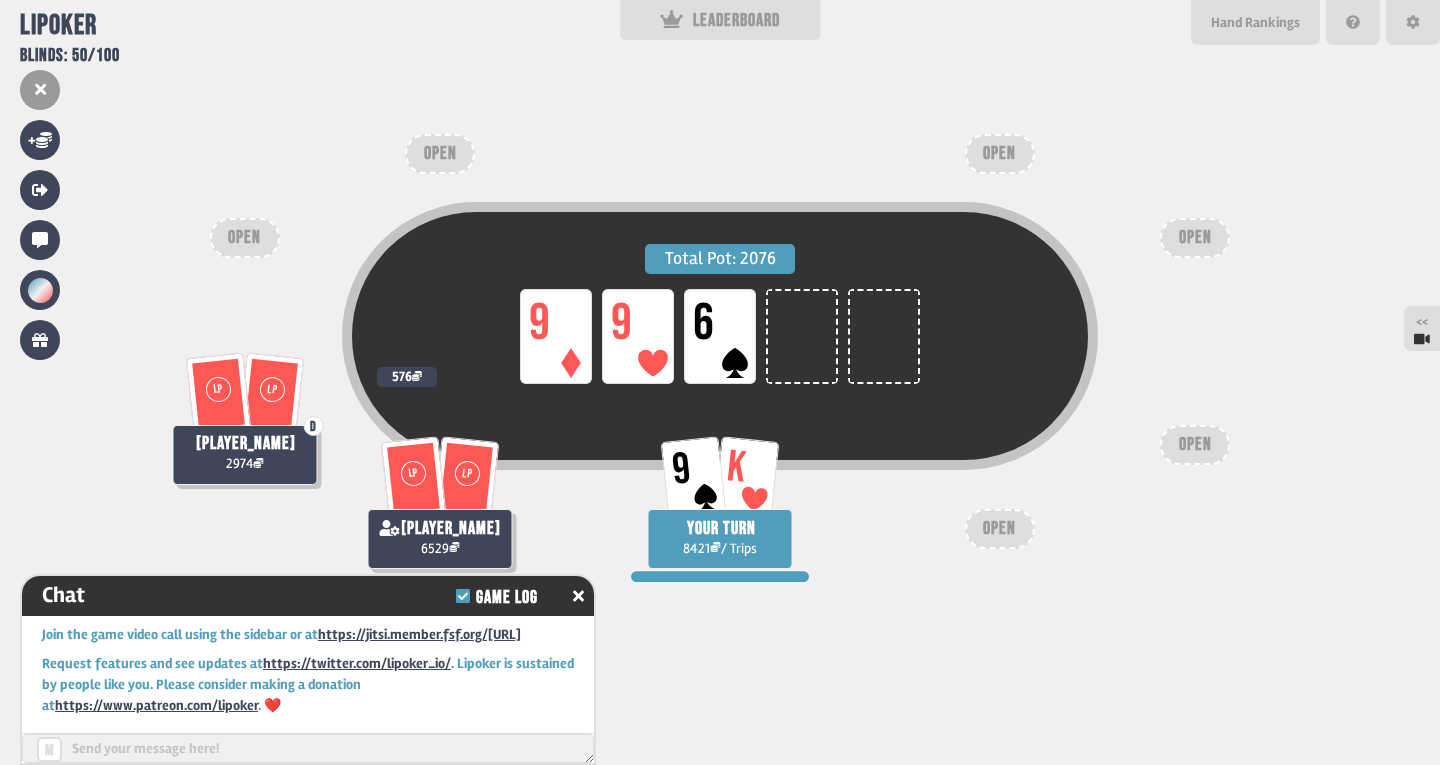 scroll, scrollTop: 17764, scrollLeft: 0, axis: vertical 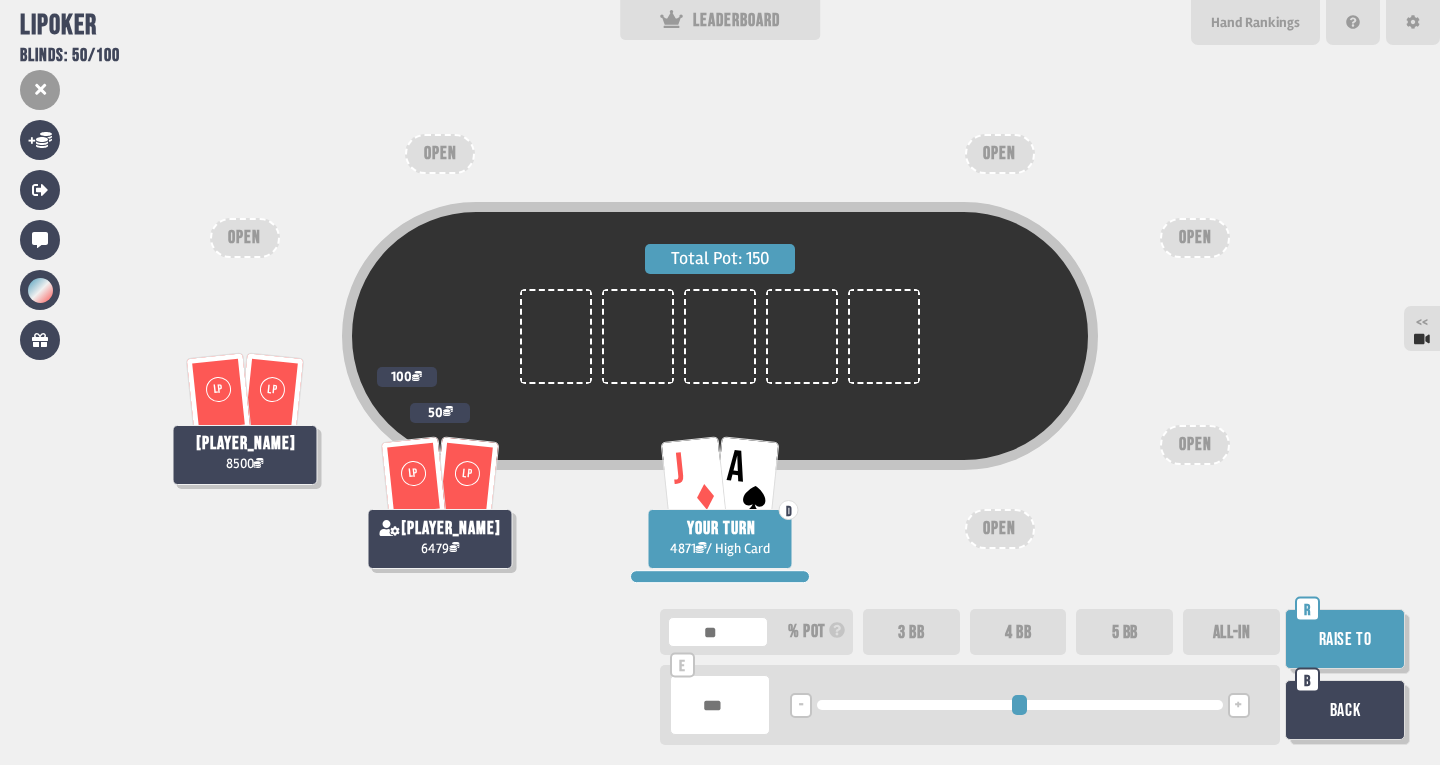 click on "ALL-IN" at bounding box center [1231, 632] 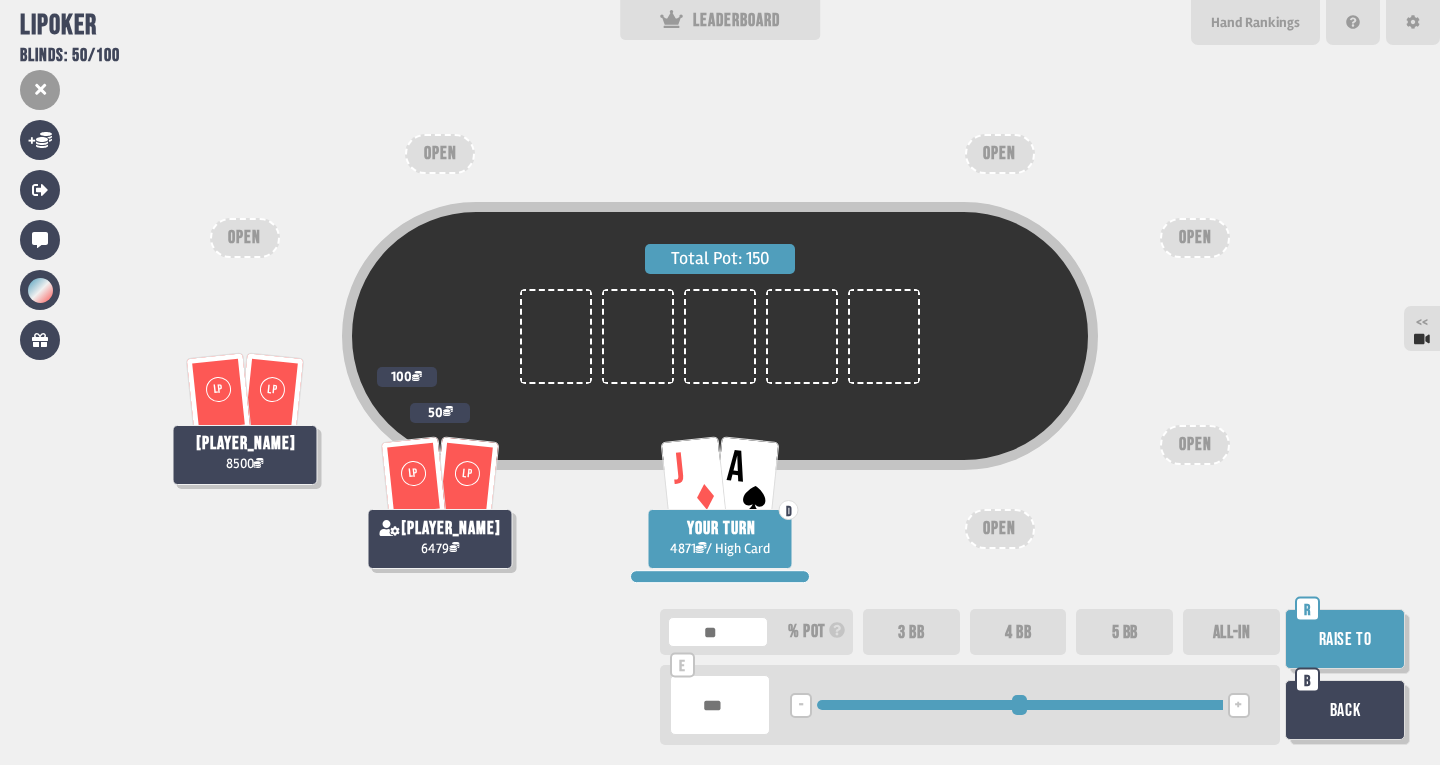 click on "Raise to" at bounding box center [1345, 639] 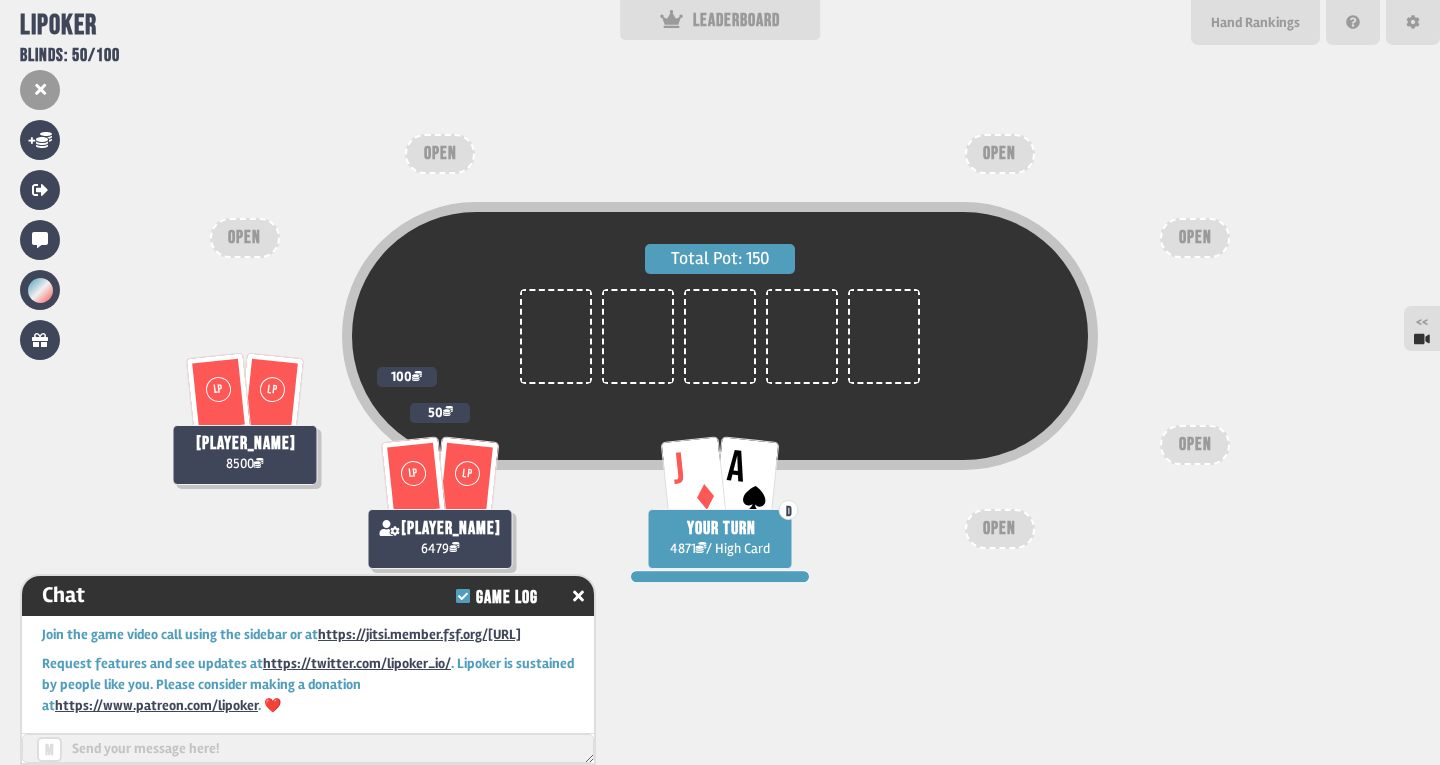 scroll, scrollTop: 18054, scrollLeft: 0, axis: vertical 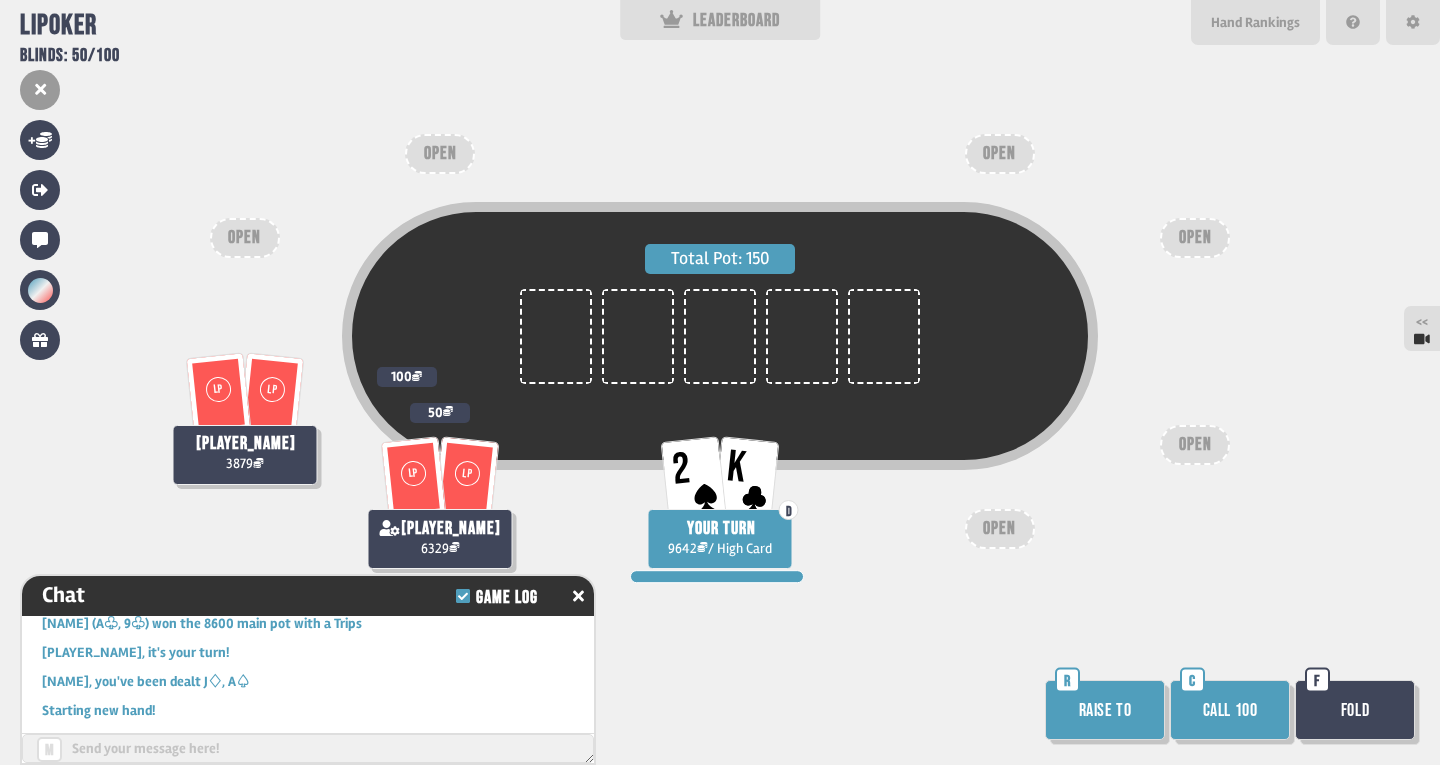 click on "Fold" at bounding box center (1355, 710) 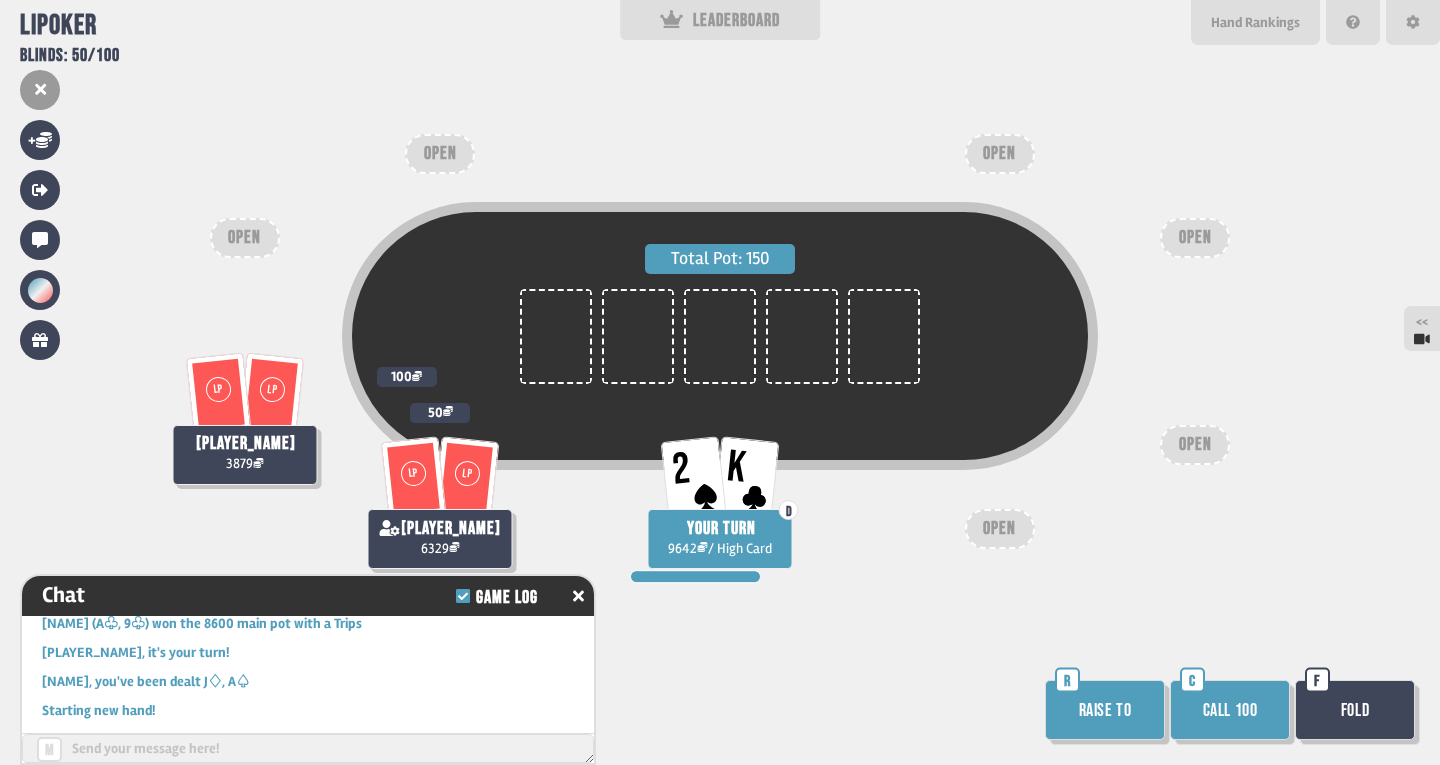 click on "Call 100" at bounding box center [1230, 710] 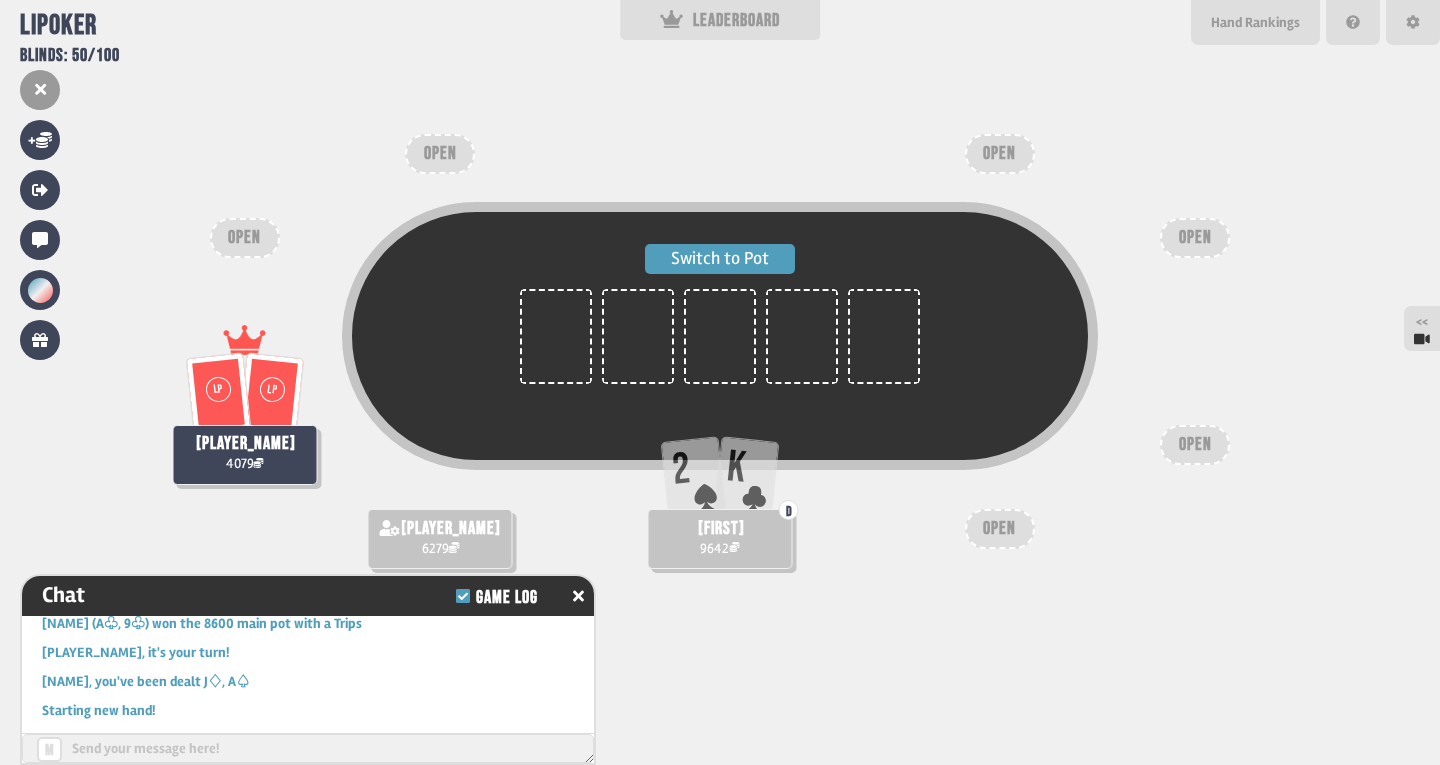 click on "Switch to Pot" at bounding box center (720, 259) 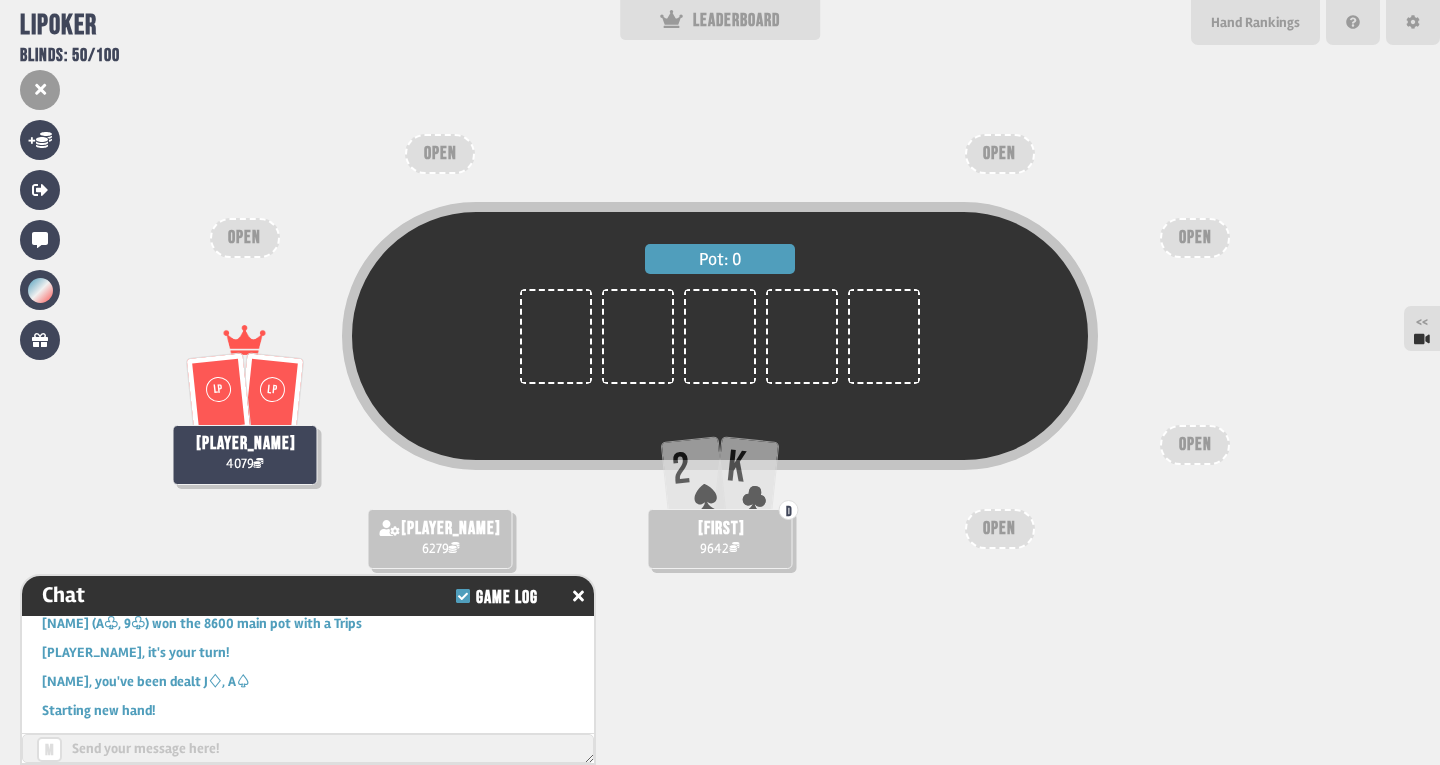 click on "Pot: 0" at bounding box center [720, 336] 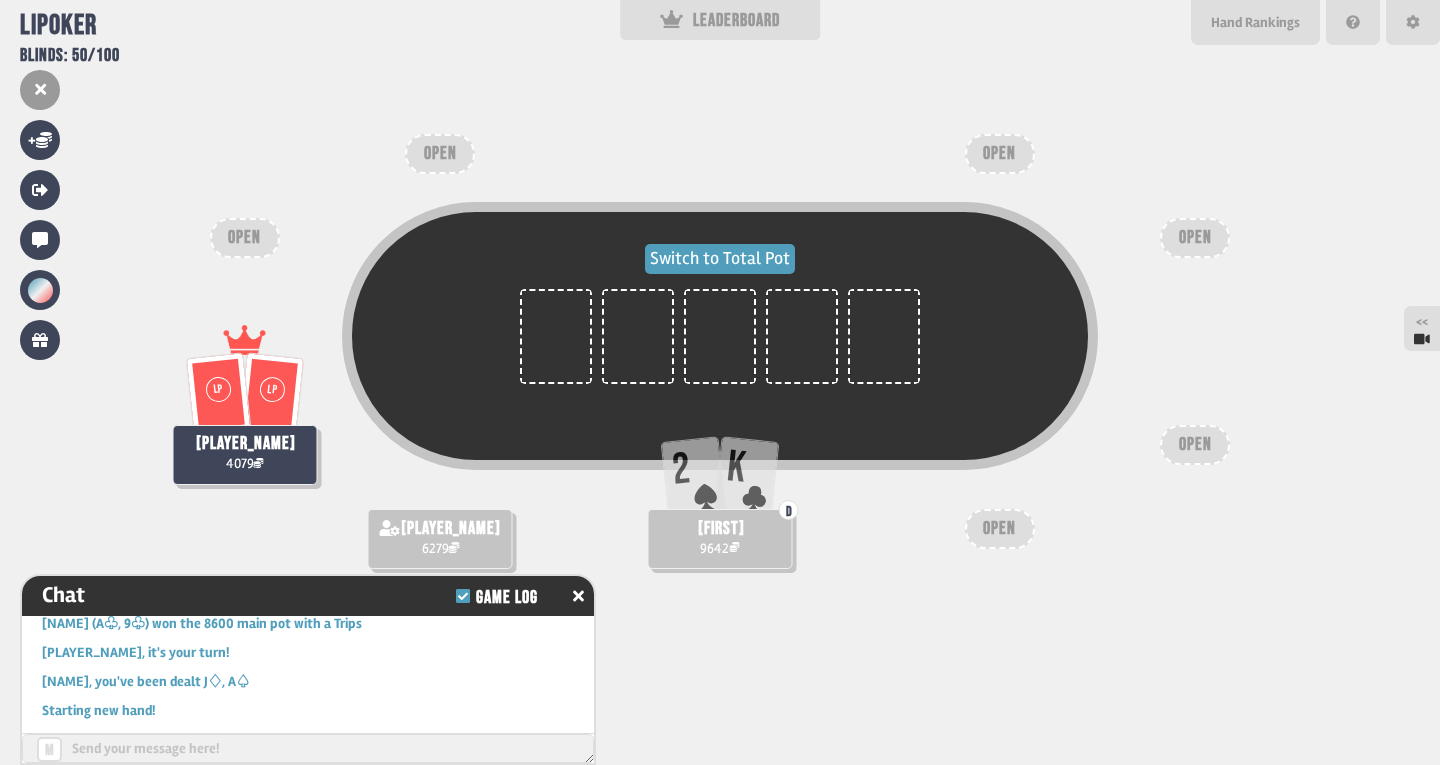 drag, startPoint x: 715, startPoint y: 252, endPoint x: 727, endPoint y: 233, distance: 22.472204 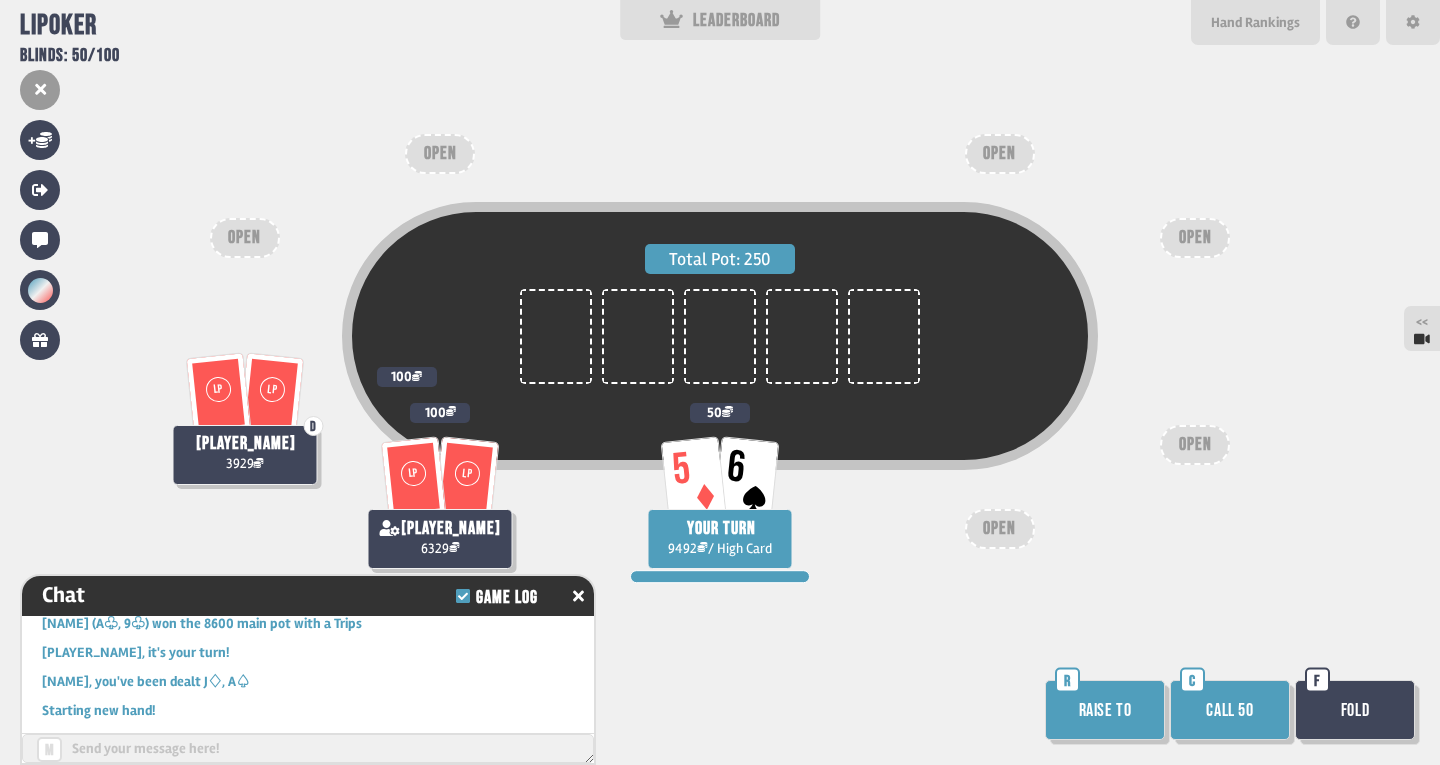 click on "Call 50" at bounding box center [1230, 710] 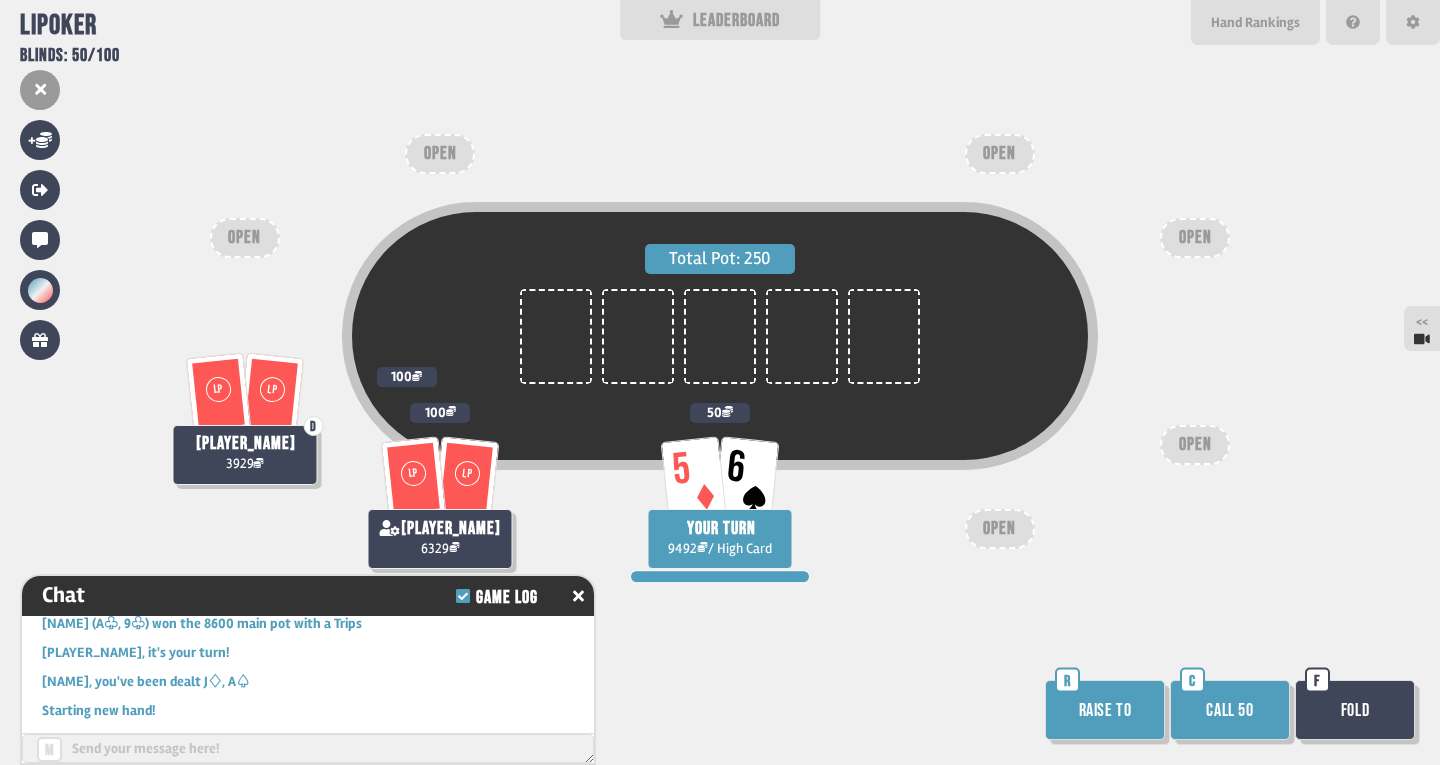 click on "Call 50" at bounding box center [1230, 710] 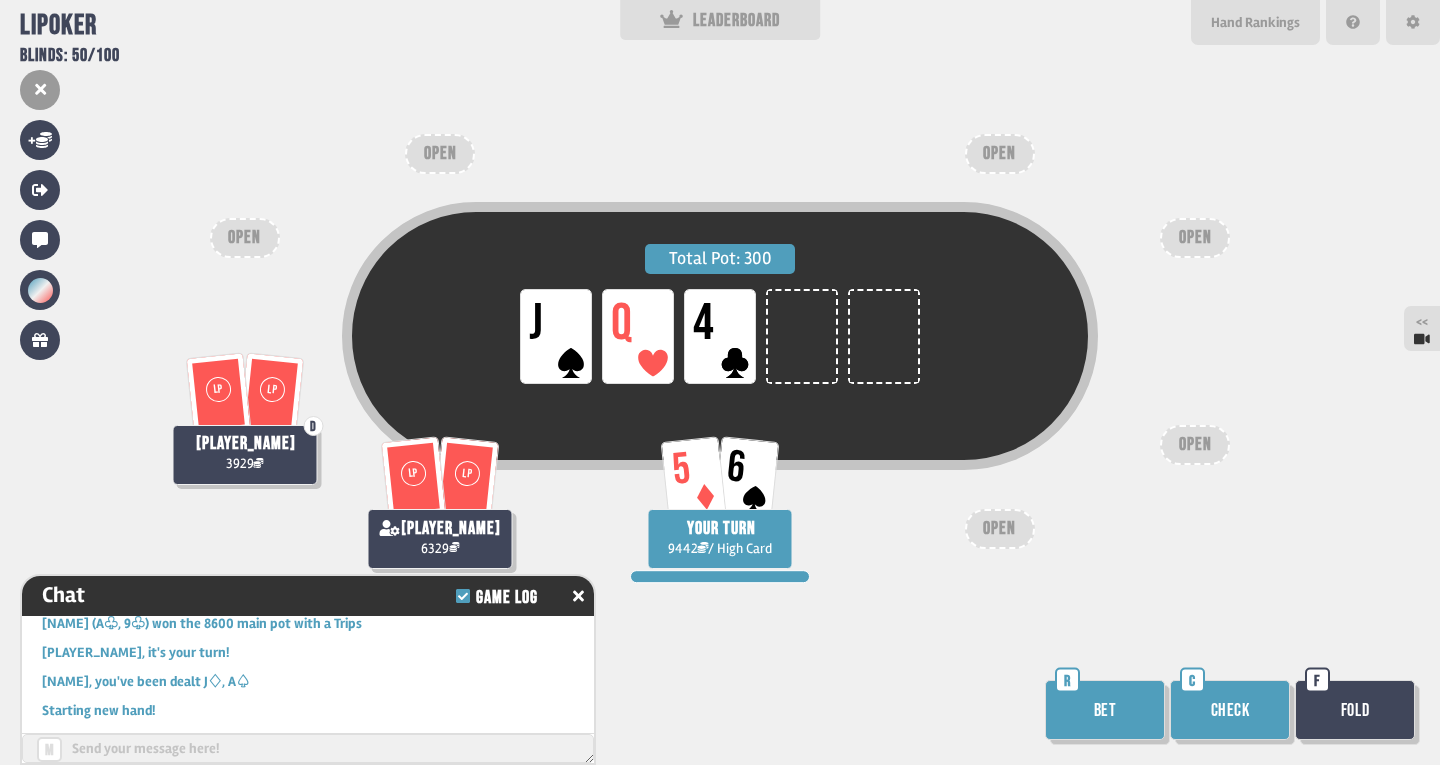 click on "Check" at bounding box center [1230, 710] 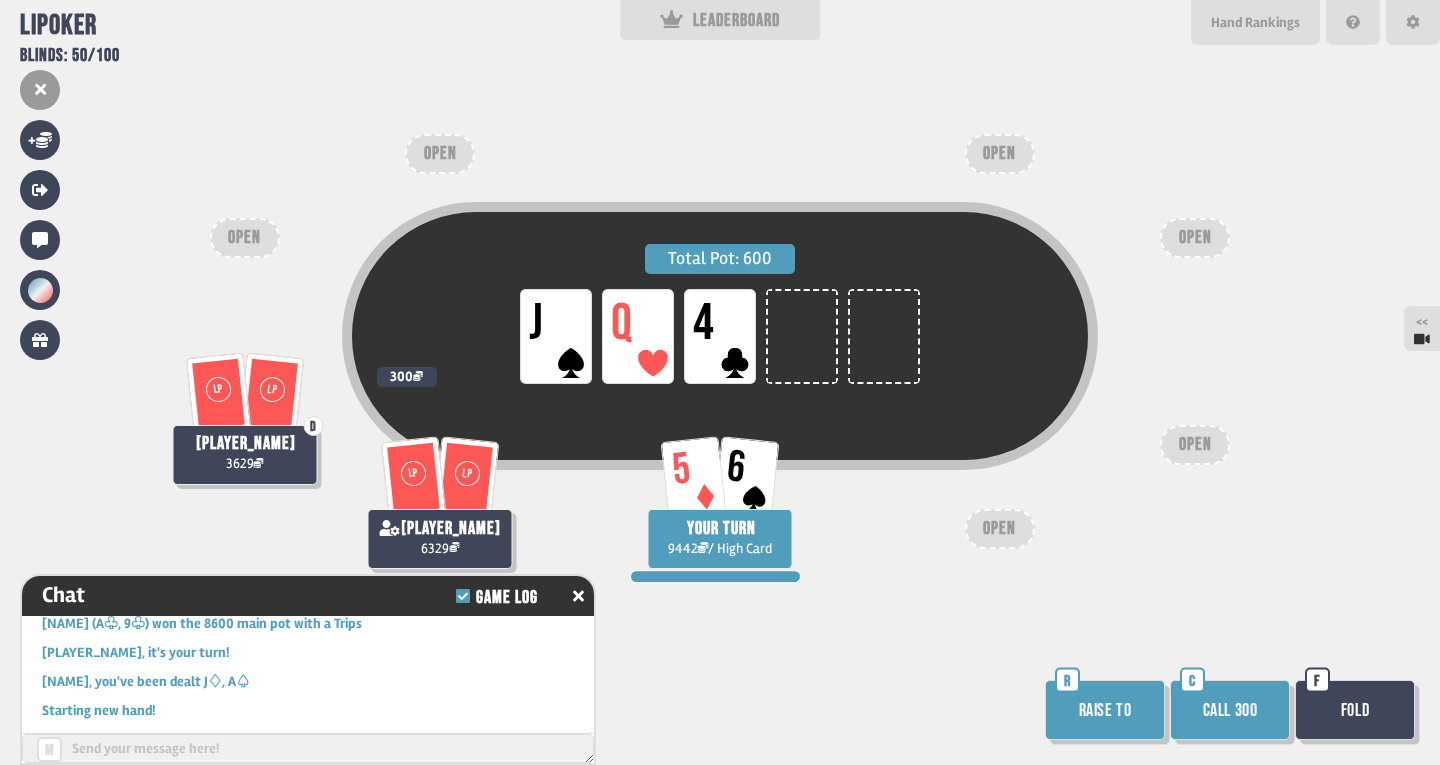 click on "Fold" at bounding box center (1355, 710) 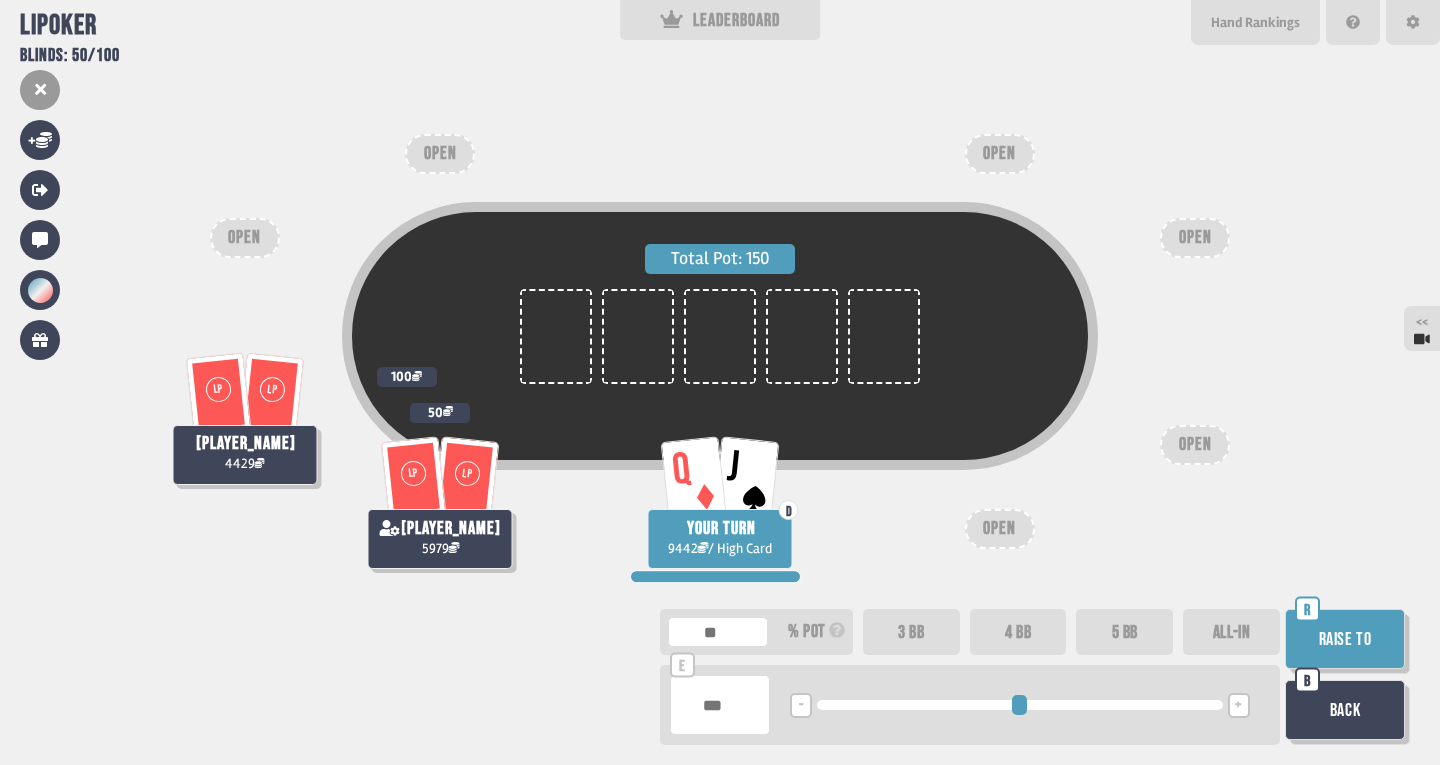 type on "**" 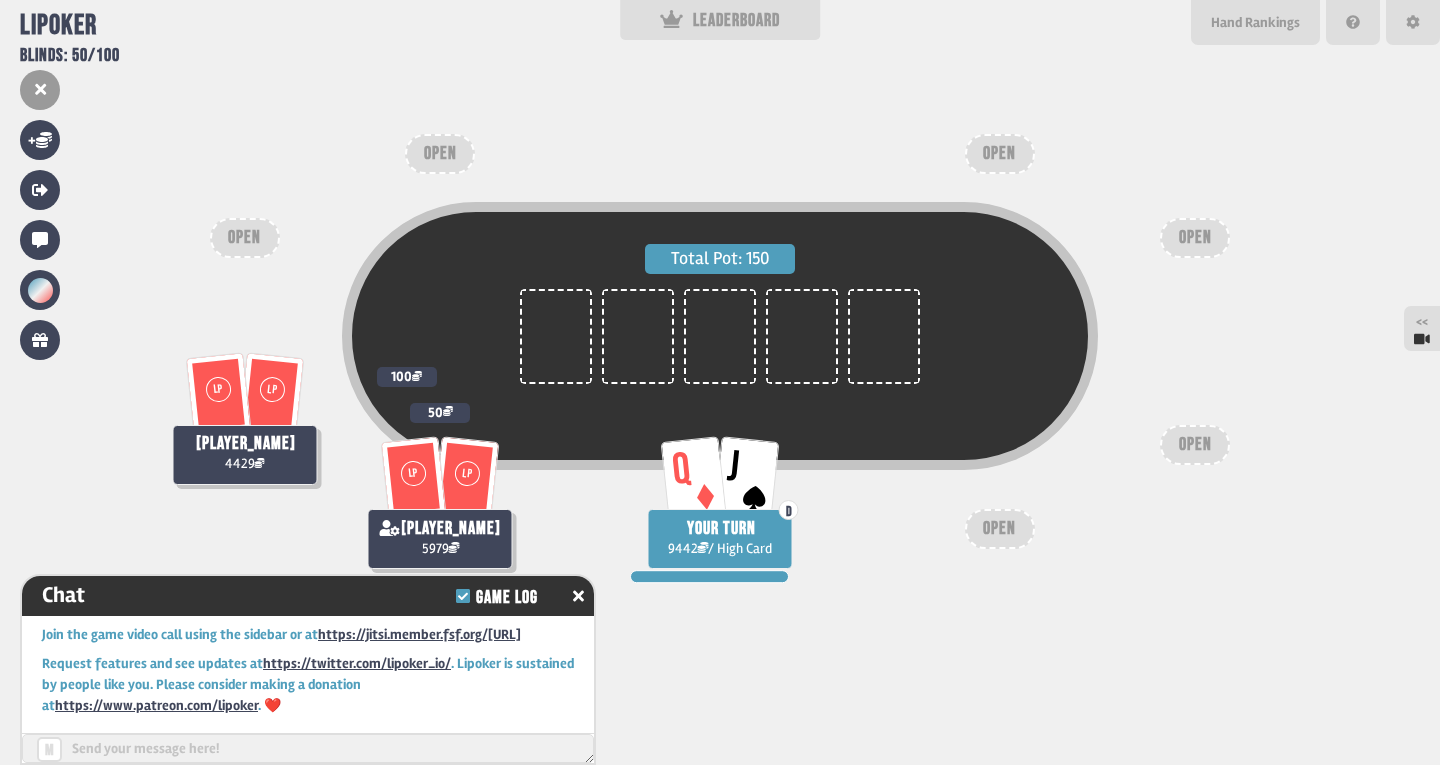 scroll, scrollTop: 19736, scrollLeft: 0, axis: vertical 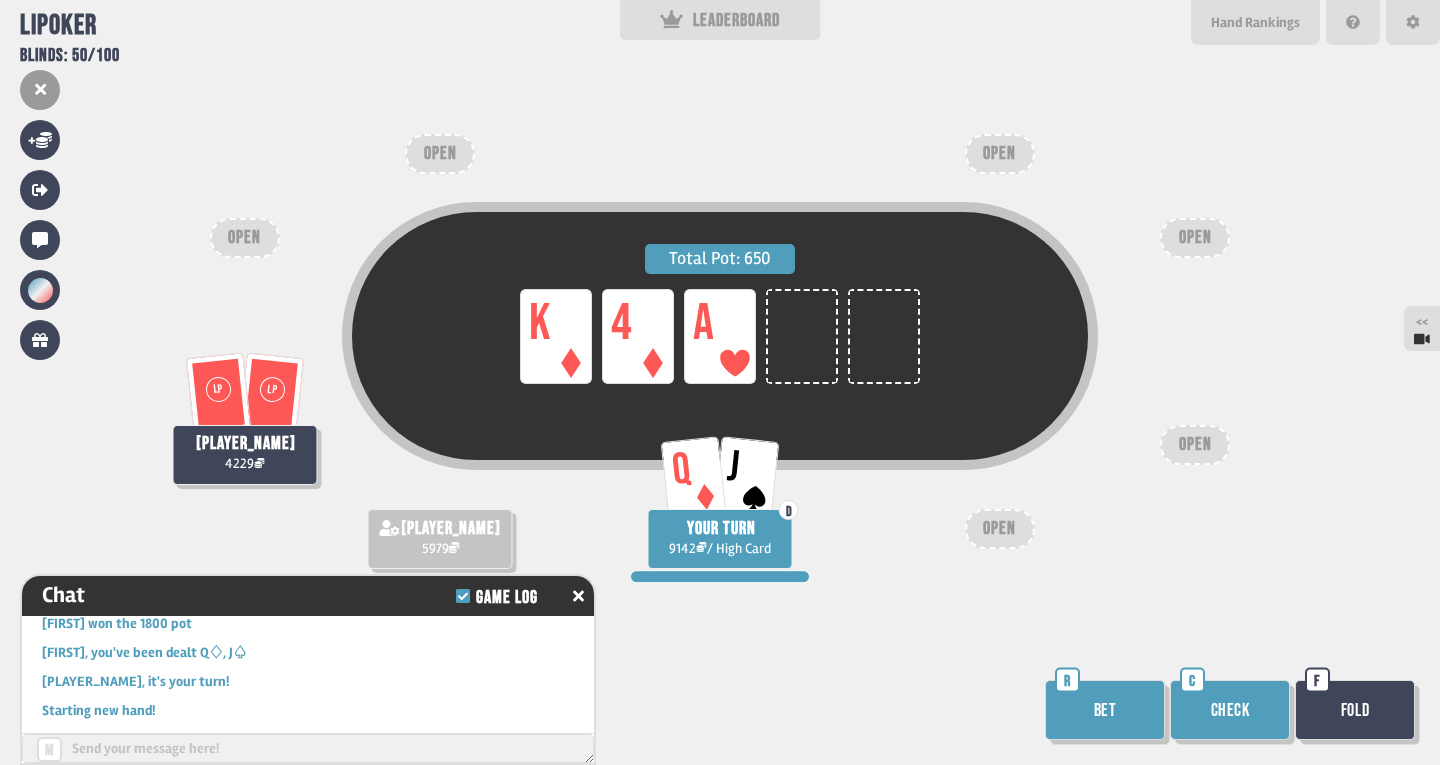 click on "Check" at bounding box center [1230, 710] 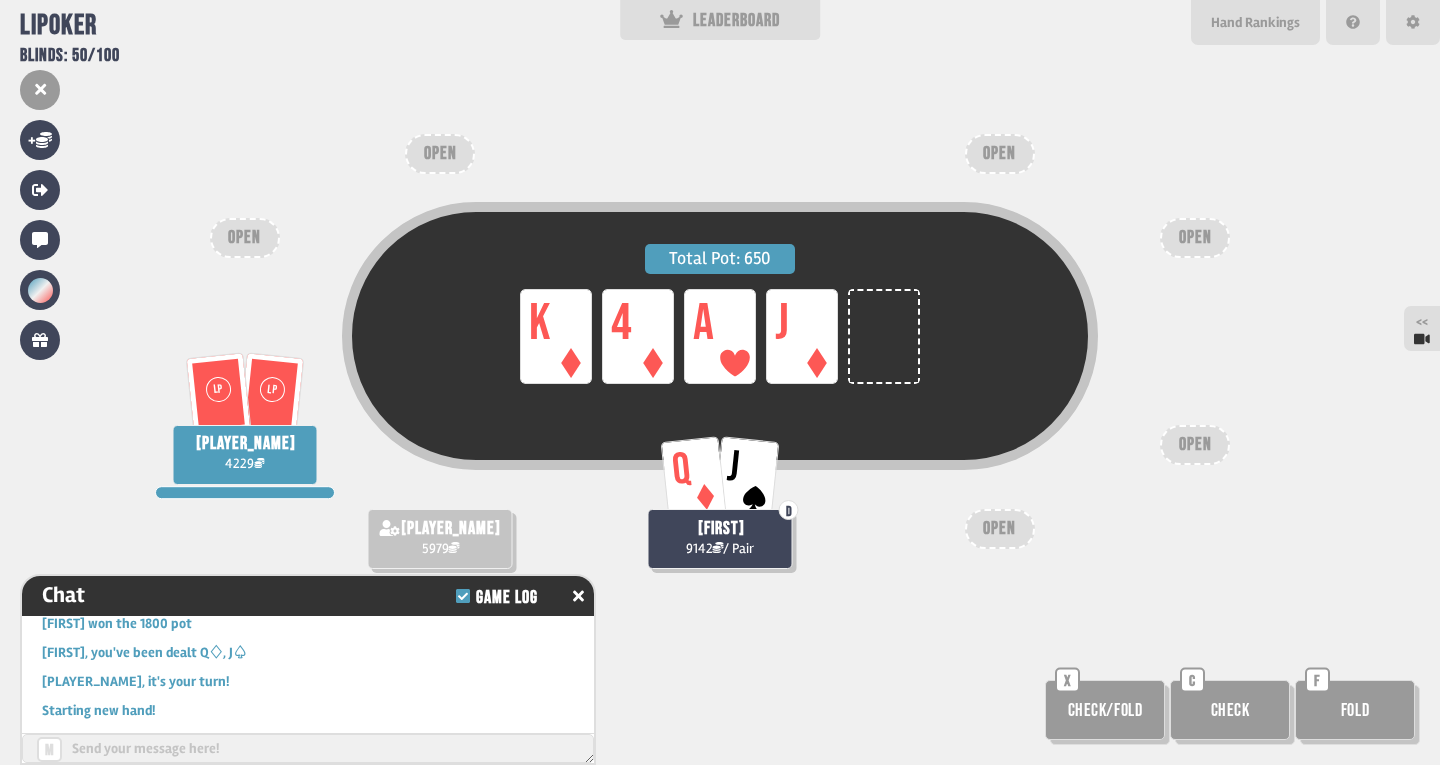 click on "Total Pot: 650   LP K LP 4 LP A LP J LP LP [PLAYER_NAME] 4229  Q J D [PLAYER_NAME] 9142   / Pair [PLAYER_NAME] 5979  OPEN OPEN OPEN OPEN OPEN OPEN Check/Fold X Check C Fold F" at bounding box center (720, 382) 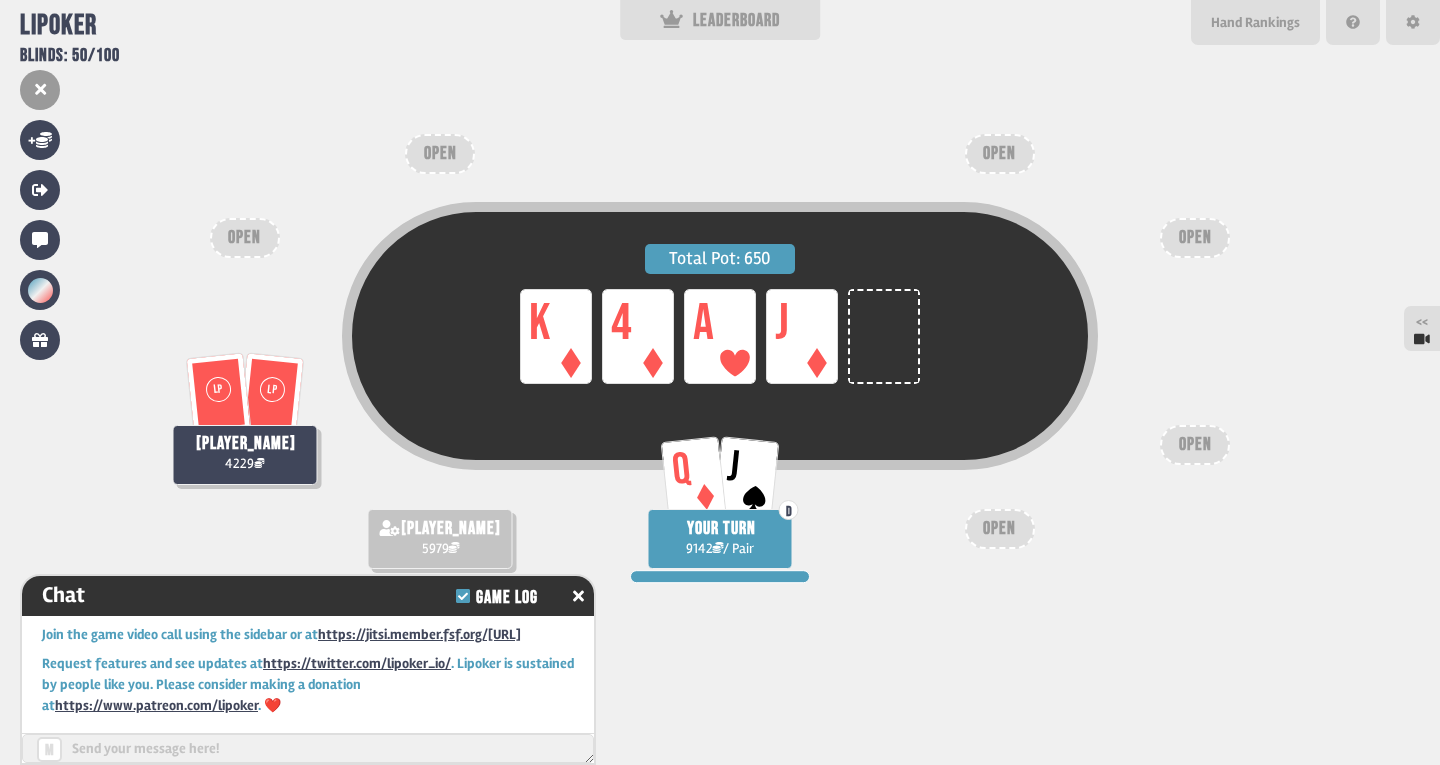 scroll, scrollTop: 20026, scrollLeft: 0, axis: vertical 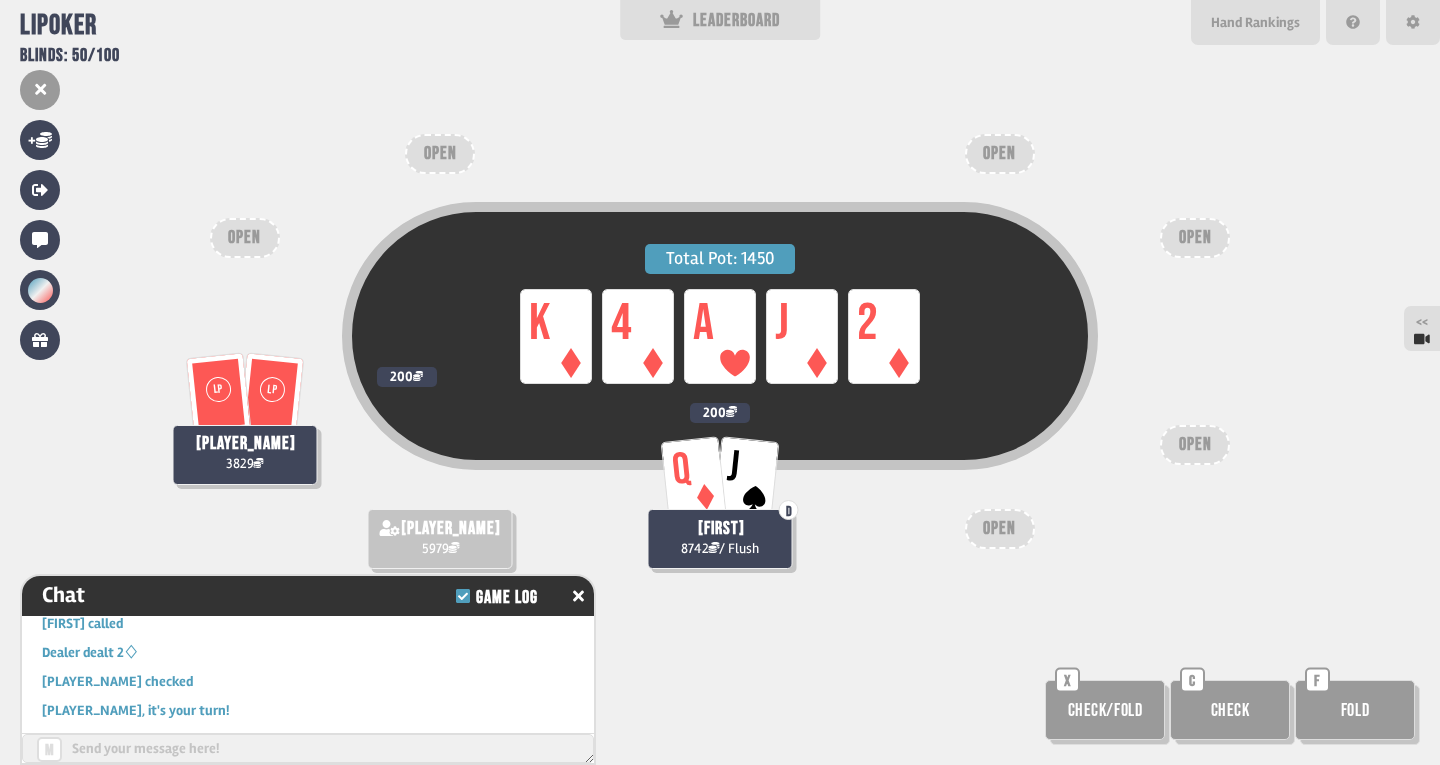 click on "Total Pot: 1450   LP K LP 4 LP A LP J LP 2 LP LP [FIRST] 3829  200  Q J D [FIRST] 8742   / Flush 200  [FIRST] 5979  OPEN OPEN OPEN OPEN OPEN OPEN Check/Fold X Check C Fold F" at bounding box center (720, 382) 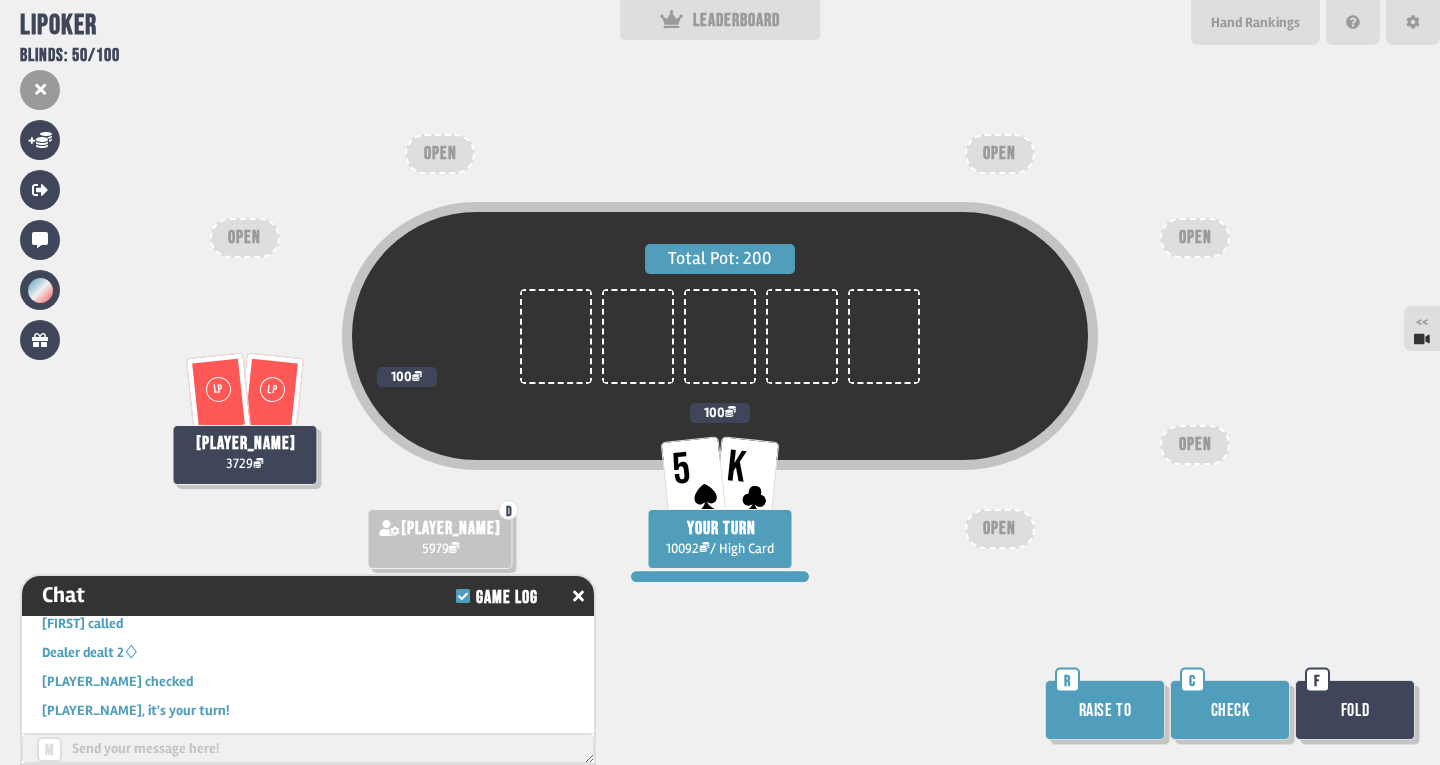 click on "Check" at bounding box center [1230, 710] 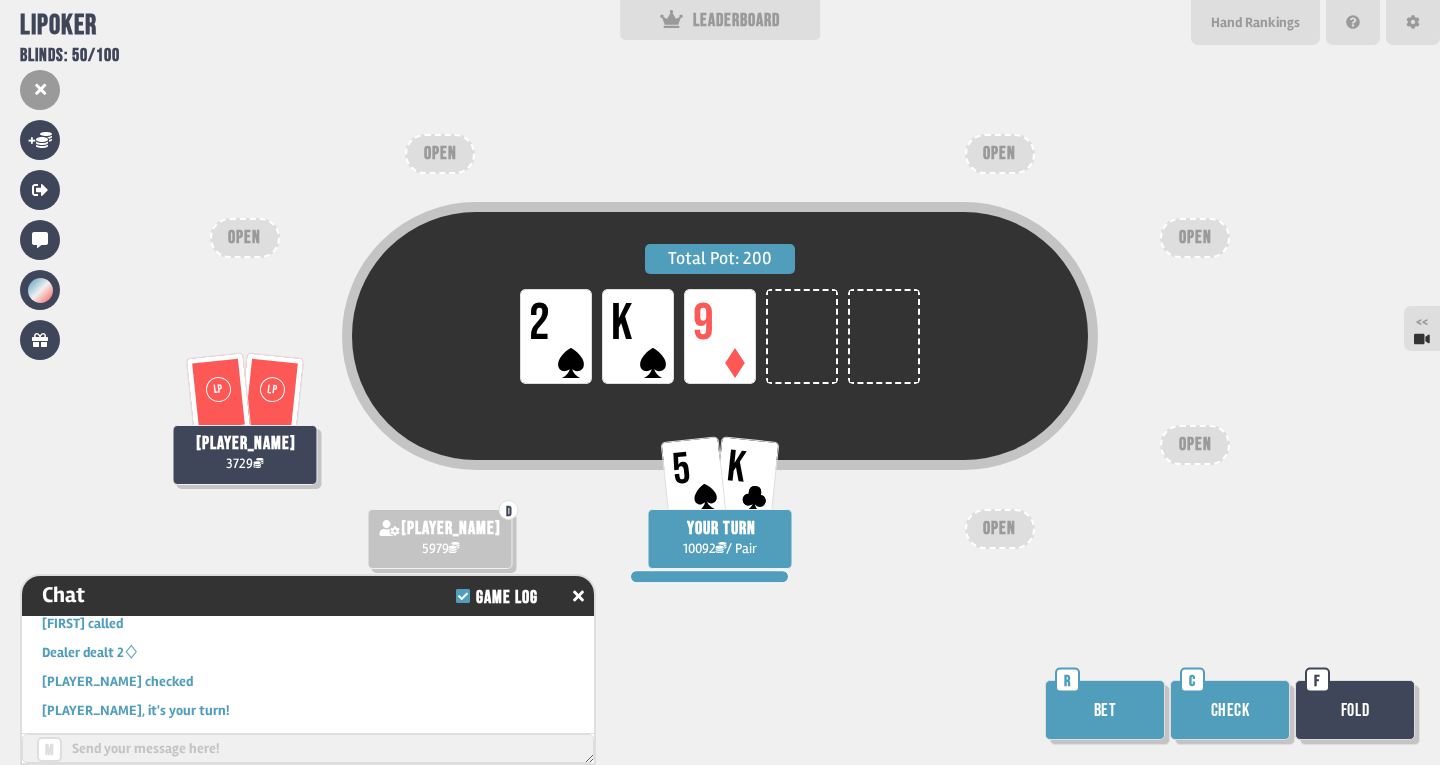 click on "Check" at bounding box center [1230, 710] 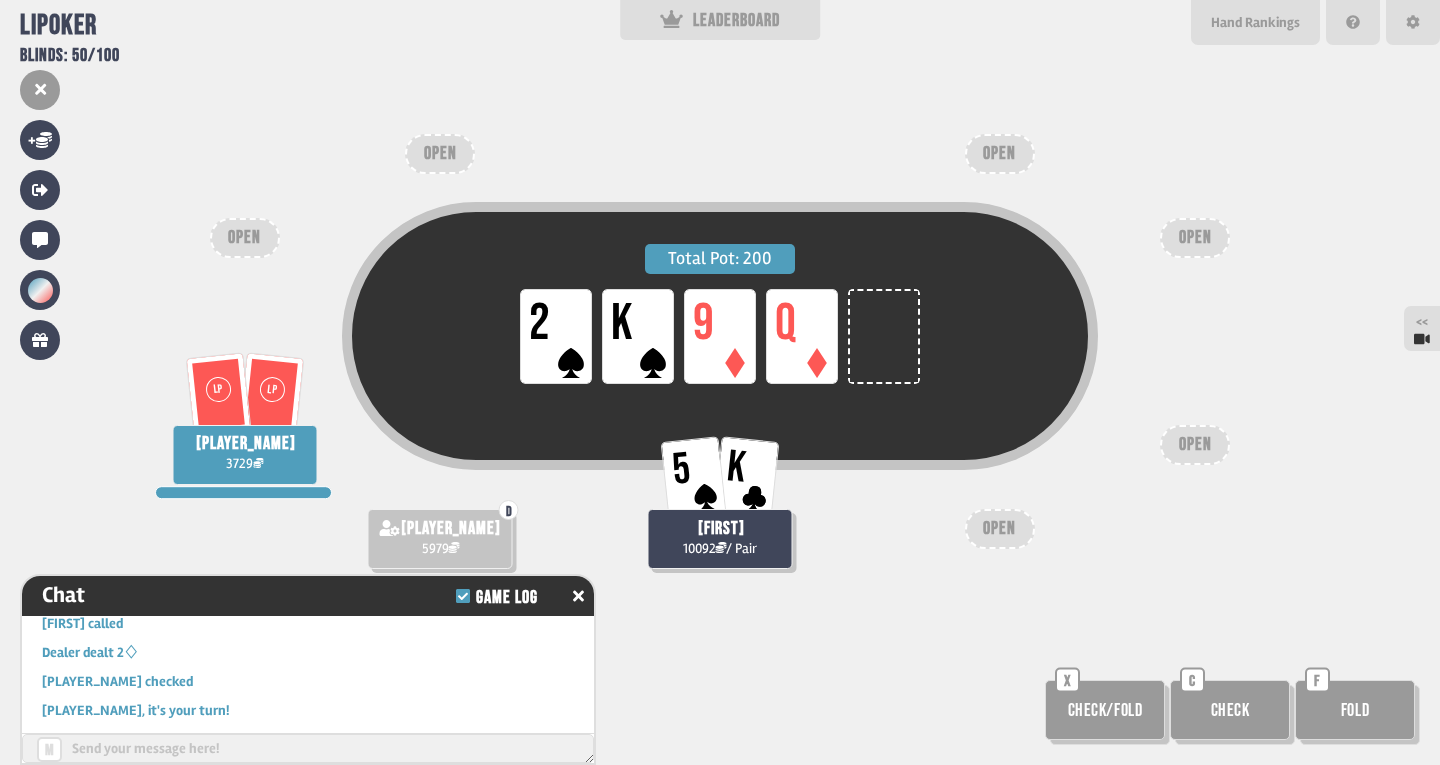 click on "Total Pot: 200   LP 2 LP K LP 9 LP Q LP LP [NAME] 3729  5 K [NAME] 10092   / Pair D [NAME] 5979  OPEN OPEN OPEN OPEN OPEN OPEN Check/Fold X Check C Fold F" at bounding box center [720, 382] 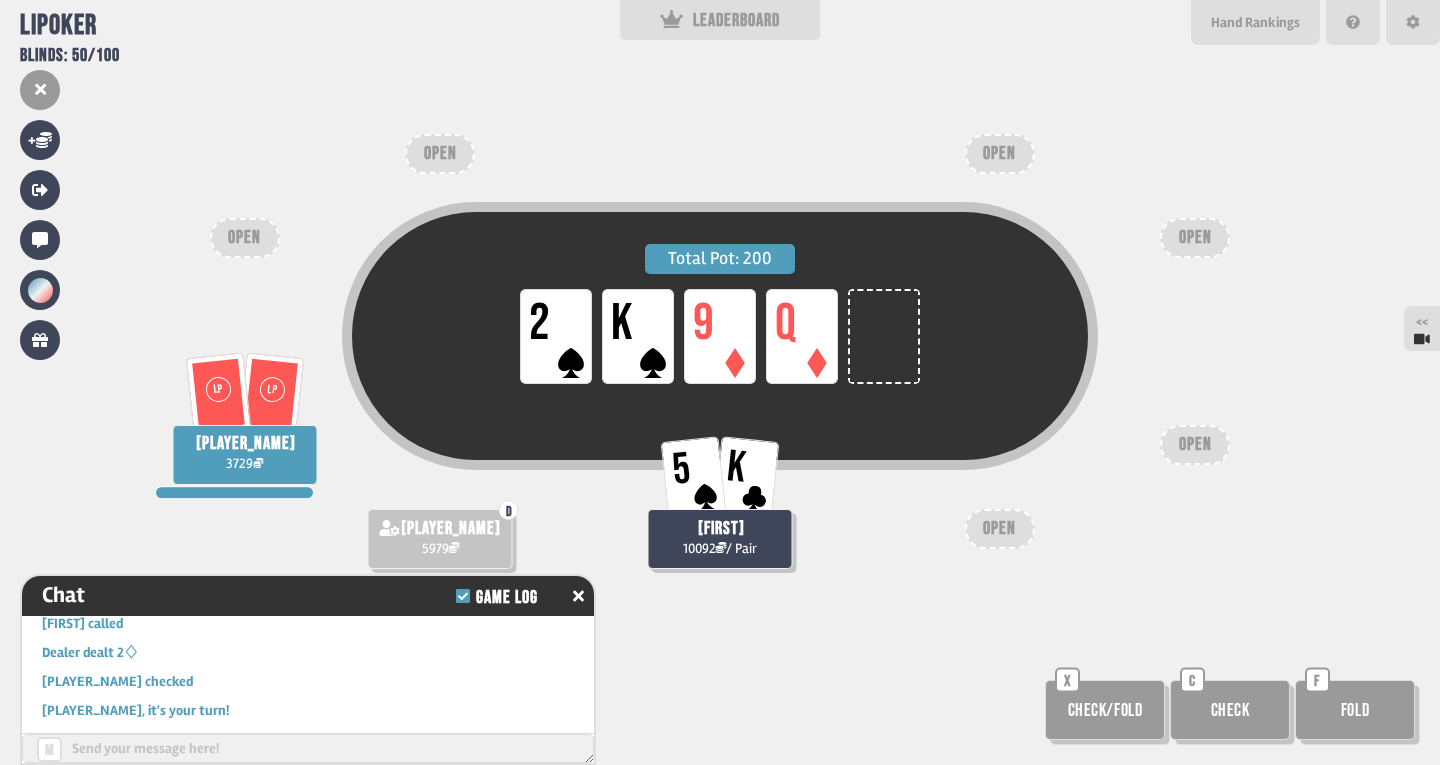 click on "Total Pot: 200   LP 2 LP K LP 9 LP Q" at bounding box center (720, 374) 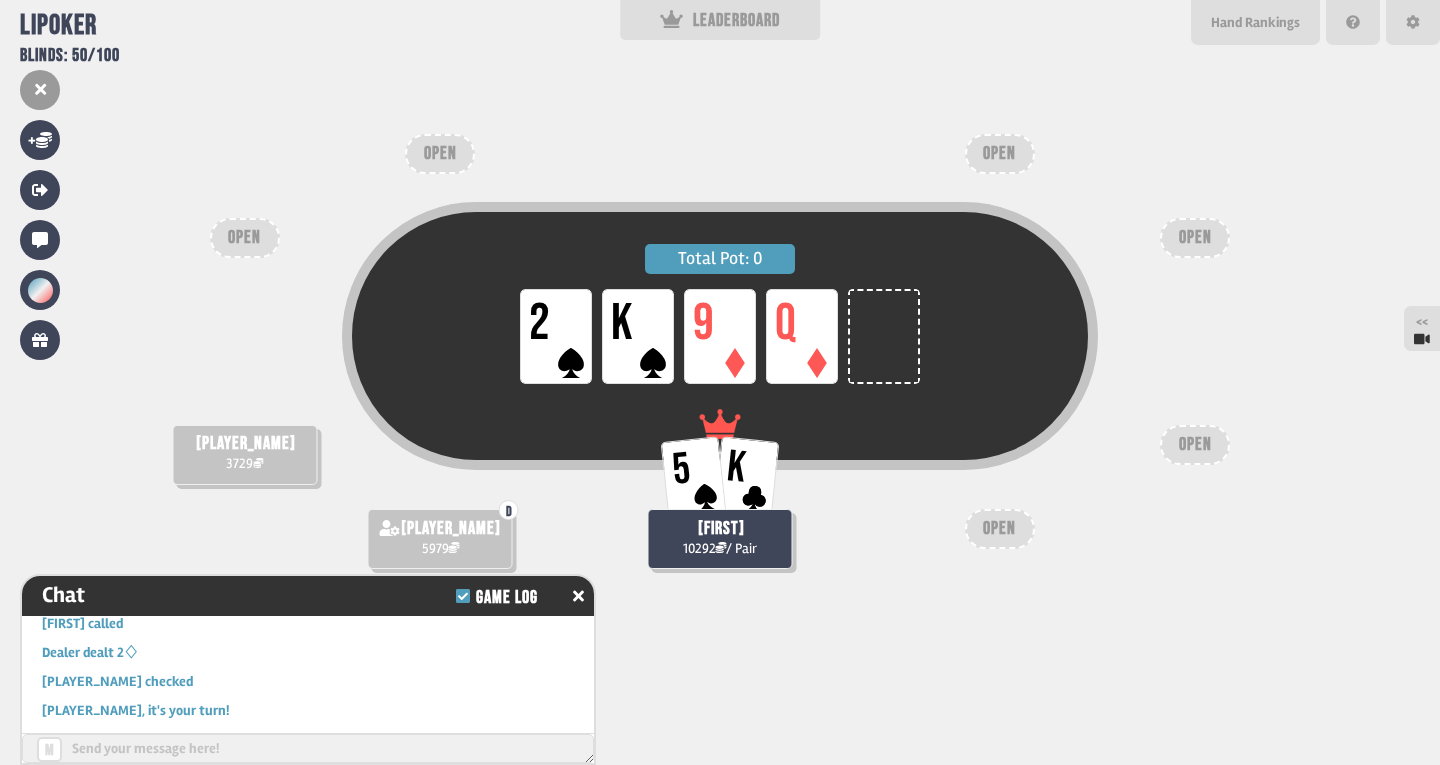 click on "Total Pot: 0   LP 2 LP K LP 9 LP Q [PLAYER_NAME] 3729  5 K [PLAYER_NAME] 10292   / Pair D [PLAYER_NAME] 5979  OPEN OPEN OPEN OPEN OPEN OPEN" at bounding box center (720, 382) 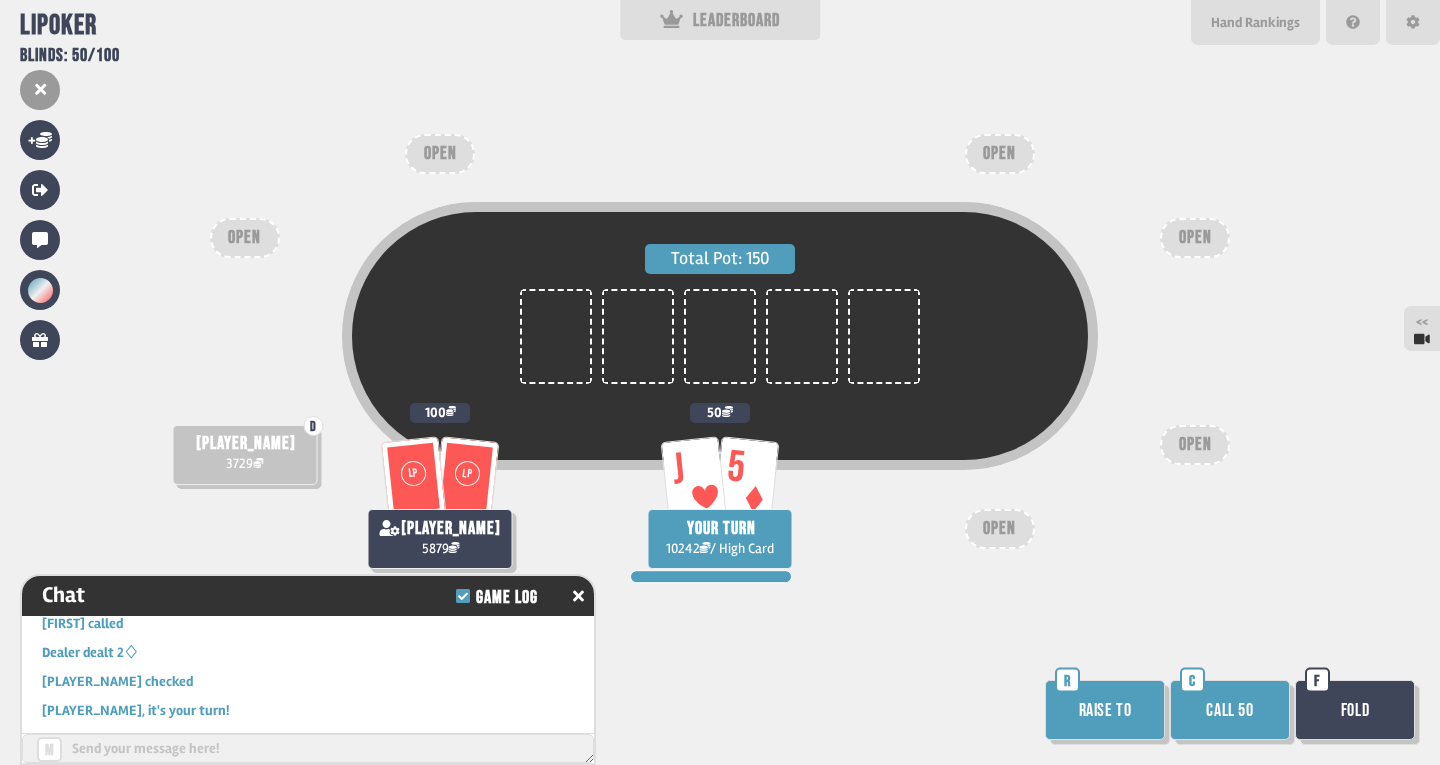 click on "Call 50" at bounding box center (1230, 710) 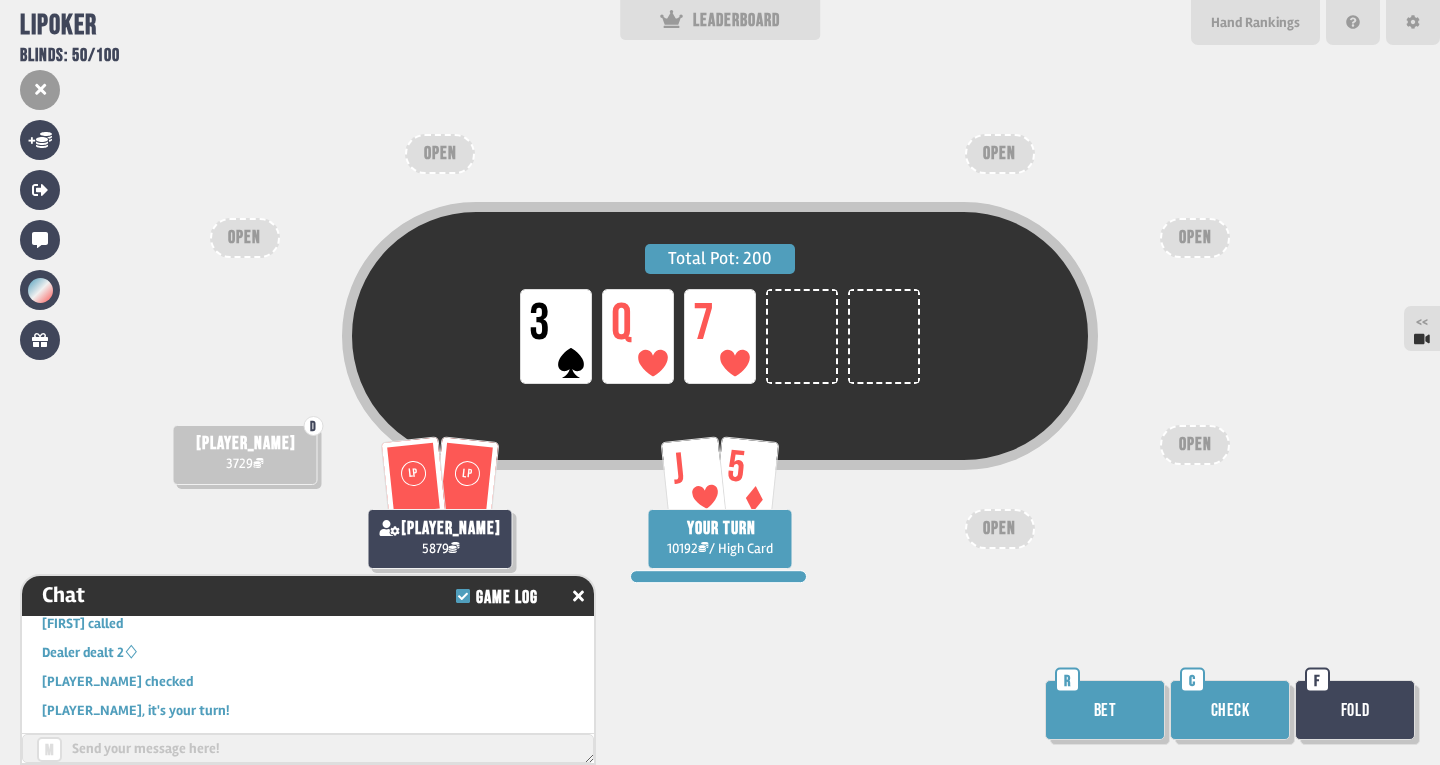 click on "Bet" at bounding box center (1105, 710) 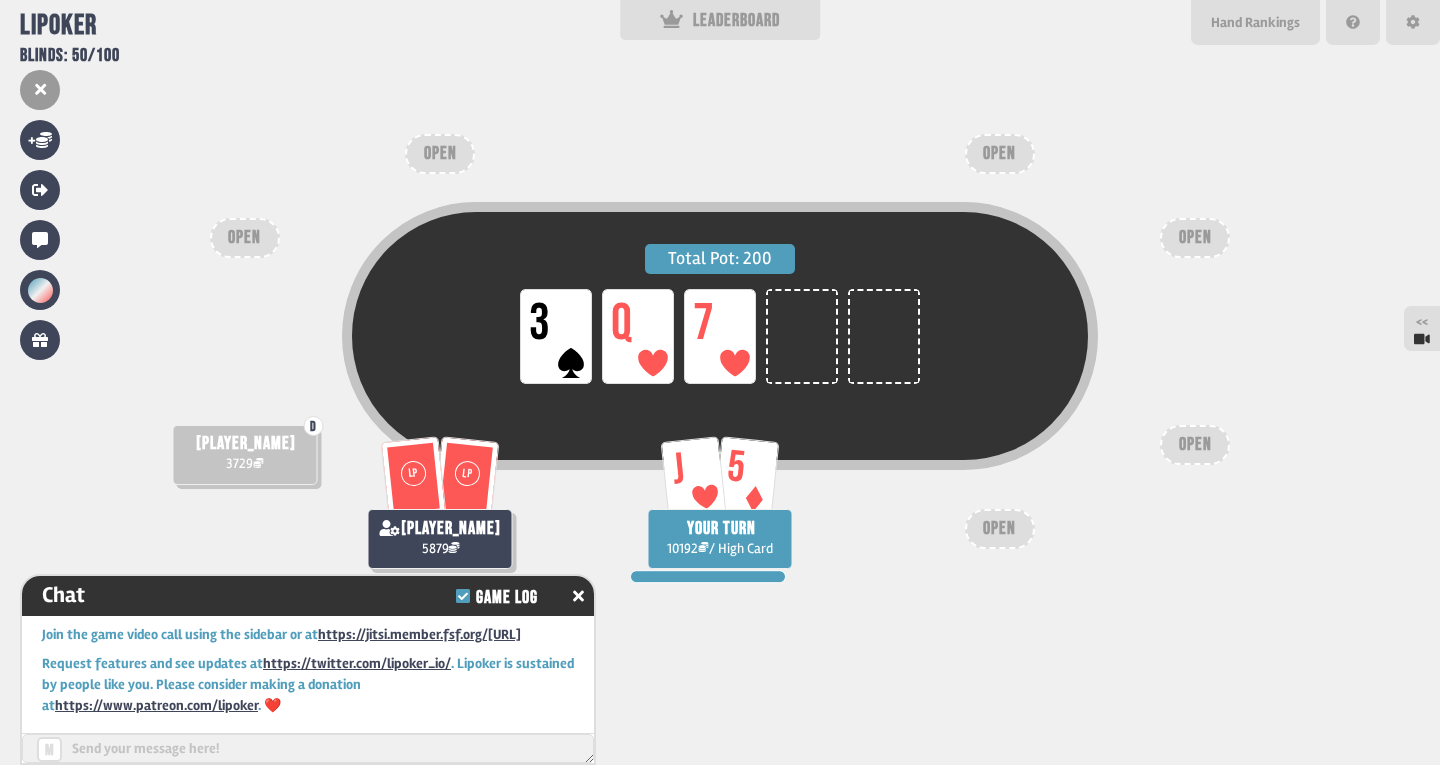 scroll, scrollTop: 20838, scrollLeft: 0, axis: vertical 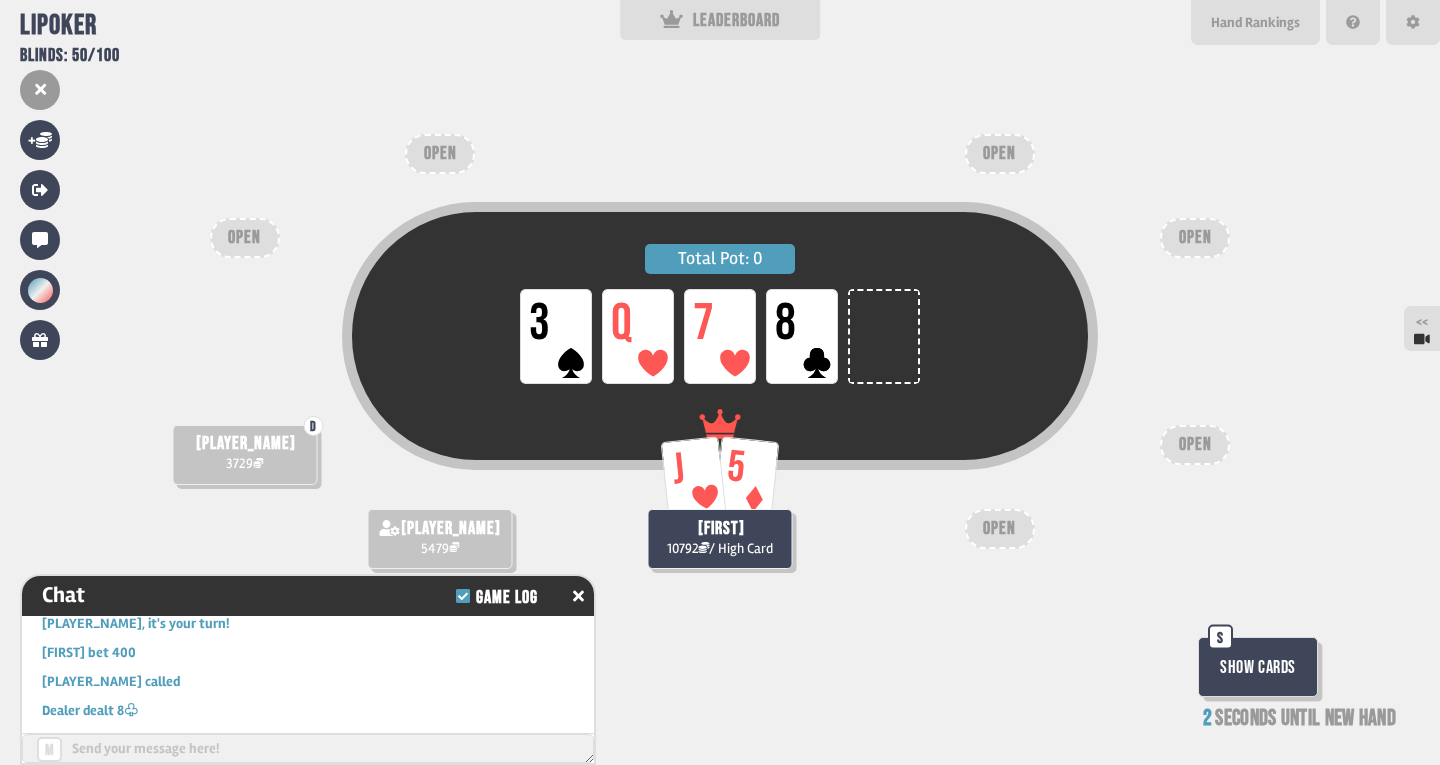 click on "Total Pot: 0   LP 3 LP Q LP 7 LP 8" at bounding box center [720, 374] 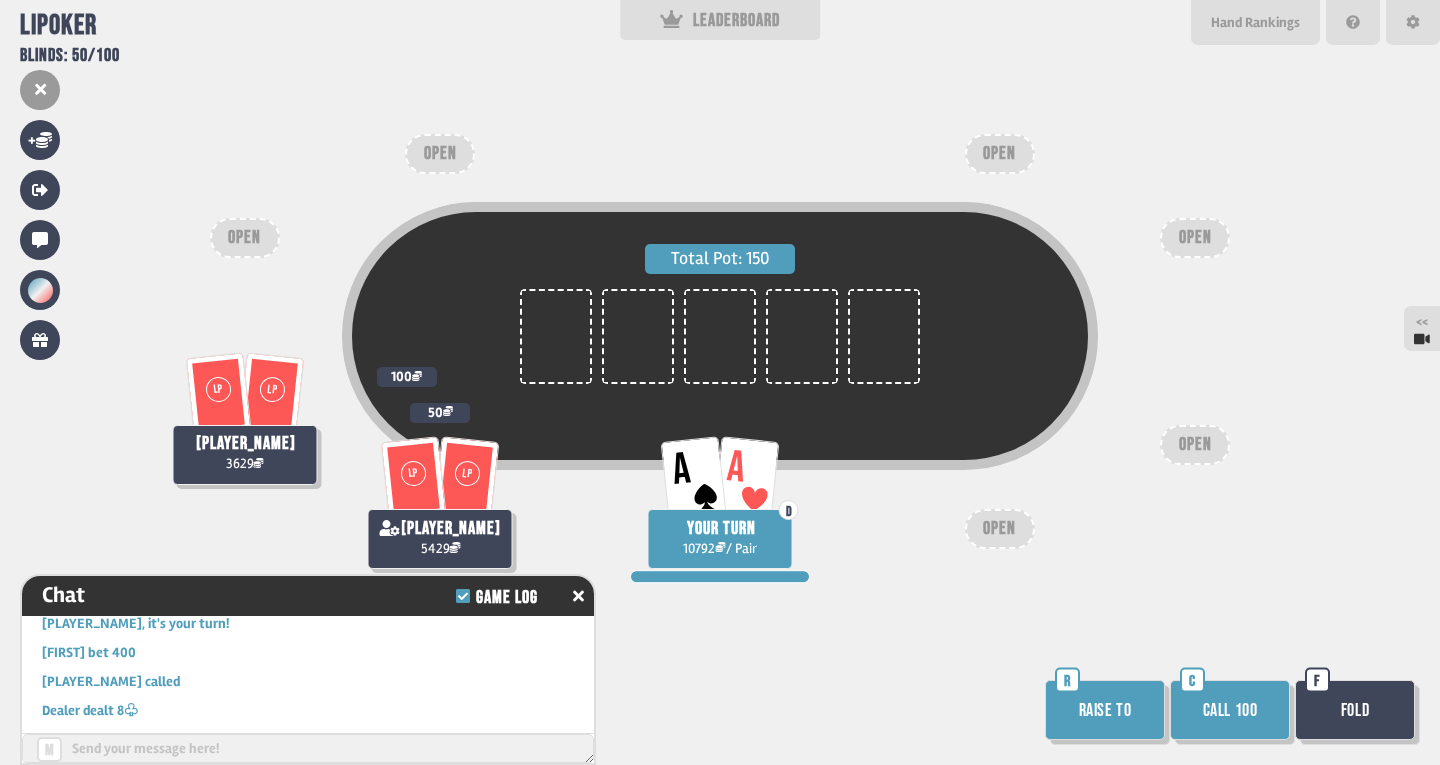click on "Call 100" at bounding box center [1230, 710] 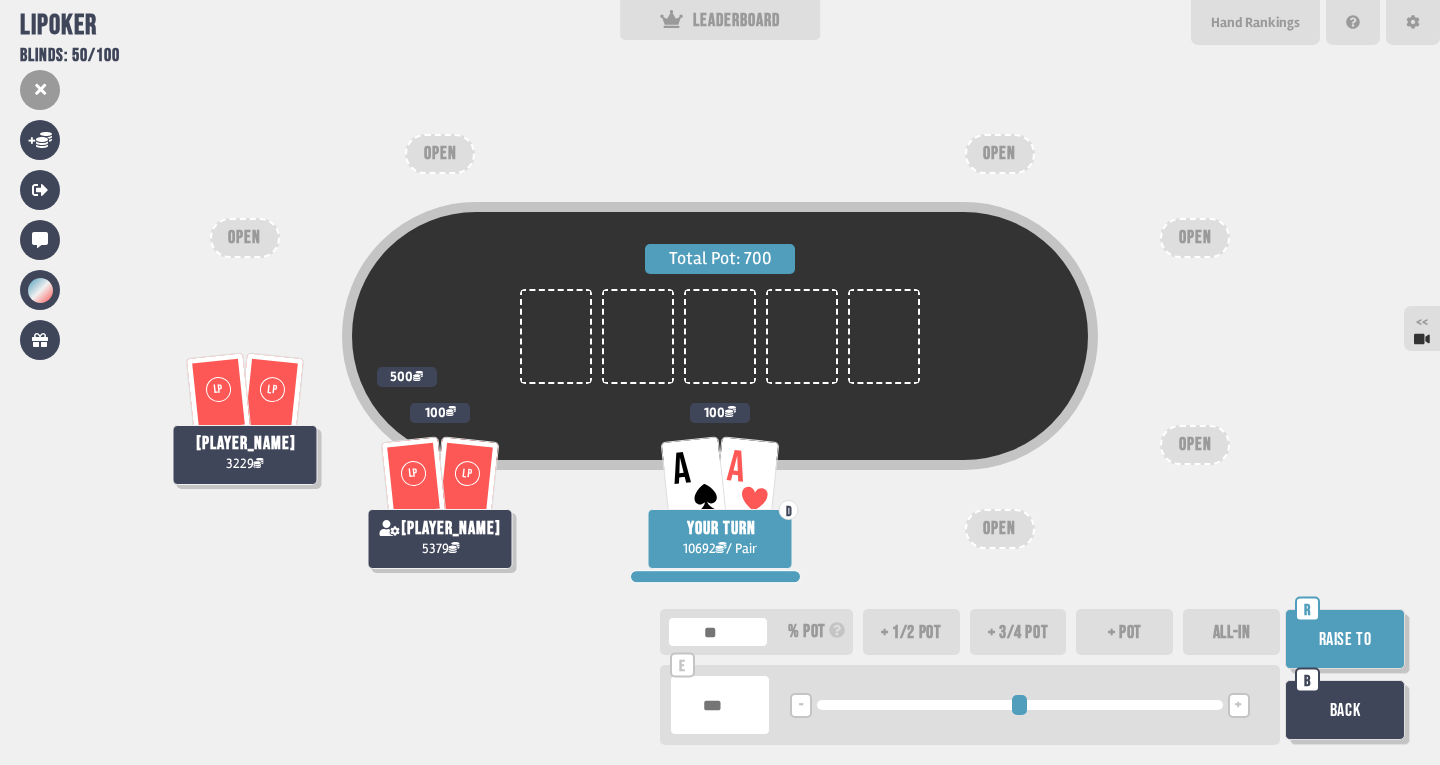 click on "ALL-IN" at bounding box center [1231, 632] 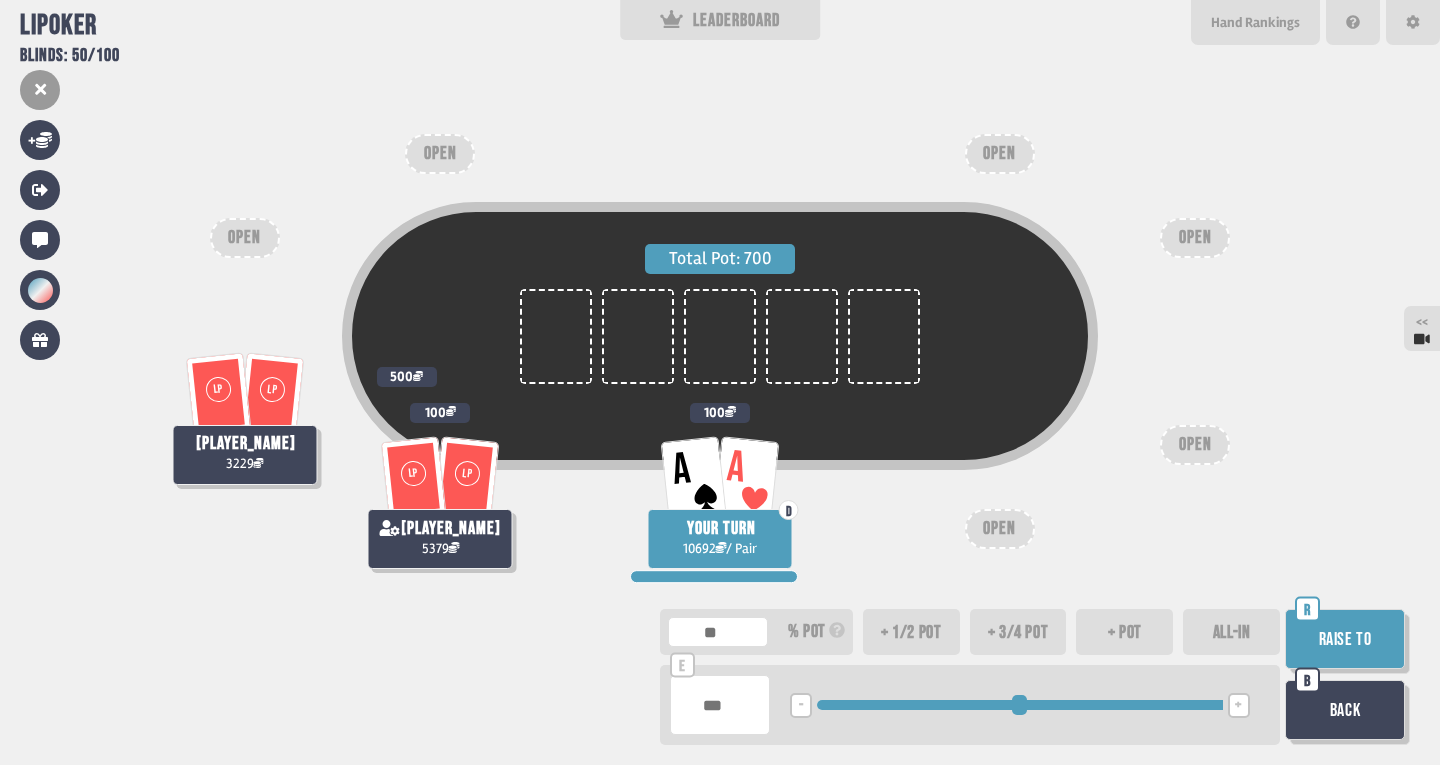 click on "Raise to R" at bounding box center [1347, 641] 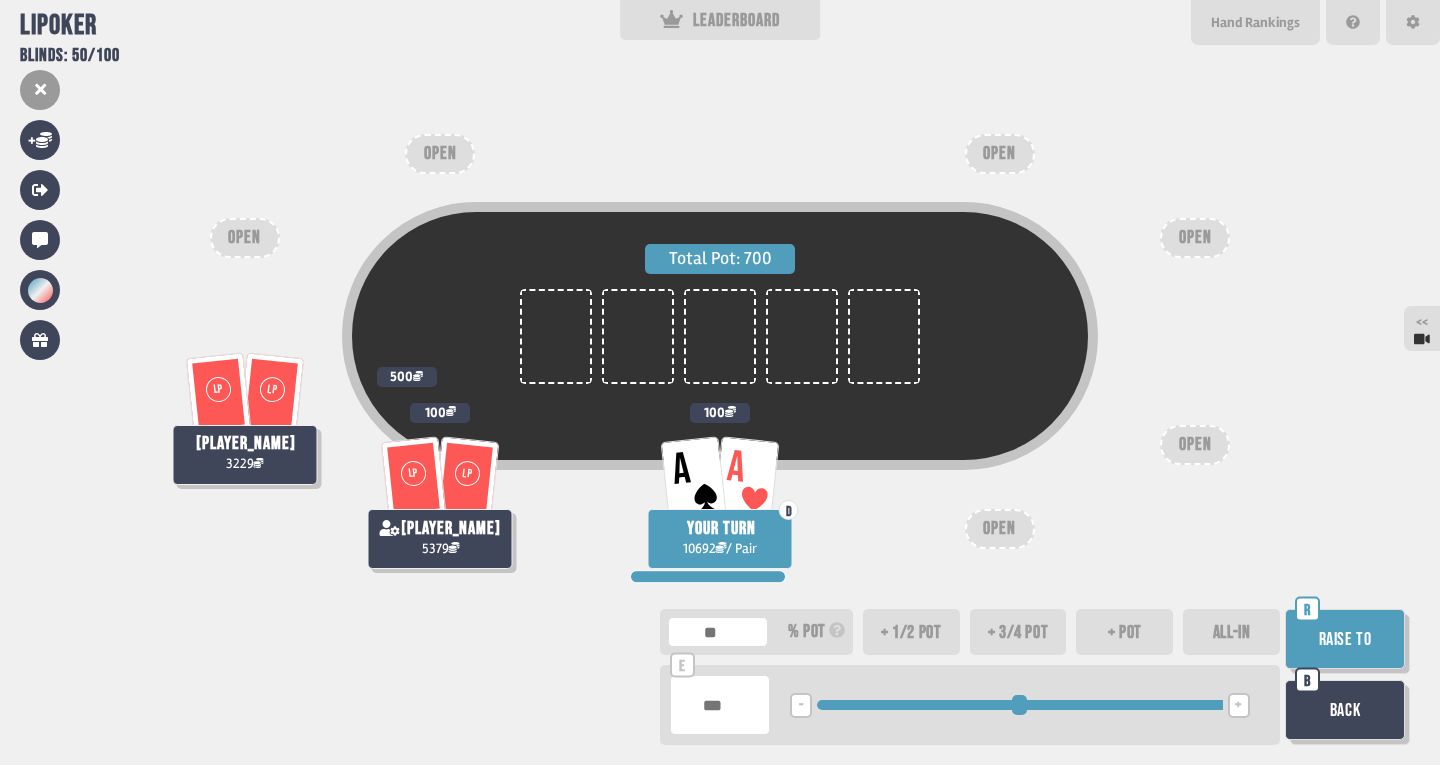 click on "Raise to" at bounding box center (1345, 639) 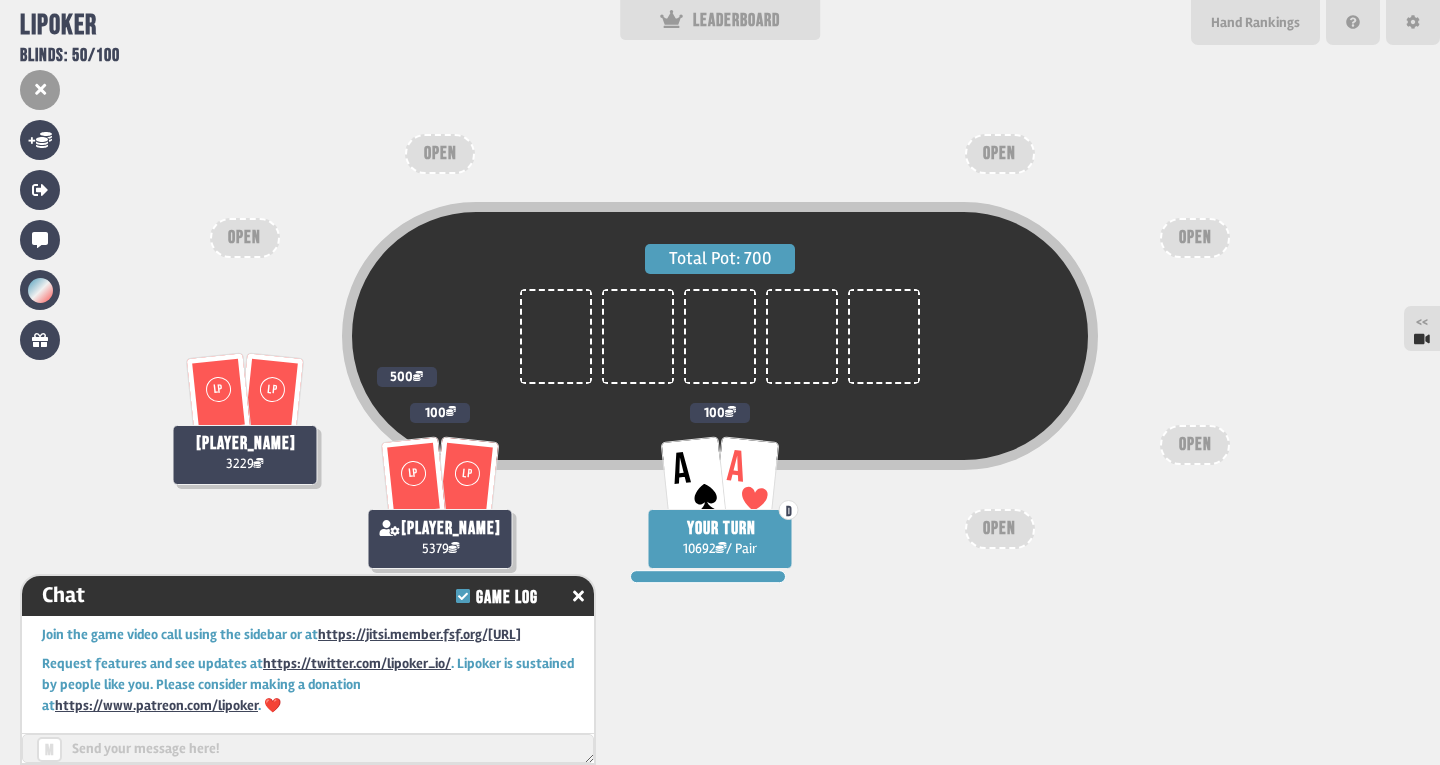 scroll, scrollTop: 21273, scrollLeft: 0, axis: vertical 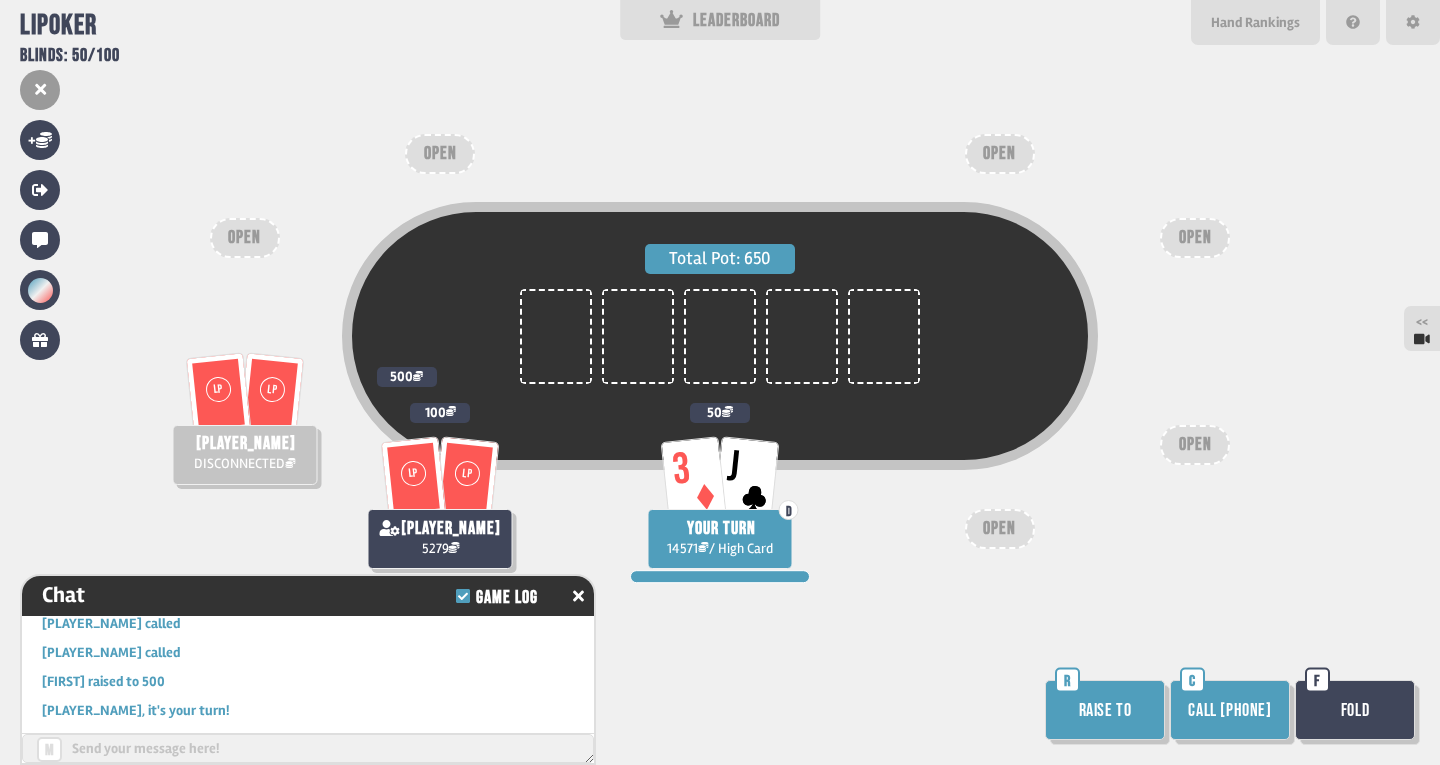 click on "Fold" at bounding box center [1355, 710] 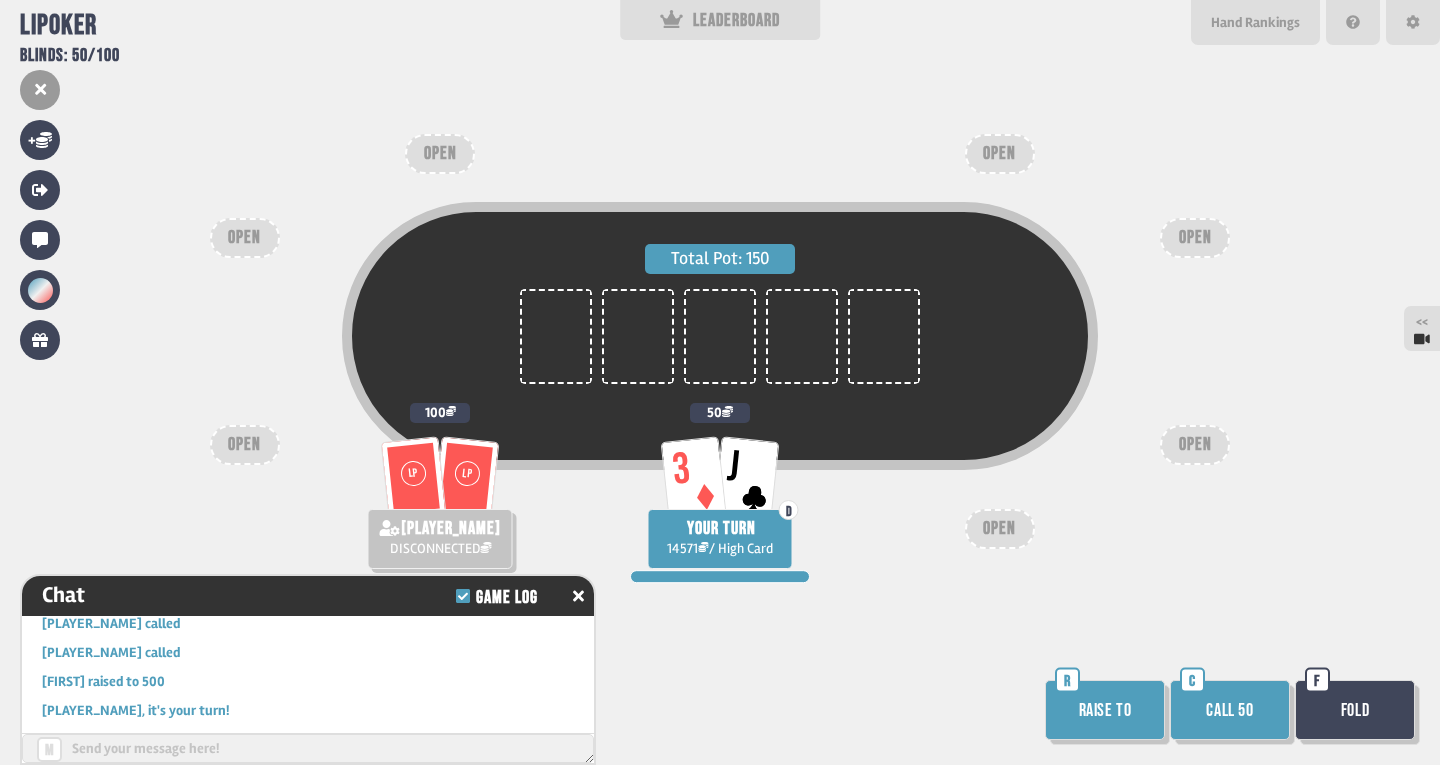 click on "Fold" at bounding box center [1355, 710] 